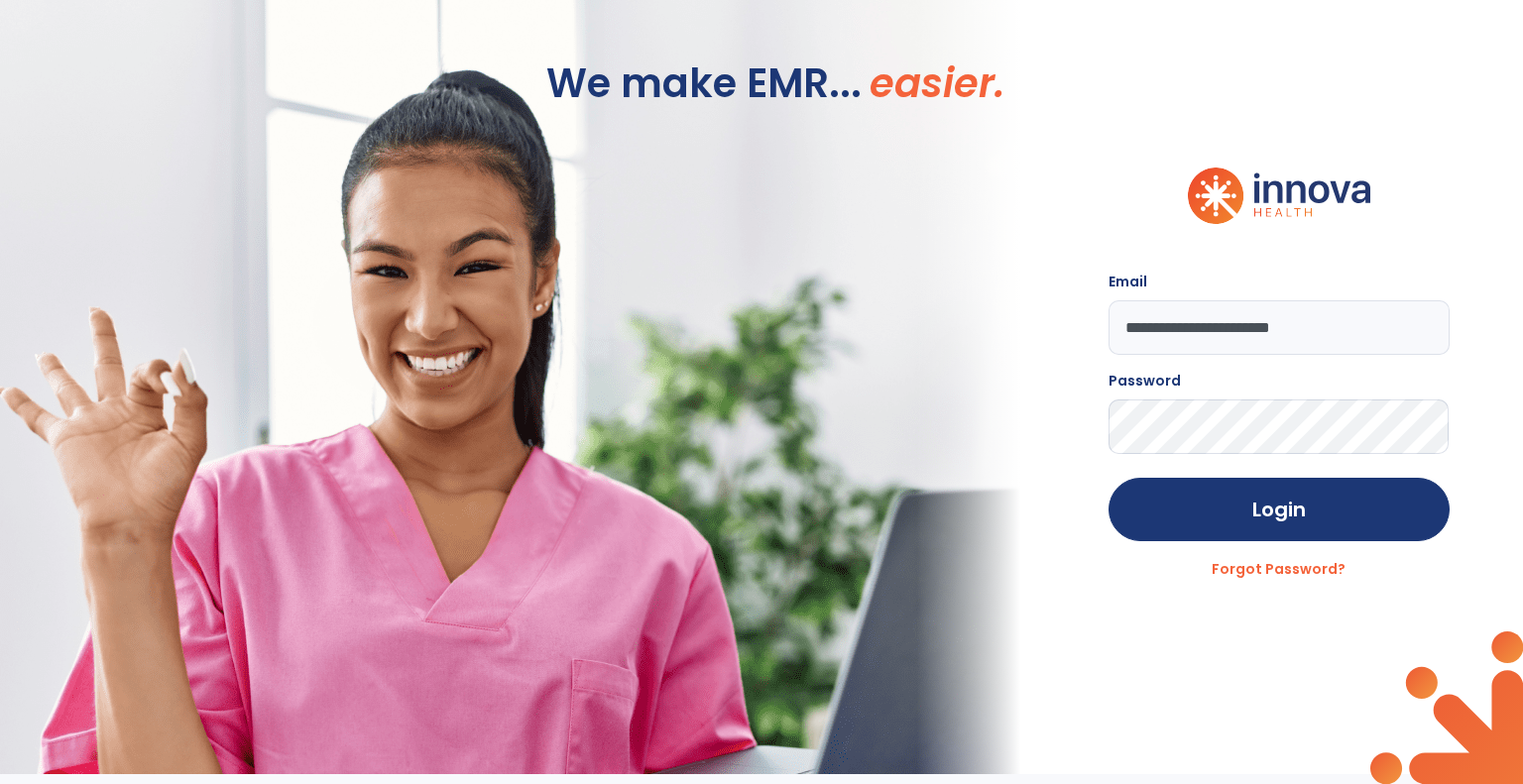 scroll, scrollTop: 0, scrollLeft: 0, axis: both 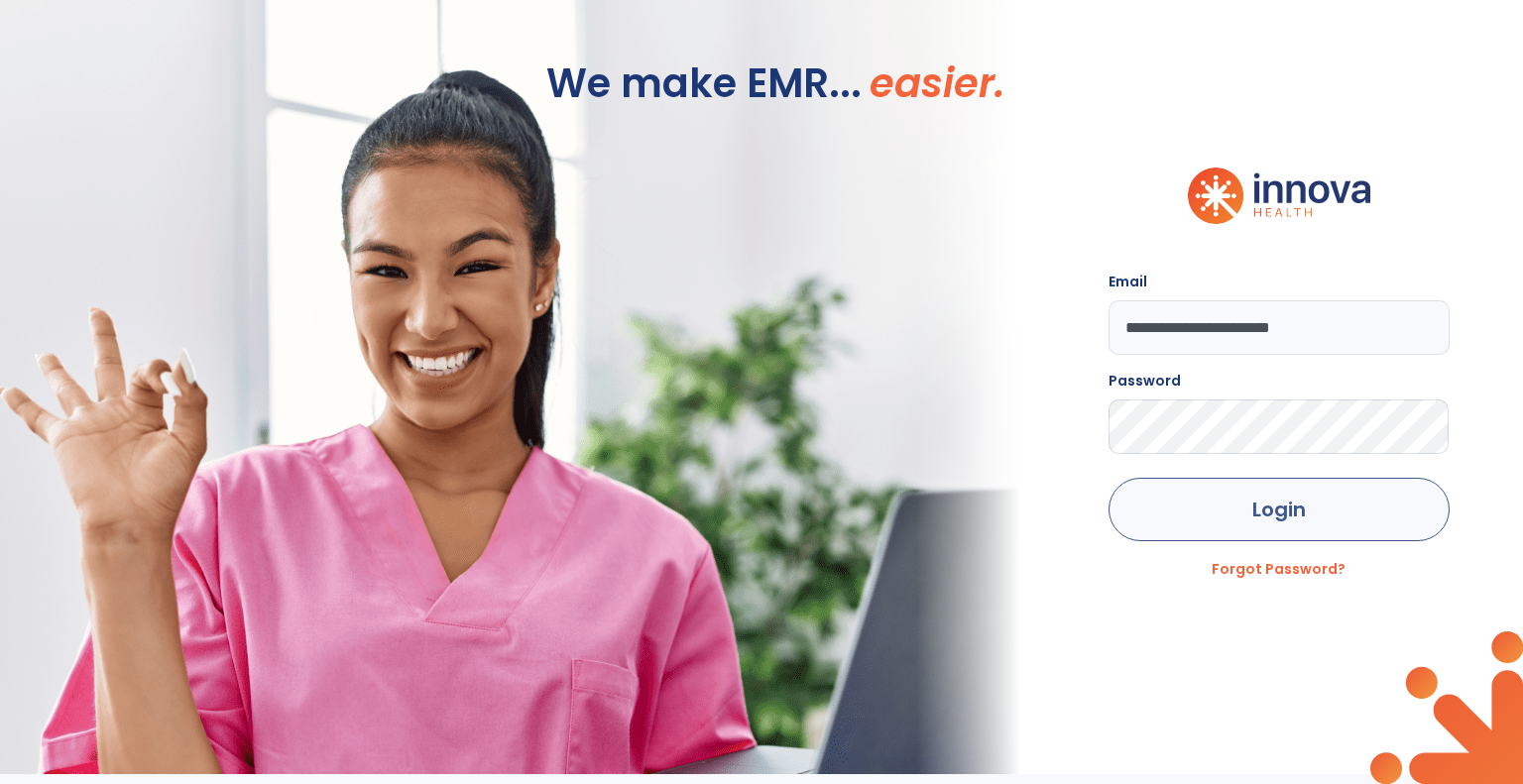 drag, startPoint x: 1331, startPoint y: 476, endPoint x: 1298, endPoint y: 518, distance: 53.41348 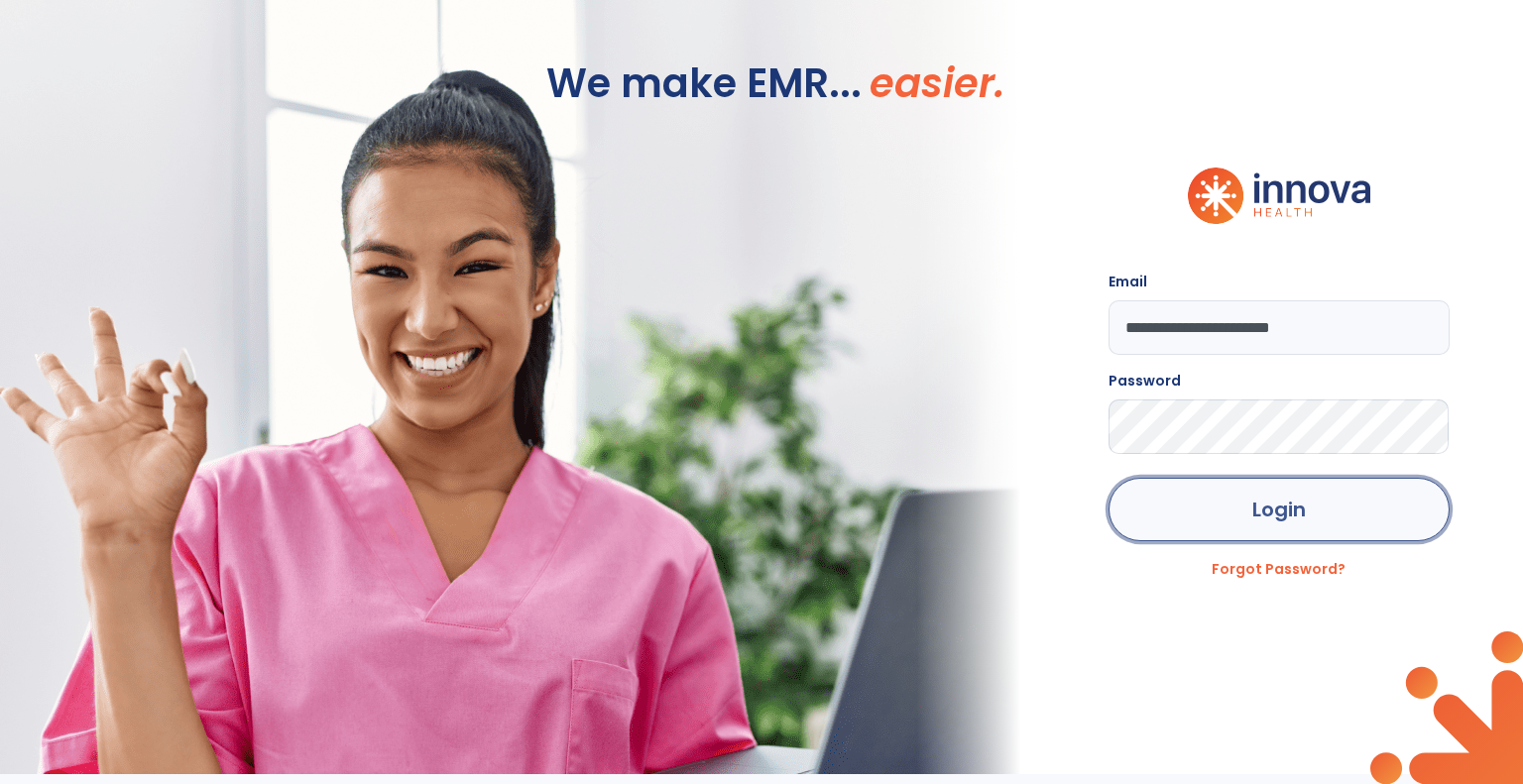 click on "Login" 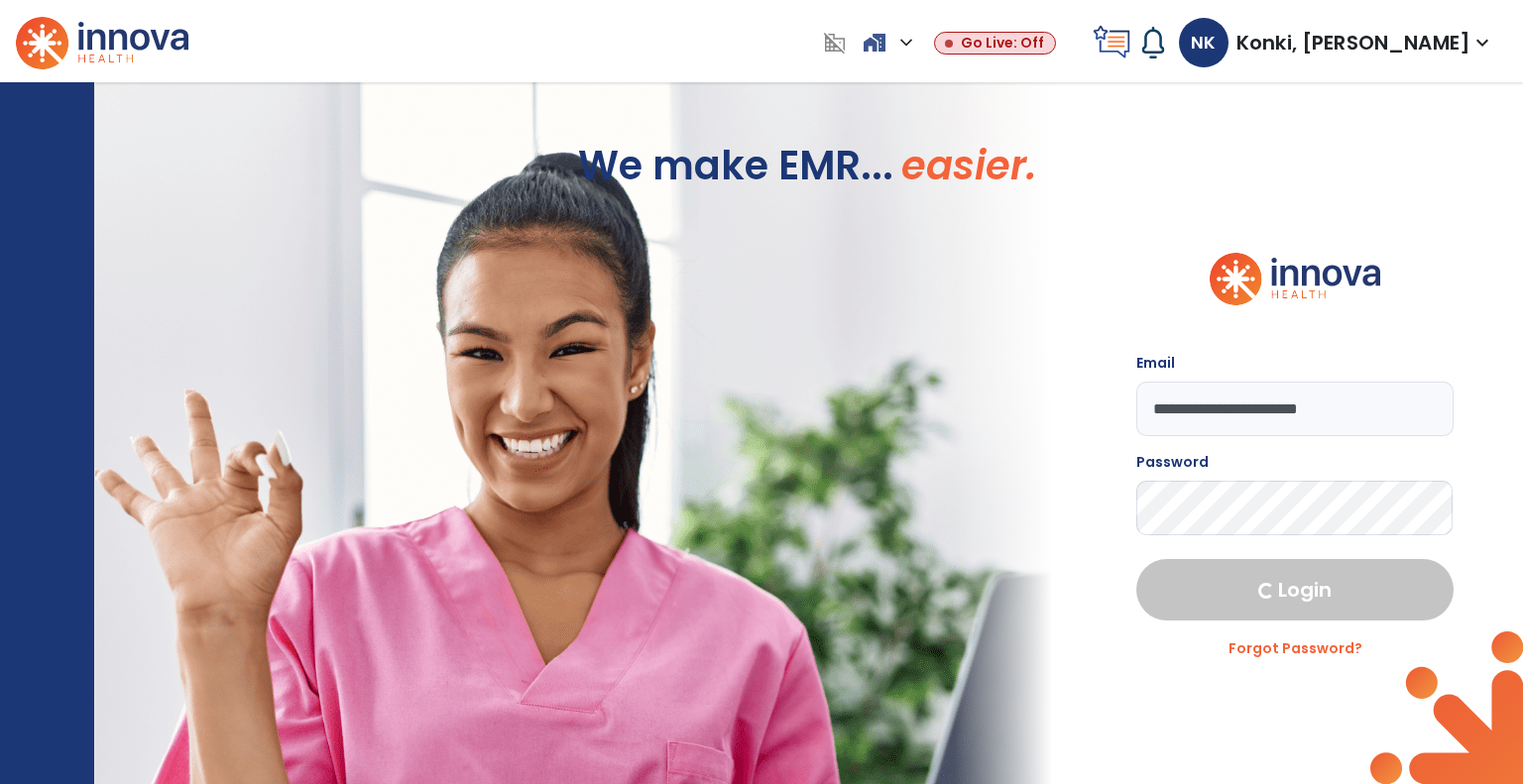 select on "***" 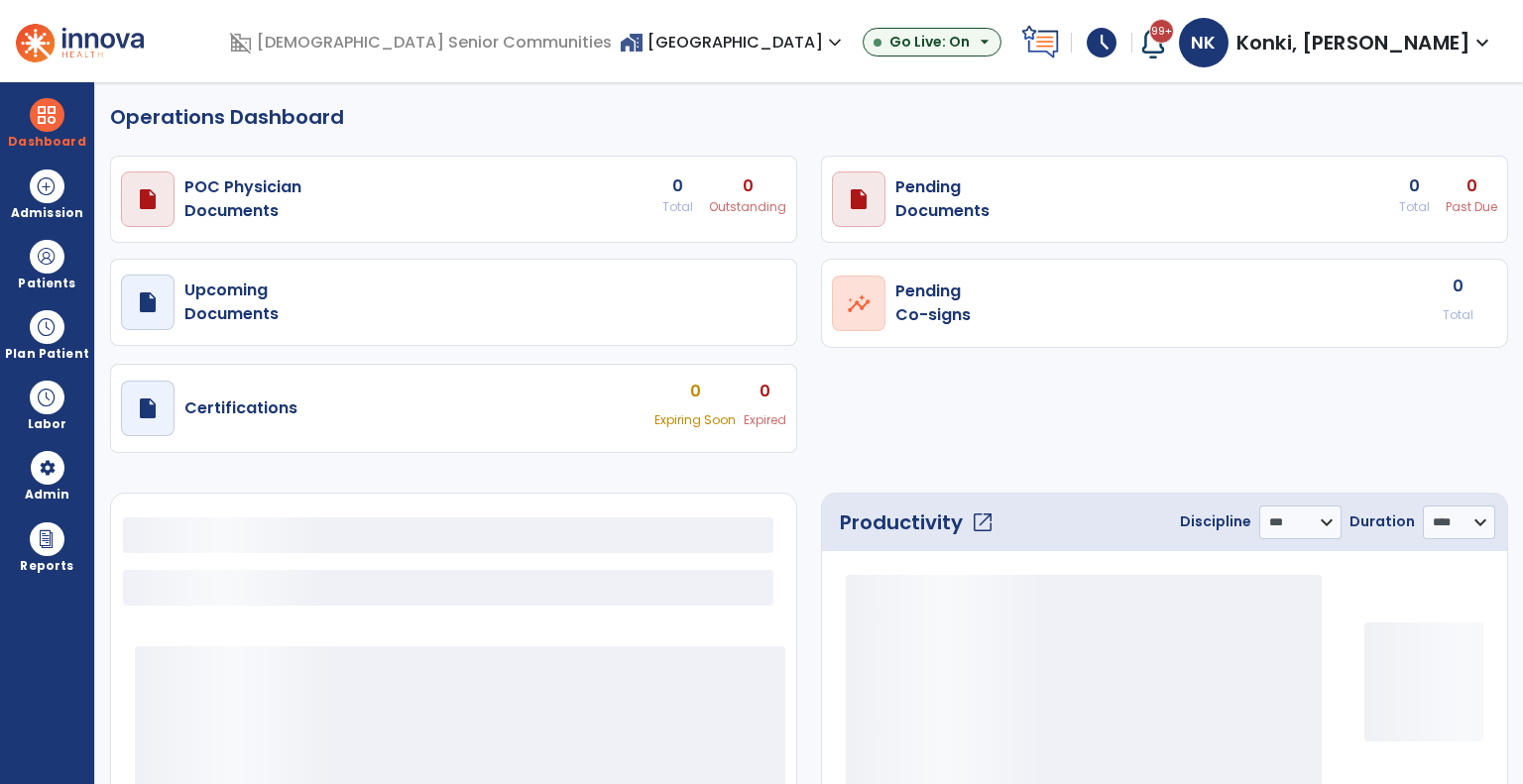 select on "***" 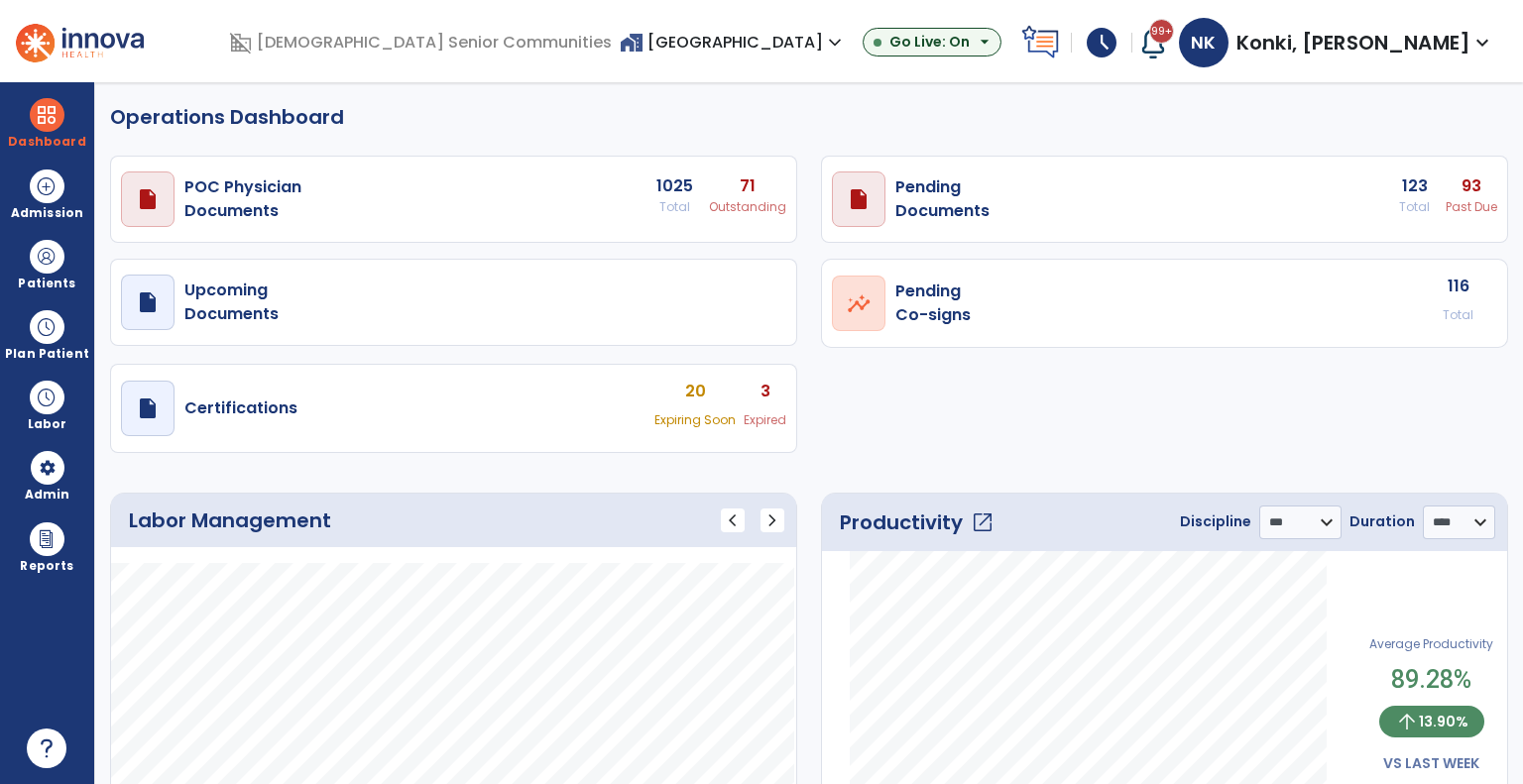 click on "Dashboard  dashboard  Therapist Dashboard  view_quilt  Operations Dashboard Admission Patients  format_list_bulleted  Patient List  space_dashboard  Patient Board  insert_chart  PDPM Board Plan Patient  event_note  Planner  content_paste_go  Scheduler  content_paste_go  Whiteboard Labor  content_paste_go  Timecards  content_paste_go  Labor Management Admin  attach_money  Payors  manage_accounts  Users  group  Roles Reports  export_notes  Billing Exports  note_alt  EOM Report  event_note  Minutes By Payor  sticky_note_2  PBJ Report  inbox_customize  Service Log  playlist_add_check  Triple Check Report" at bounding box center (48, 433) 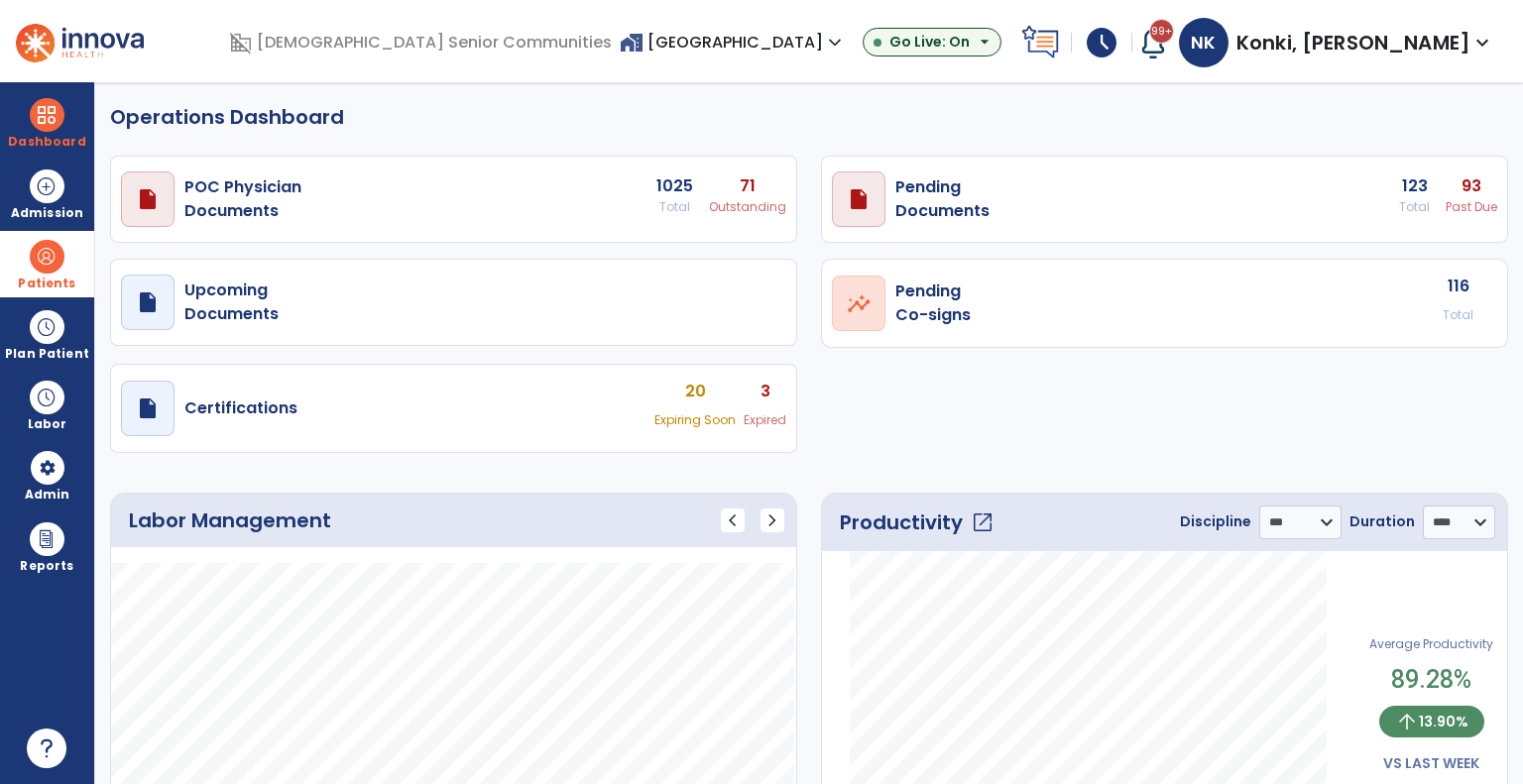 click on "Patients" at bounding box center [47, 264] 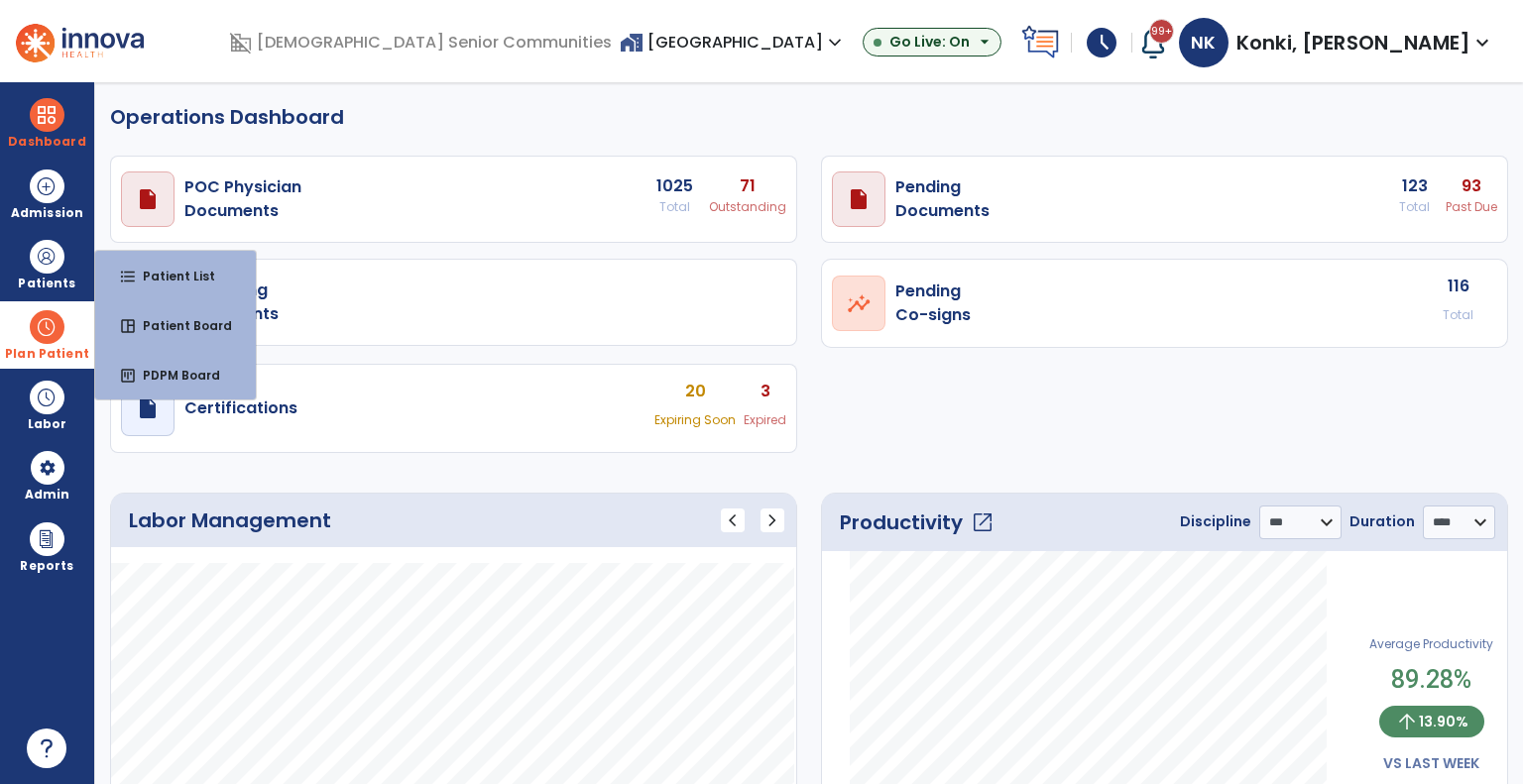 click on "Plan Patient" at bounding box center (47, 283) 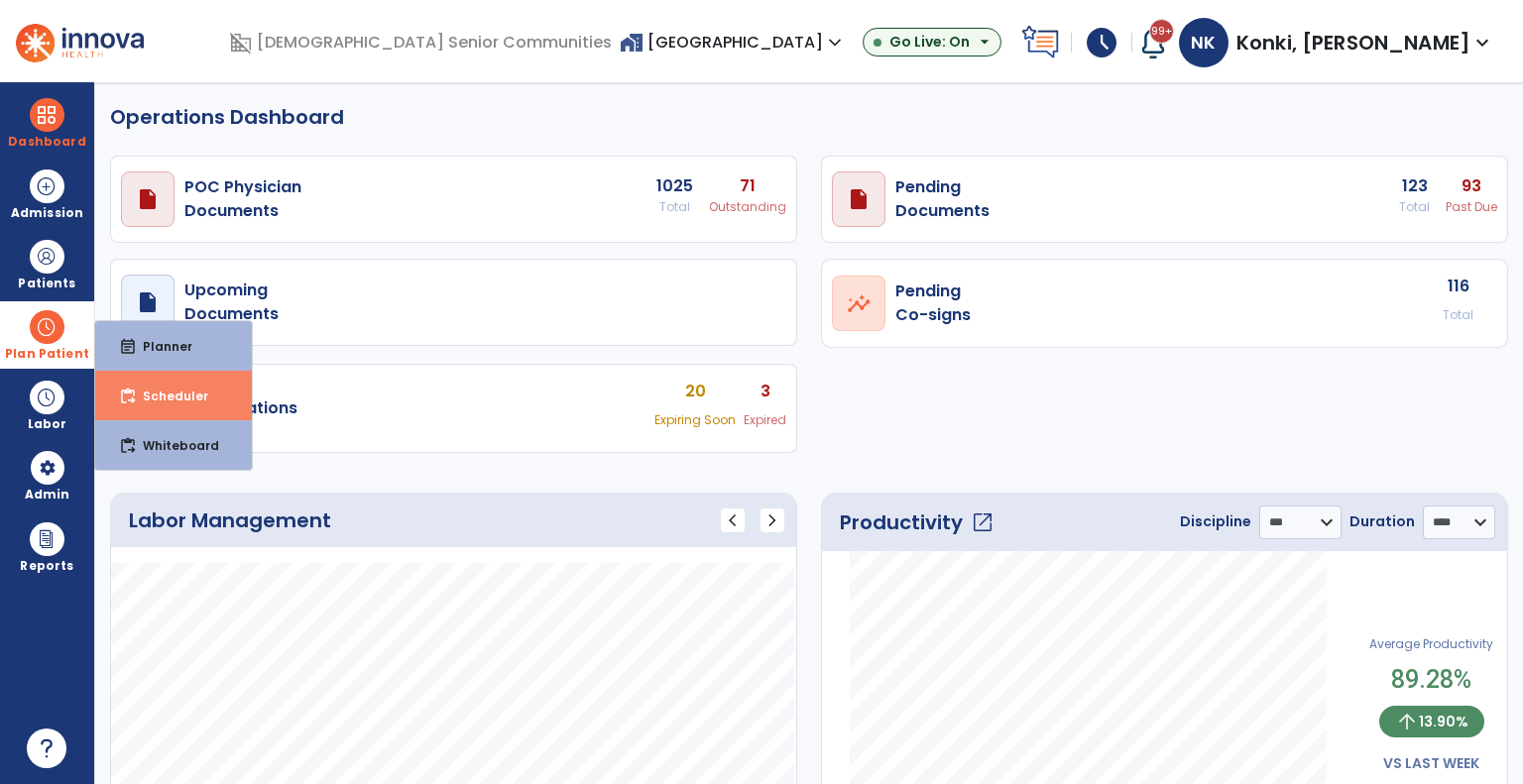 click on "Scheduler" at bounding box center (168, 395) 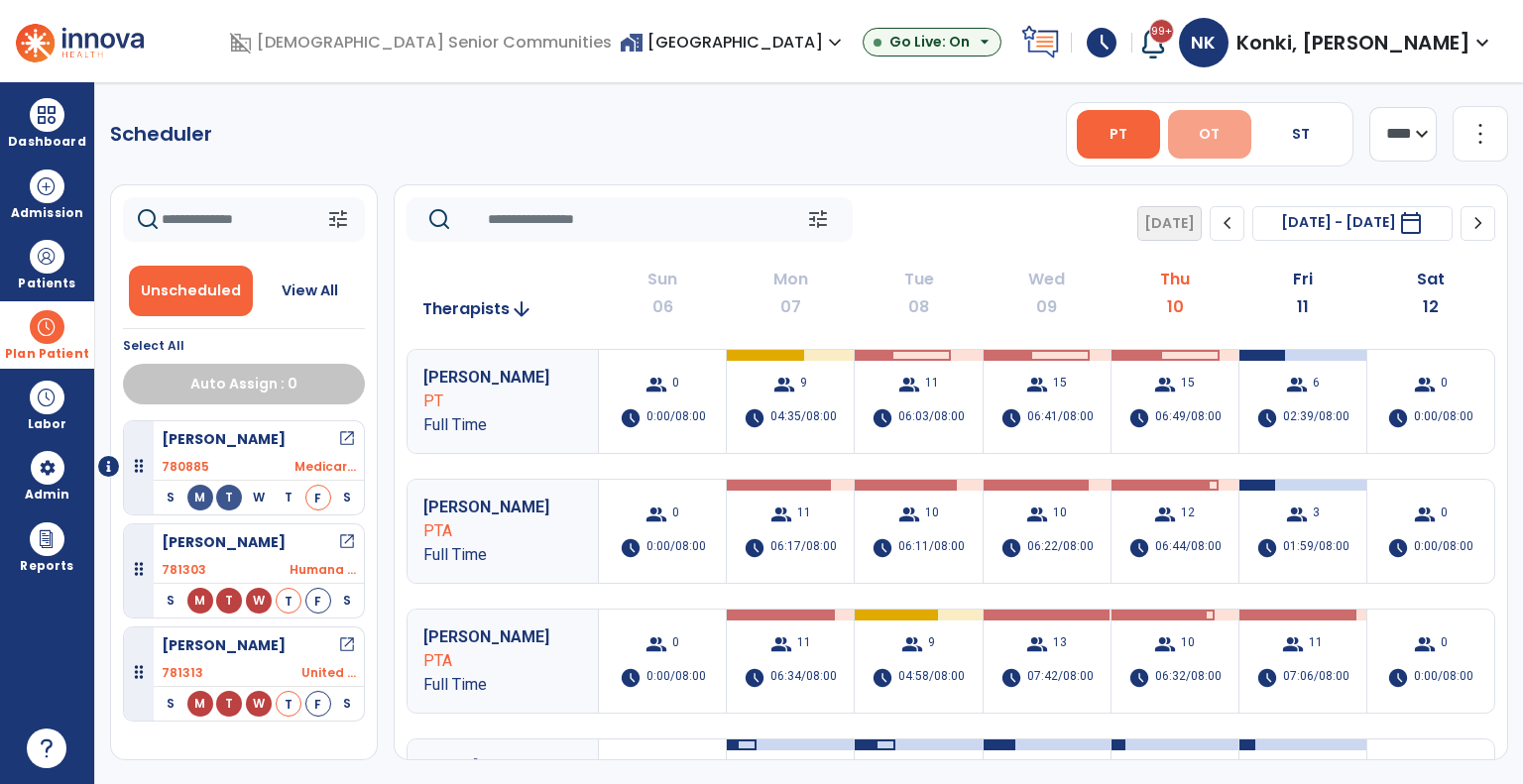 click on "OT" at bounding box center (1210, 134) 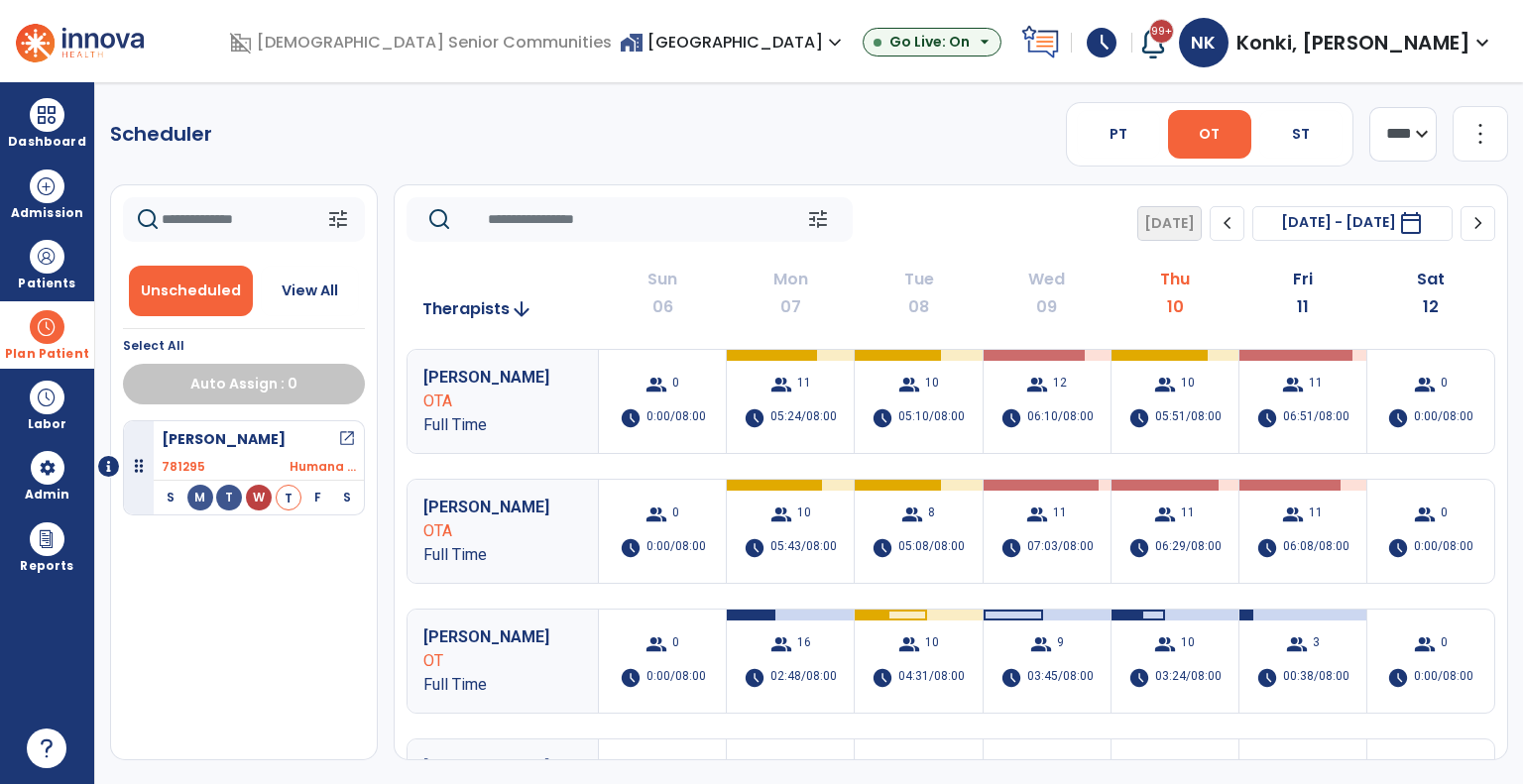 click on "**** ***" 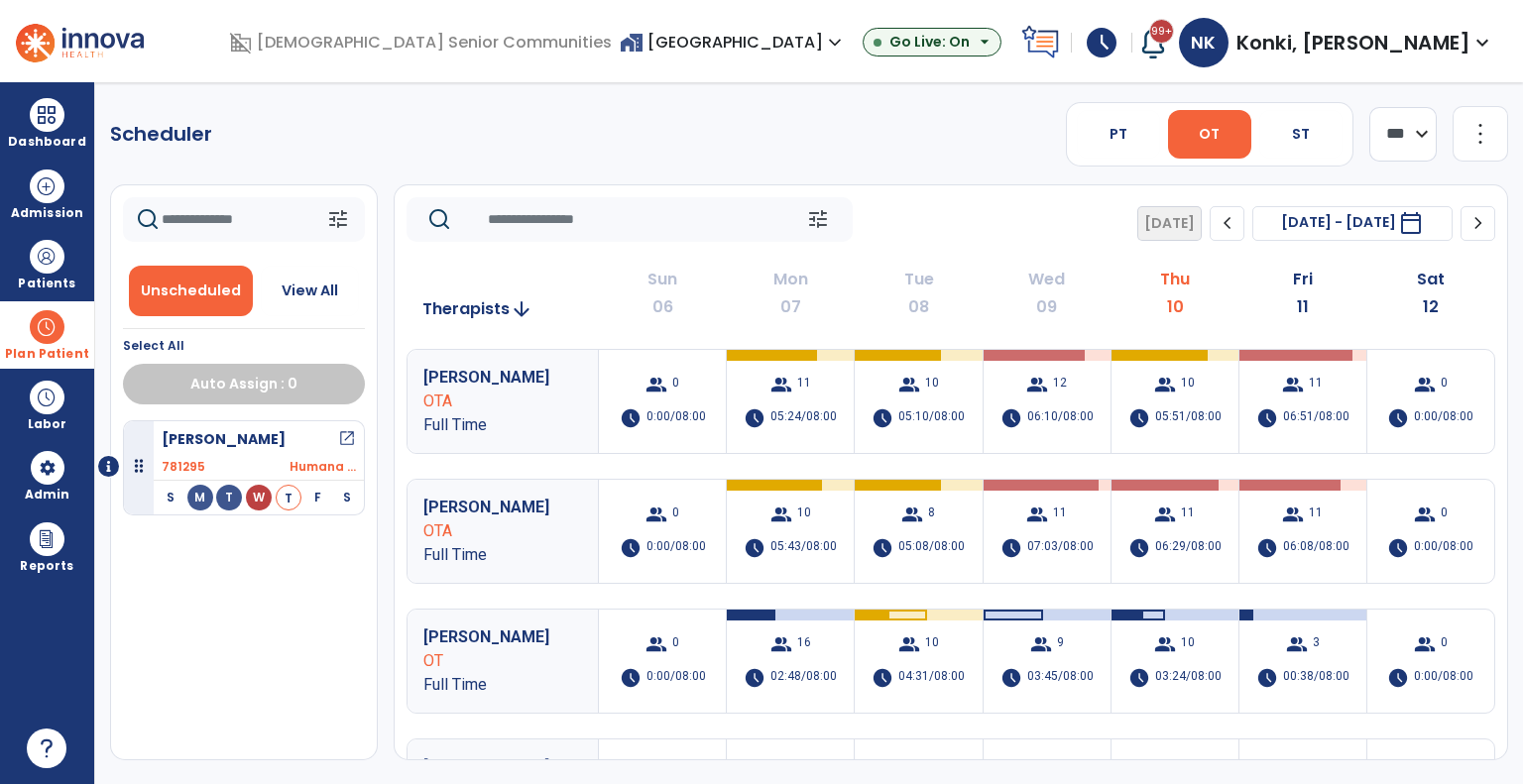 click on "**** ***" 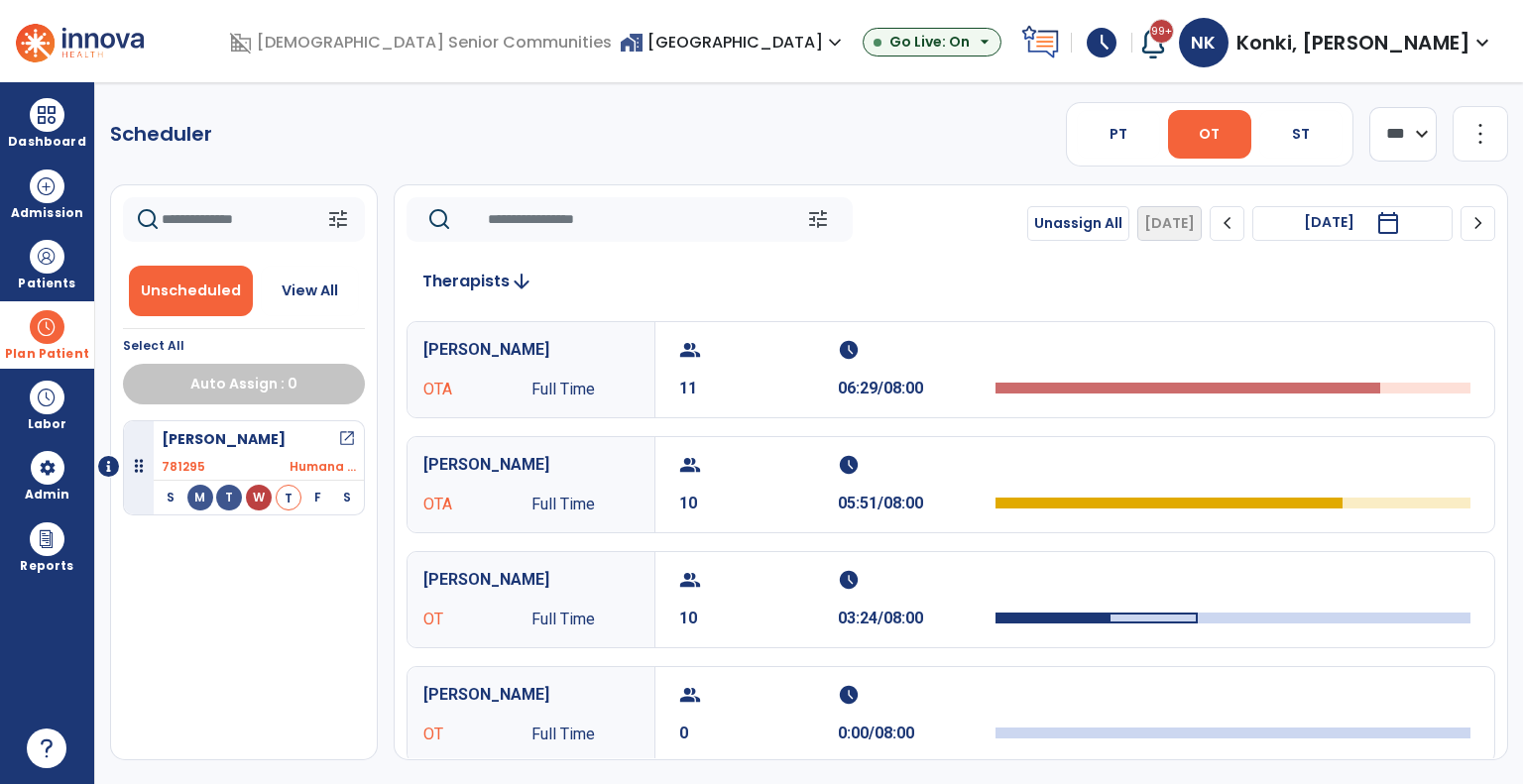 click on "chevron_right" 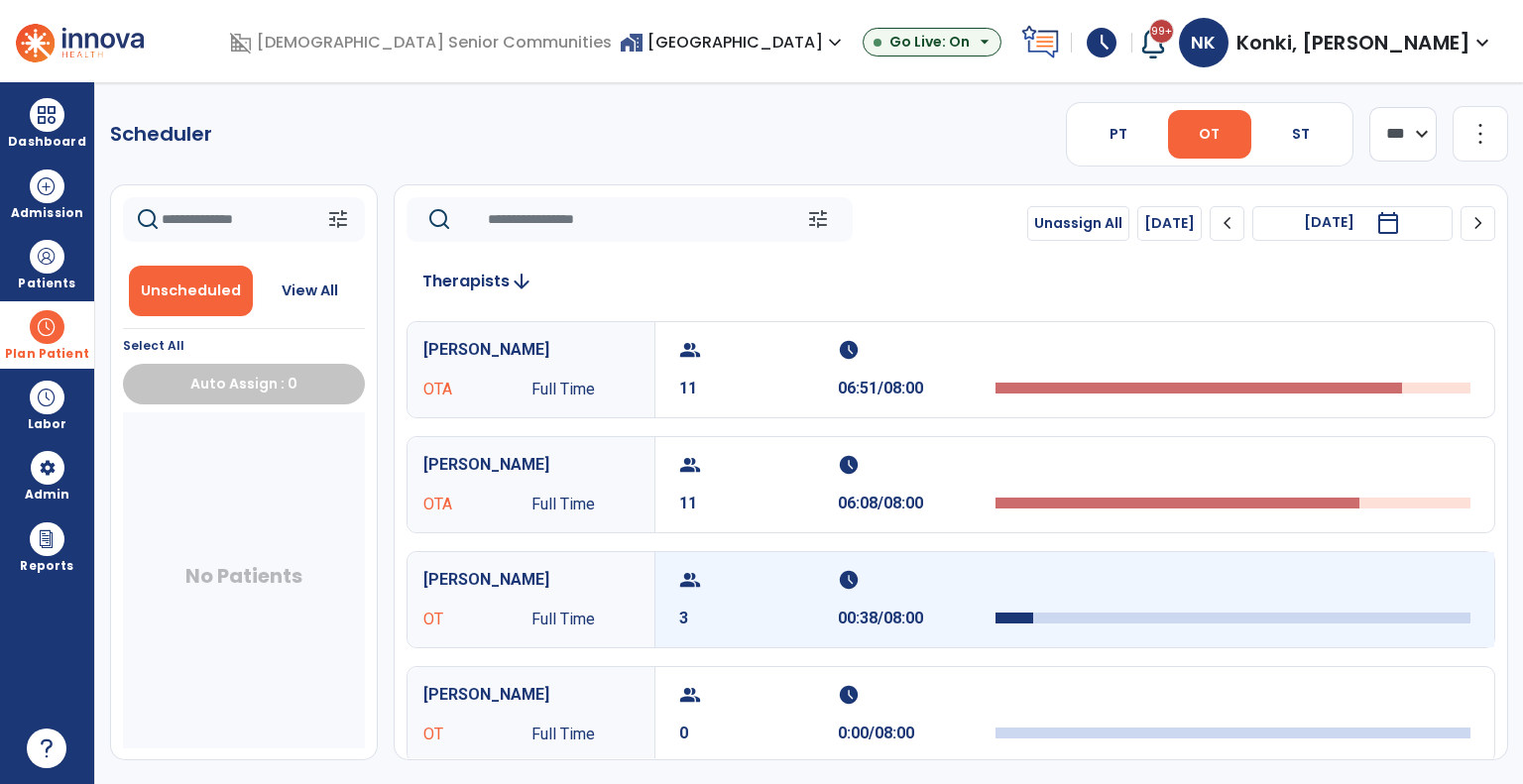 click at bounding box center [1232, 586] 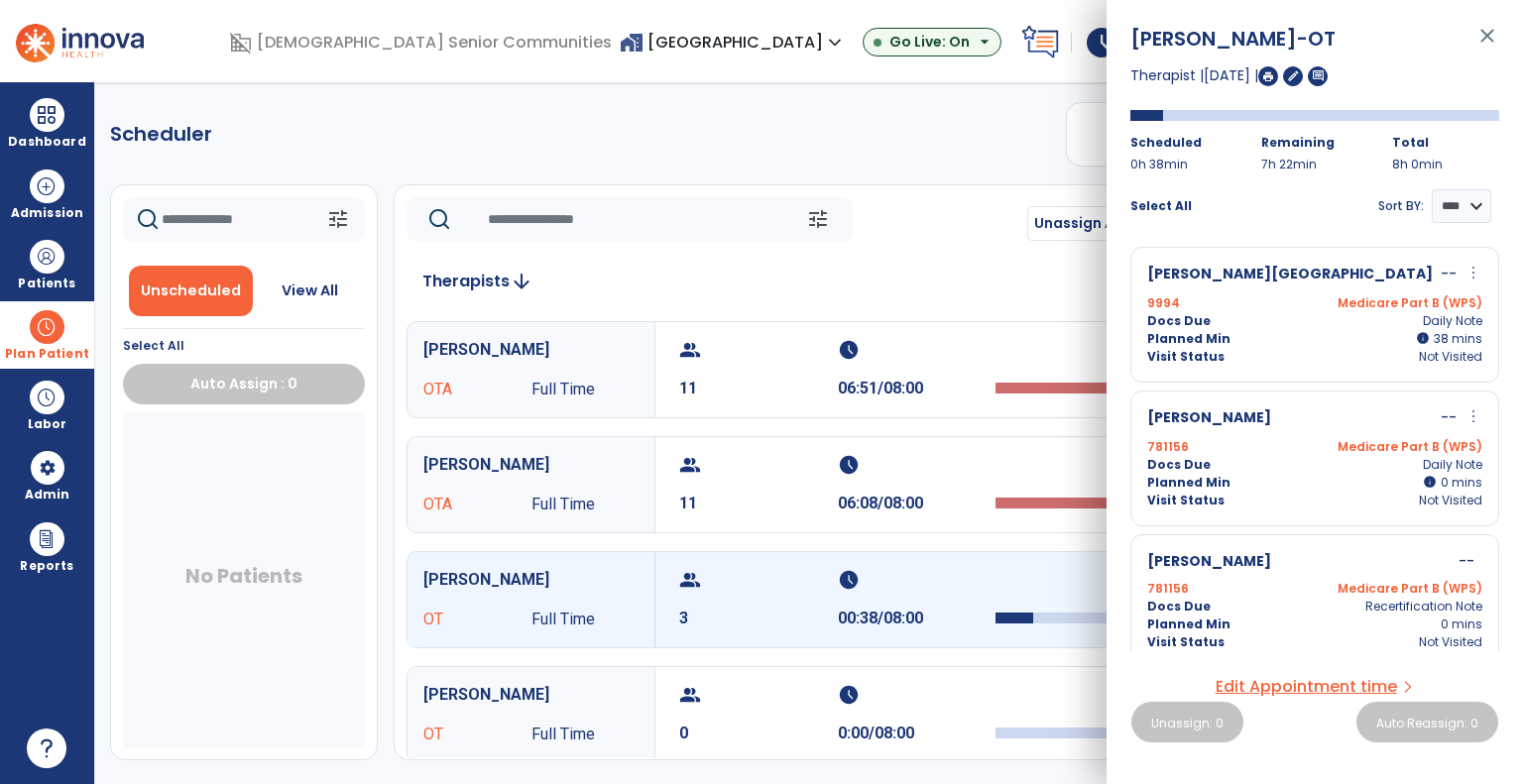 click 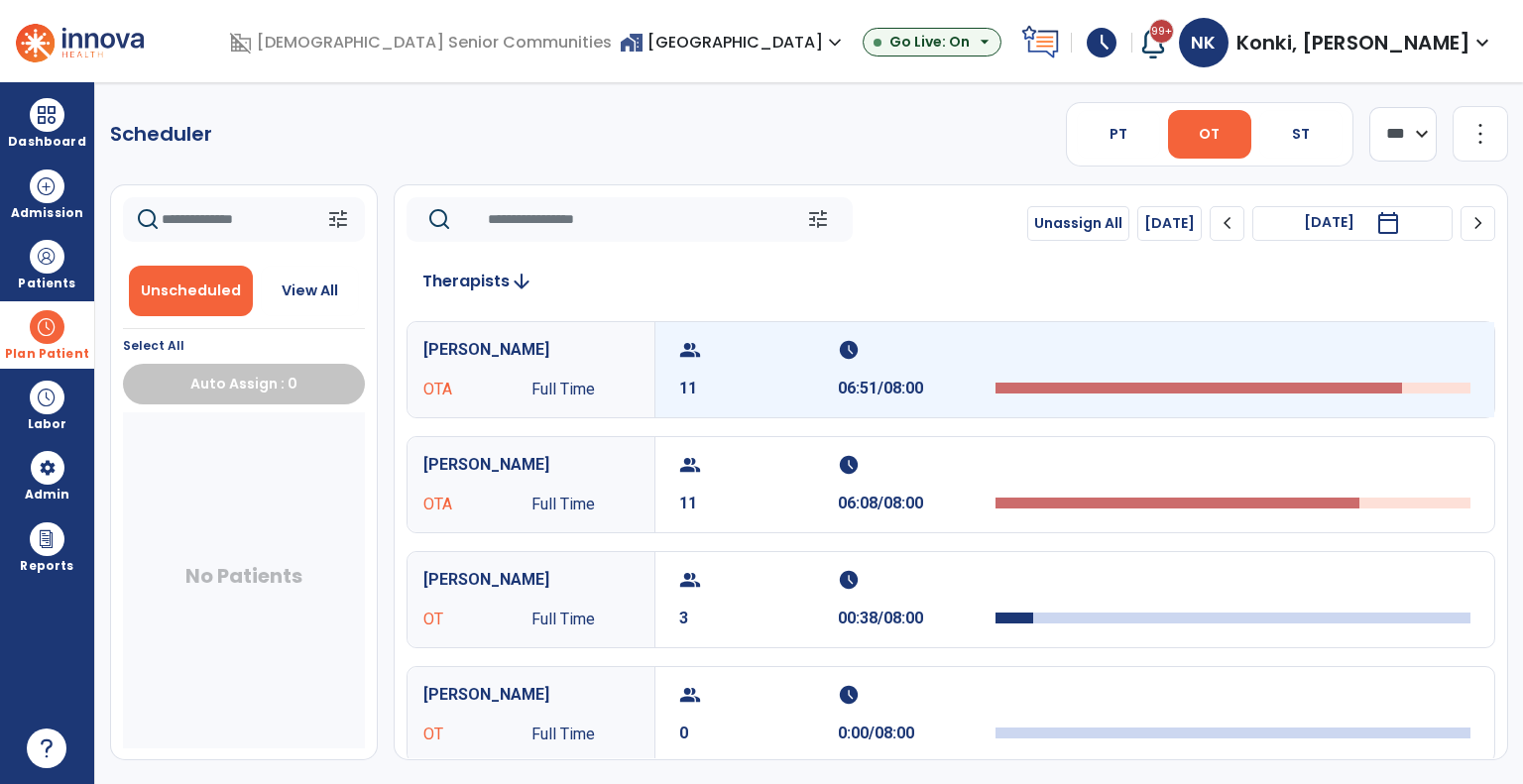 click at bounding box center [1232, 356] 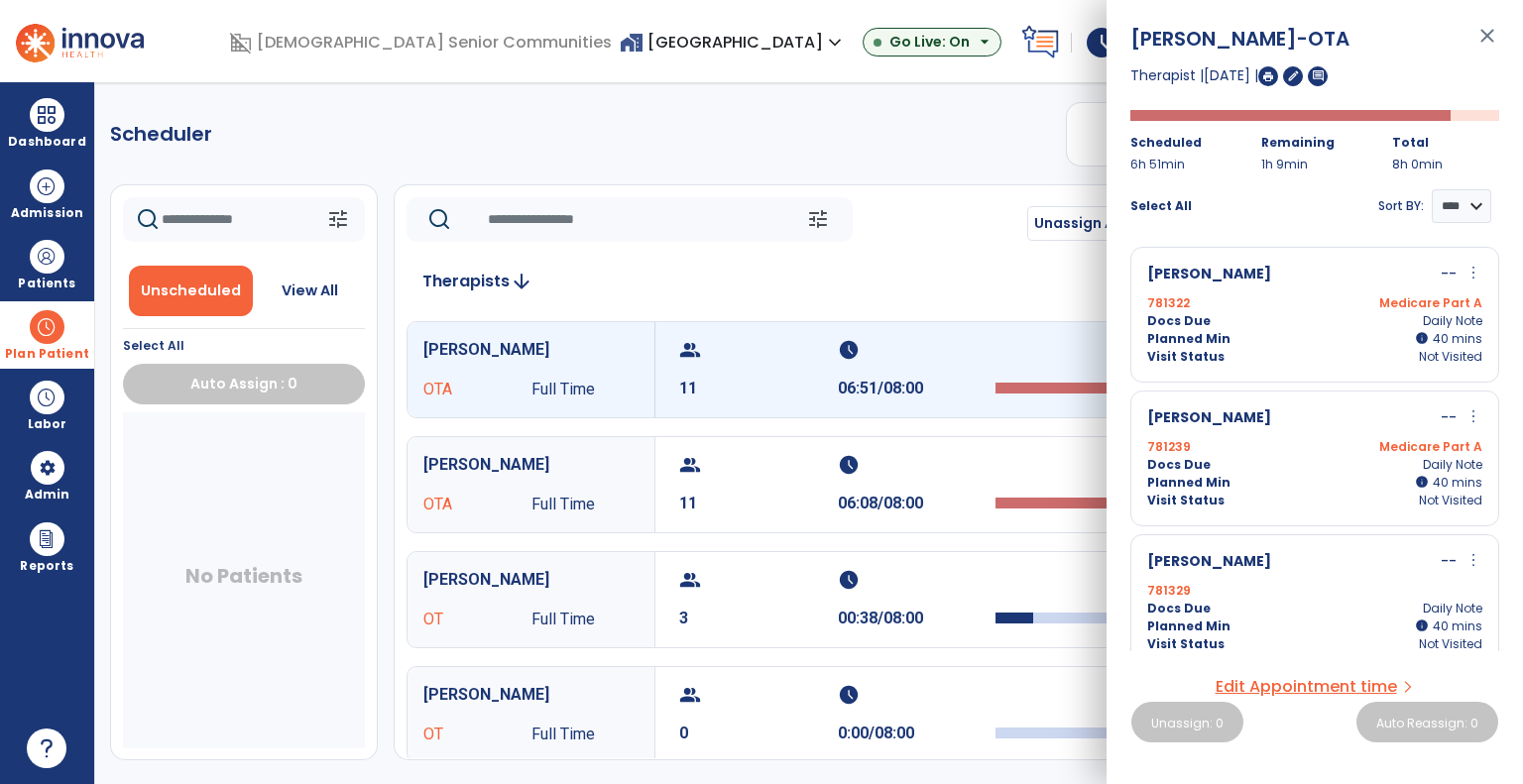 click on "[PERSON_NAME]  -OTA close  Therapist |   [DATE] |   edit   comment  Scheduled 6h 51min Remaining  1h 9min  Total 8h 0min  Select All   Sort BY:  **** ****  [PERSON_NAME]   --  more_vert  edit   Edit Session   alt_route   Split Minutes  781322 Medicare Part A  Docs Due Daily Note   Planned Min  info   40 I 40 mins  Visit Status  Not Visited   [PERSON_NAME]   --  more_vert  edit   Edit Session   alt_route   Split Minutes  781239 Medicare Part A  Docs Due Daily Note   Planned Min  info   40 I 40 mins  Visit Status  Not Visited   [PERSON_NAME]   --  more_vert  edit   Edit Session  781329  Docs Due Daily Note   Planned Min  info   40 C 40 mins  Visit Status  Not Visited   [PERSON_NAME]   --  more_vert  edit   Edit Session   alt_route   Split Minutes  781263 Medicare Part A  Docs Due Daily Note   Planned Min  info   40 I 40 mins  Visit Status  Not Visited   [PERSON_NAME]   --  more_vert  edit   Edit Session   alt_route   Split Minutes  781233 Medicare Part B (WPS)  Docs Due Daily Note   Planned Min  39" at bounding box center (1315, 392) 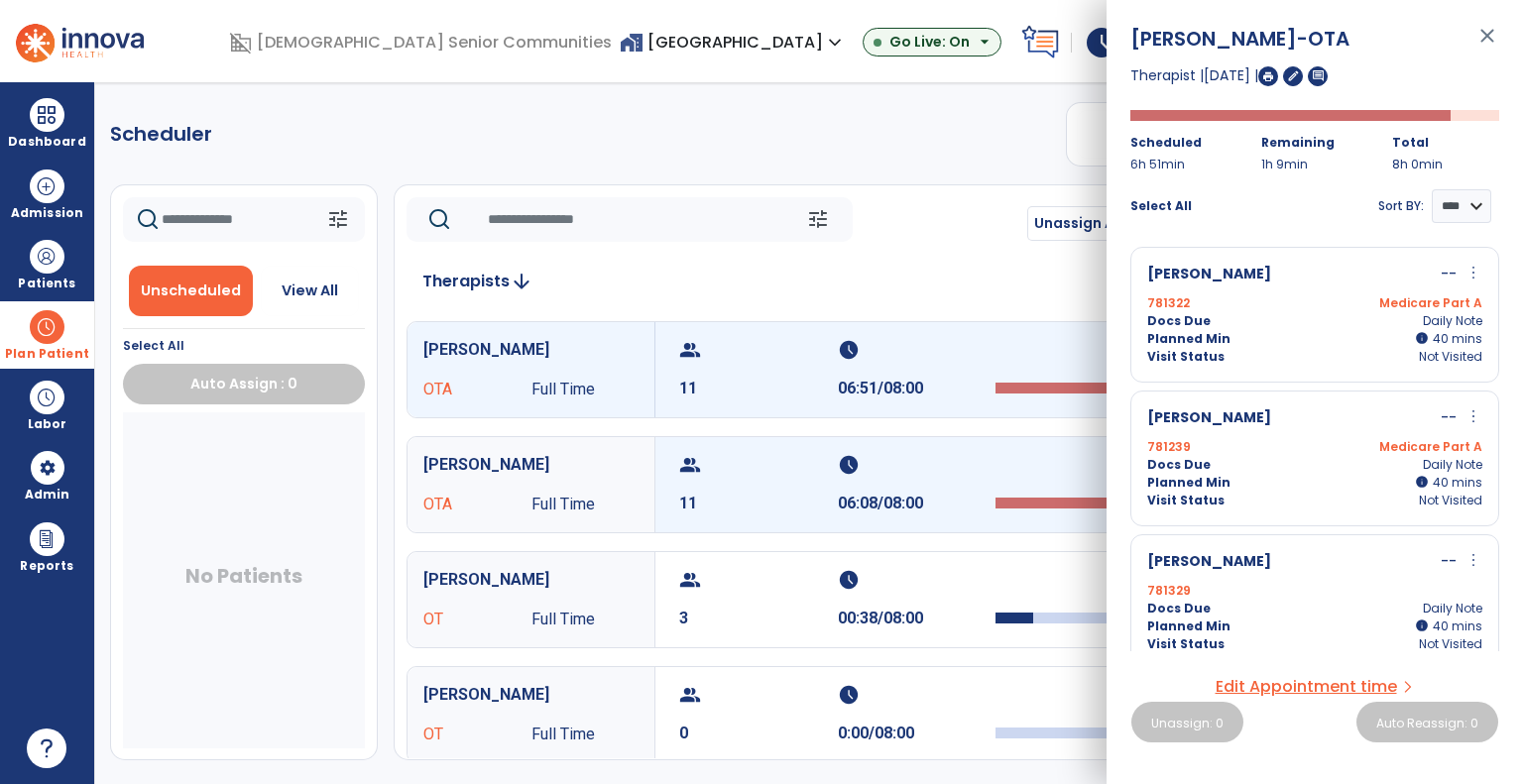 click at bounding box center (1232, 485) 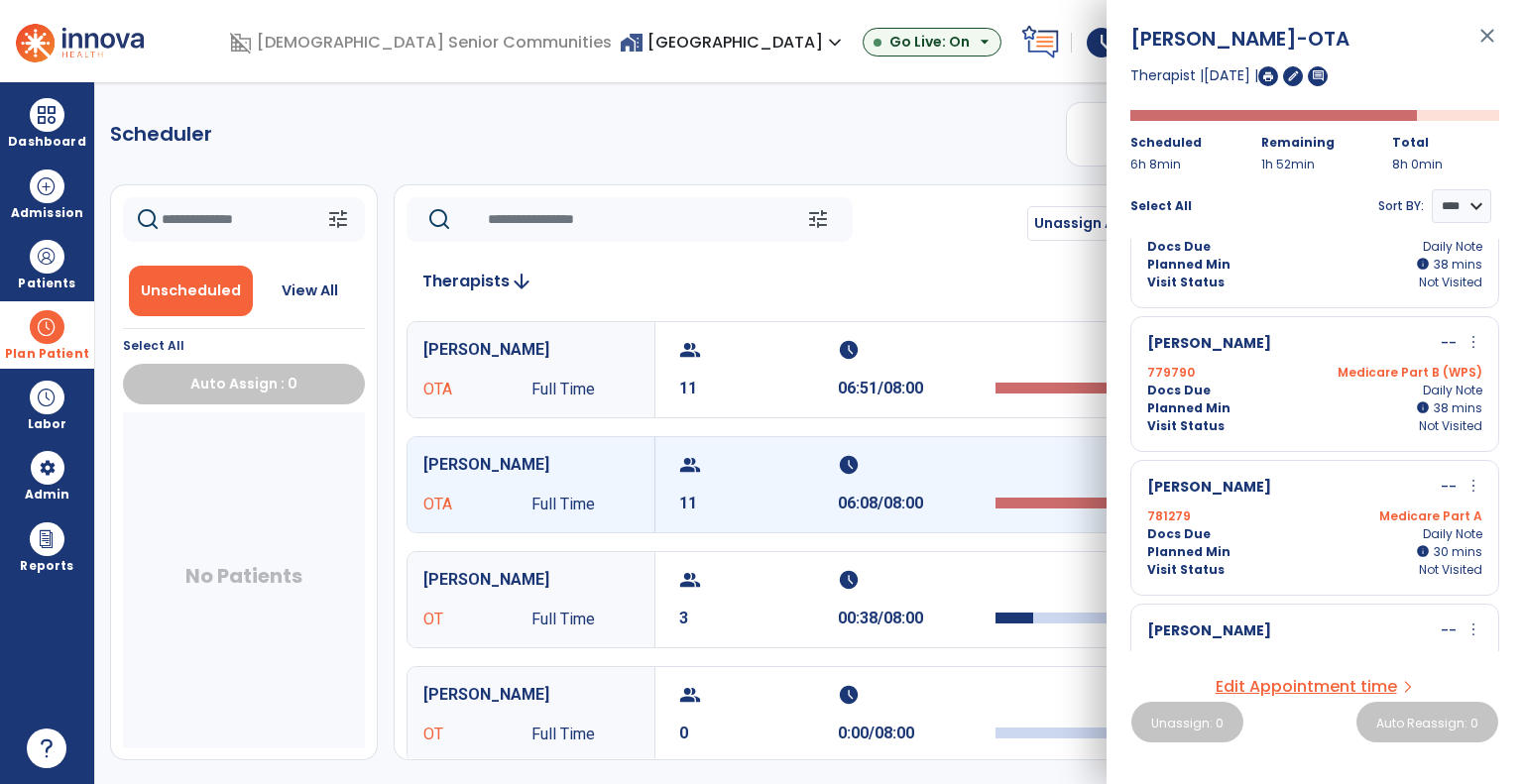 scroll, scrollTop: 793, scrollLeft: 0, axis: vertical 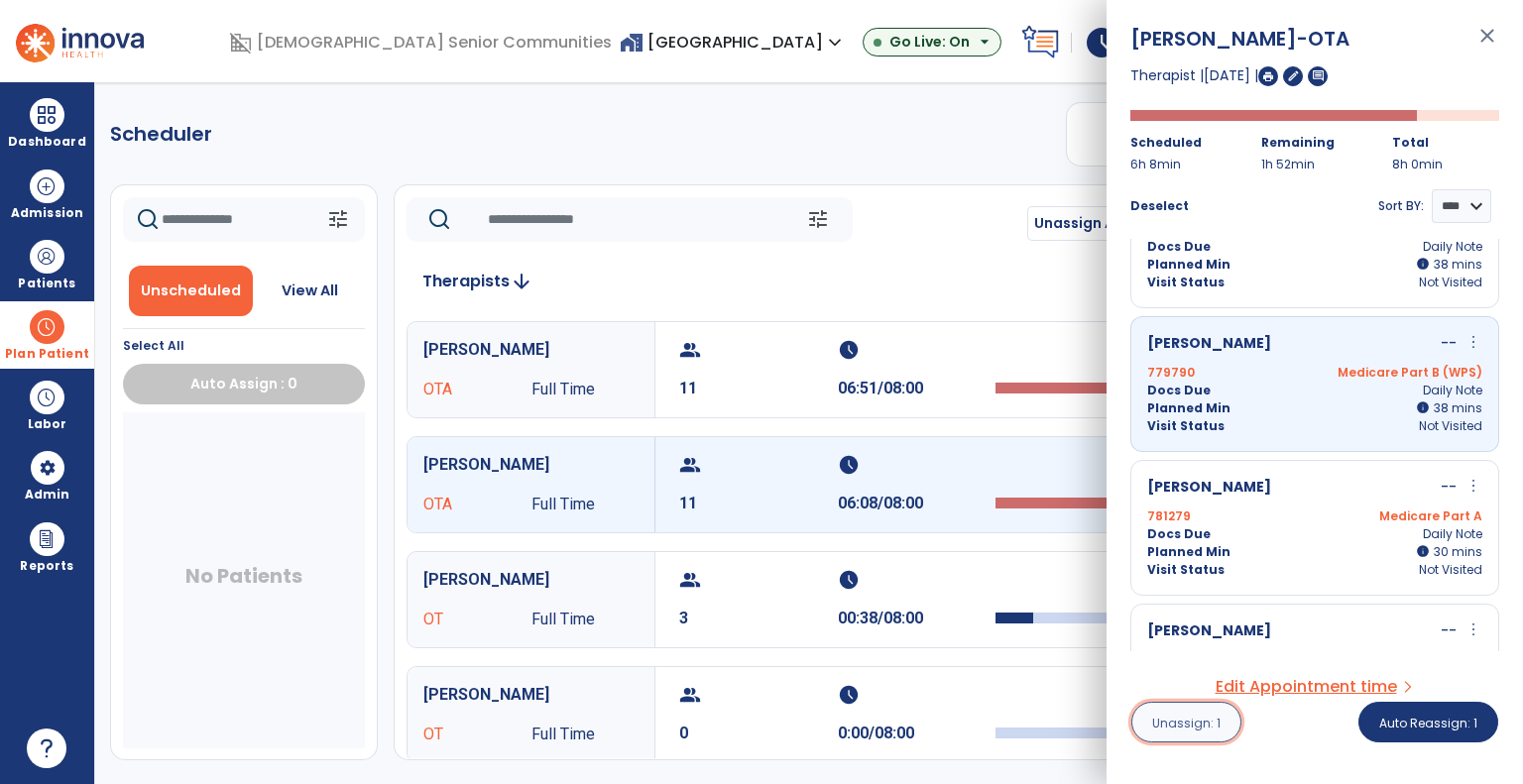 click on "Unassign: 1" at bounding box center [1186, 722] 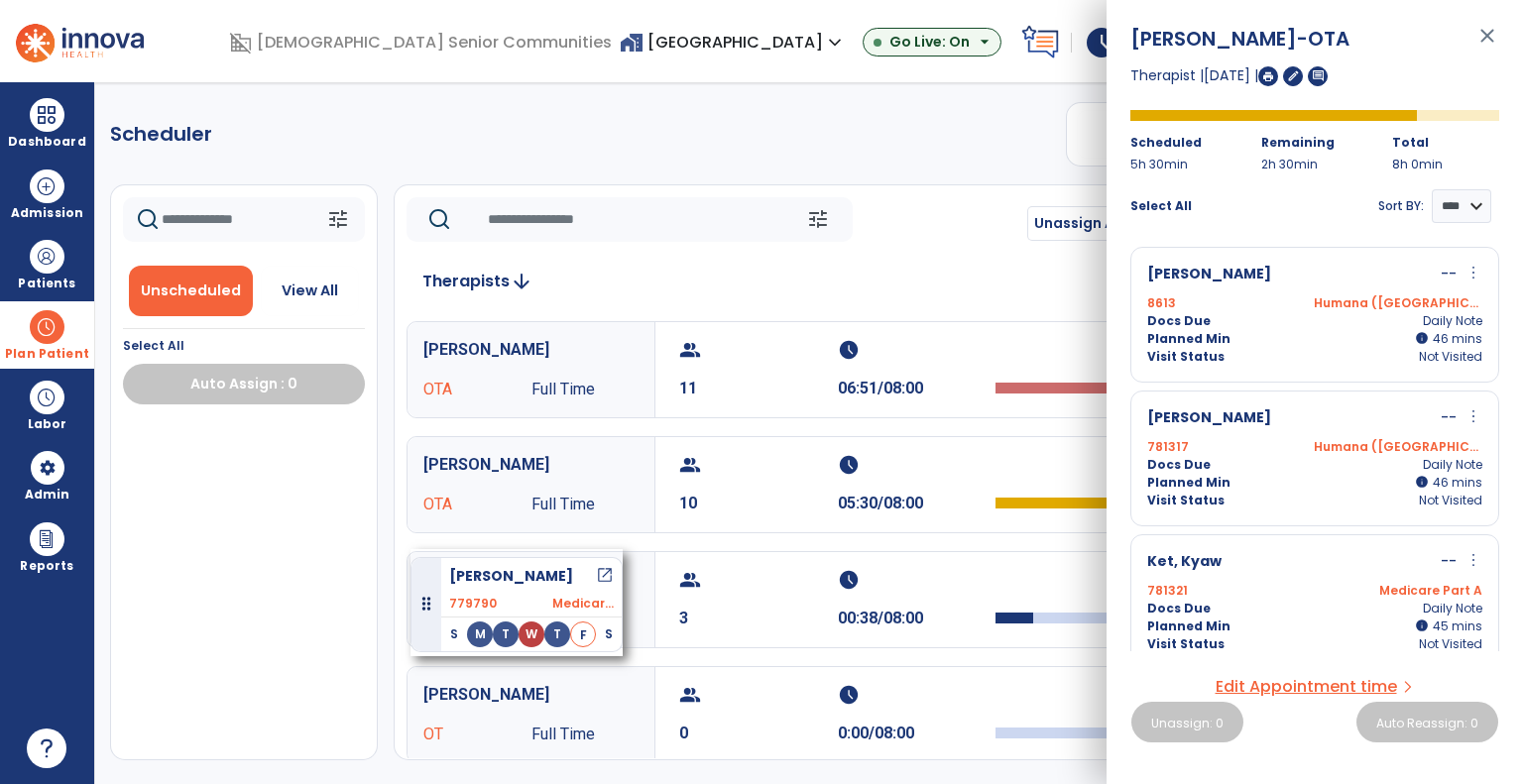 drag, startPoint x: 283, startPoint y: 433, endPoint x: 408, endPoint y: 543, distance: 166.50826 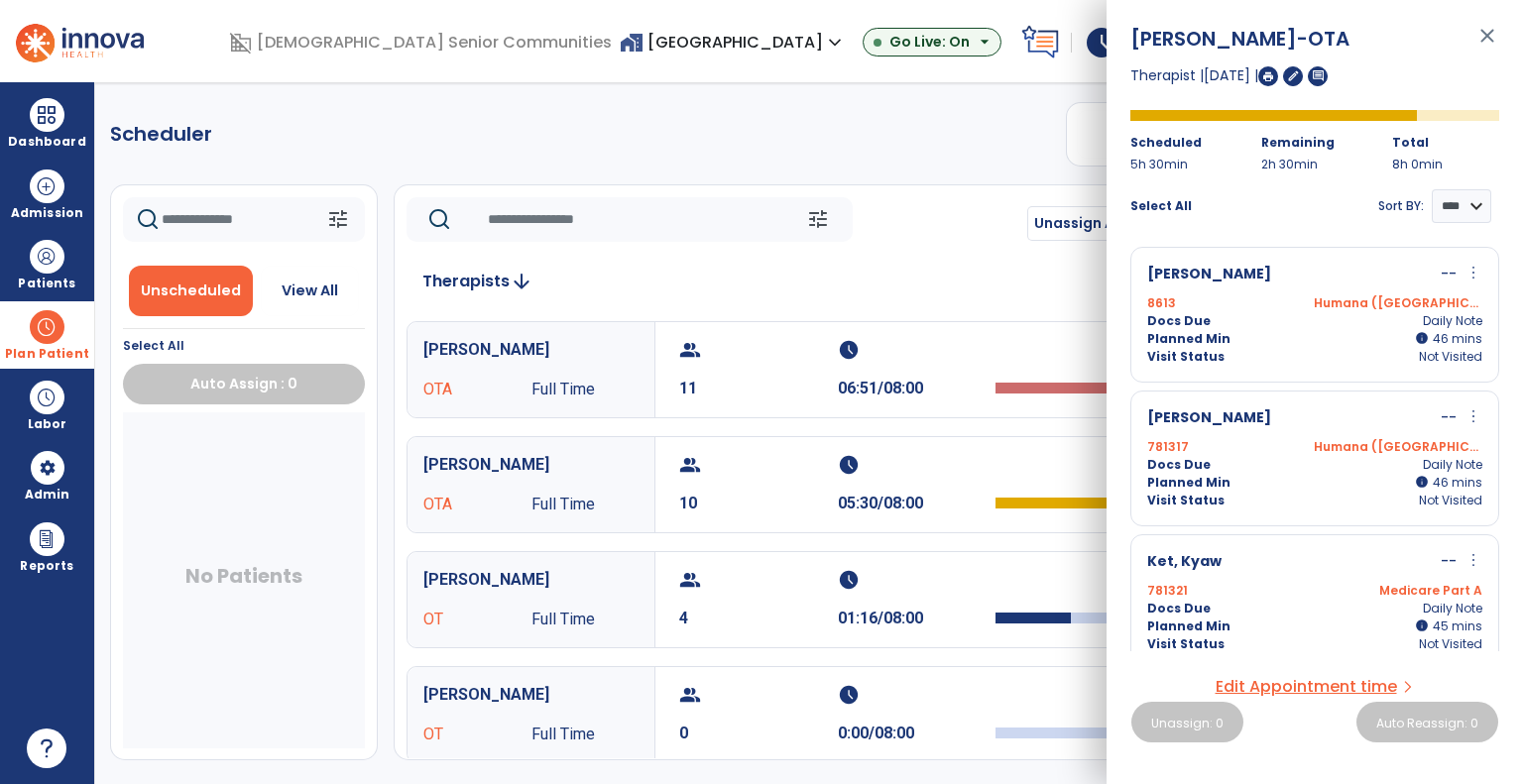 click on "Visit Status" at bounding box center (1186, 357) 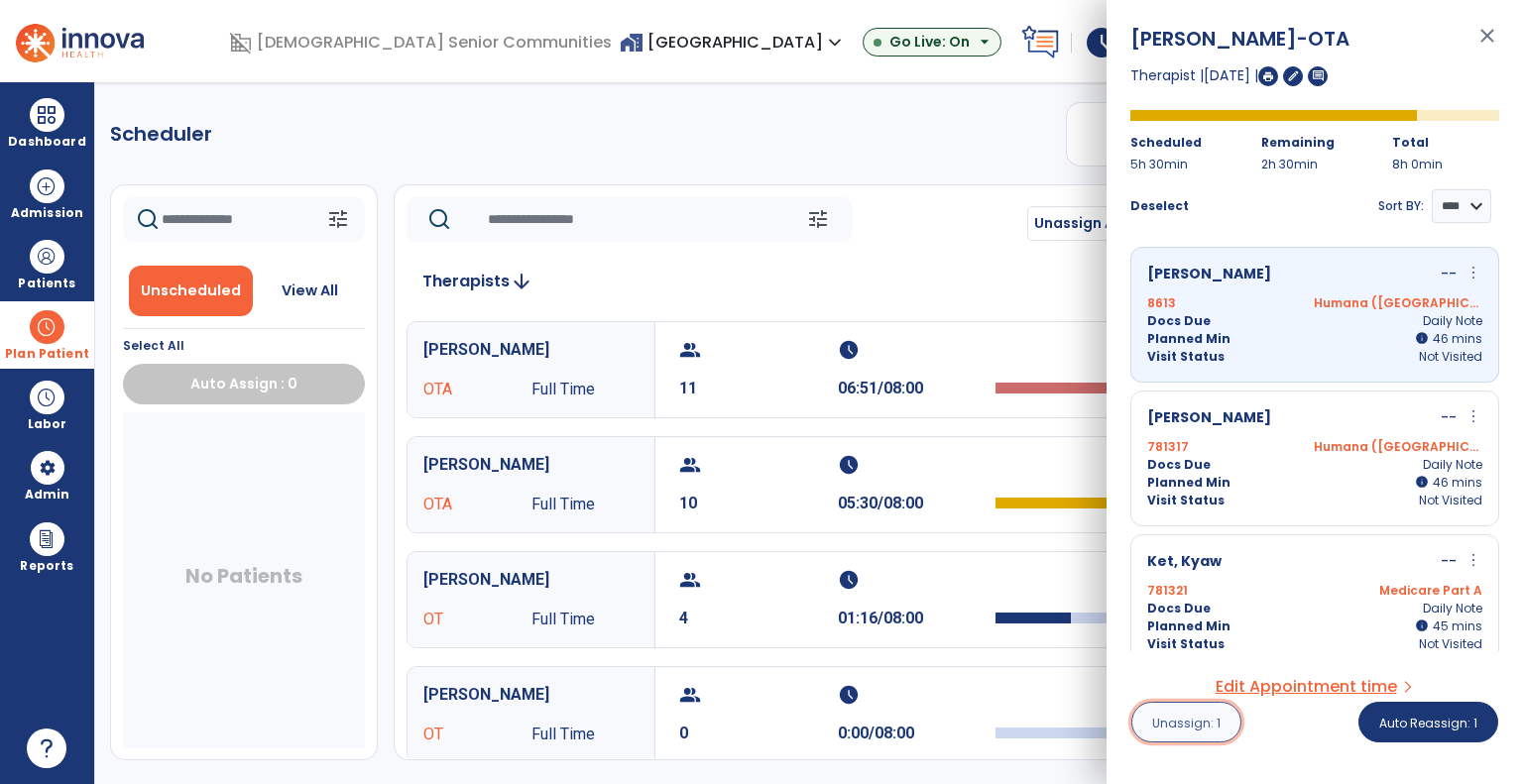 click on "Unassign: 1" at bounding box center [1186, 723] 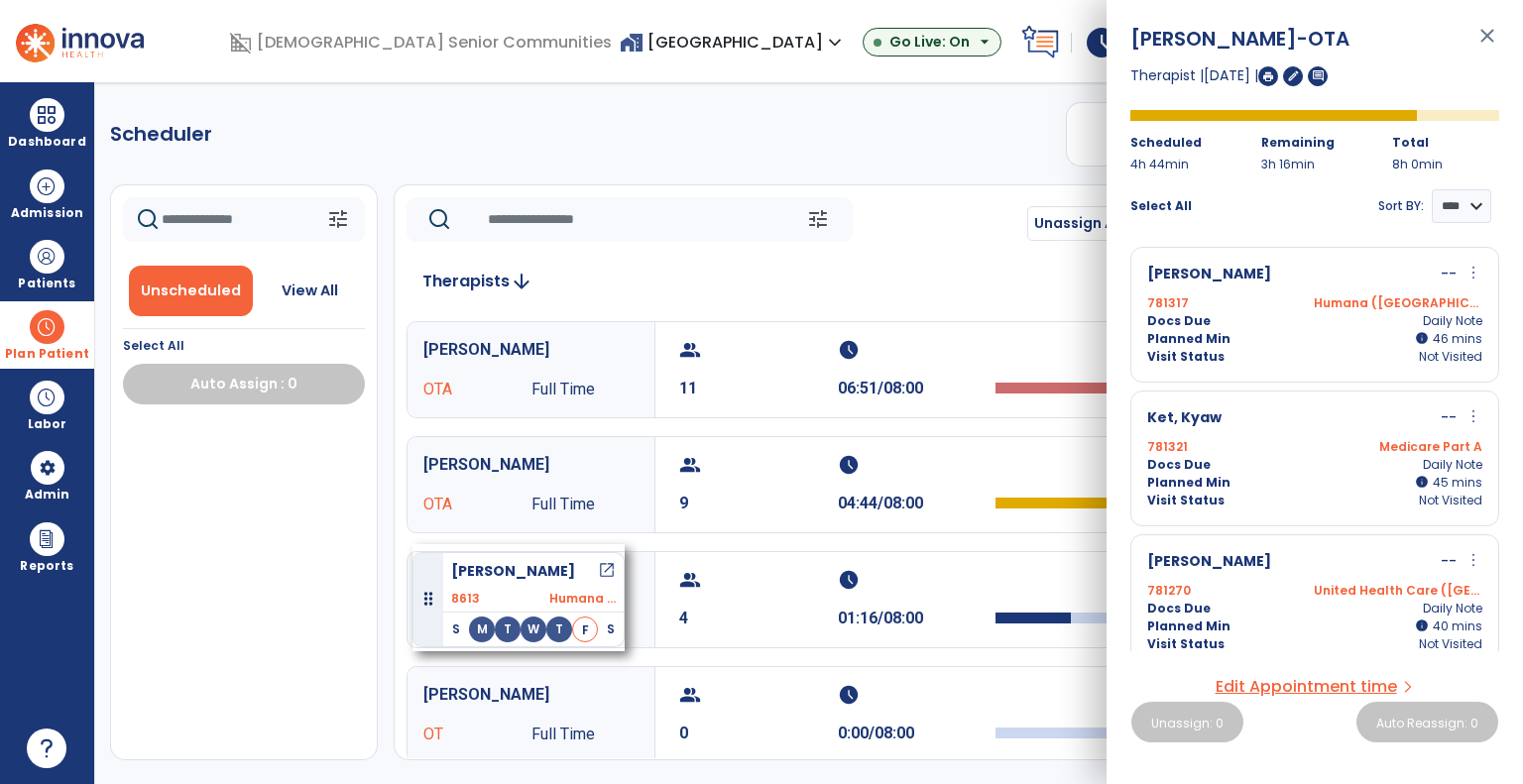drag, startPoint x: 282, startPoint y: 459, endPoint x: 409, endPoint y: 542, distance: 151.71684 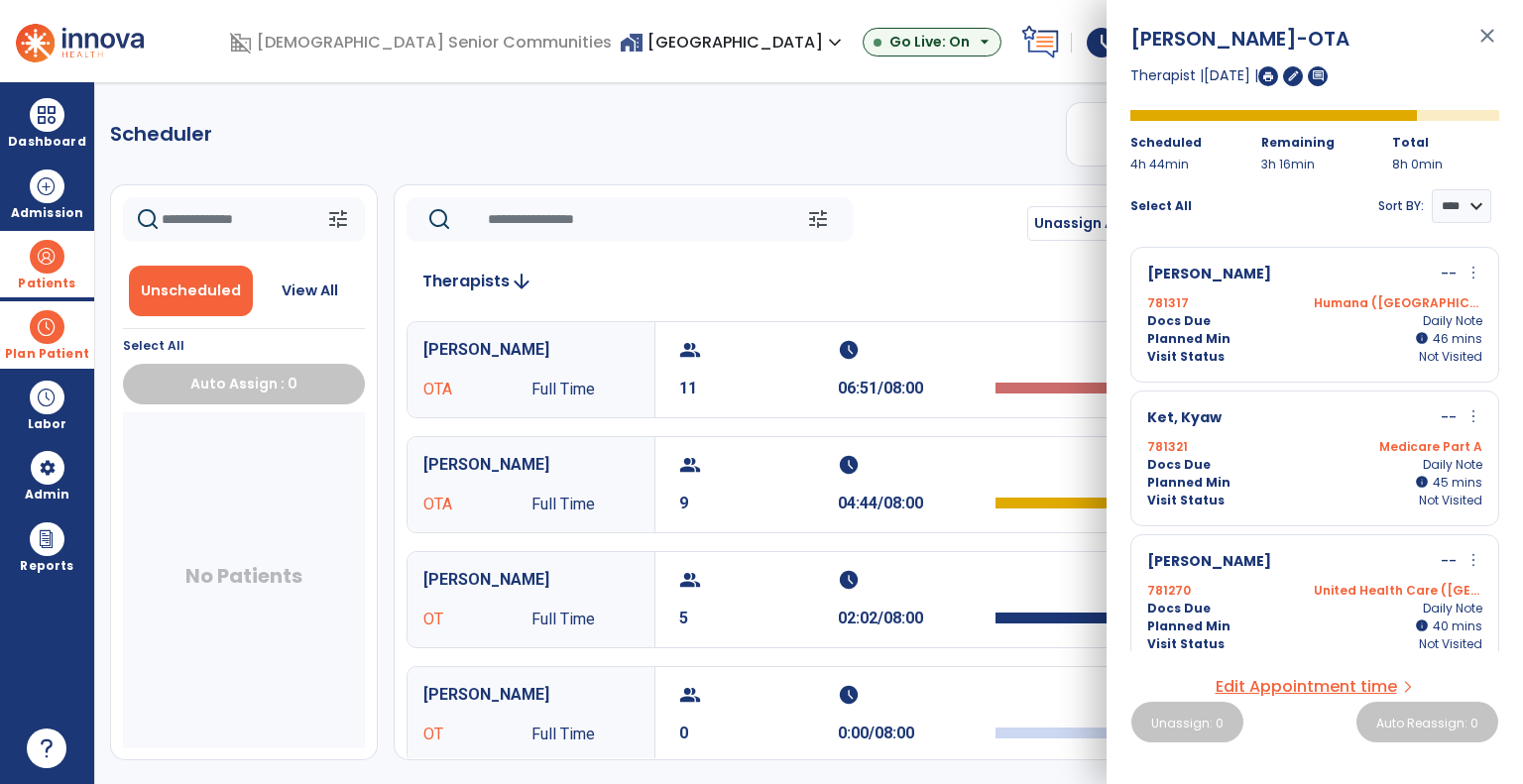 click on "Patients" at bounding box center (47, 283) 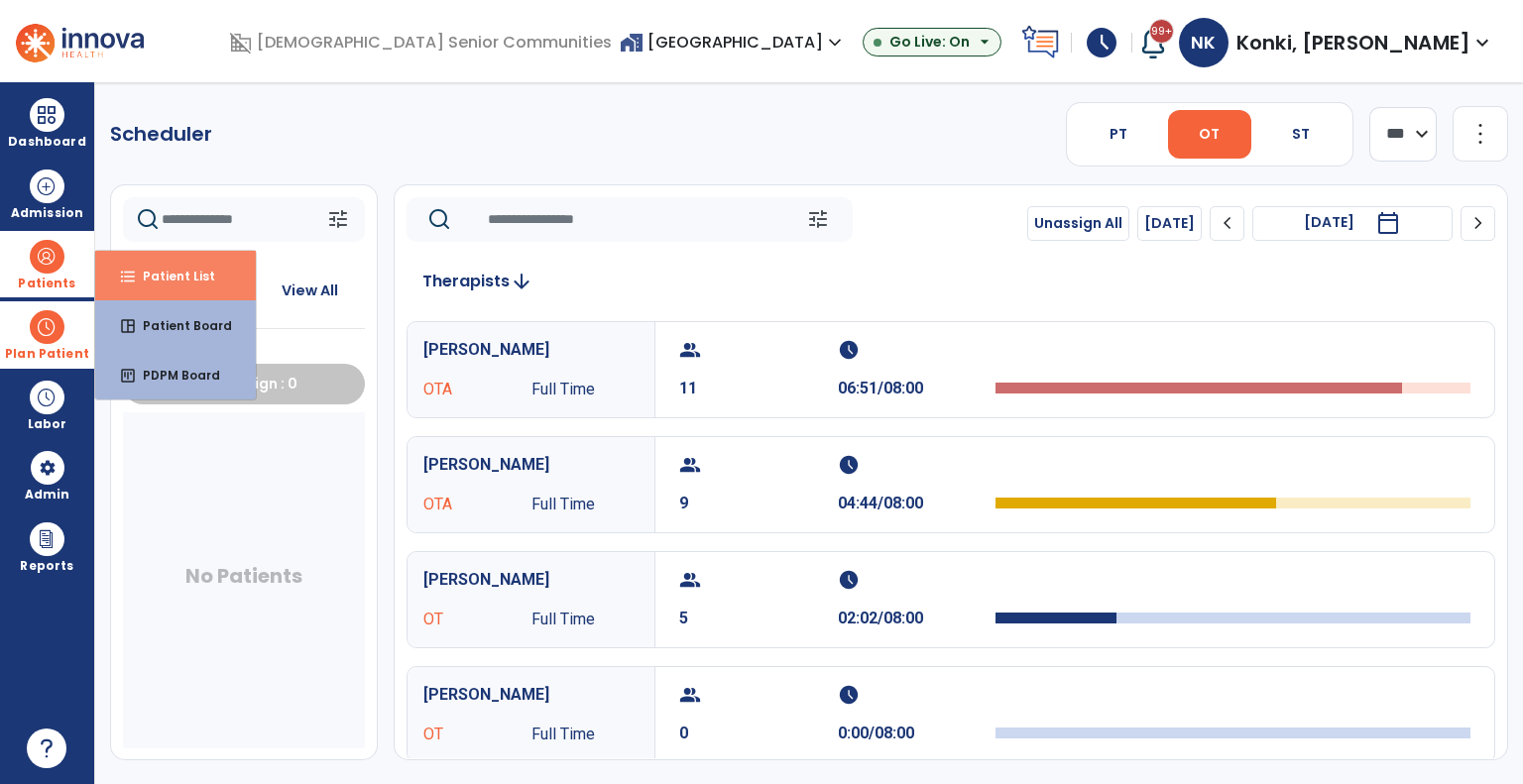 click on "format_list_bulleted" at bounding box center [128, 277] 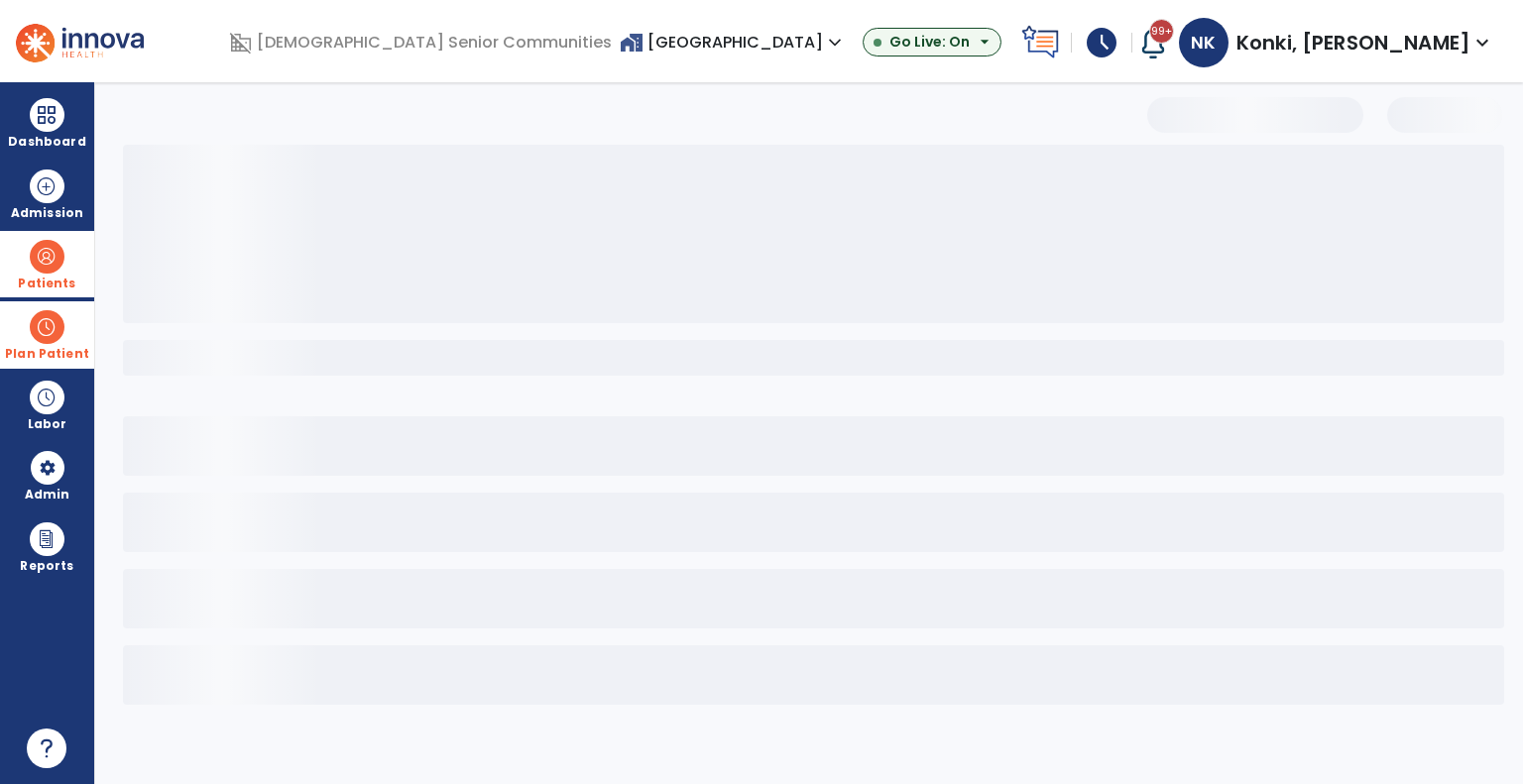 select on "***" 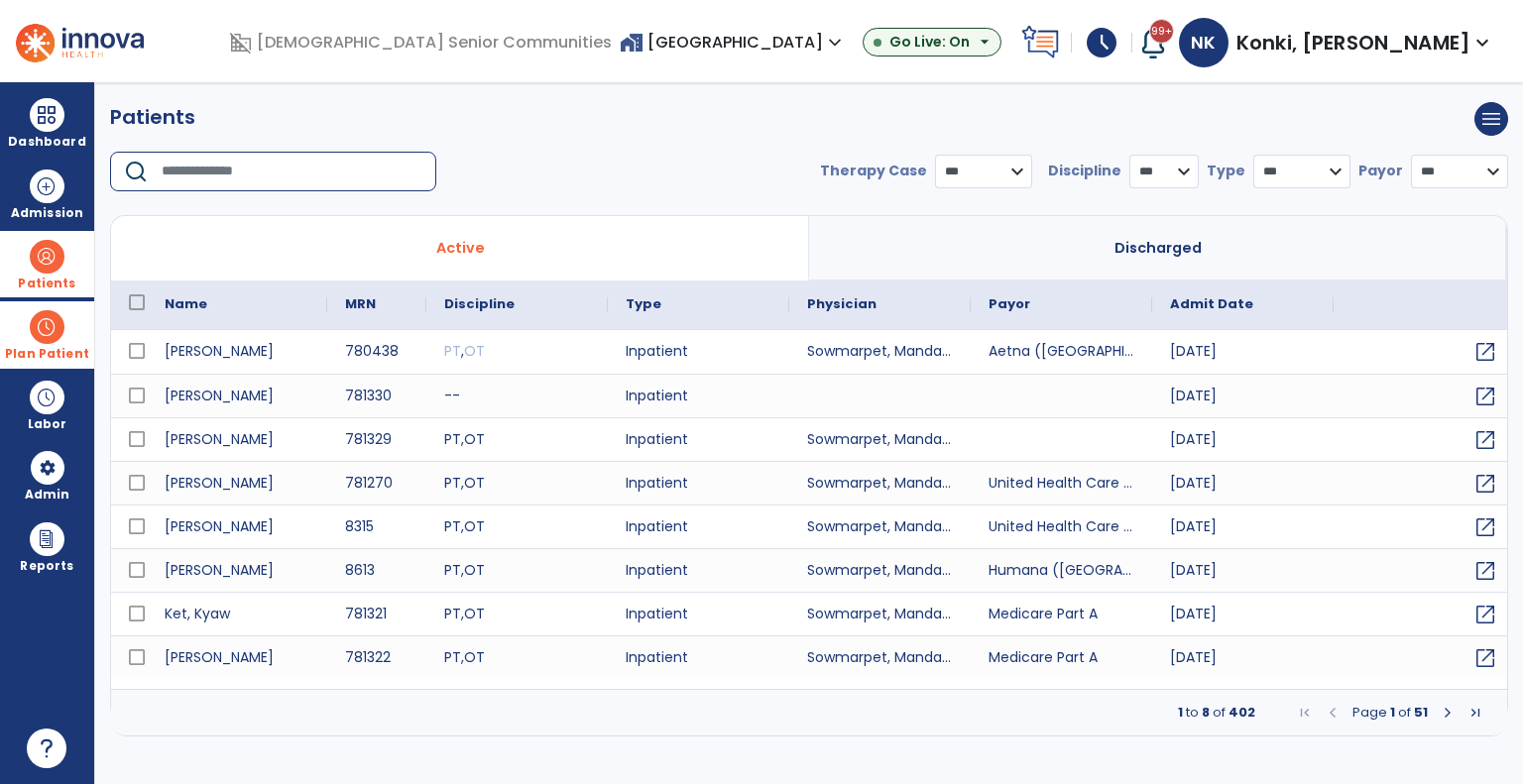 click at bounding box center [292, 171] 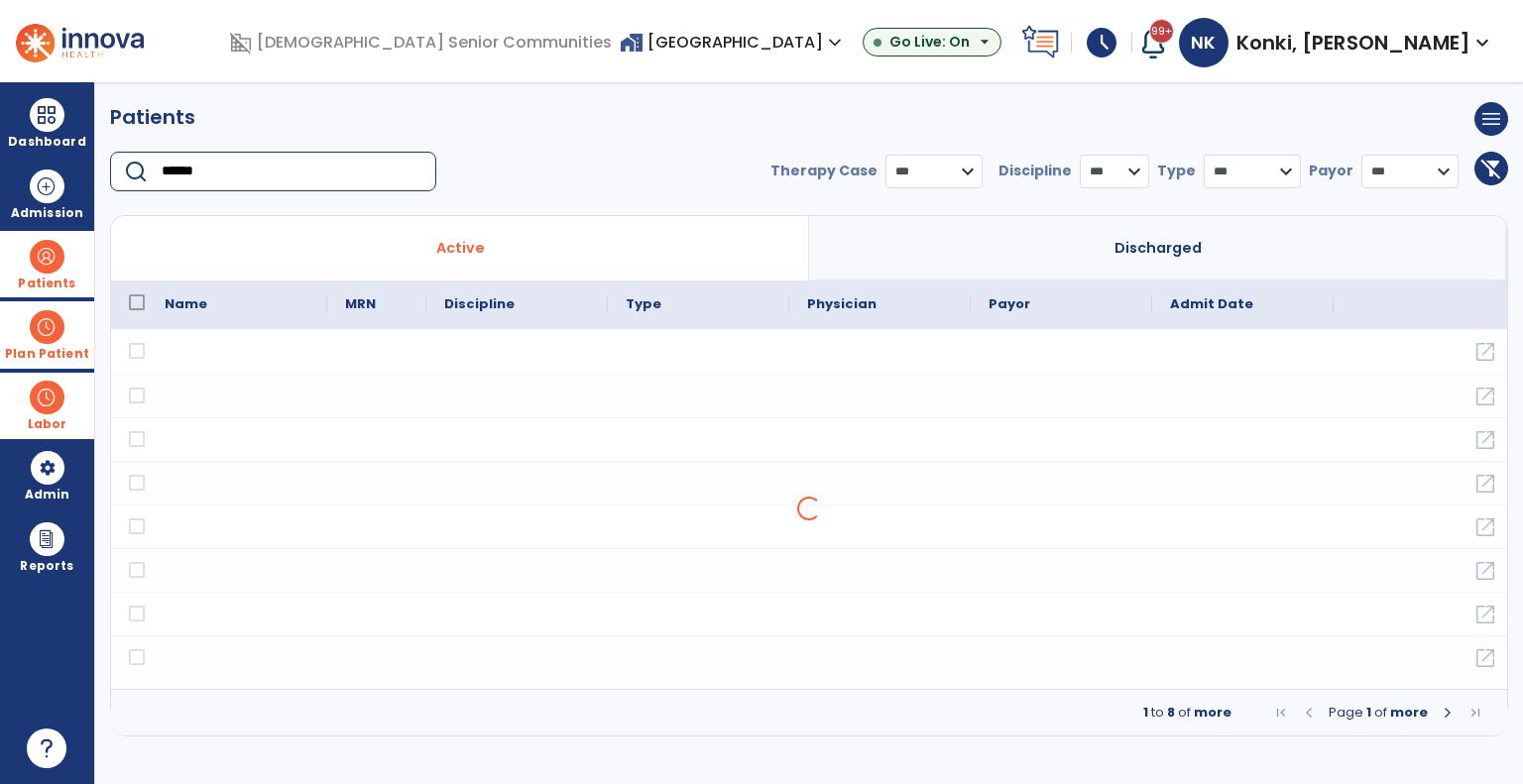 type on "******" 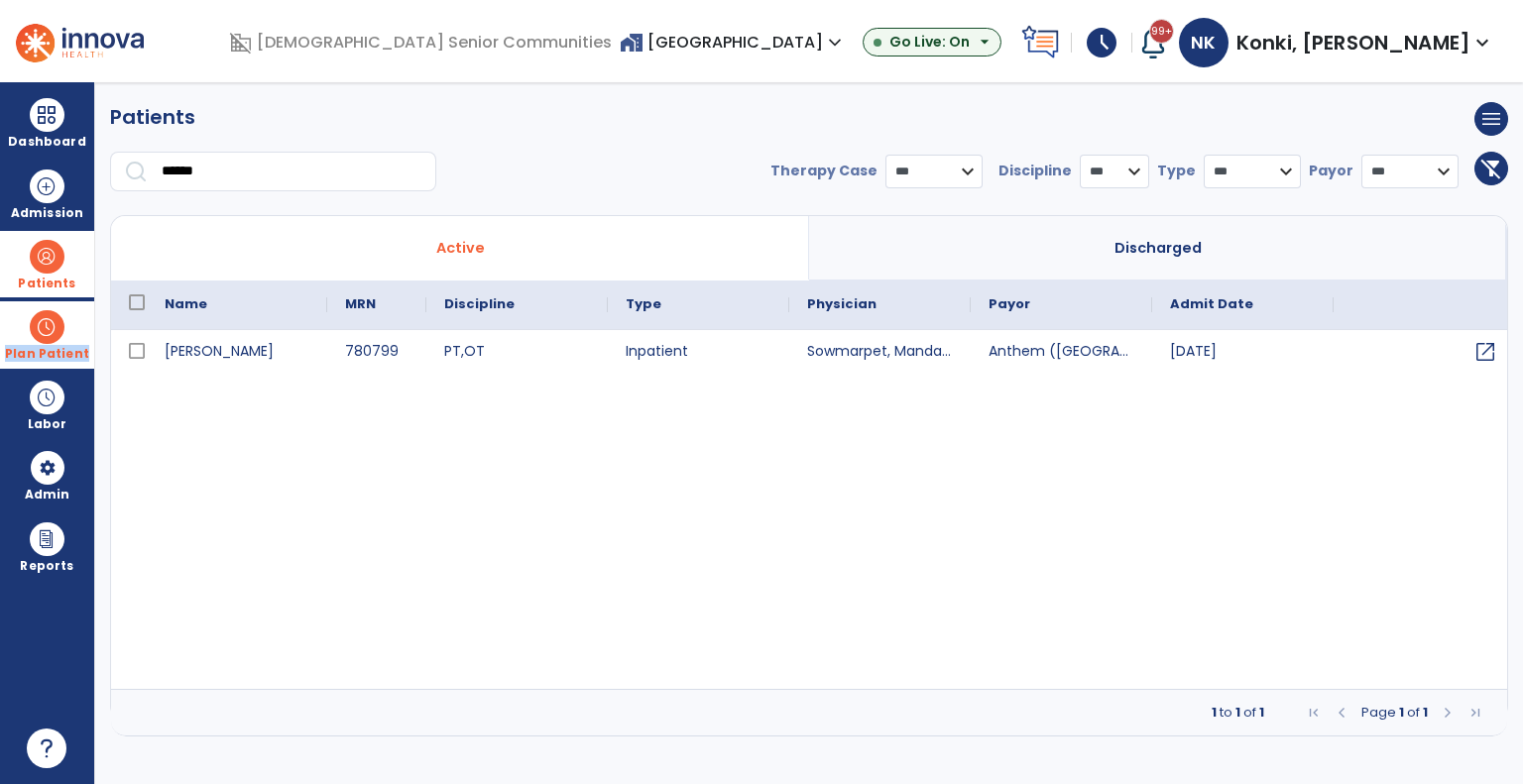 drag, startPoint x: 36, startPoint y: 390, endPoint x: 61, endPoint y: 337, distance: 58.60034 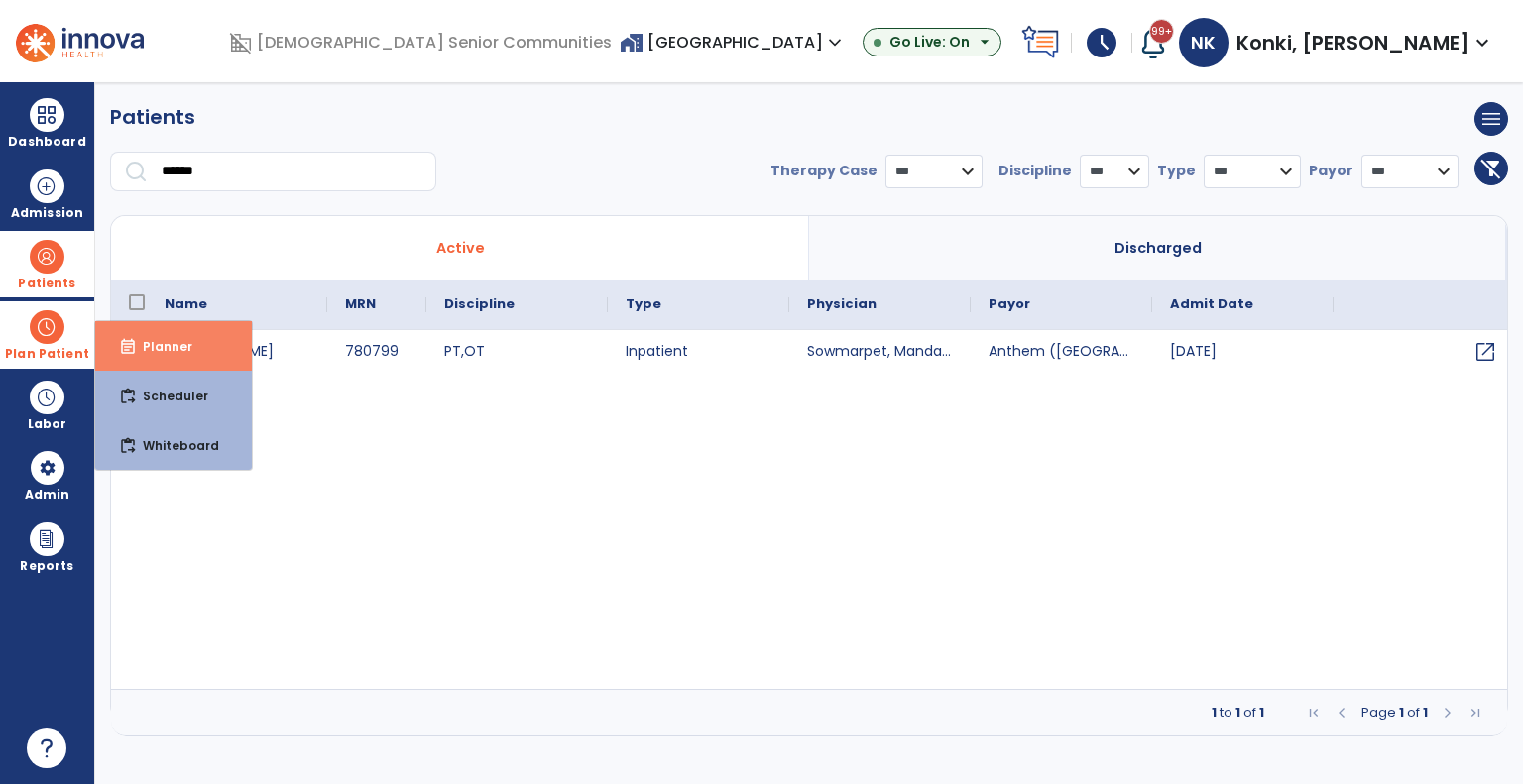 click on "event_note  Planner" at bounding box center [174, 346] 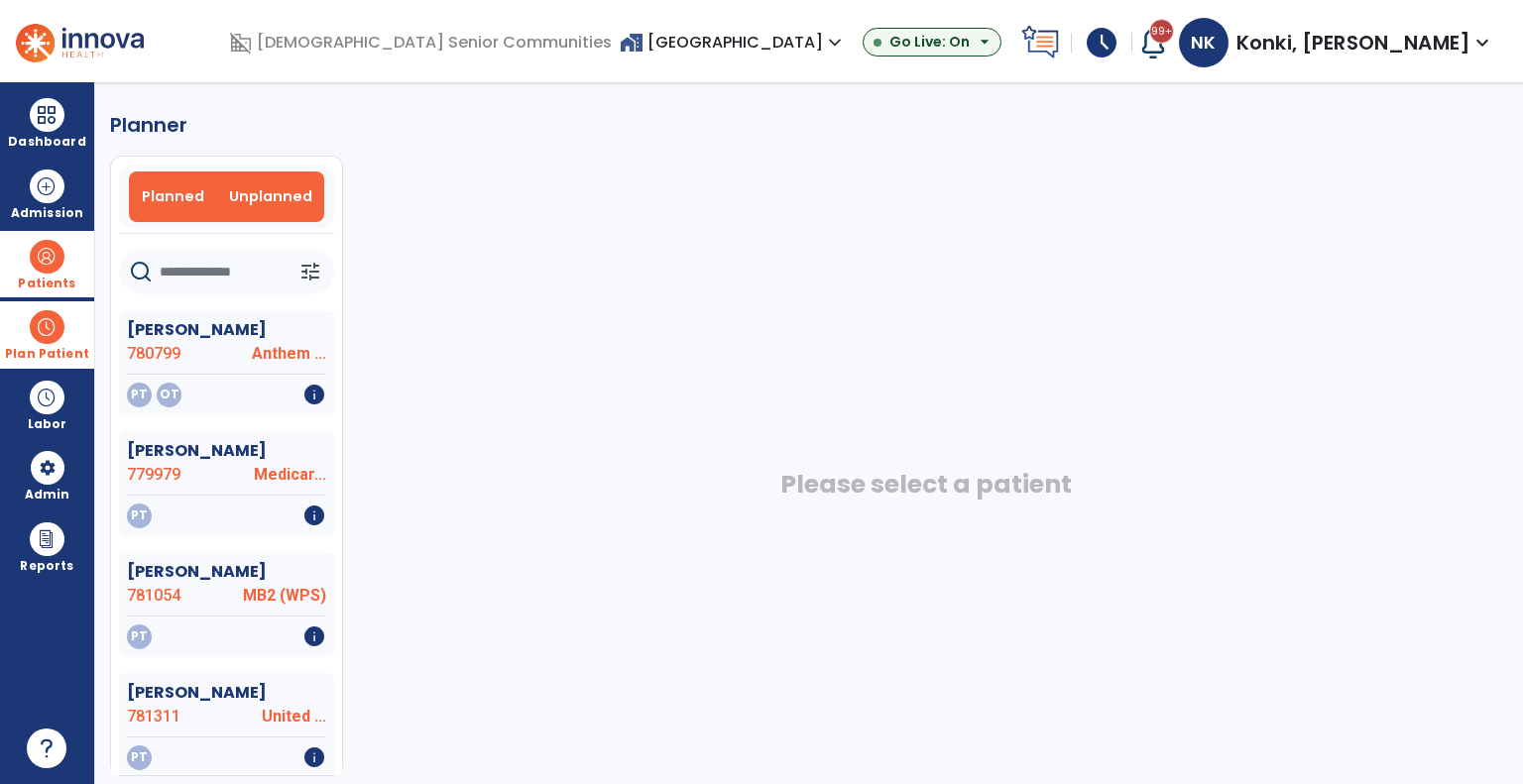click on "Planned" at bounding box center [173, 196] 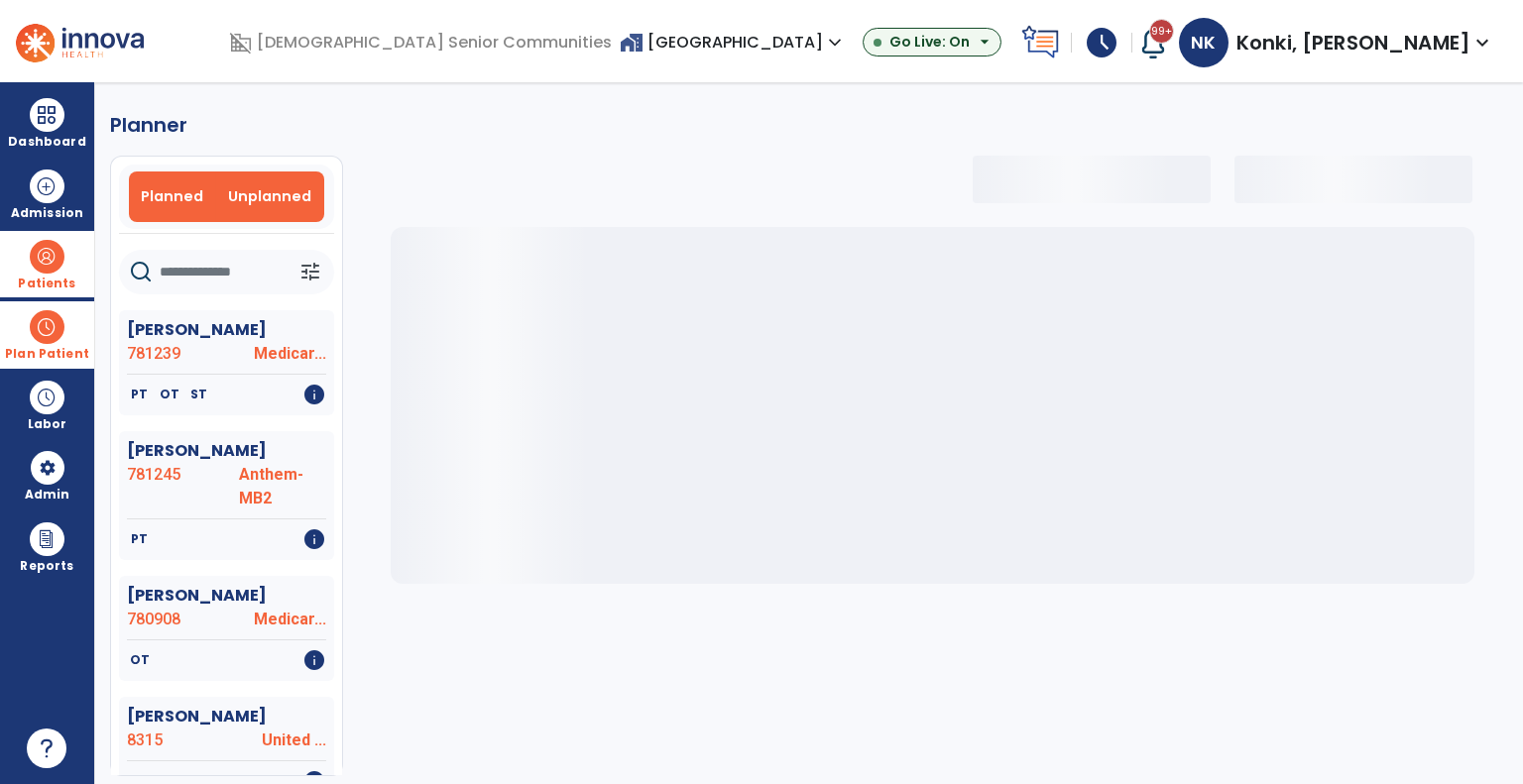 click on "Unplanned" at bounding box center [270, 196] 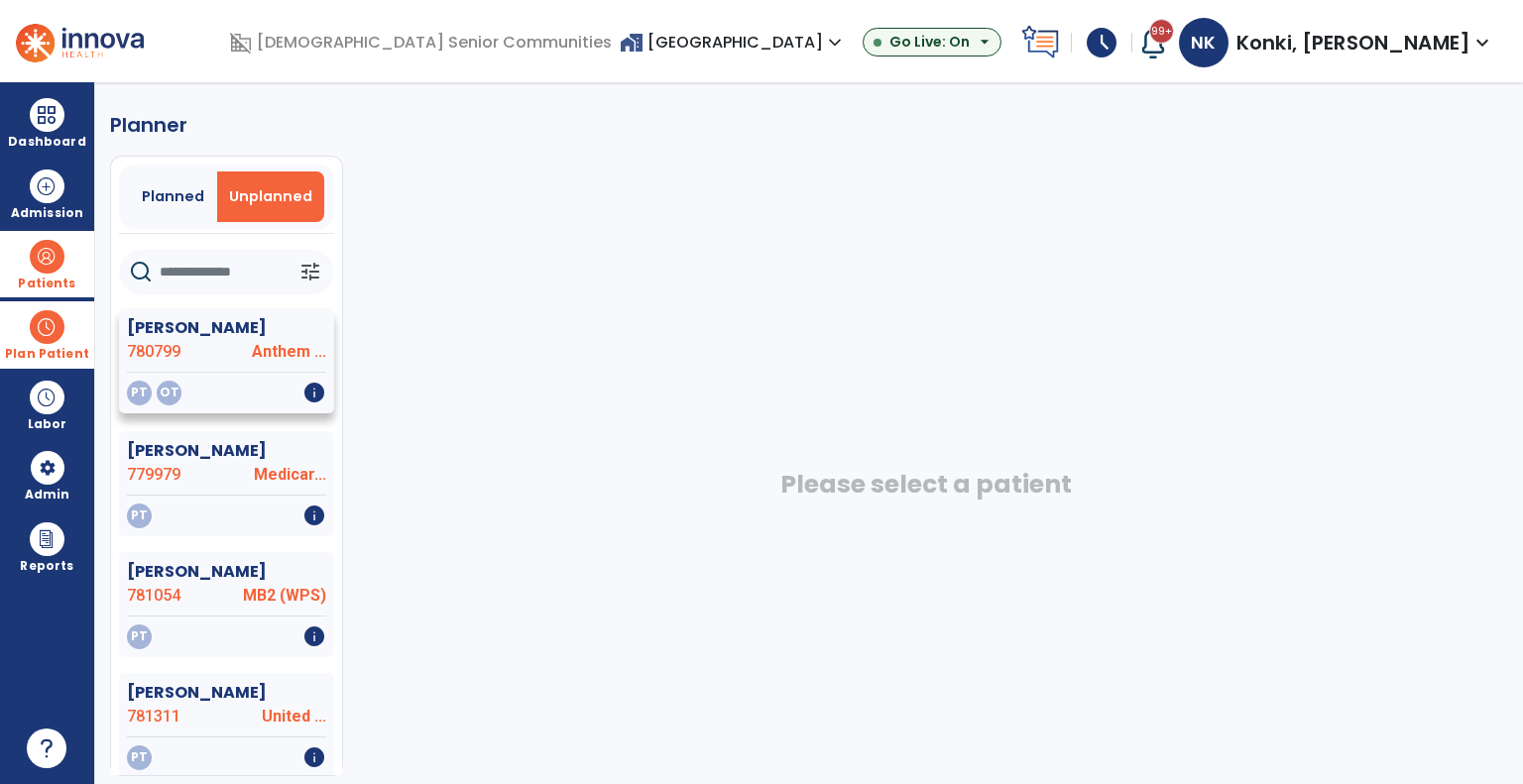 click on "Anthem ..." 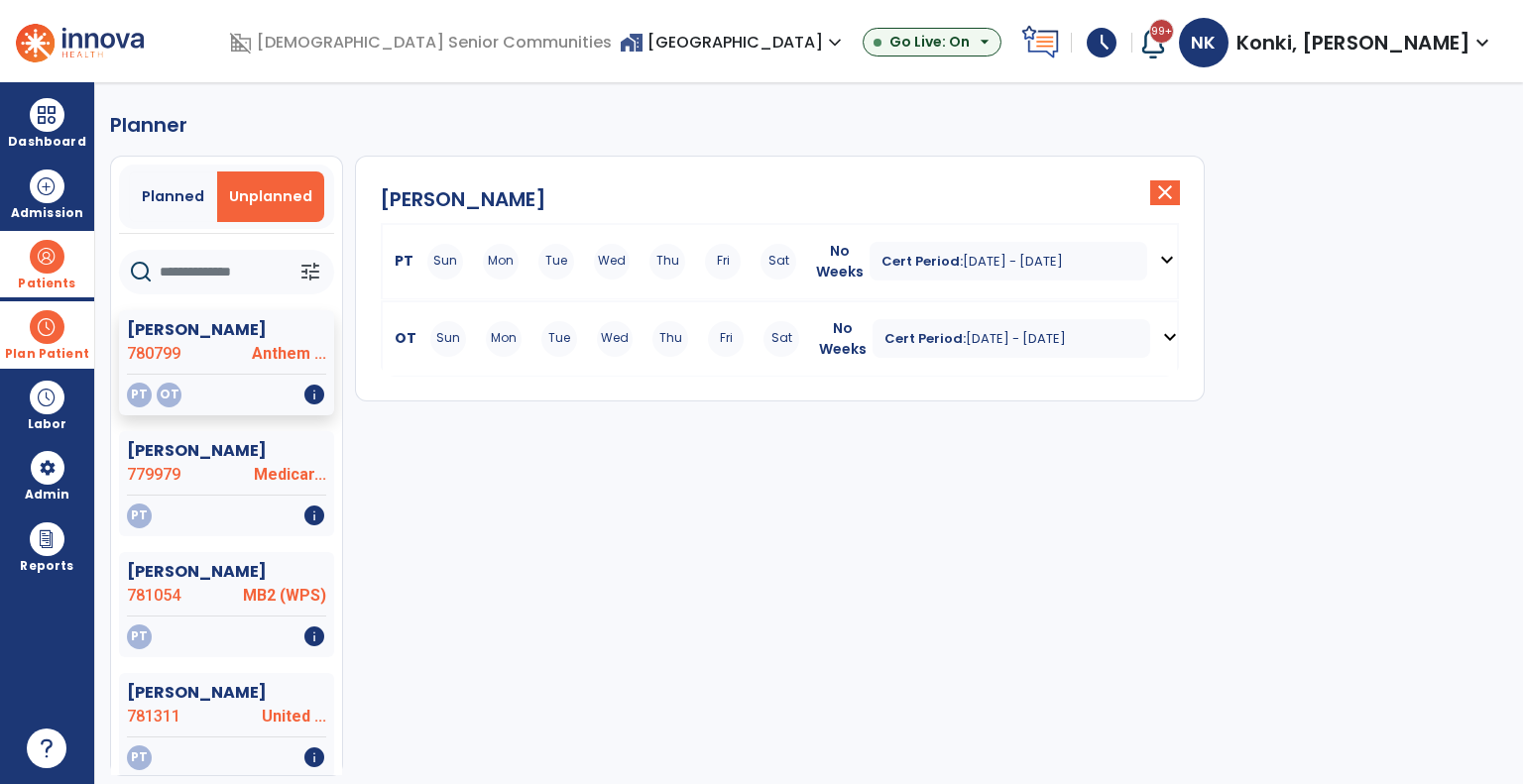 click on "Cert Period:  [DATE] - [DATE]" at bounding box center (1008, 261) 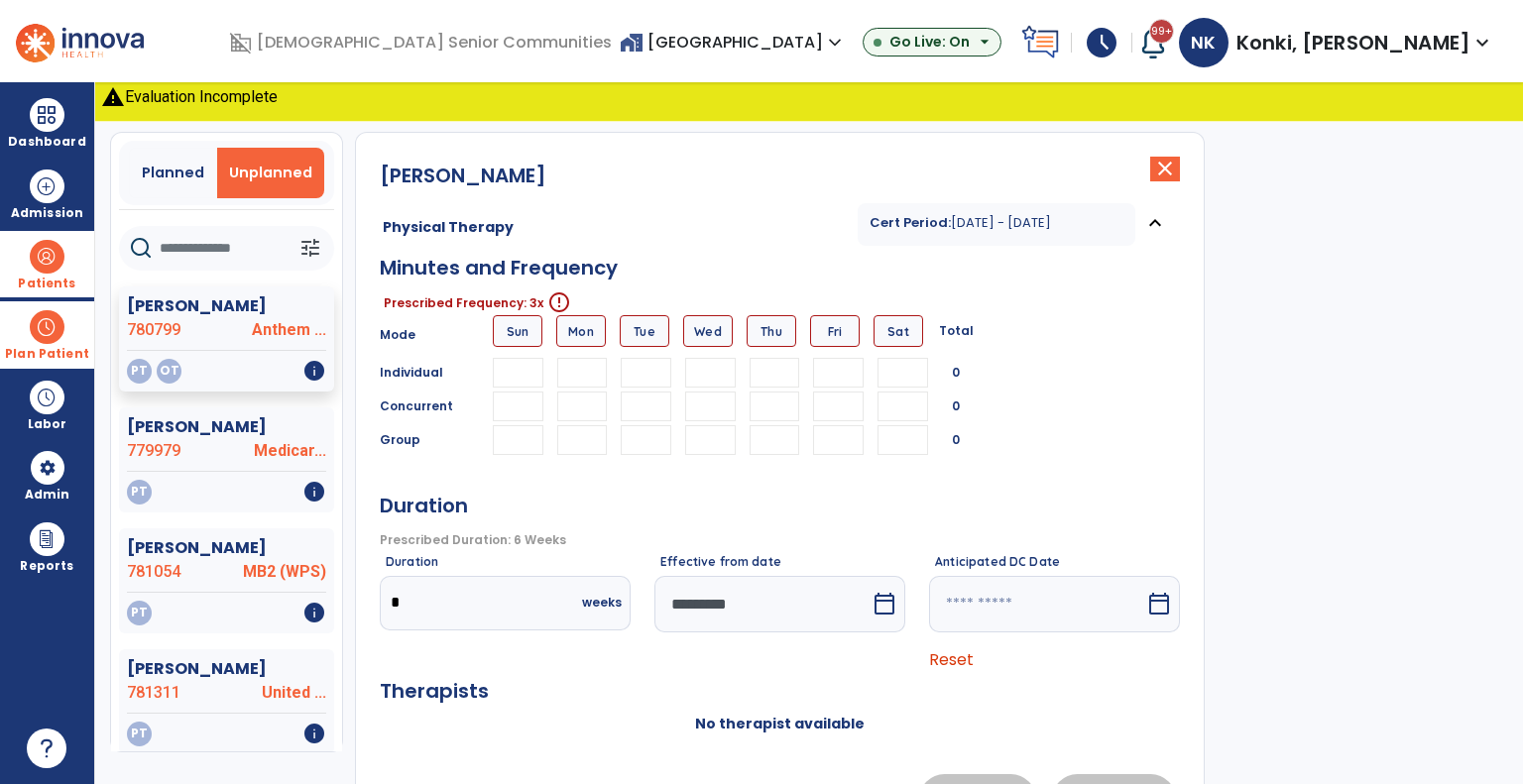 scroll, scrollTop: 56, scrollLeft: 0, axis: vertical 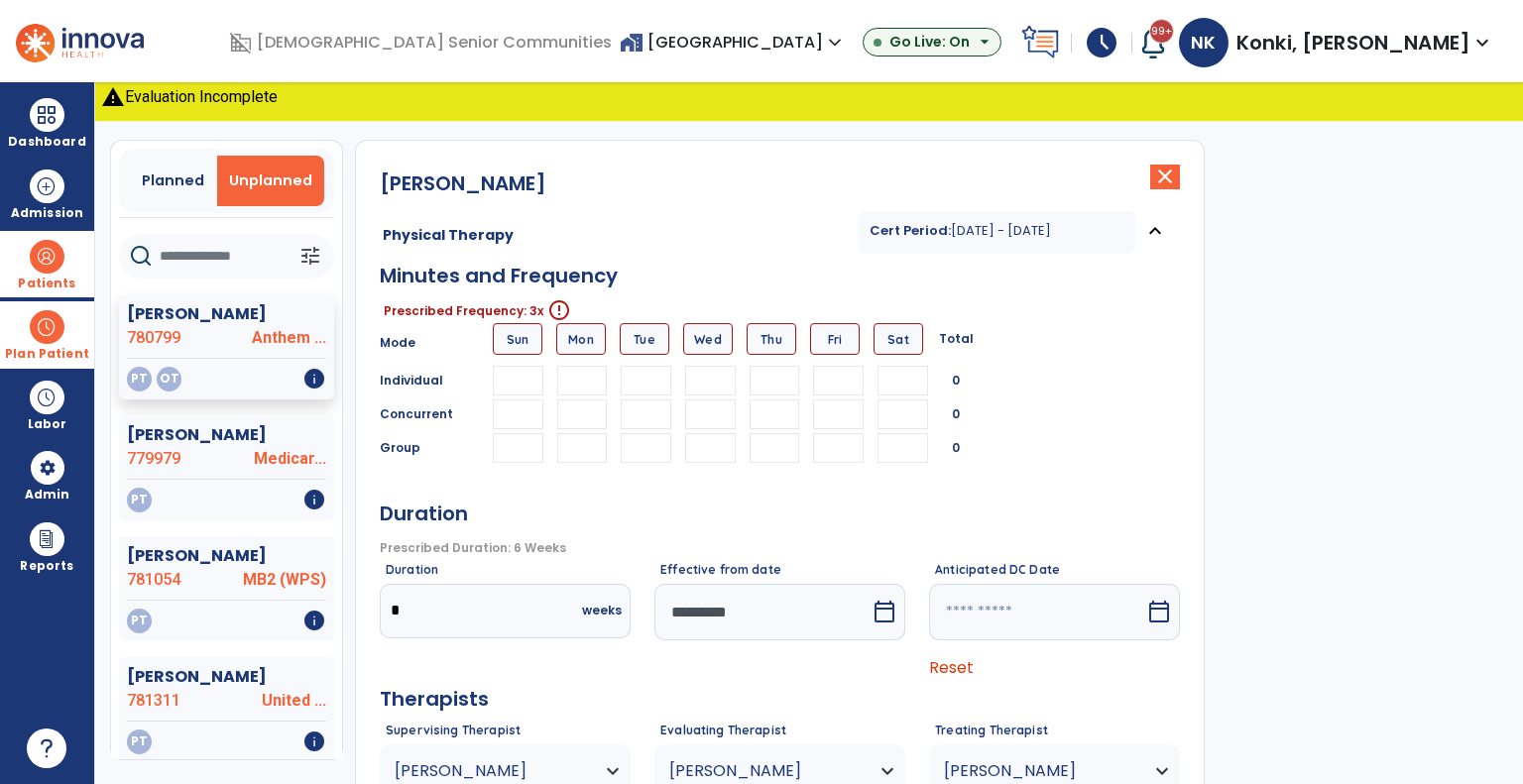 click on "Plan Patient" at bounding box center [47, 334] 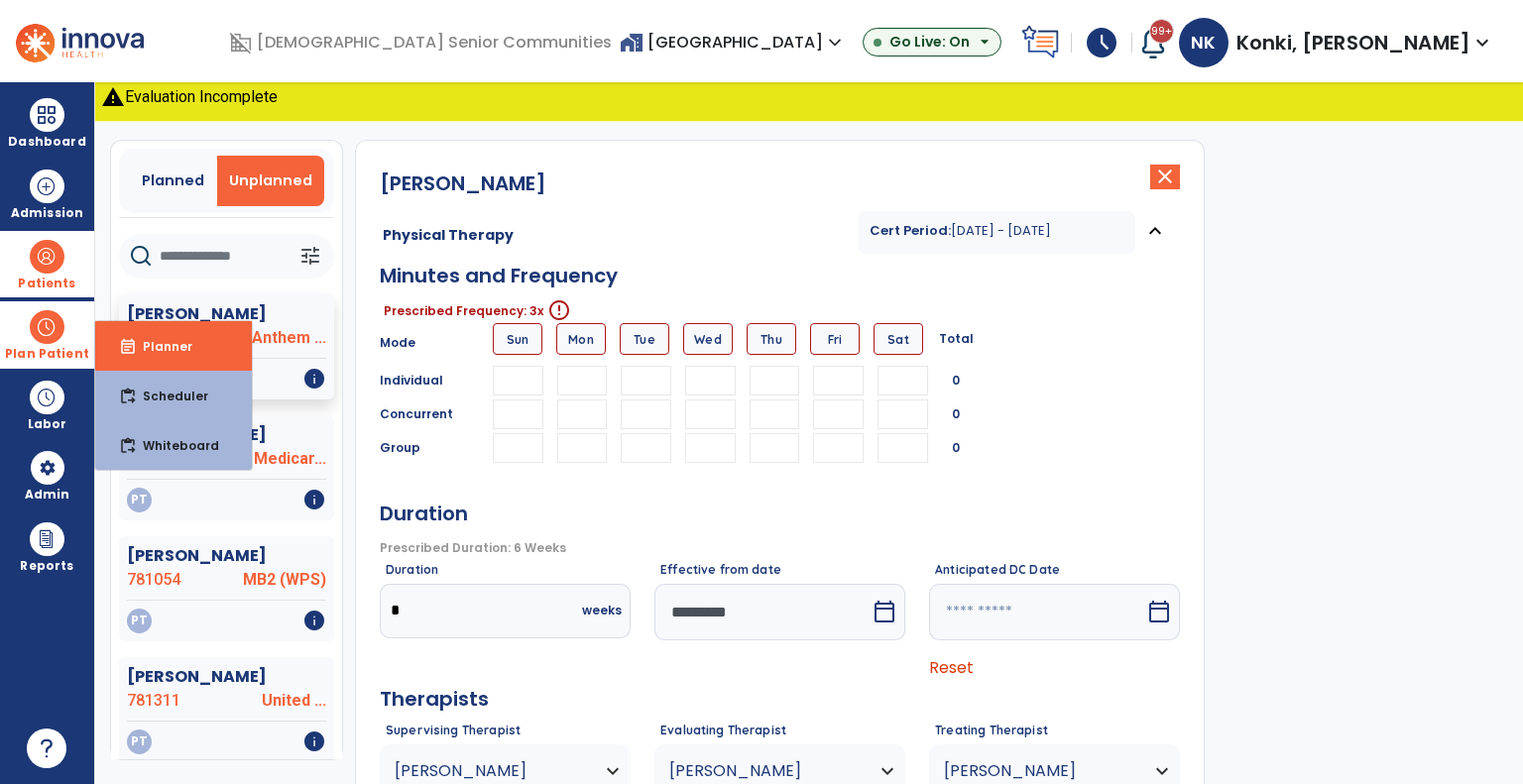 click on "Plan Patient" at bounding box center (47, 354) 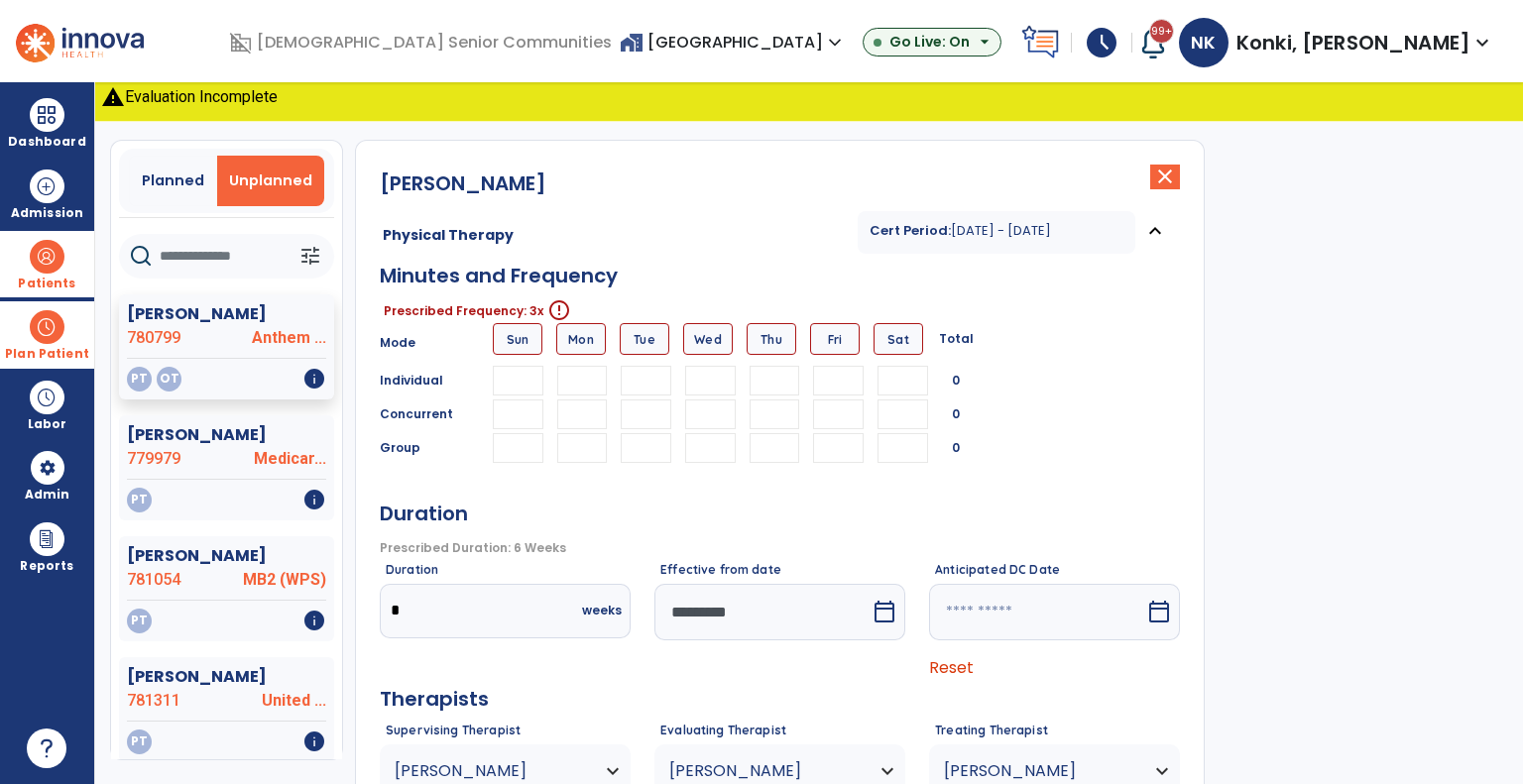 click on "Plan Patient" at bounding box center (47, 334) 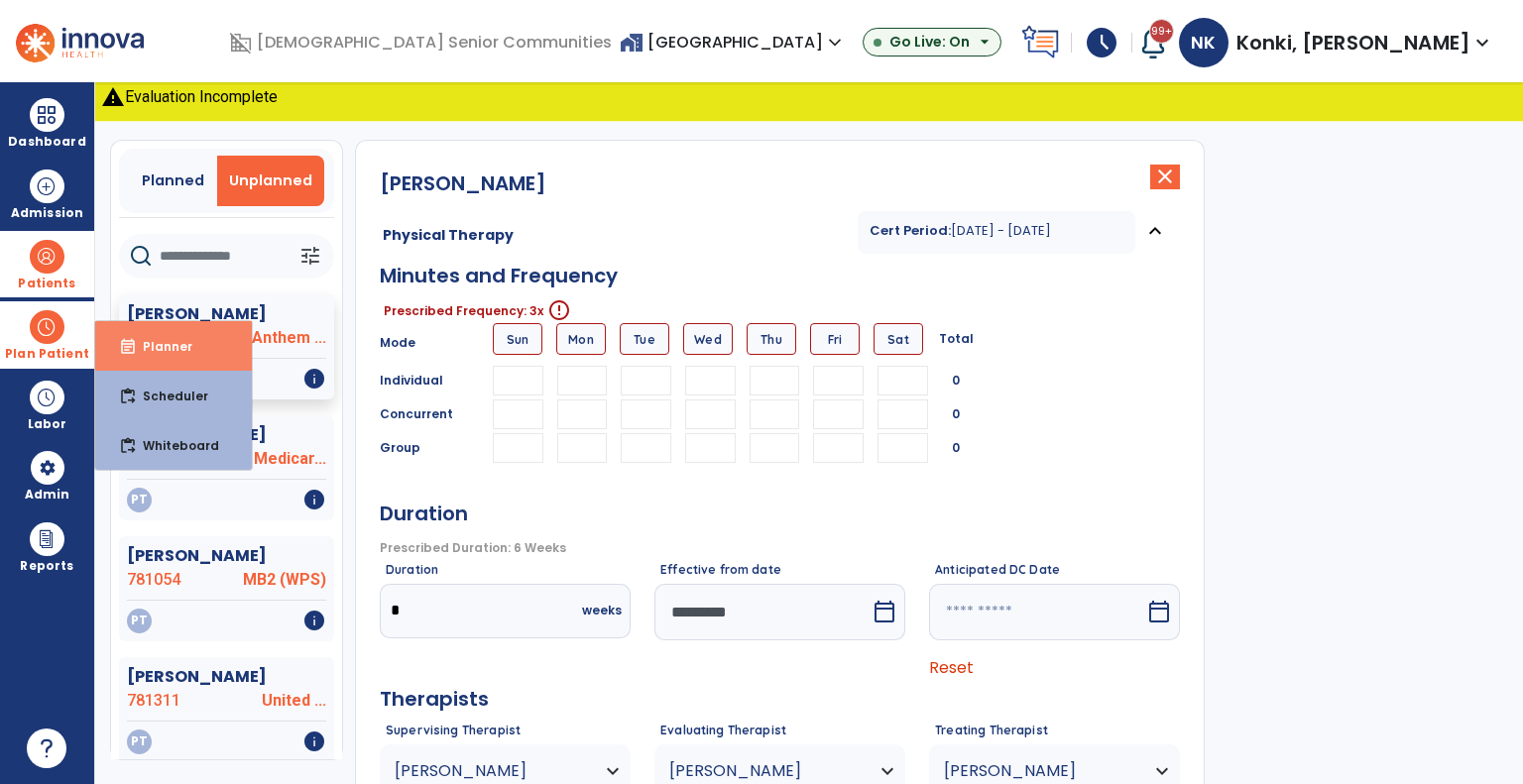 click on "event_note  Planner" at bounding box center [174, 346] 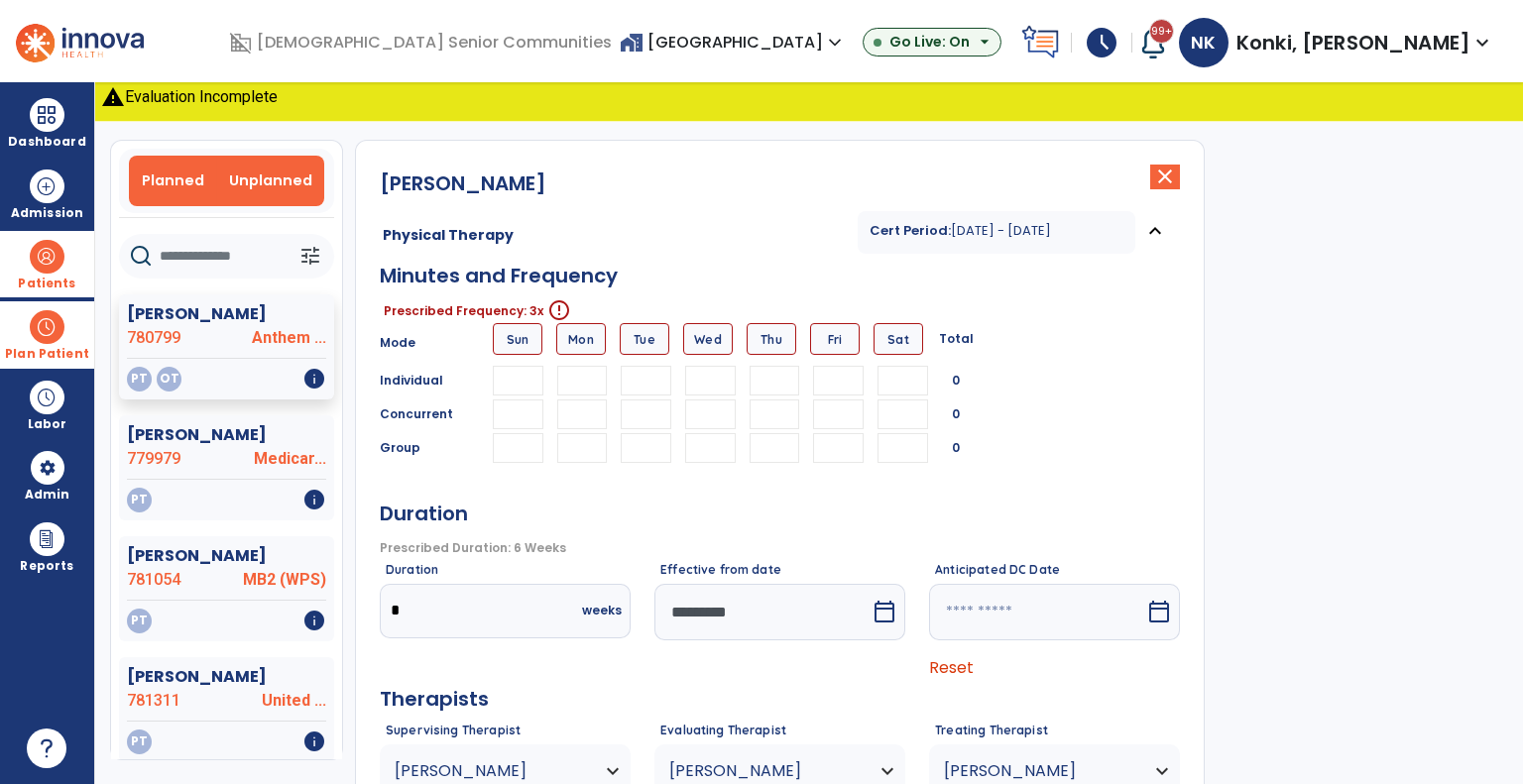 click on "Planned" at bounding box center (174, 180) 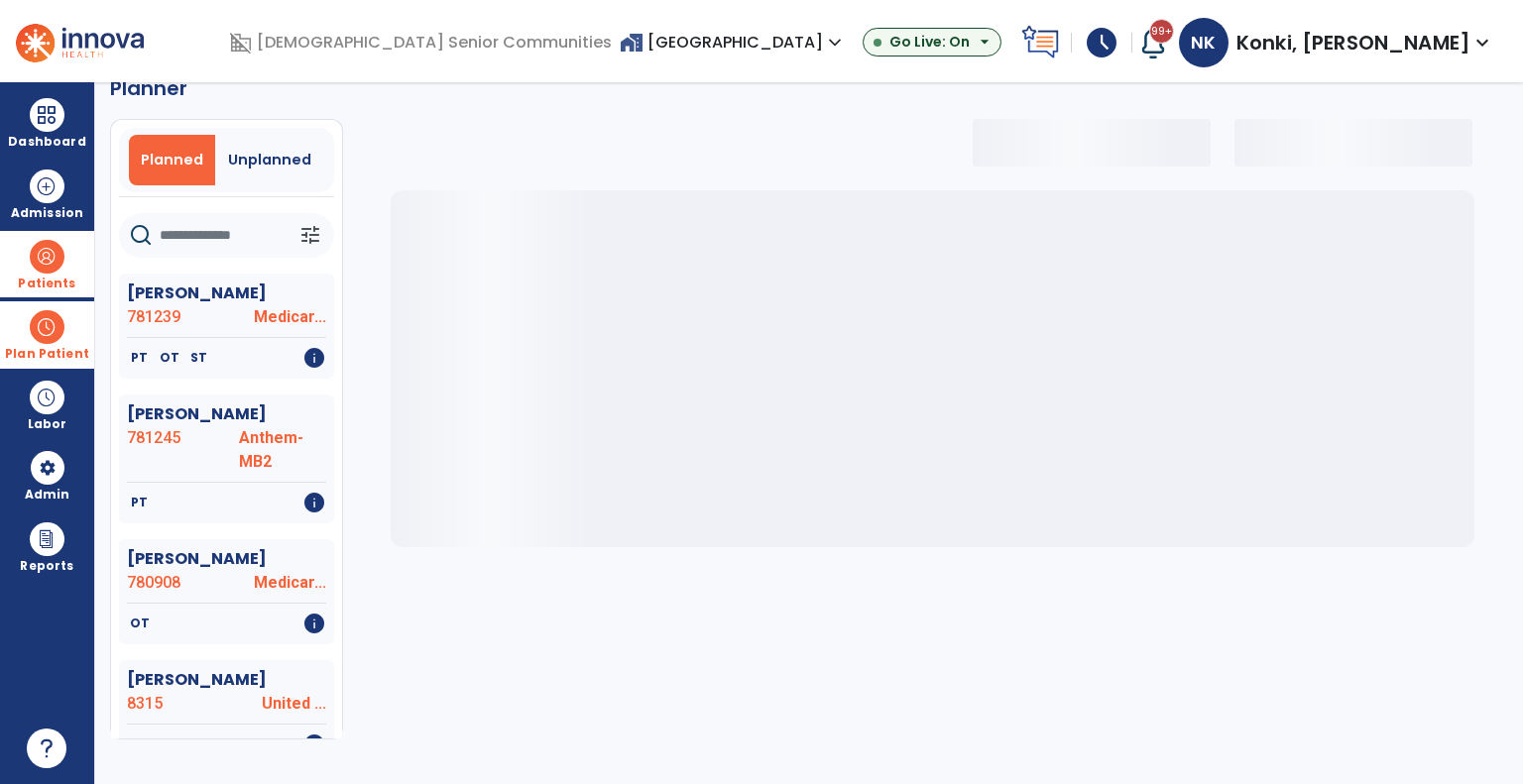 scroll, scrollTop: 36, scrollLeft: 0, axis: vertical 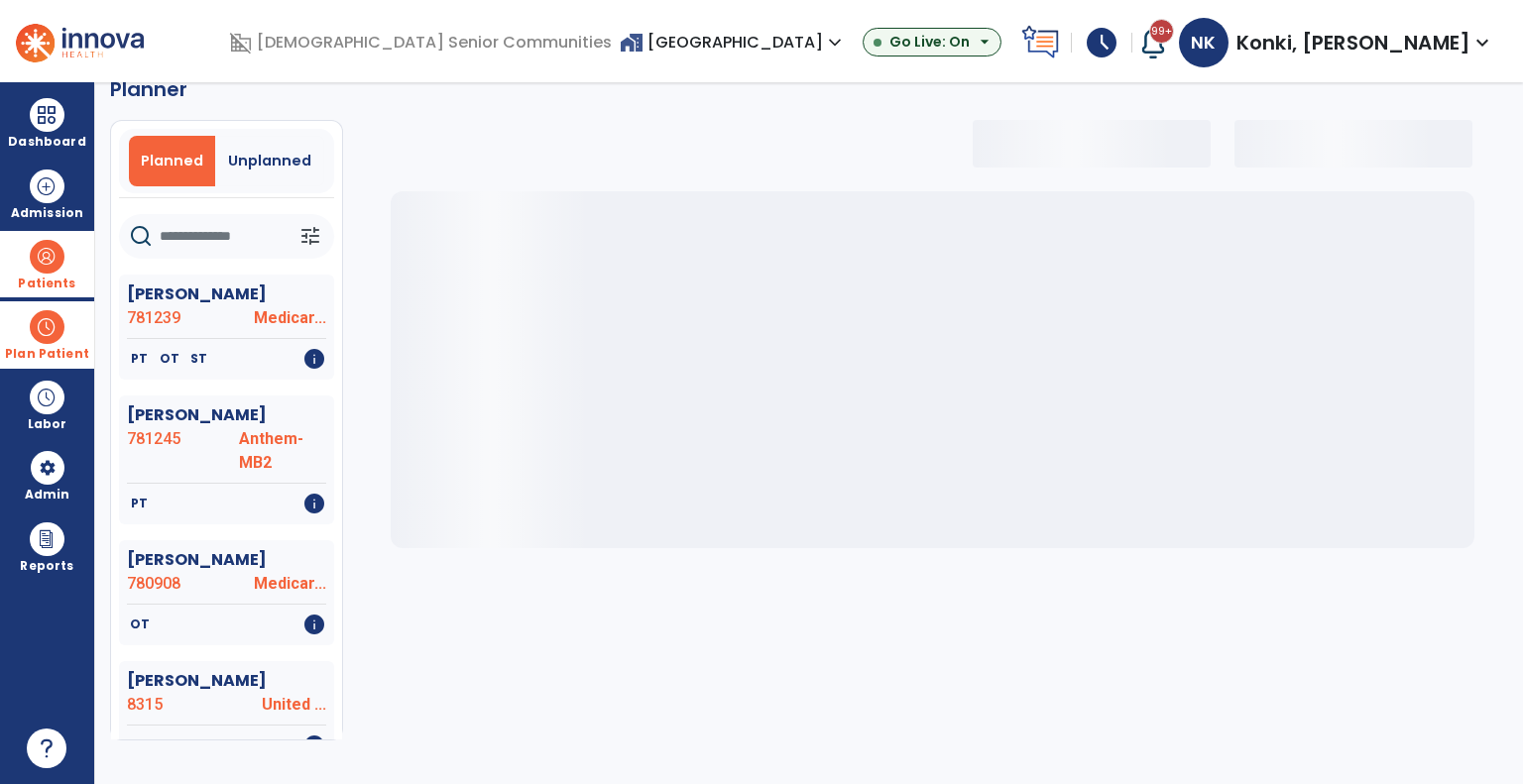 click 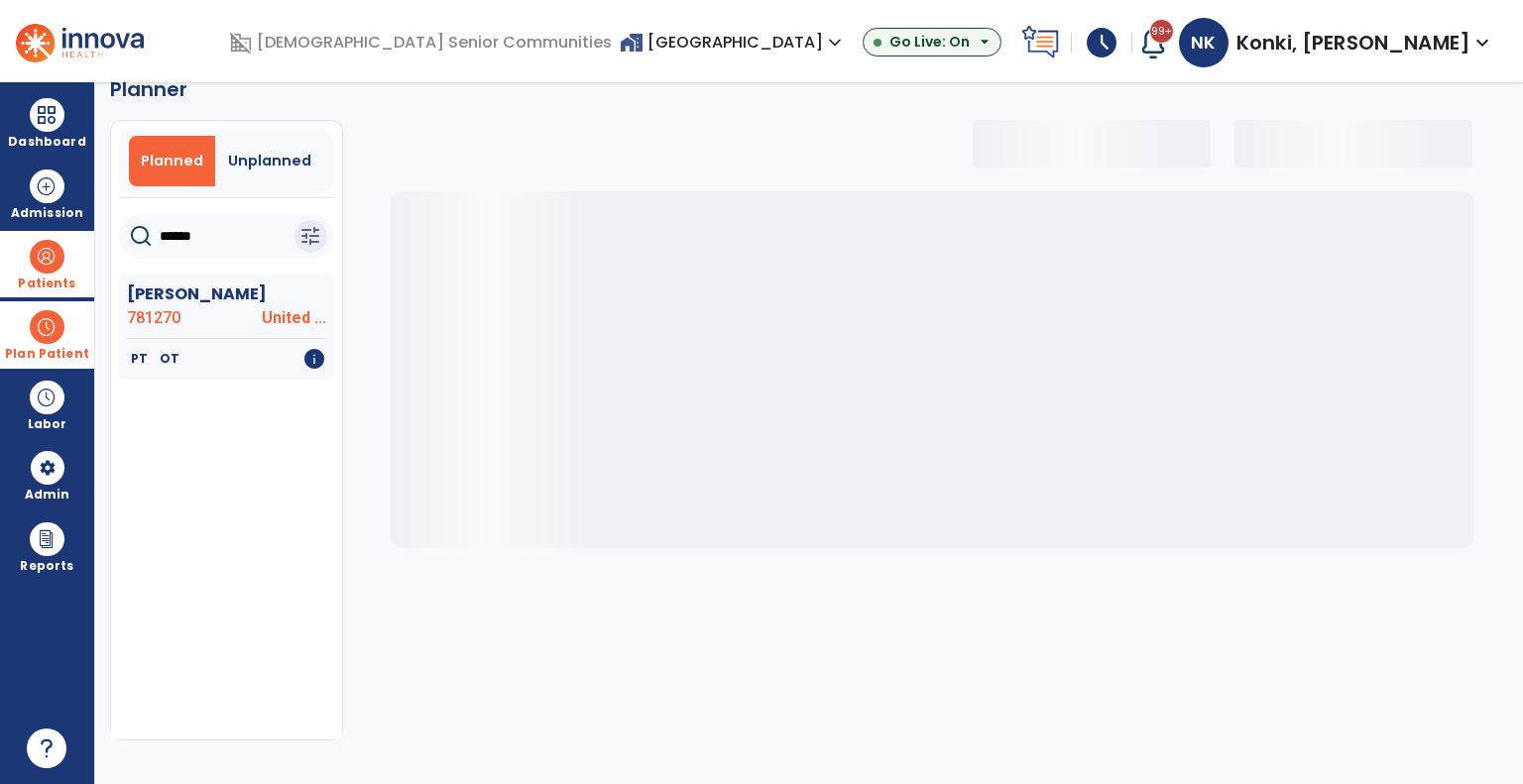 type on "******" 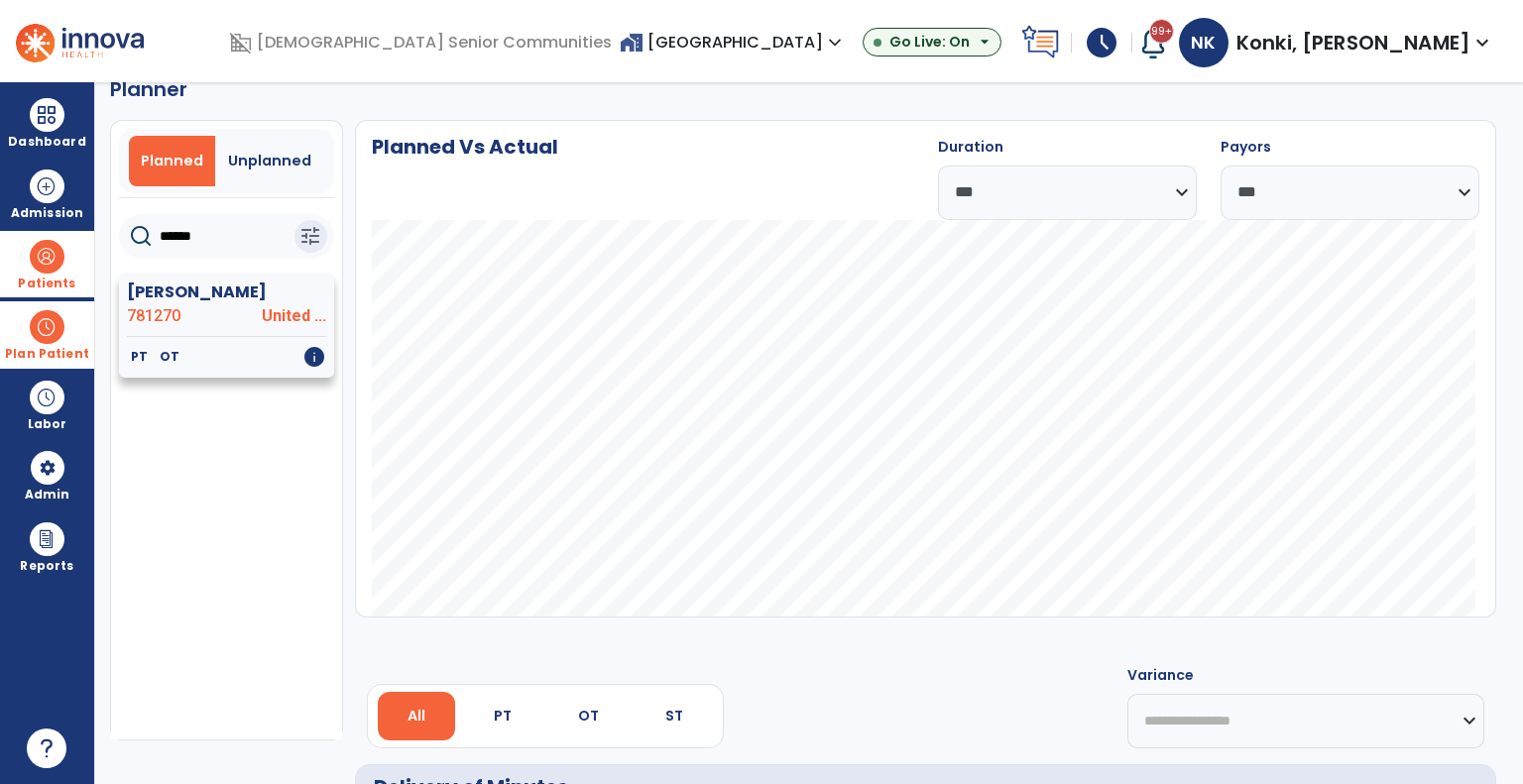click on "United ..." 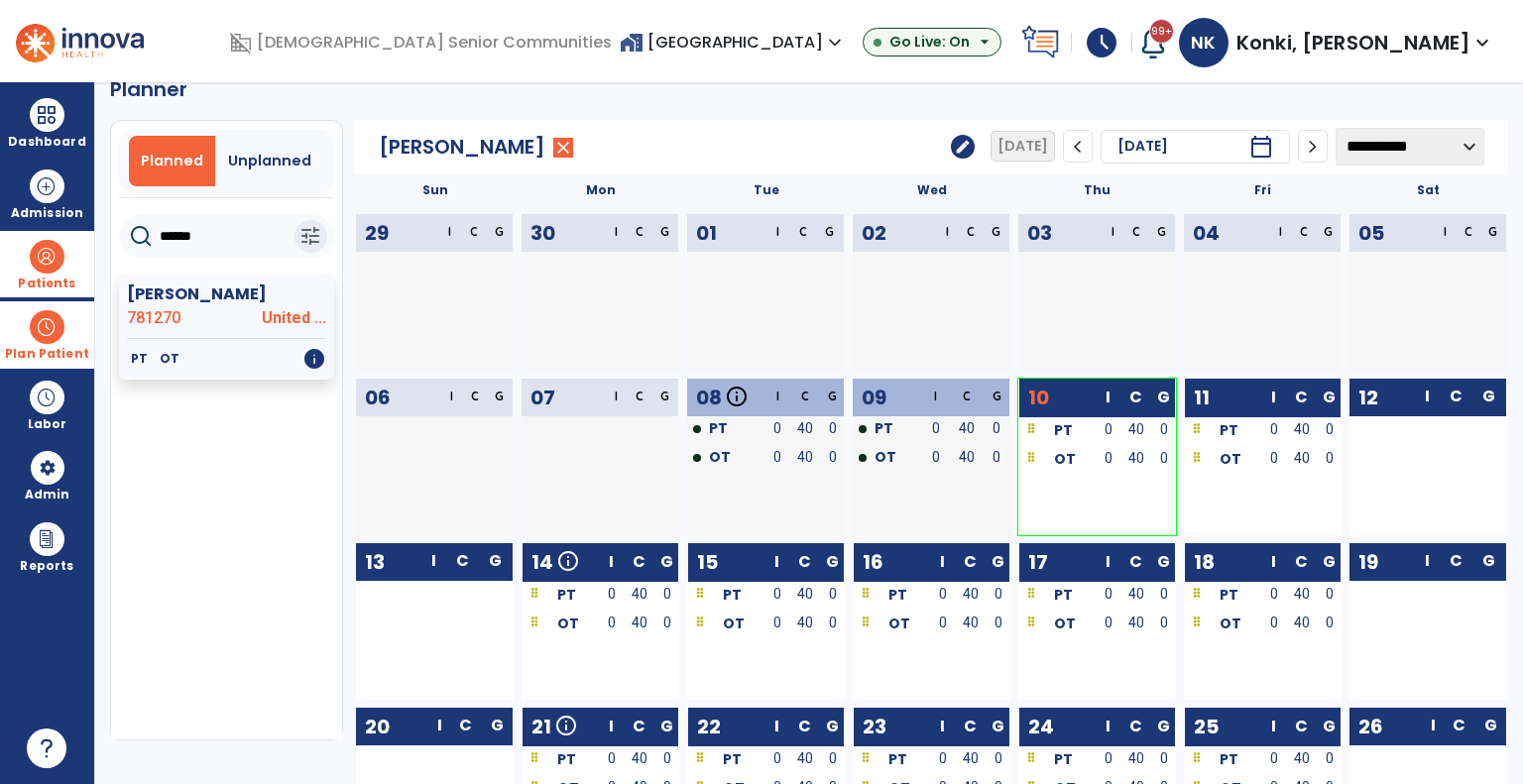 click on "**********" 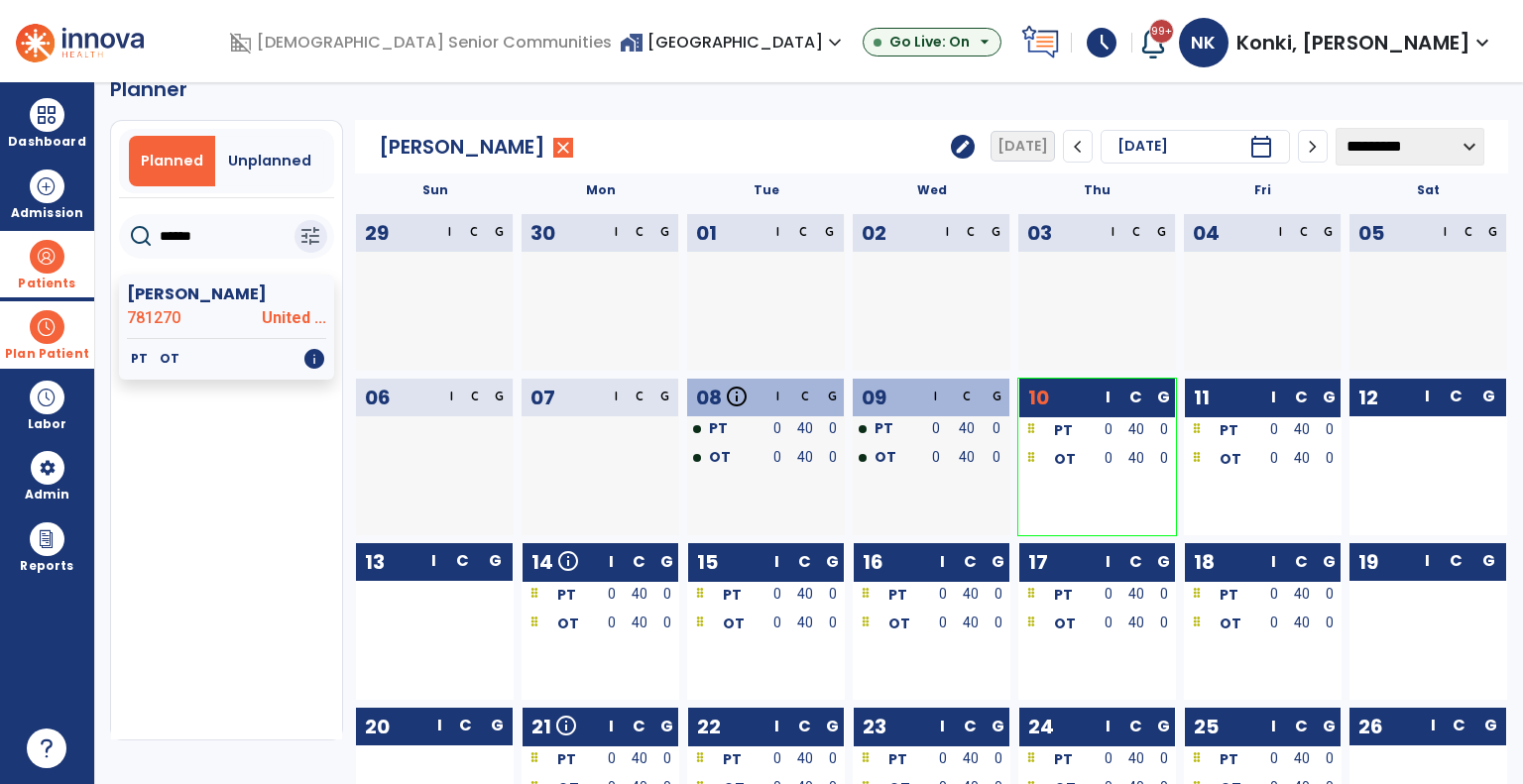 click on "**********" 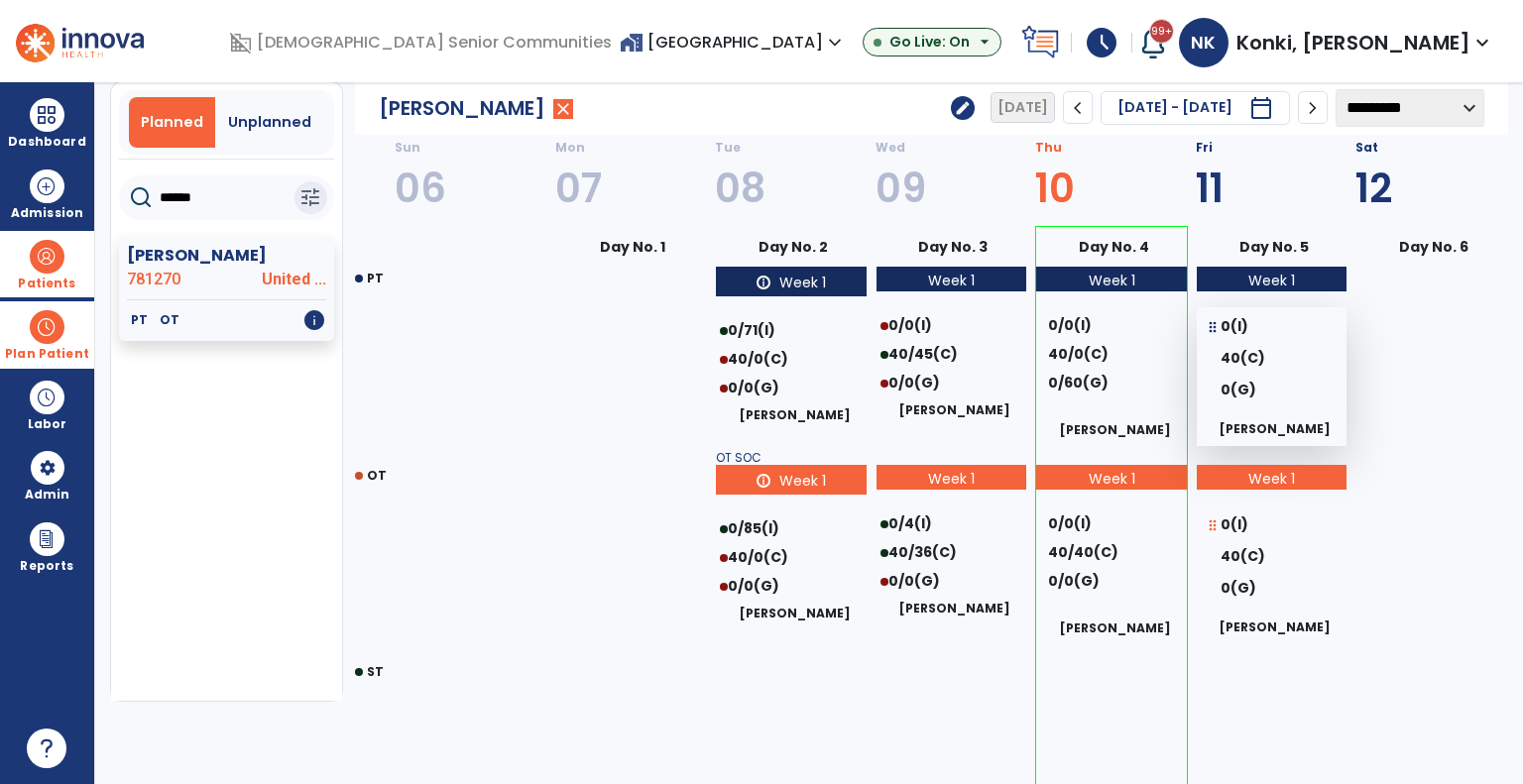 scroll, scrollTop: 62, scrollLeft: 0, axis: vertical 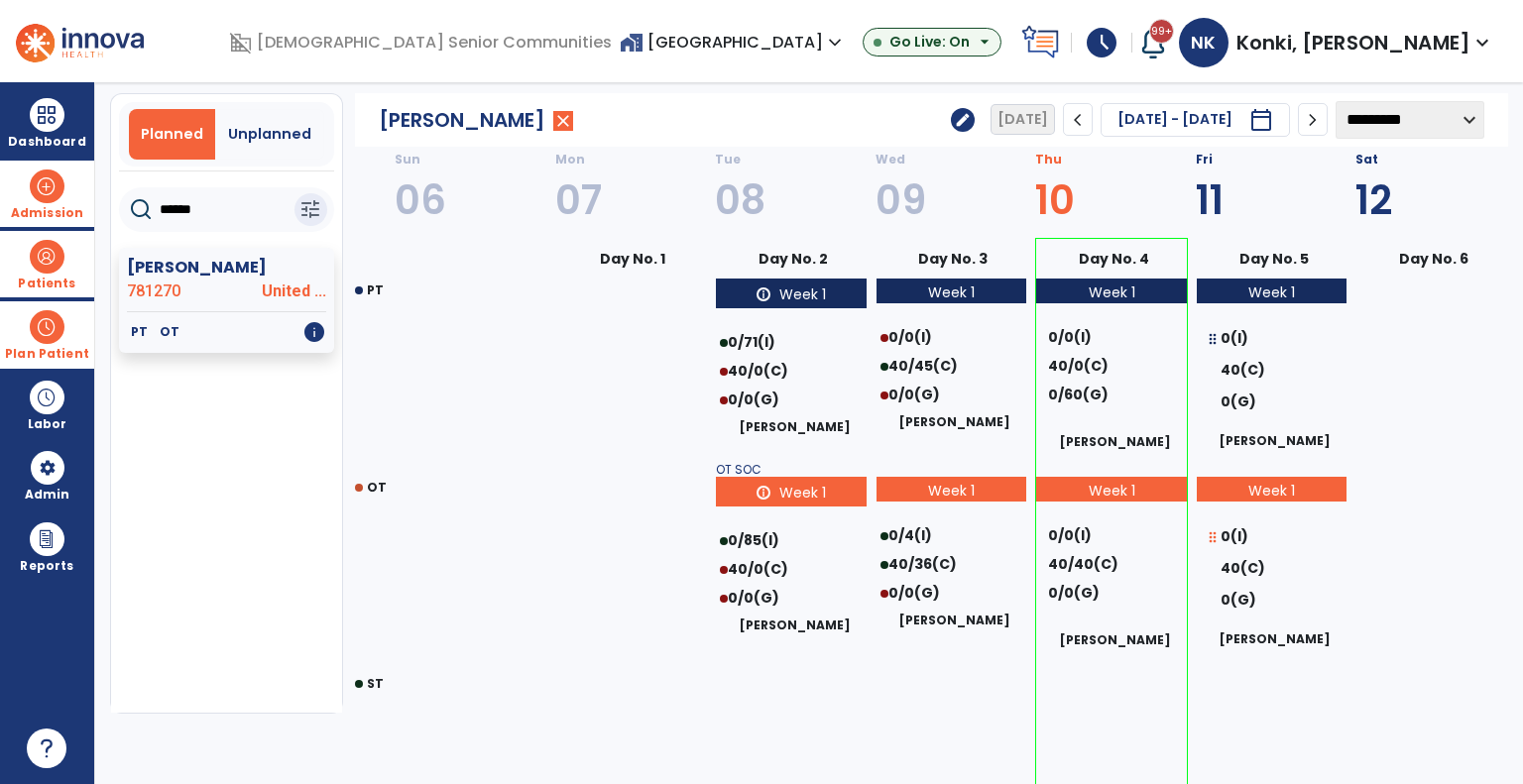 drag, startPoint x: 234, startPoint y: 209, endPoint x: 0, endPoint y: 171, distance: 237.06539 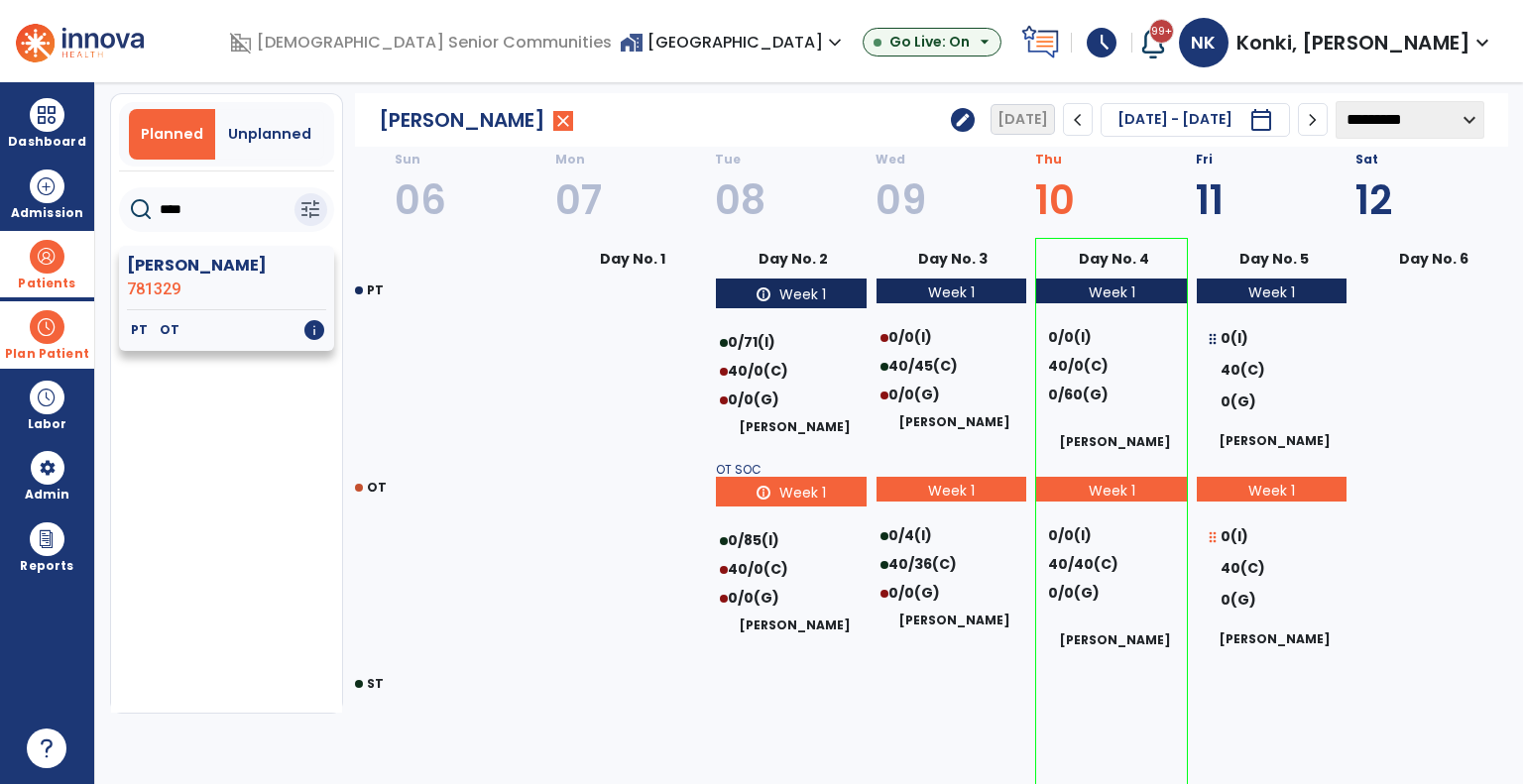 type on "****" 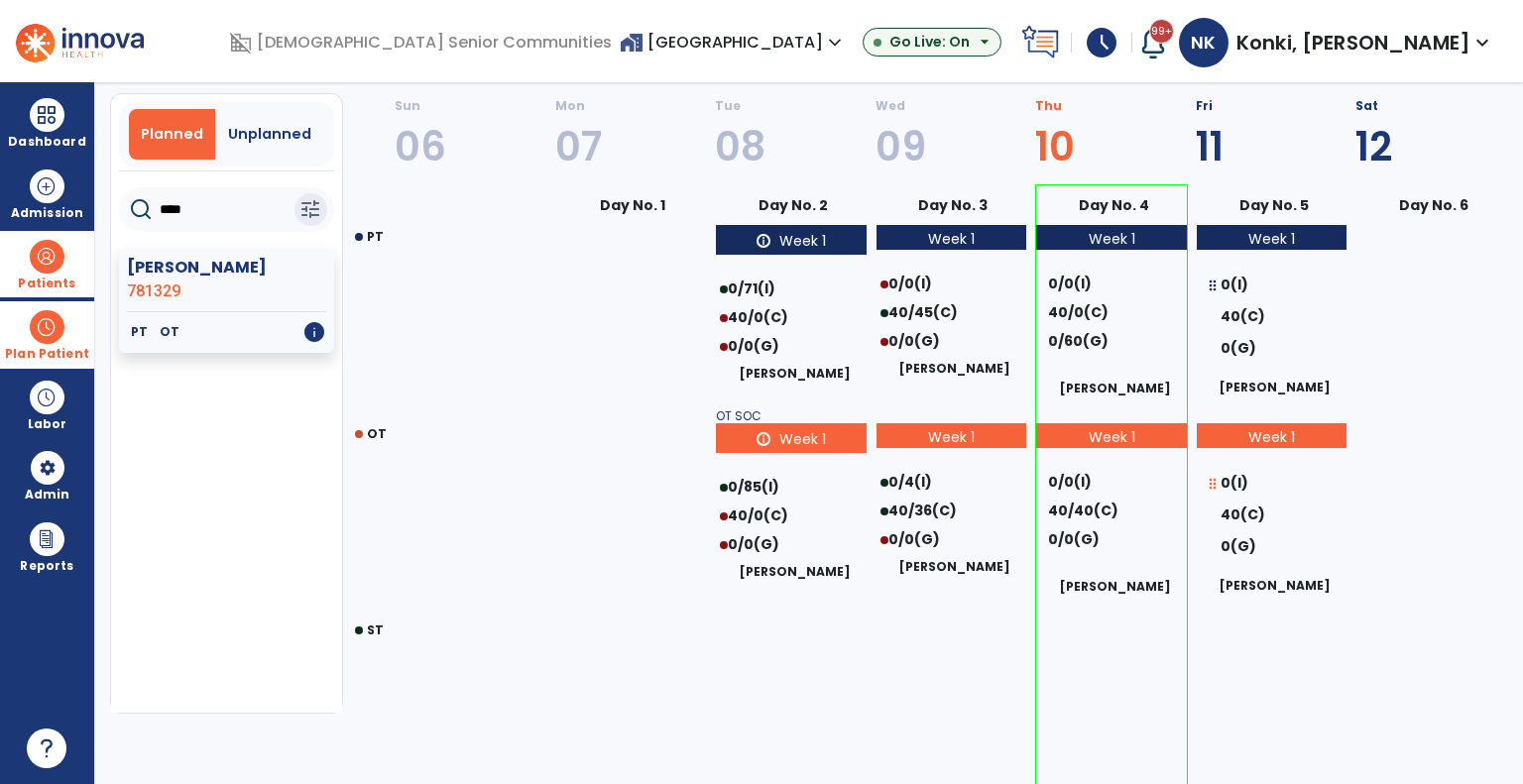 select on "********" 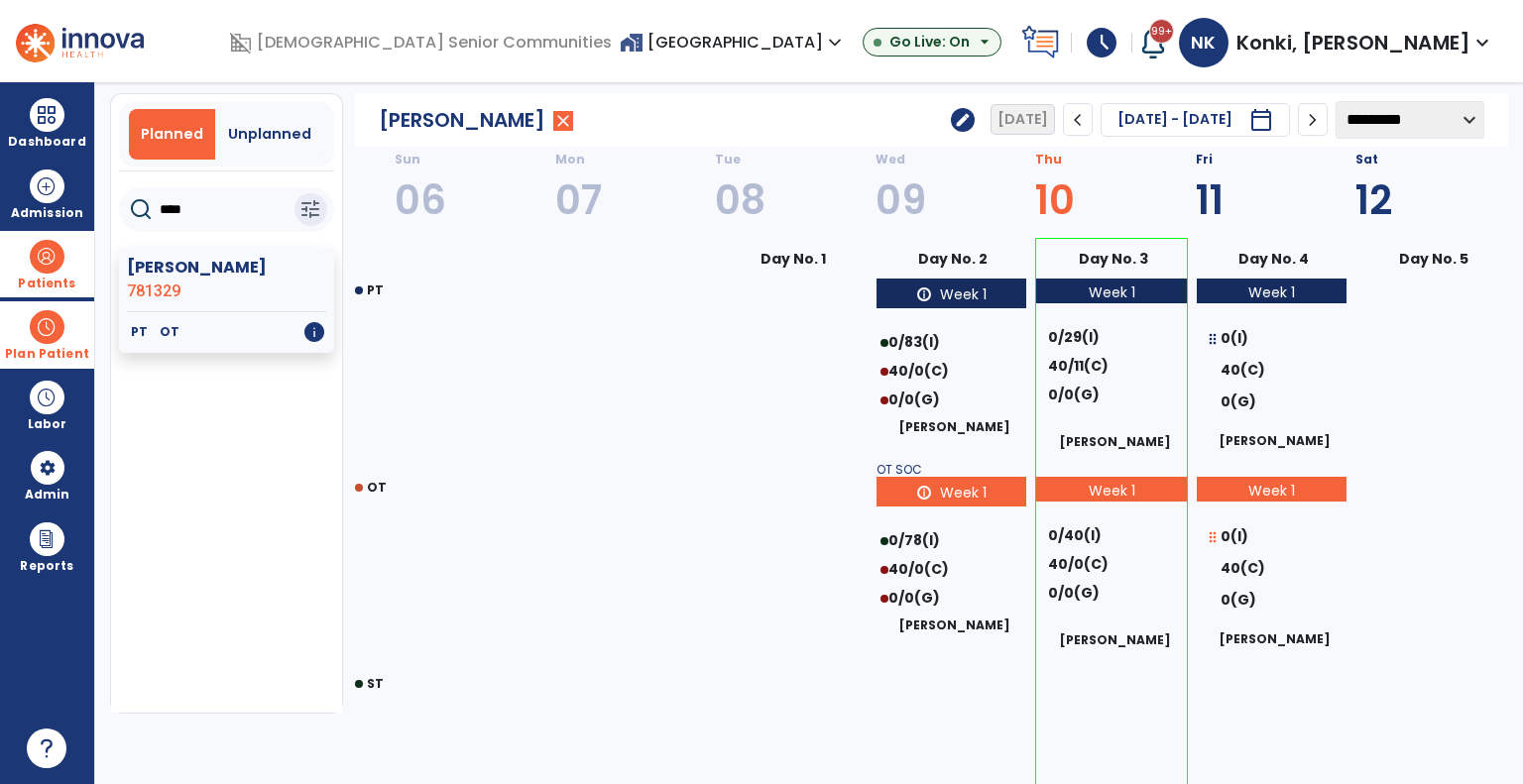 click on "****" 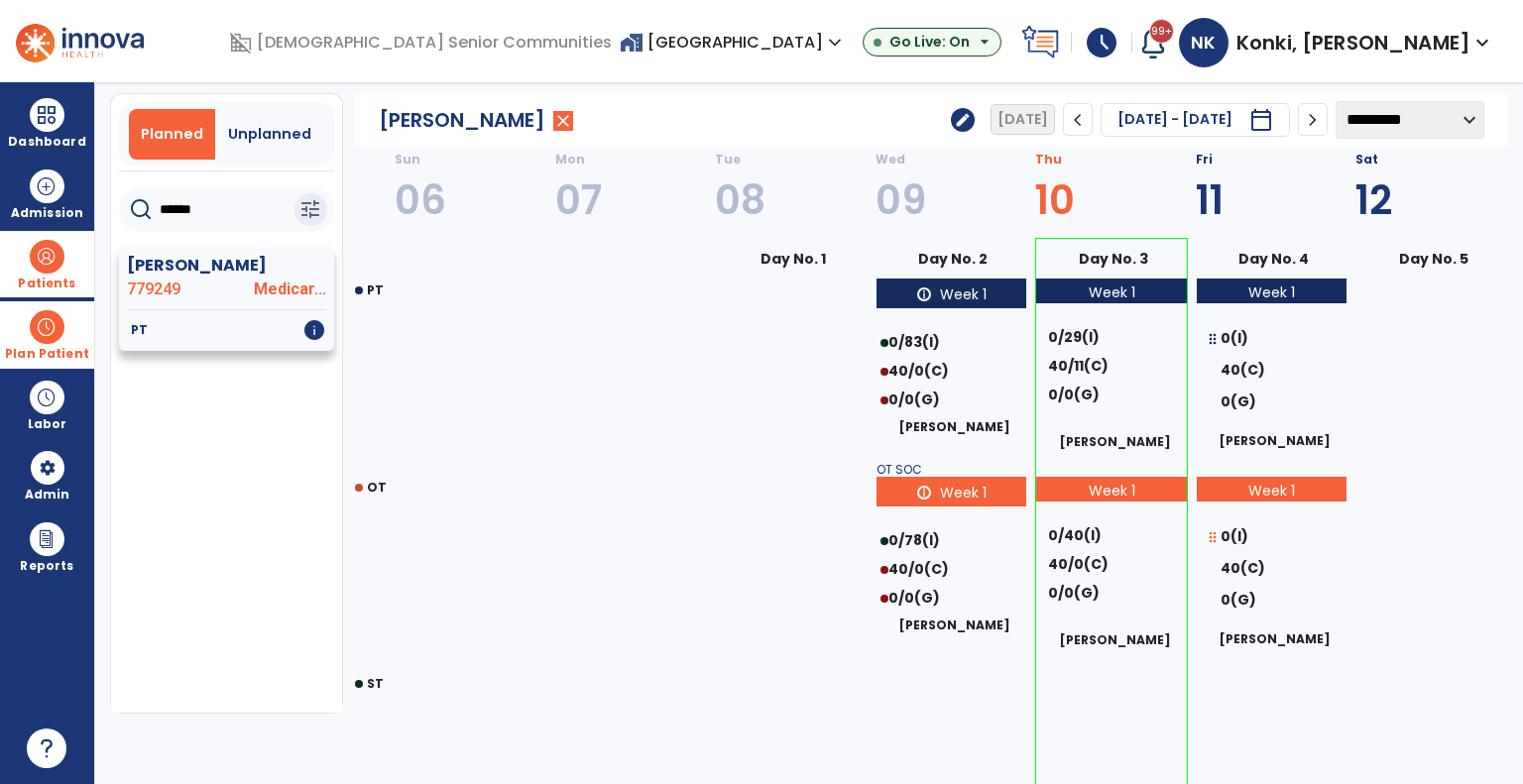 type on "******" 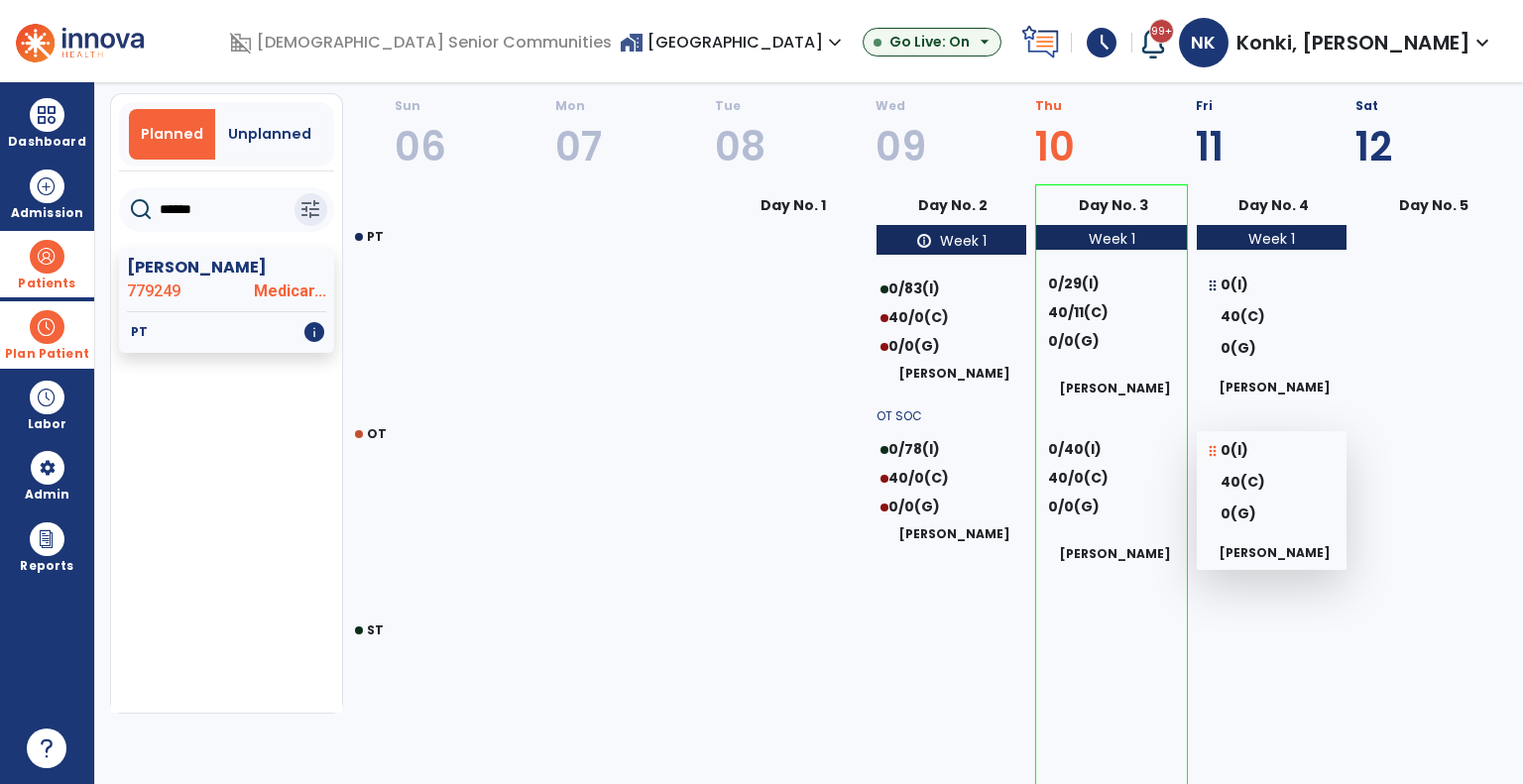 select on "********" 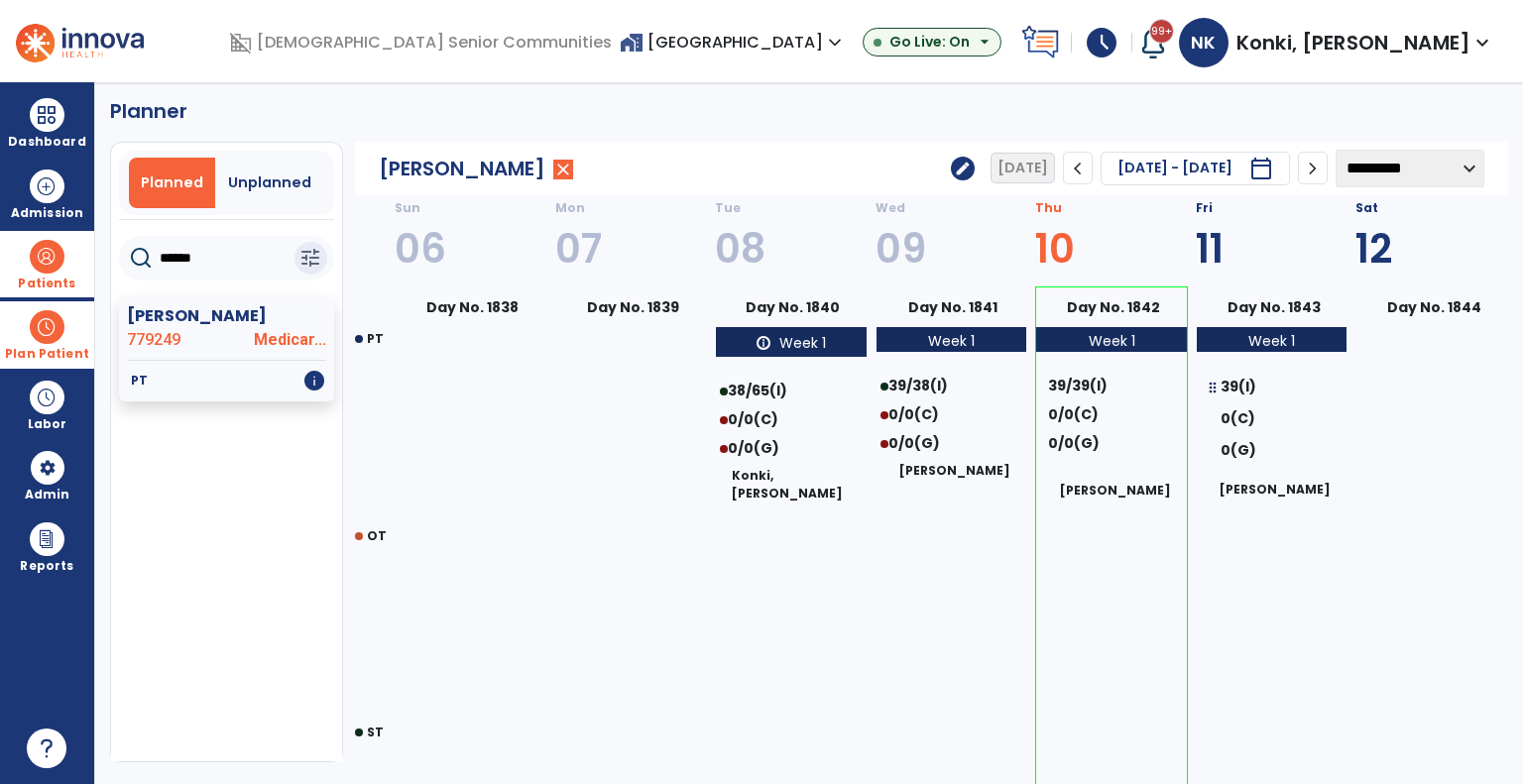 scroll, scrollTop: 0, scrollLeft: 0, axis: both 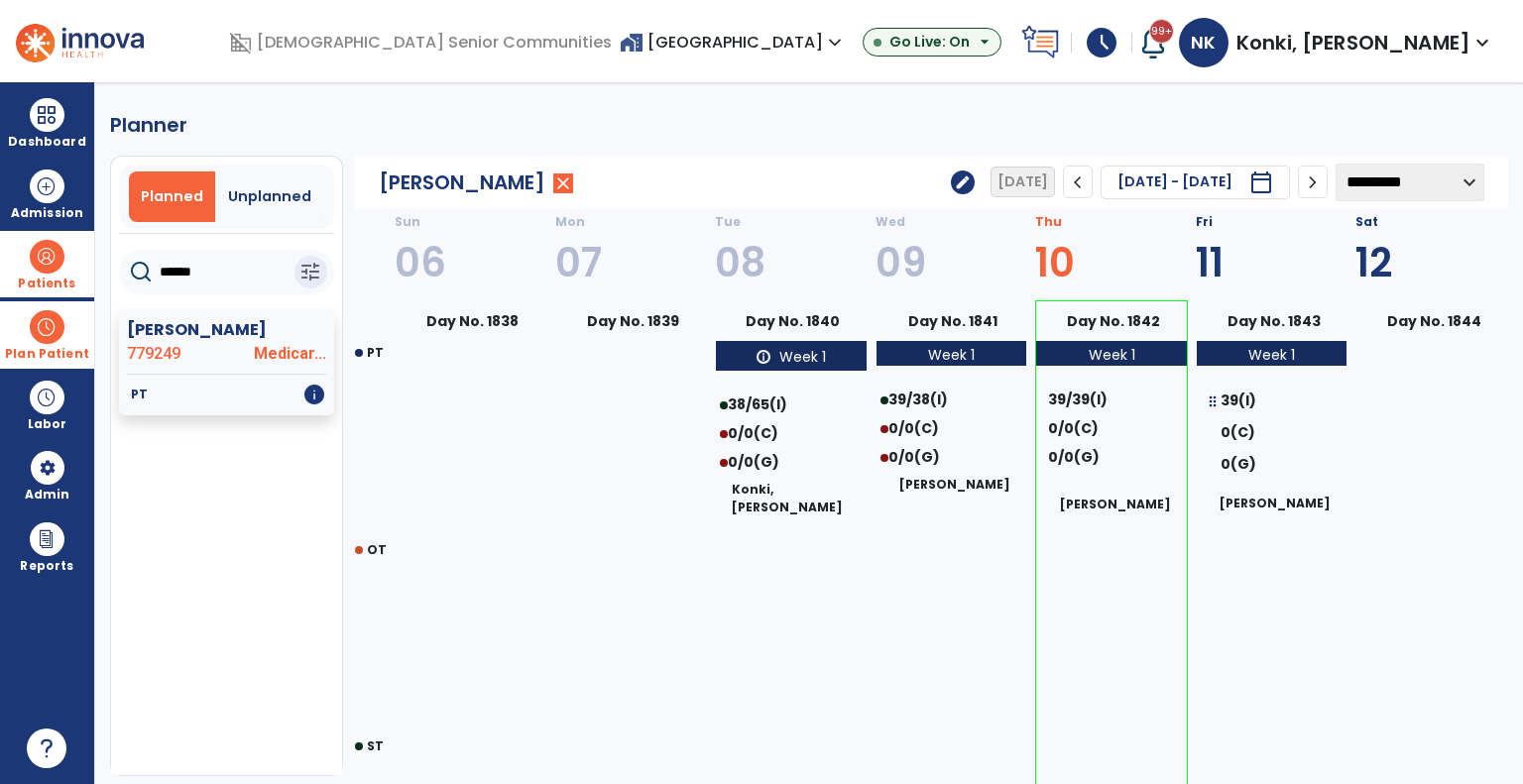 click on "chevron_right" 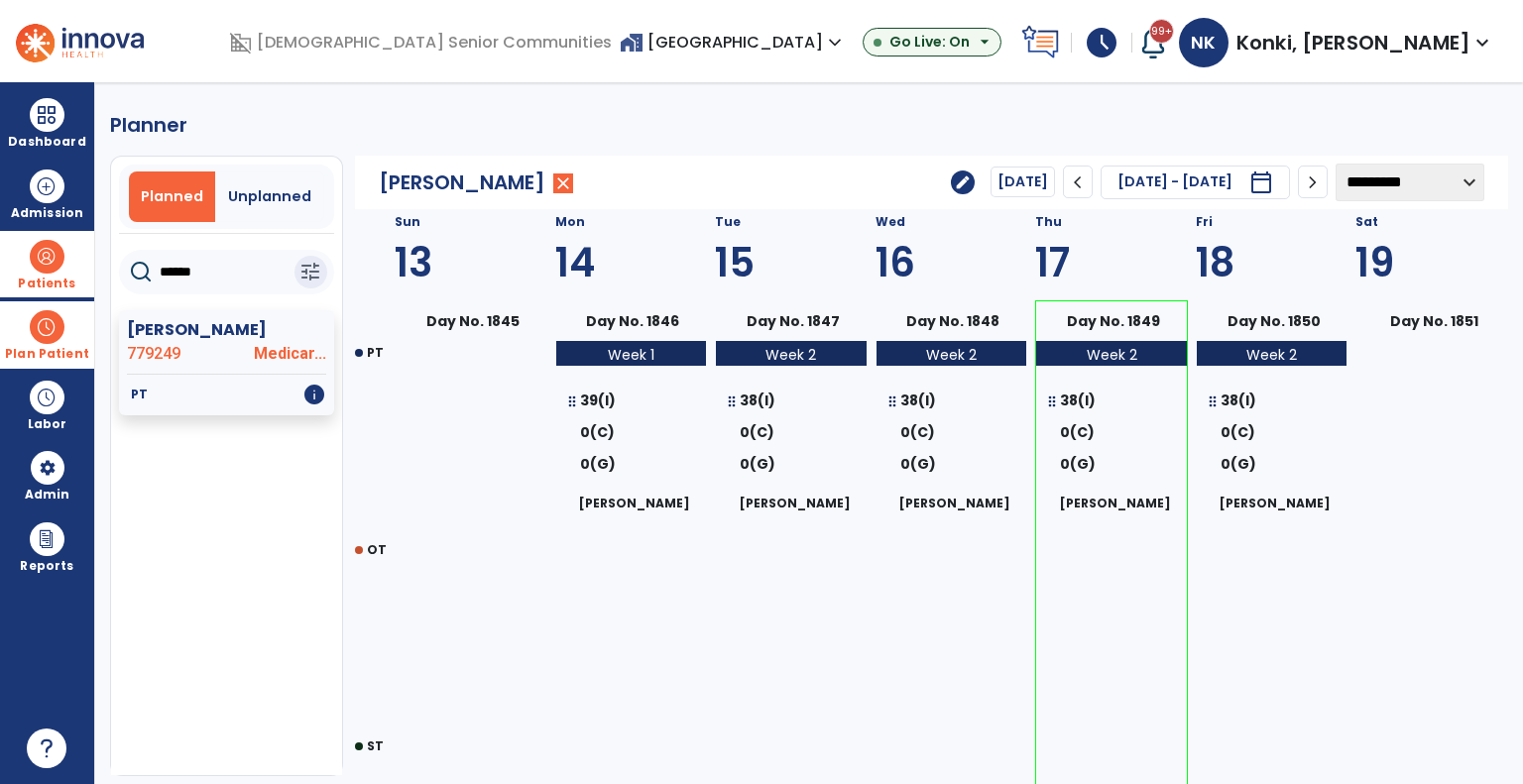 click on "******" 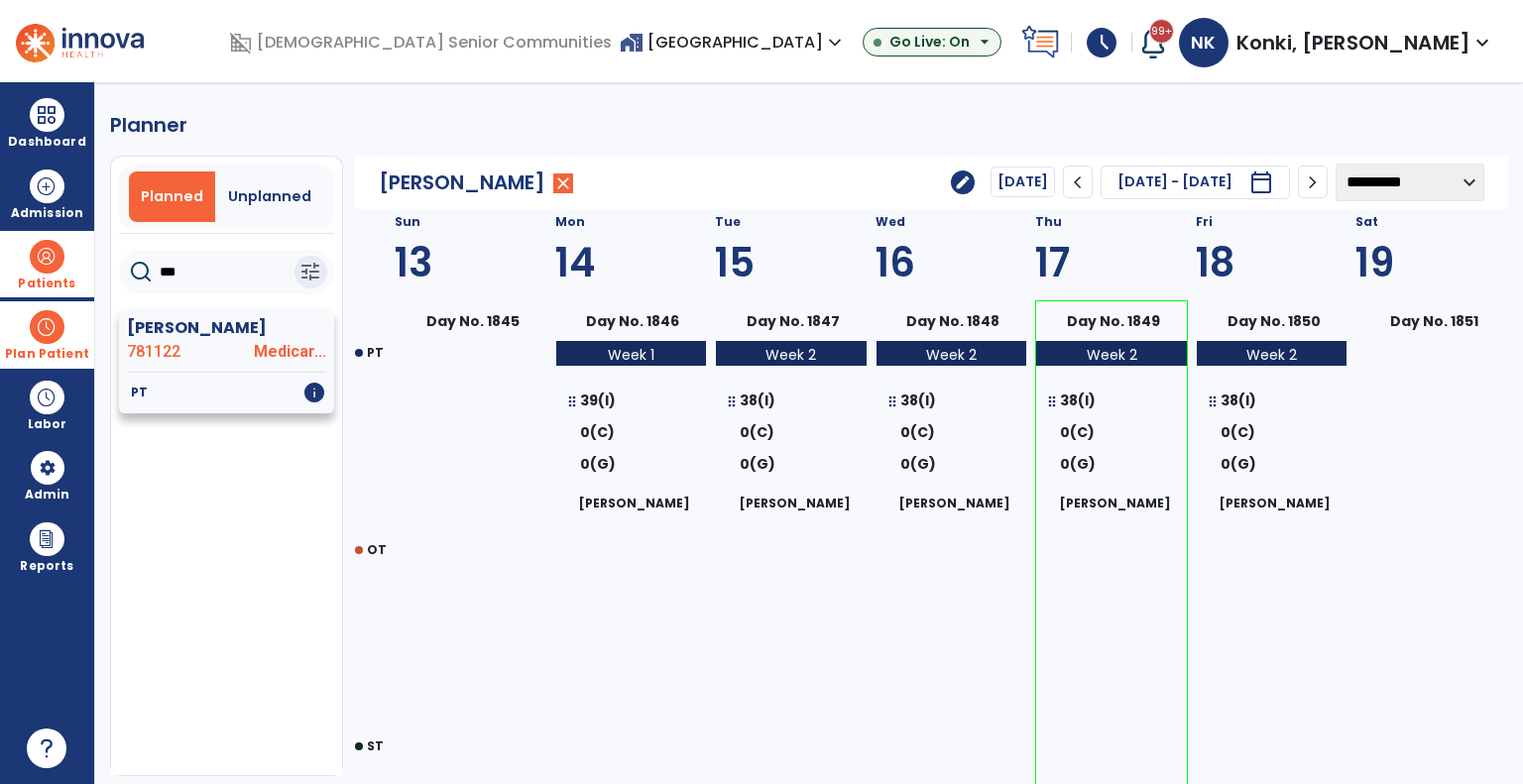 type on "***" 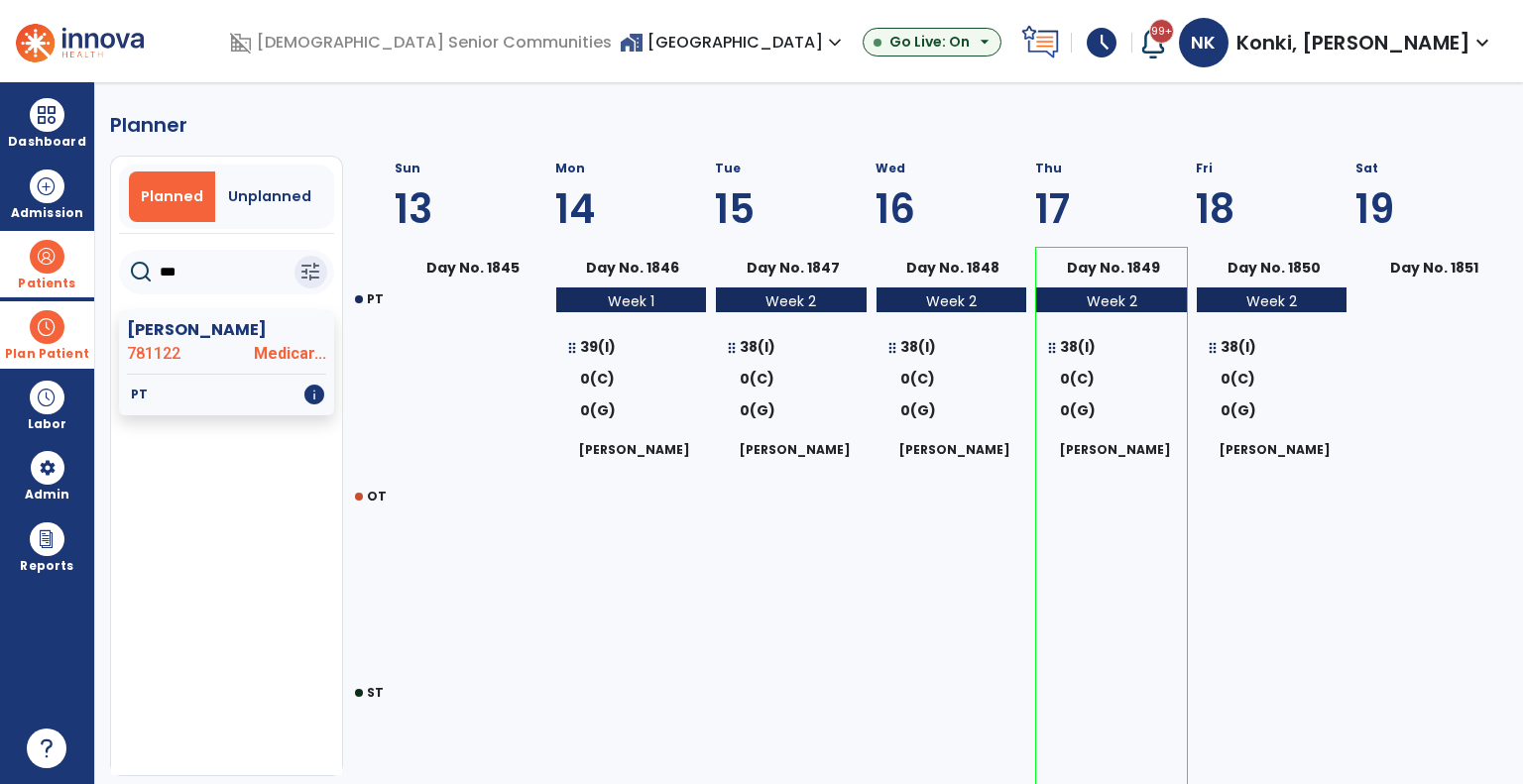 select on "********" 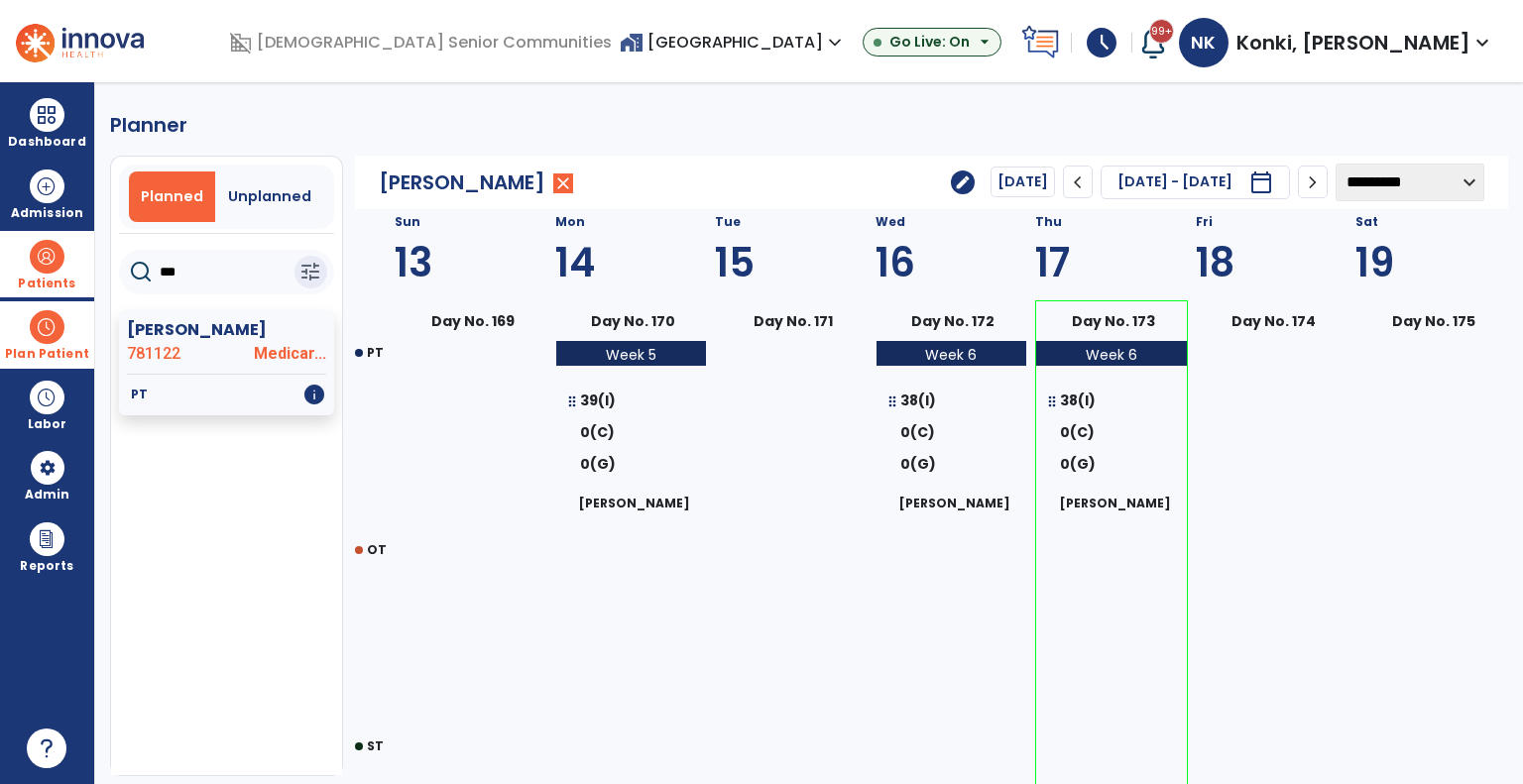 click on "chevron_left" 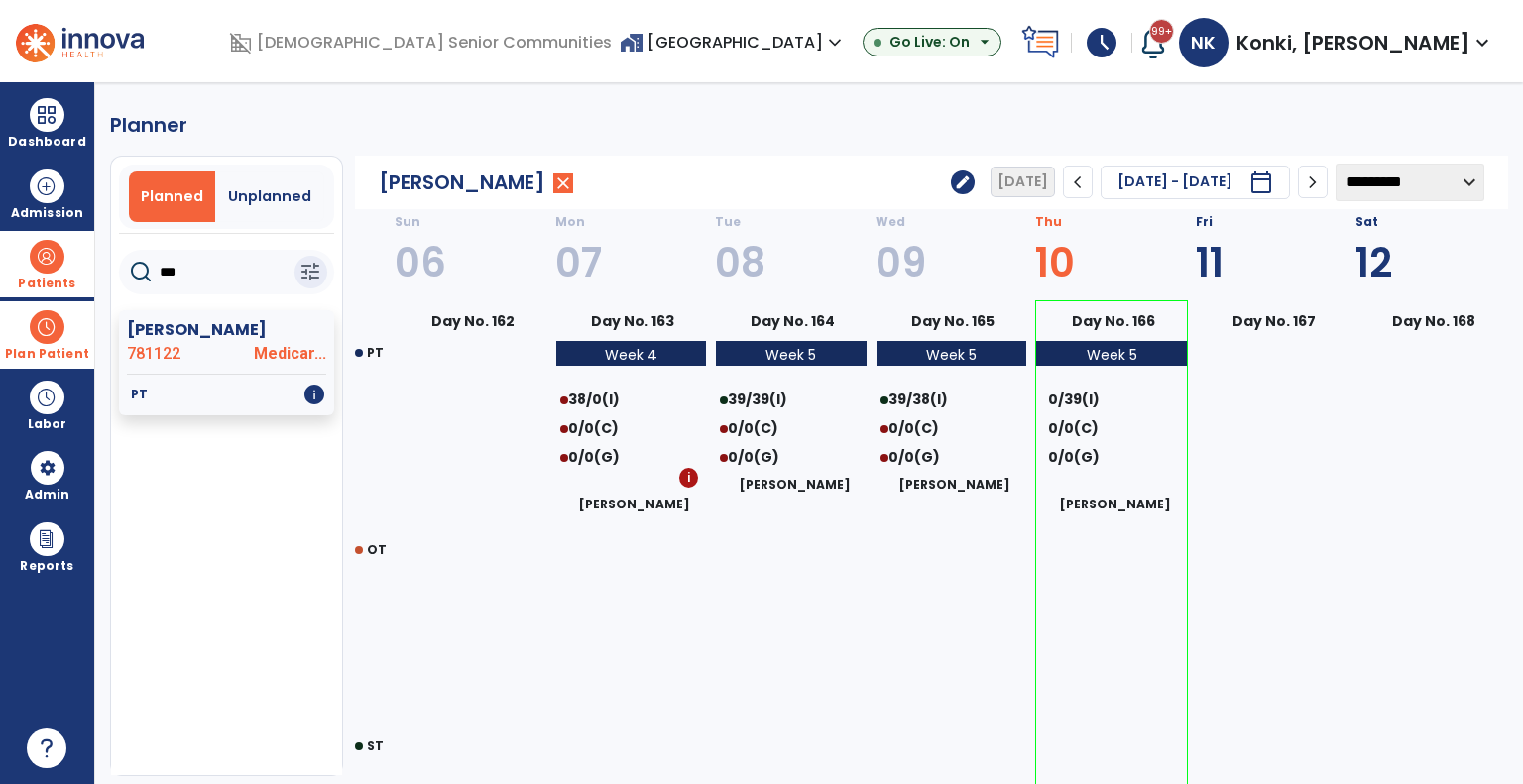 click on "chevron_right" 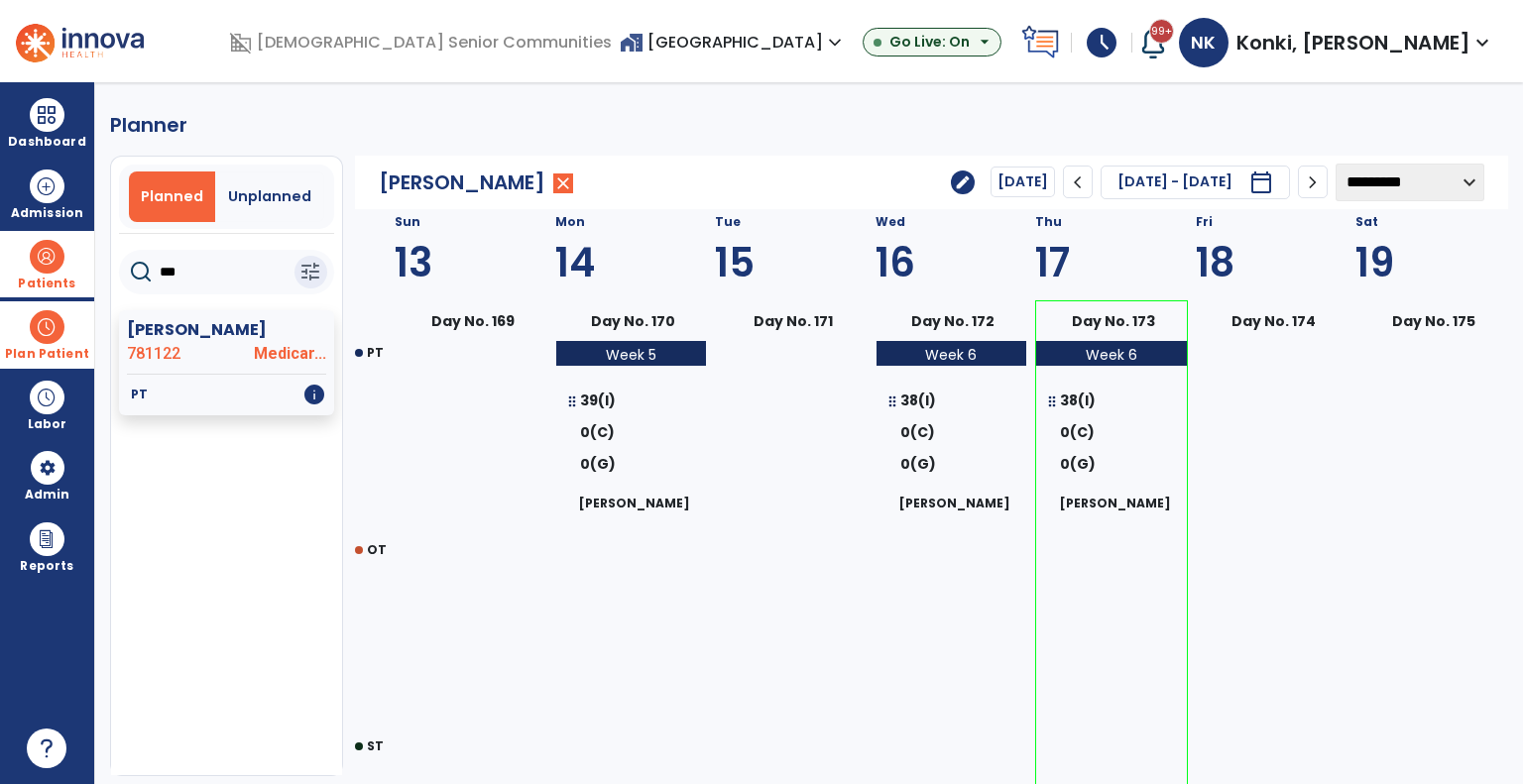 click on "chevron_left" 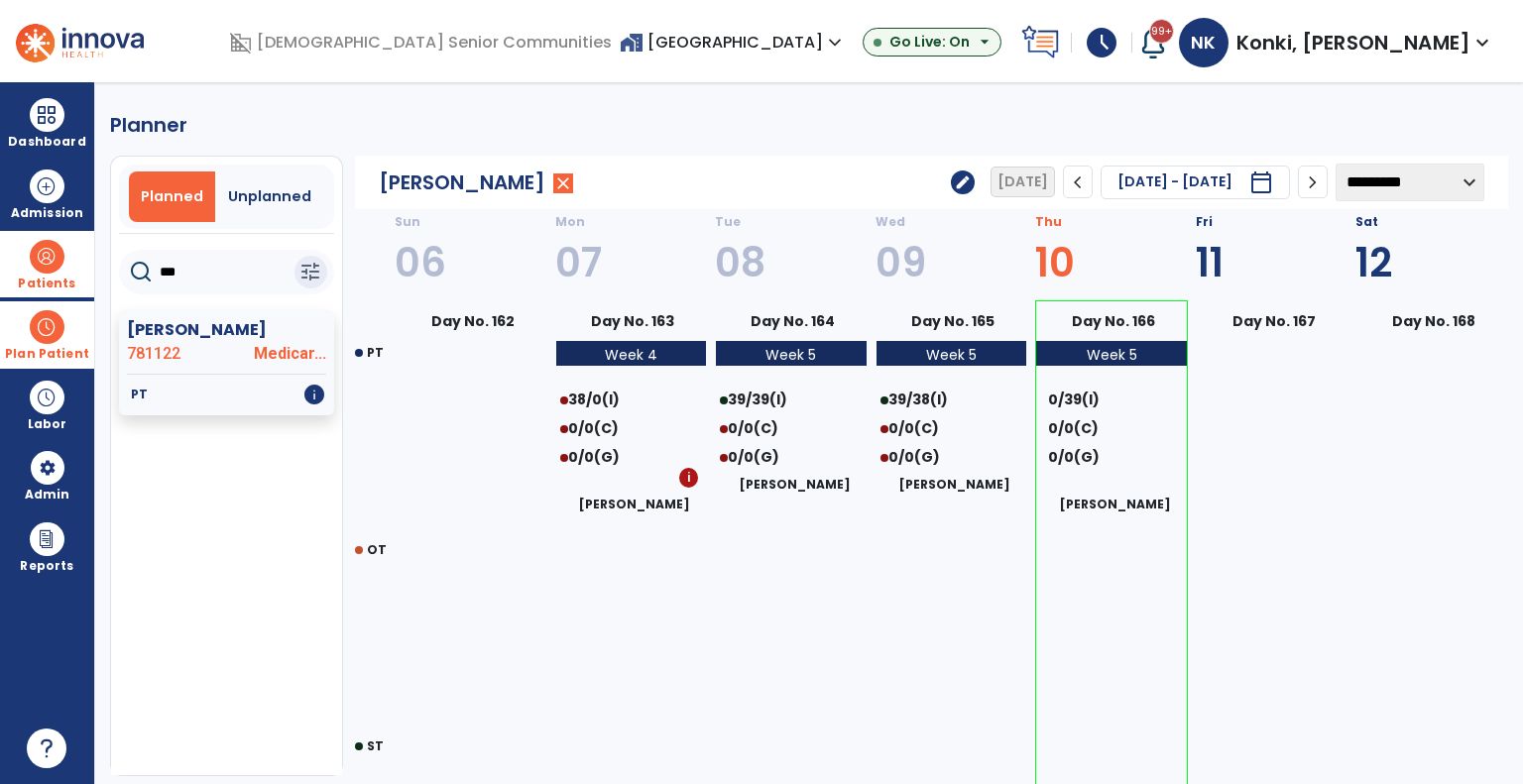 click on "chevron_right" 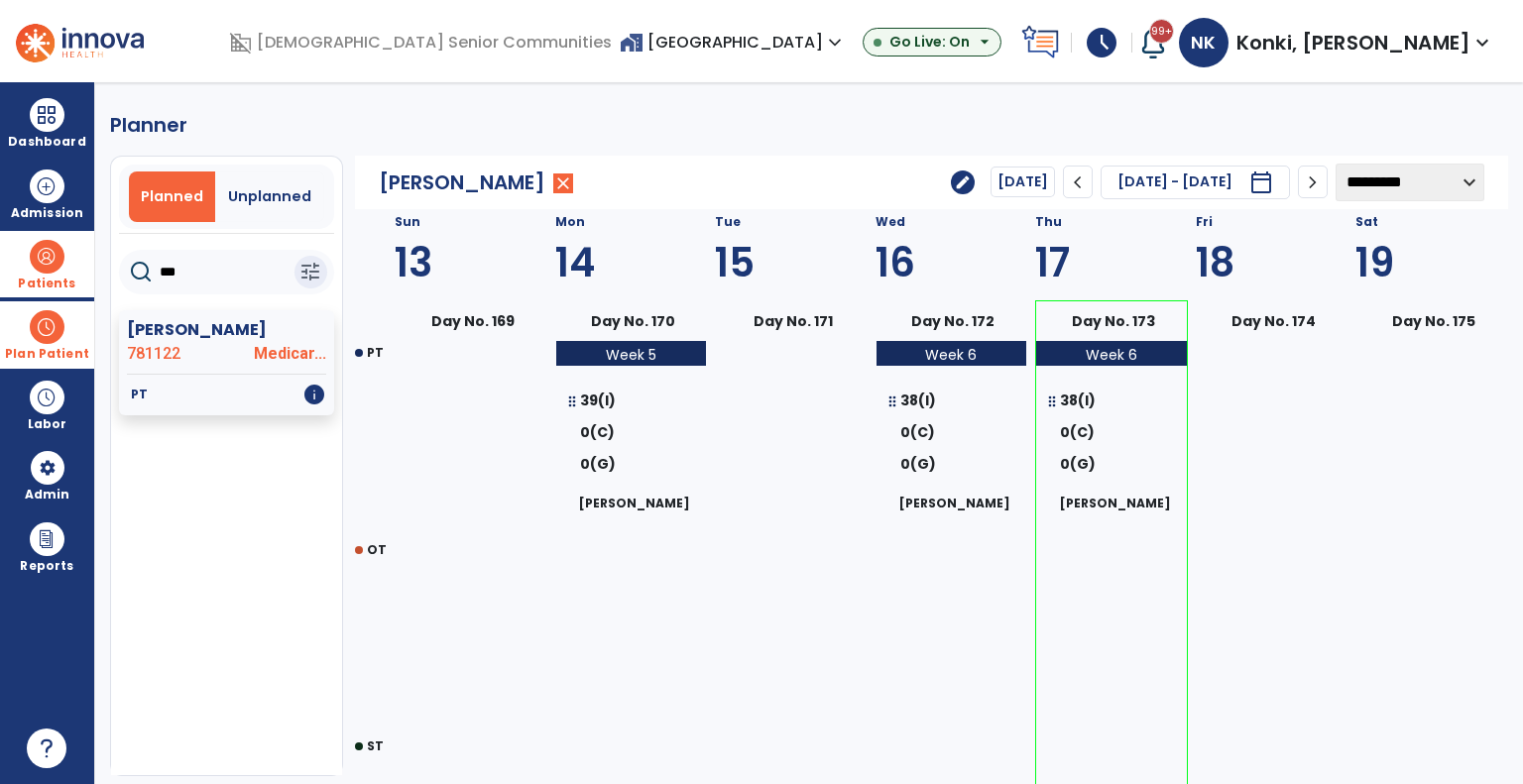 click on "Plan Patient" at bounding box center (47, 334) 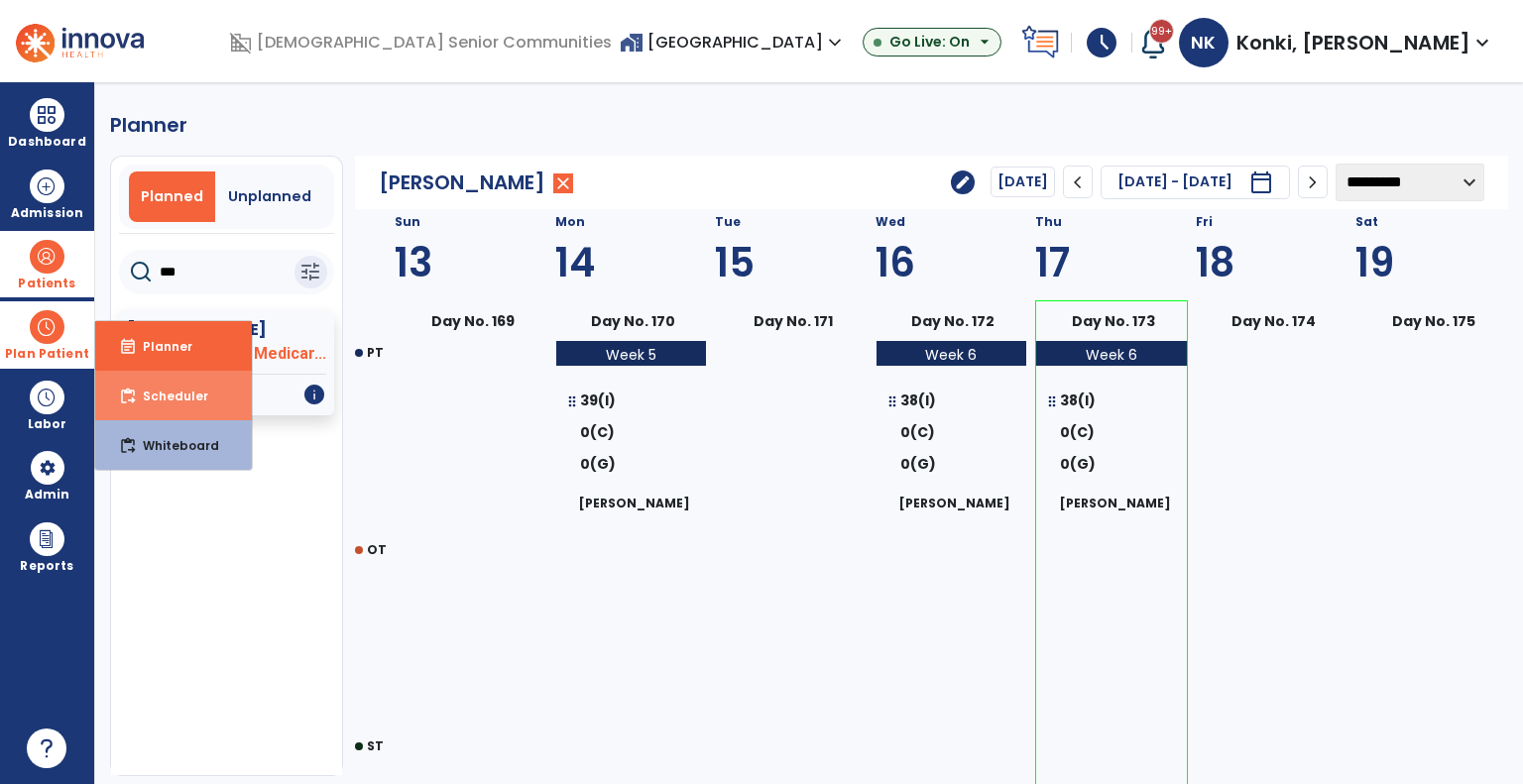 click on "content_paste_go  Scheduler" at bounding box center (174, 395) 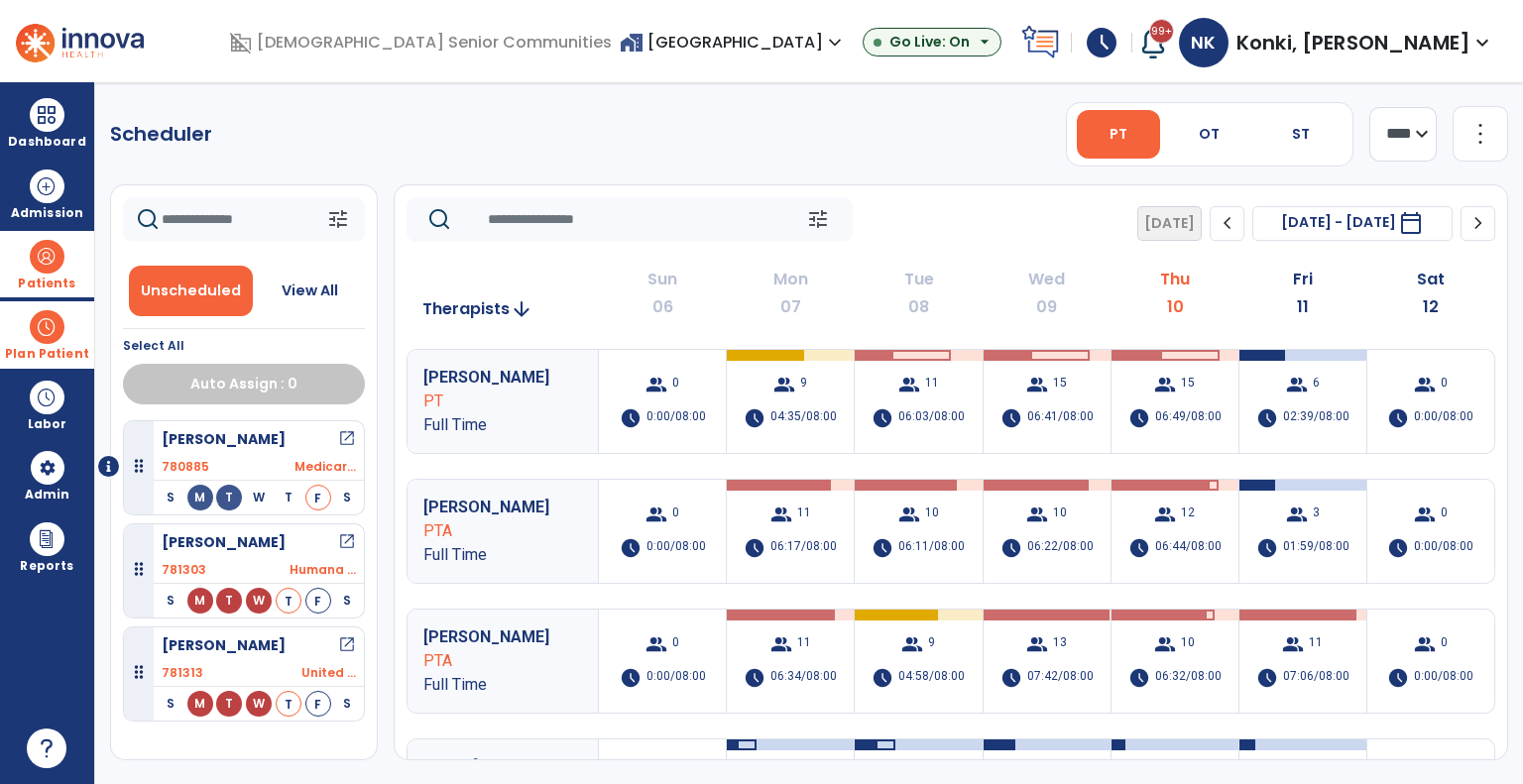 click on "**** ***" 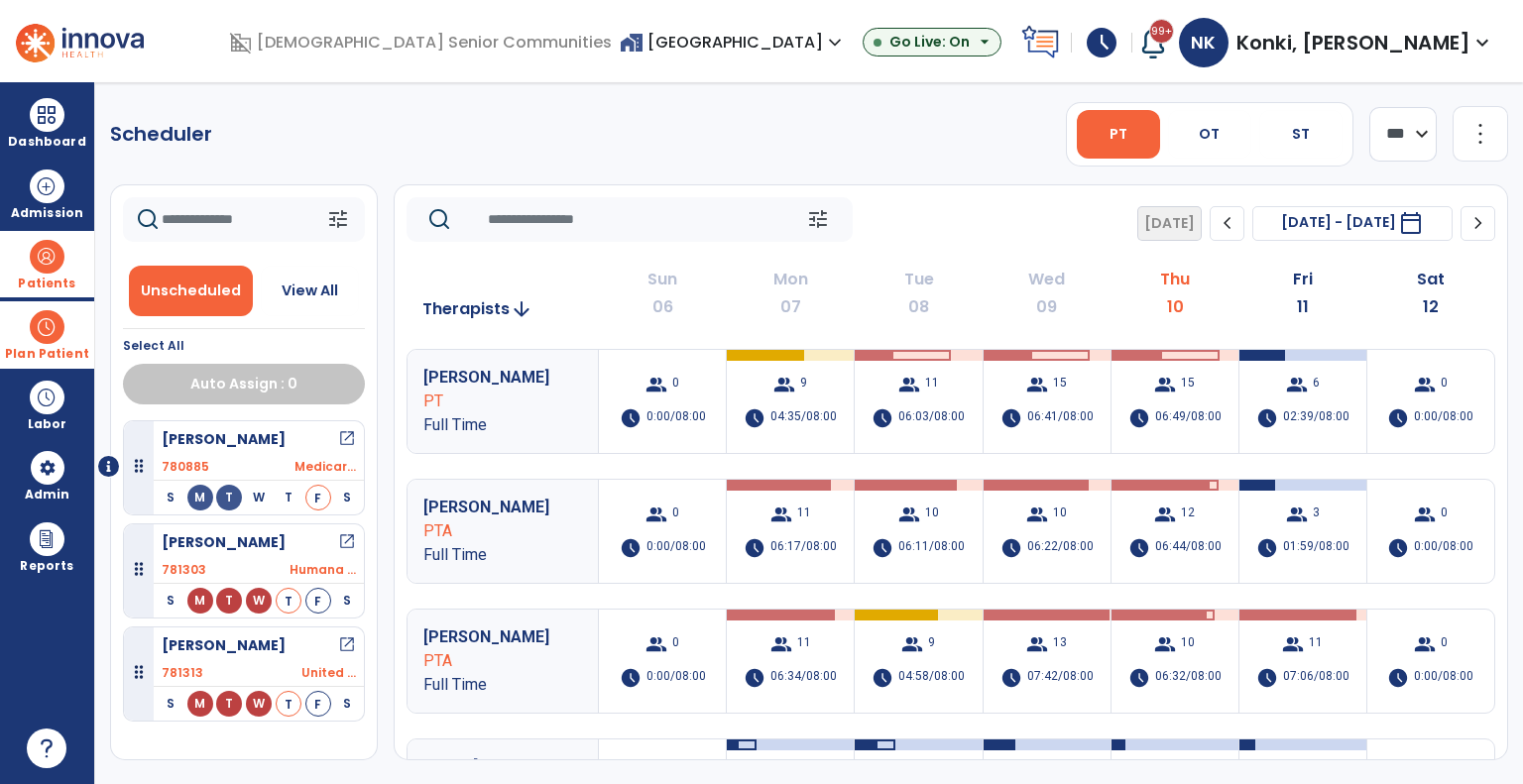 click on "**** ***" 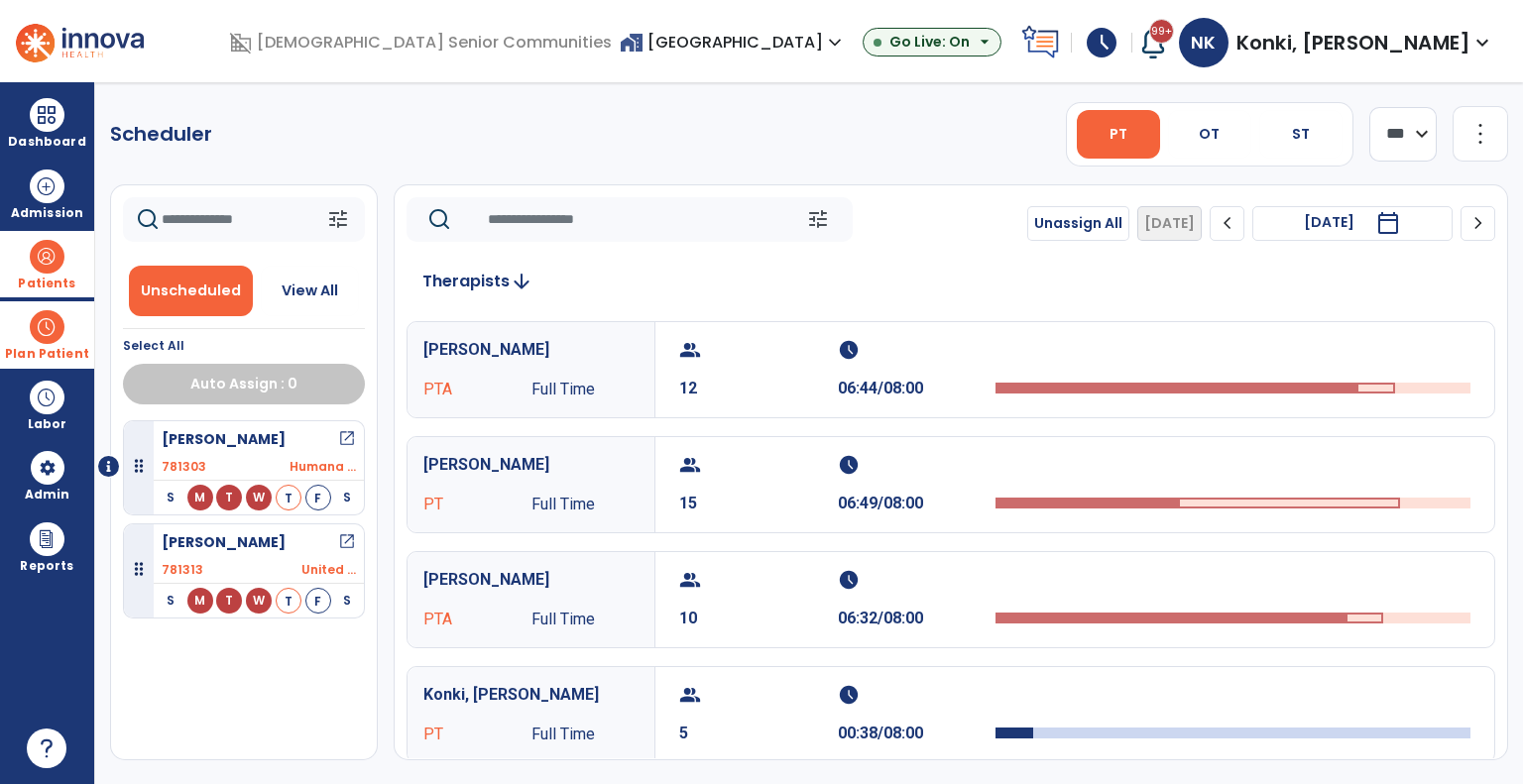 click on "chevron_right" 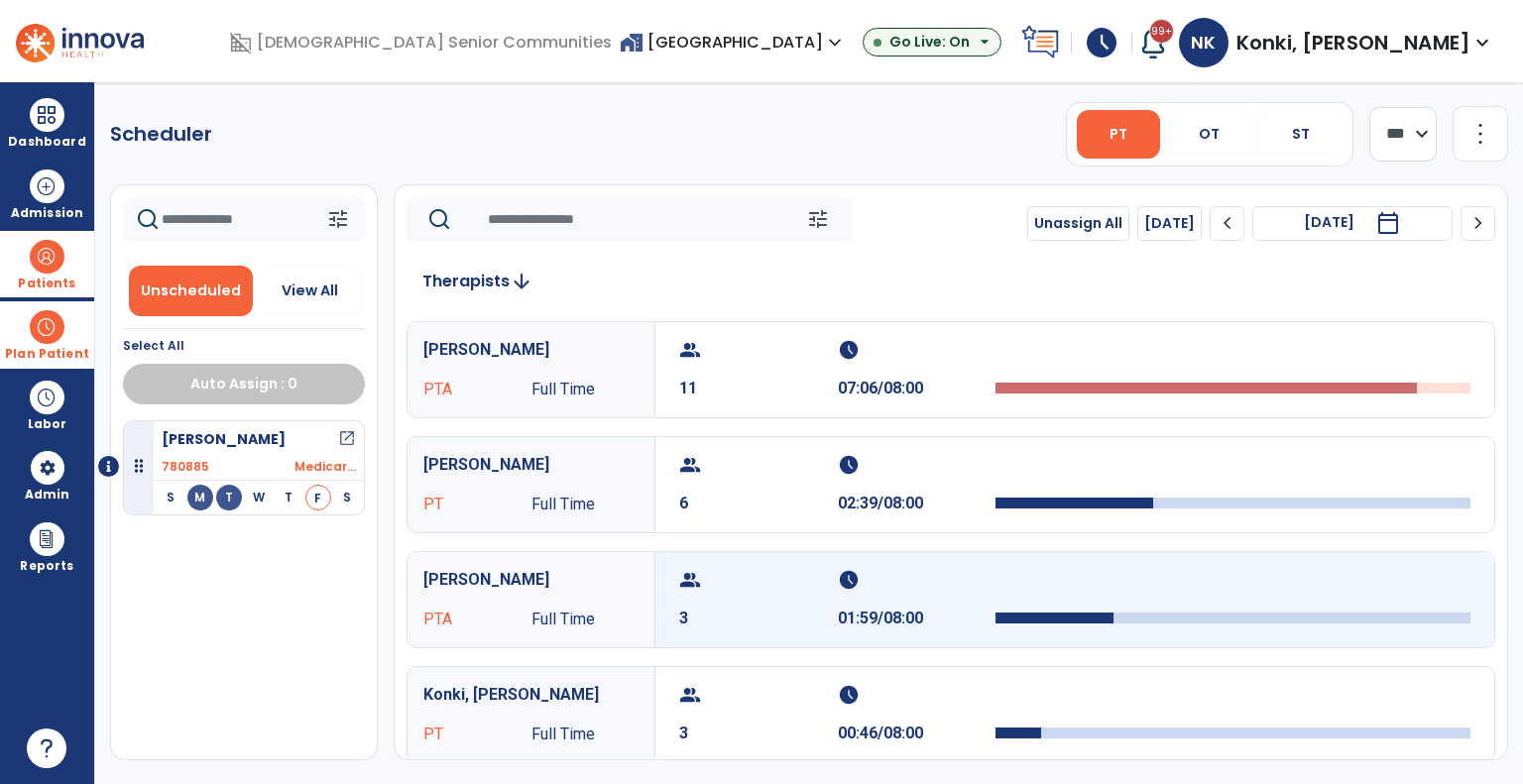 click on "group  3  schedule  01:59/08:00" at bounding box center (1075, 600) 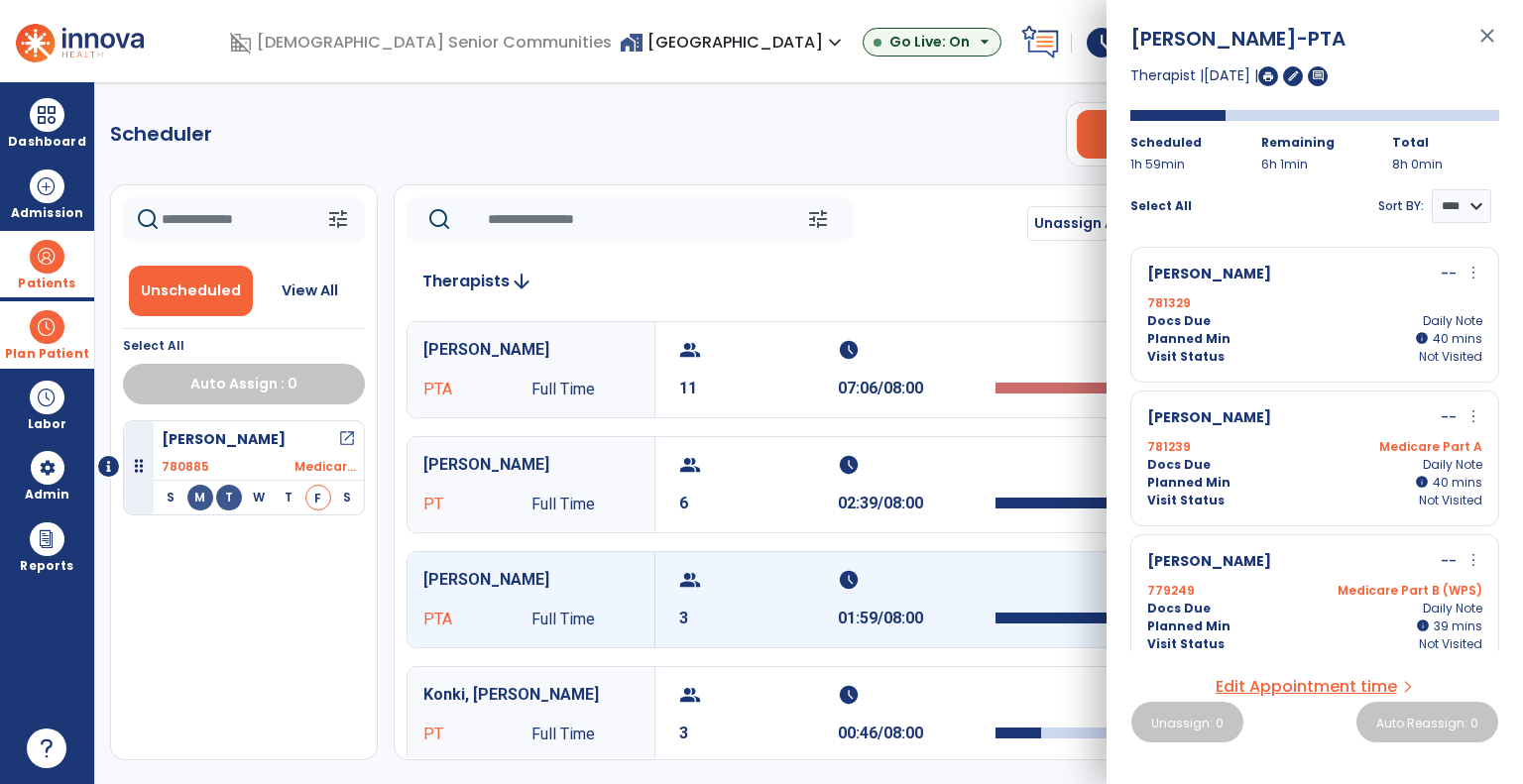 click on "779249 Medicare Part B (WPS)" at bounding box center [1315, 591] 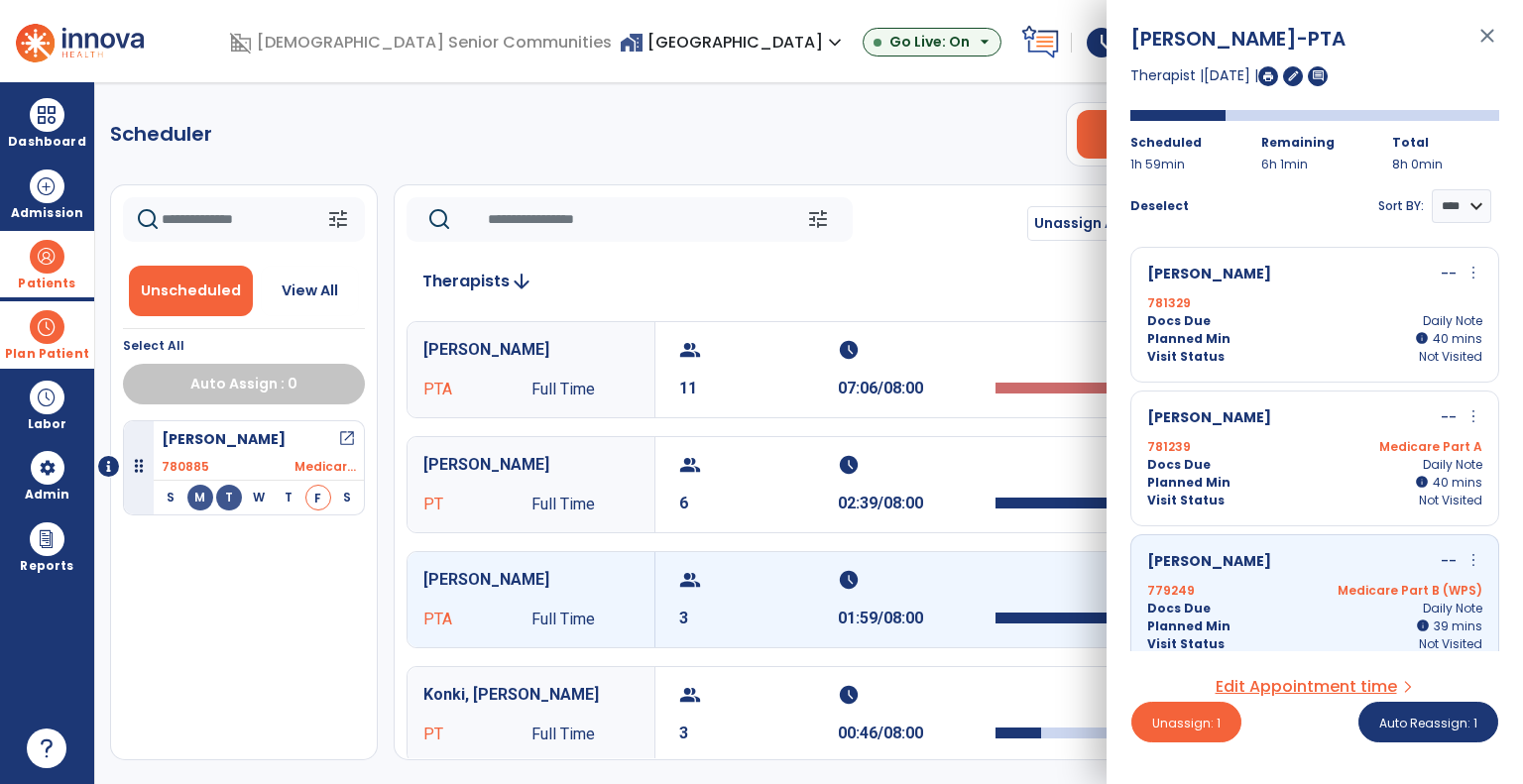 scroll, scrollTop: 16, scrollLeft: 0, axis: vertical 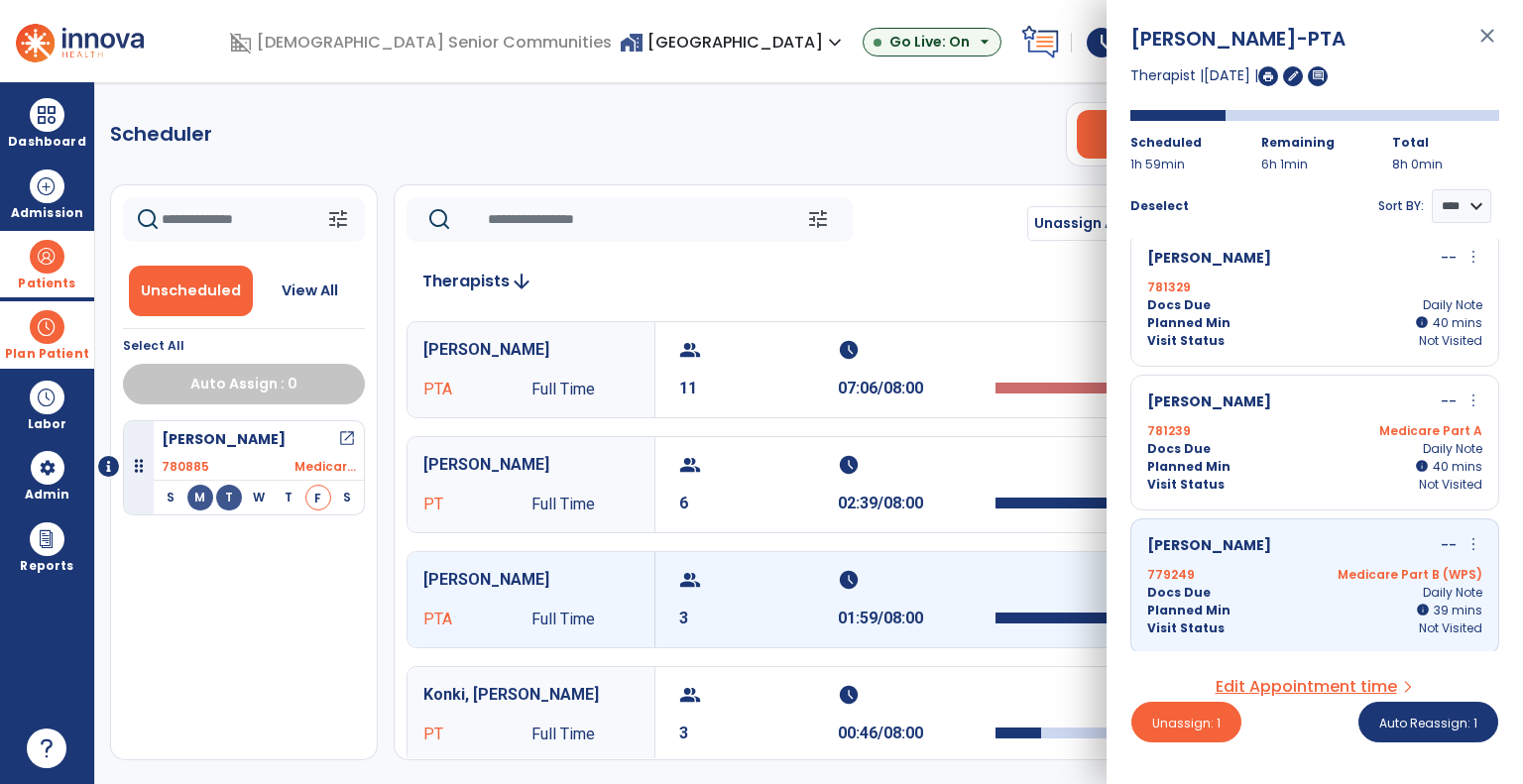 click on "Docs Due Daily Note" at bounding box center [1315, 593] 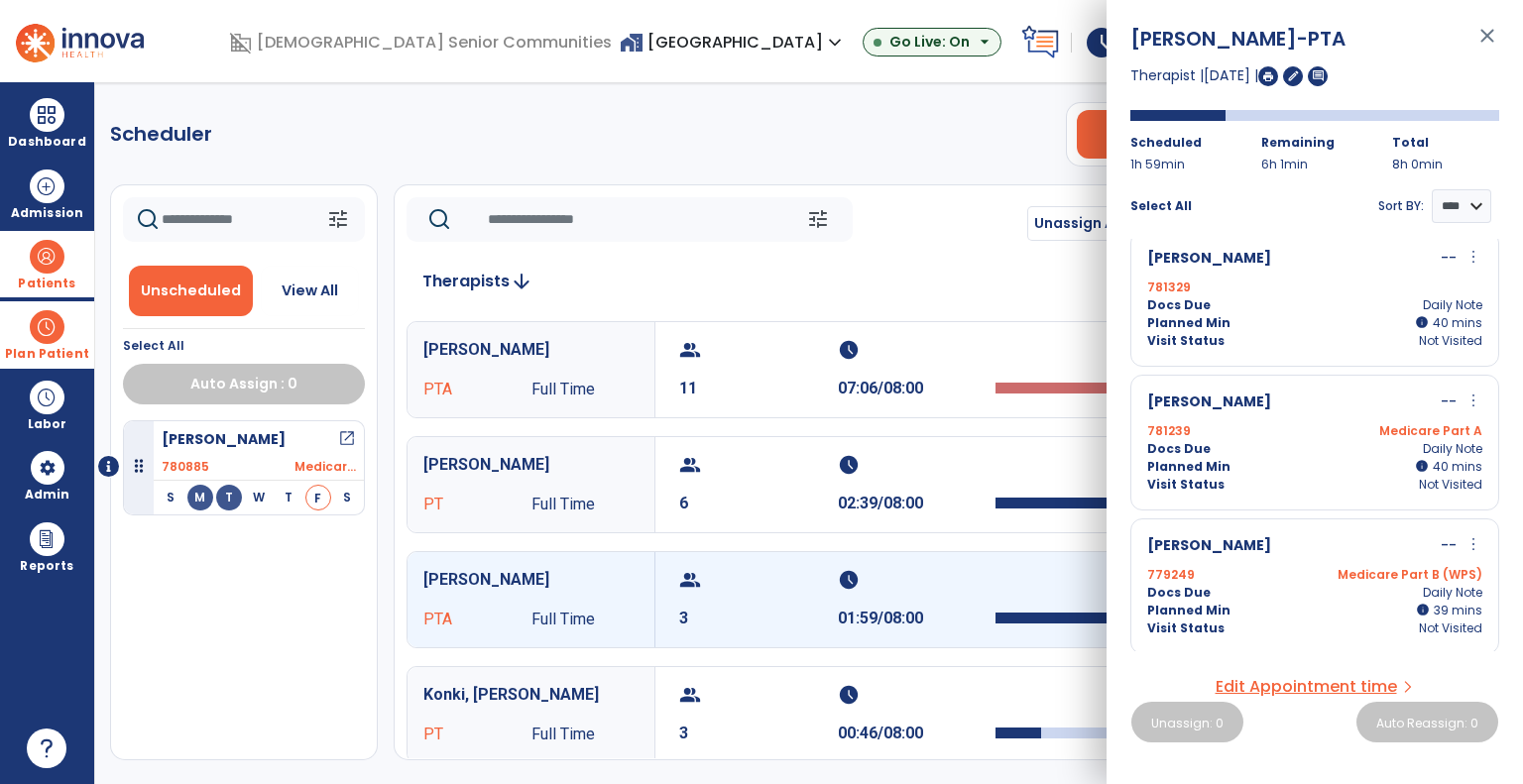 scroll, scrollTop: 0, scrollLeft: 0, axis: both 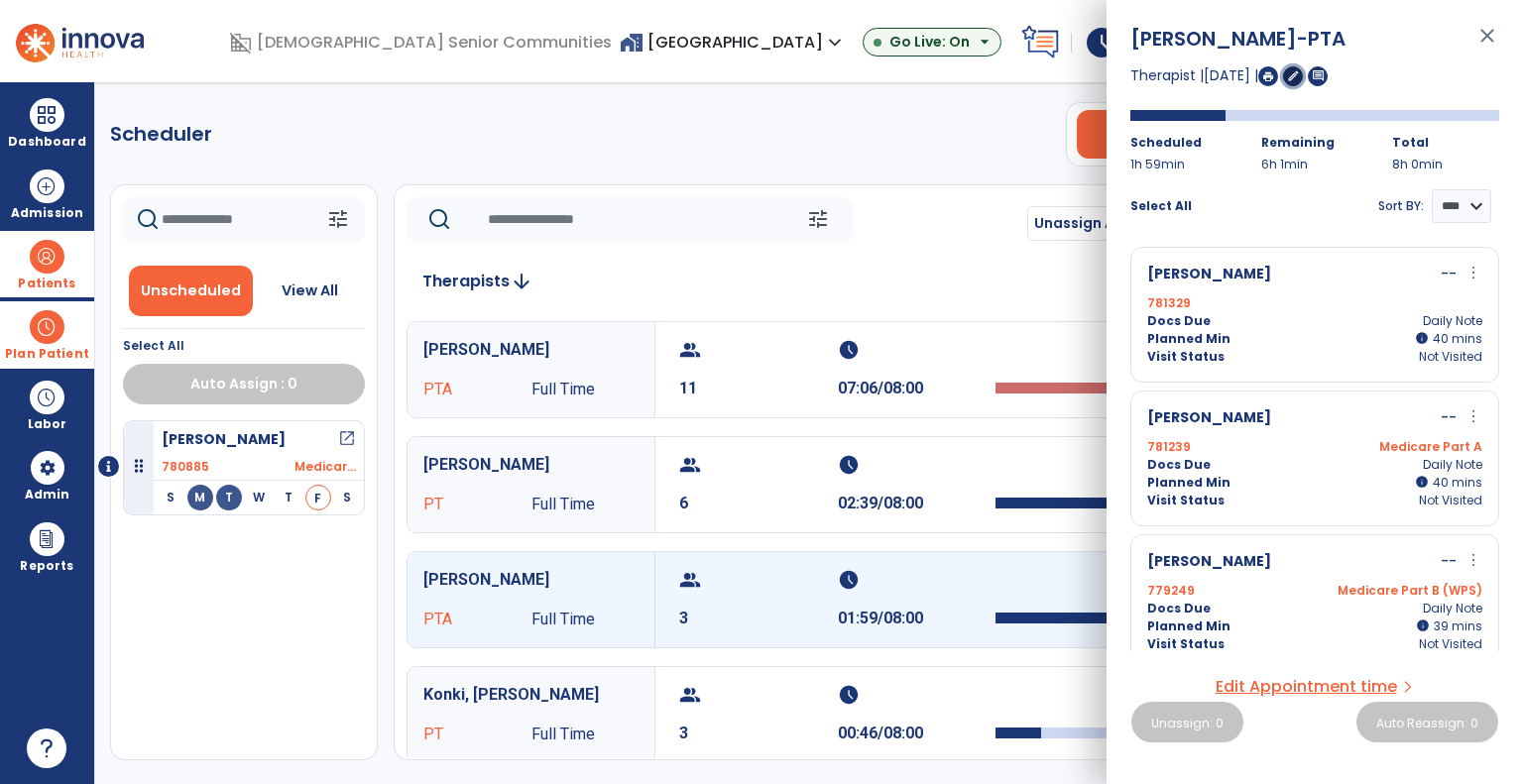 click on "edit" at bounding box center [1293, 75] 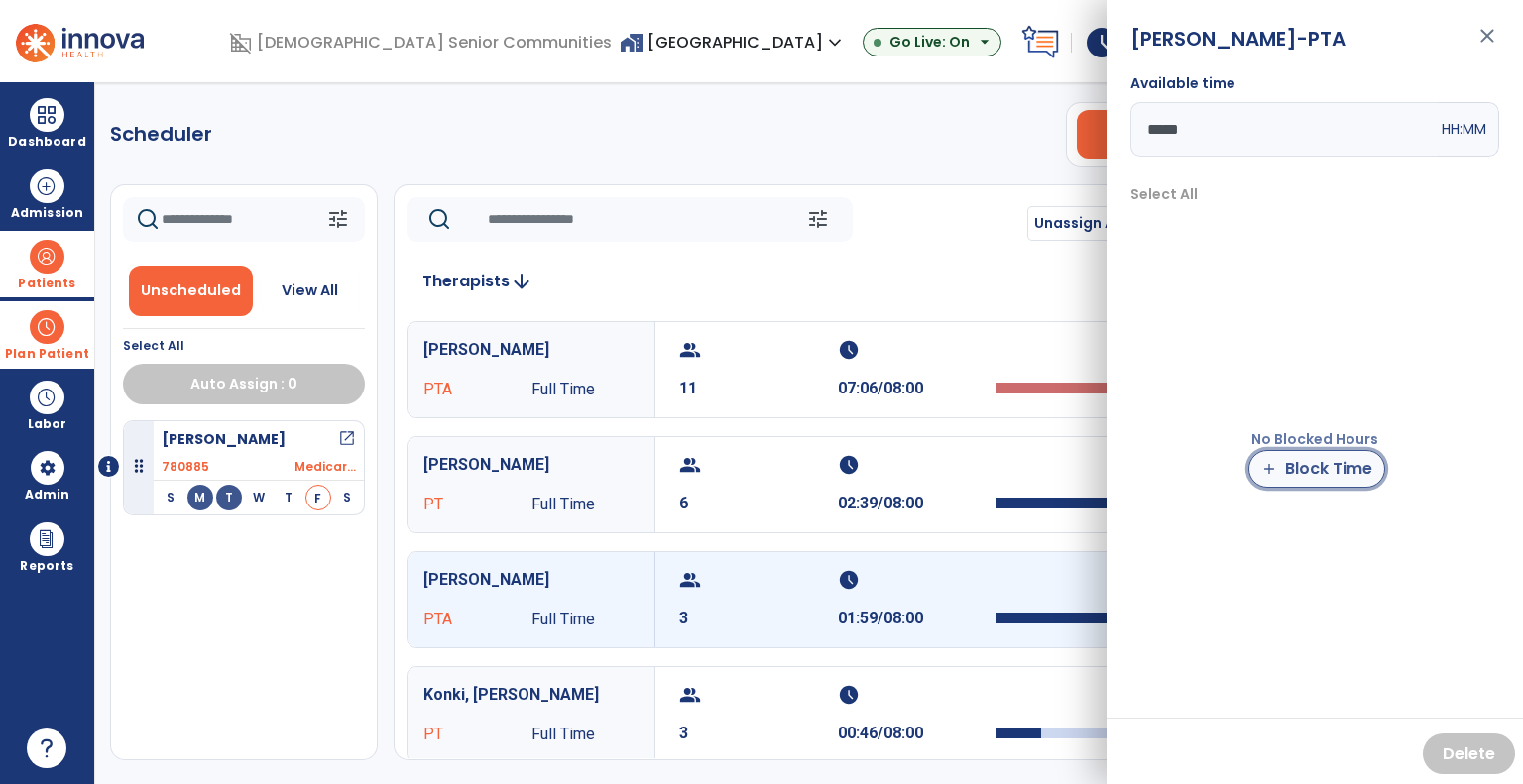 click on "add   Block Time" at bounding box center [1317, 469] 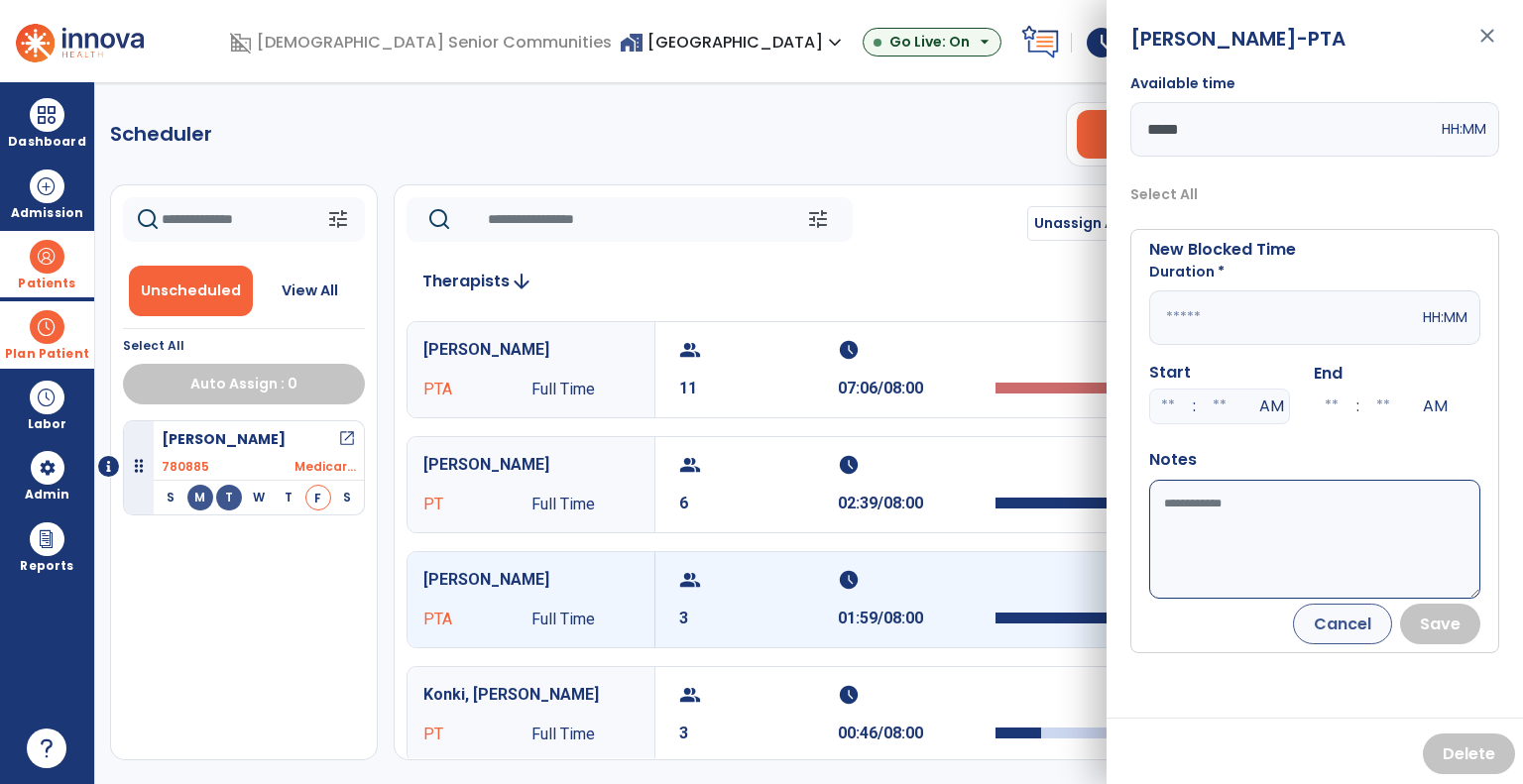 click at bounding box center (1284, 317) 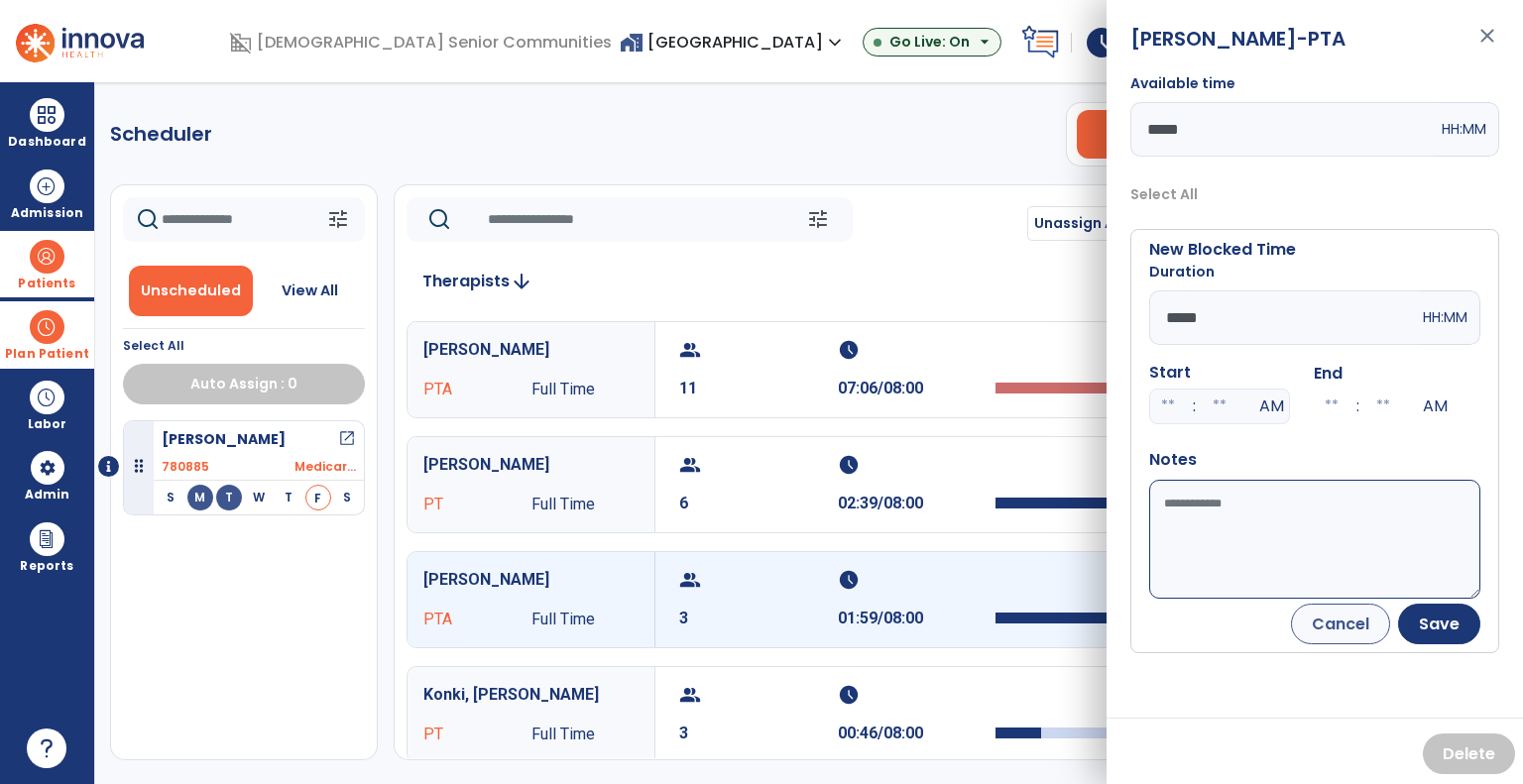 type on "*****" 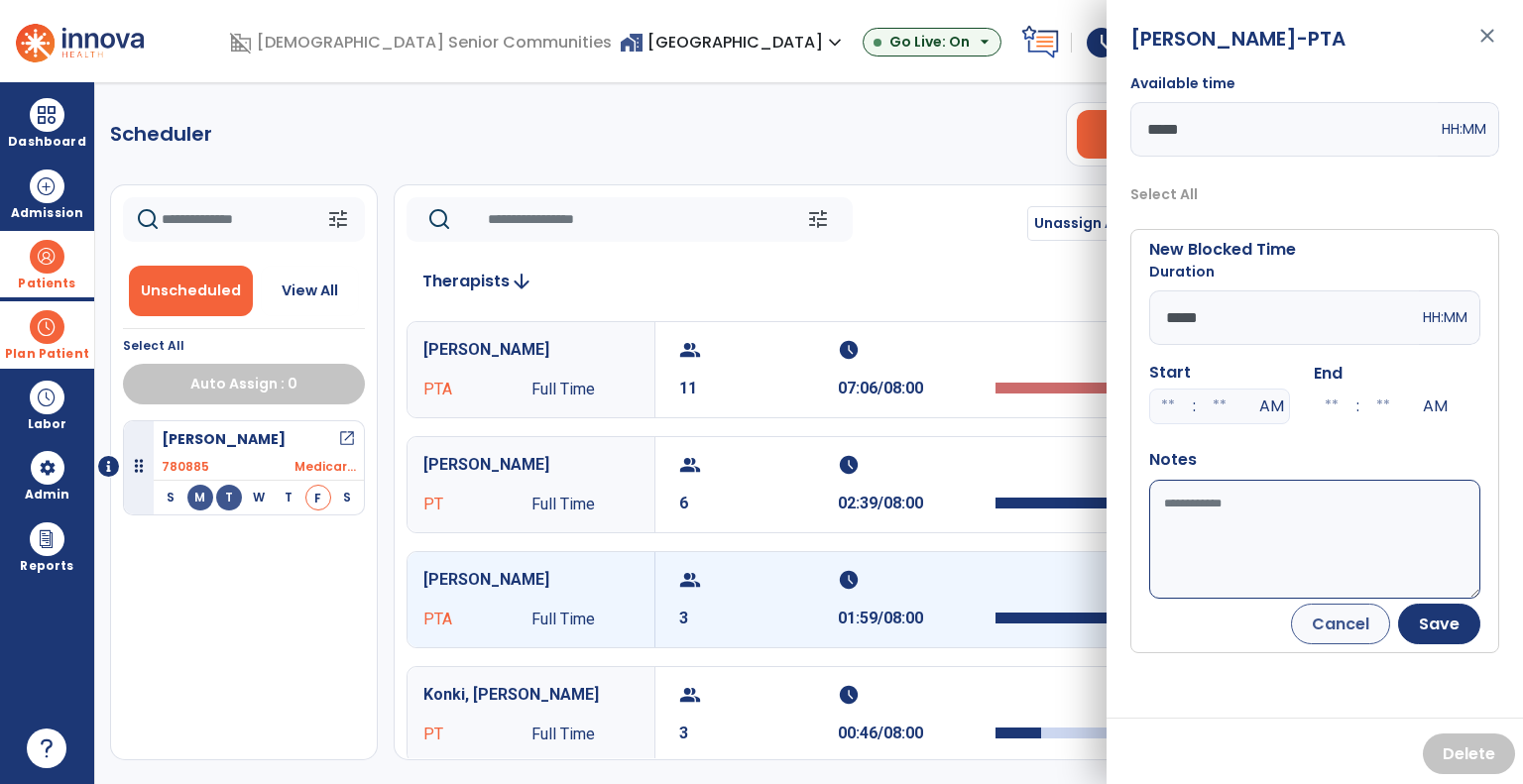 click on "Available time" at bounding box center [1315, 539] 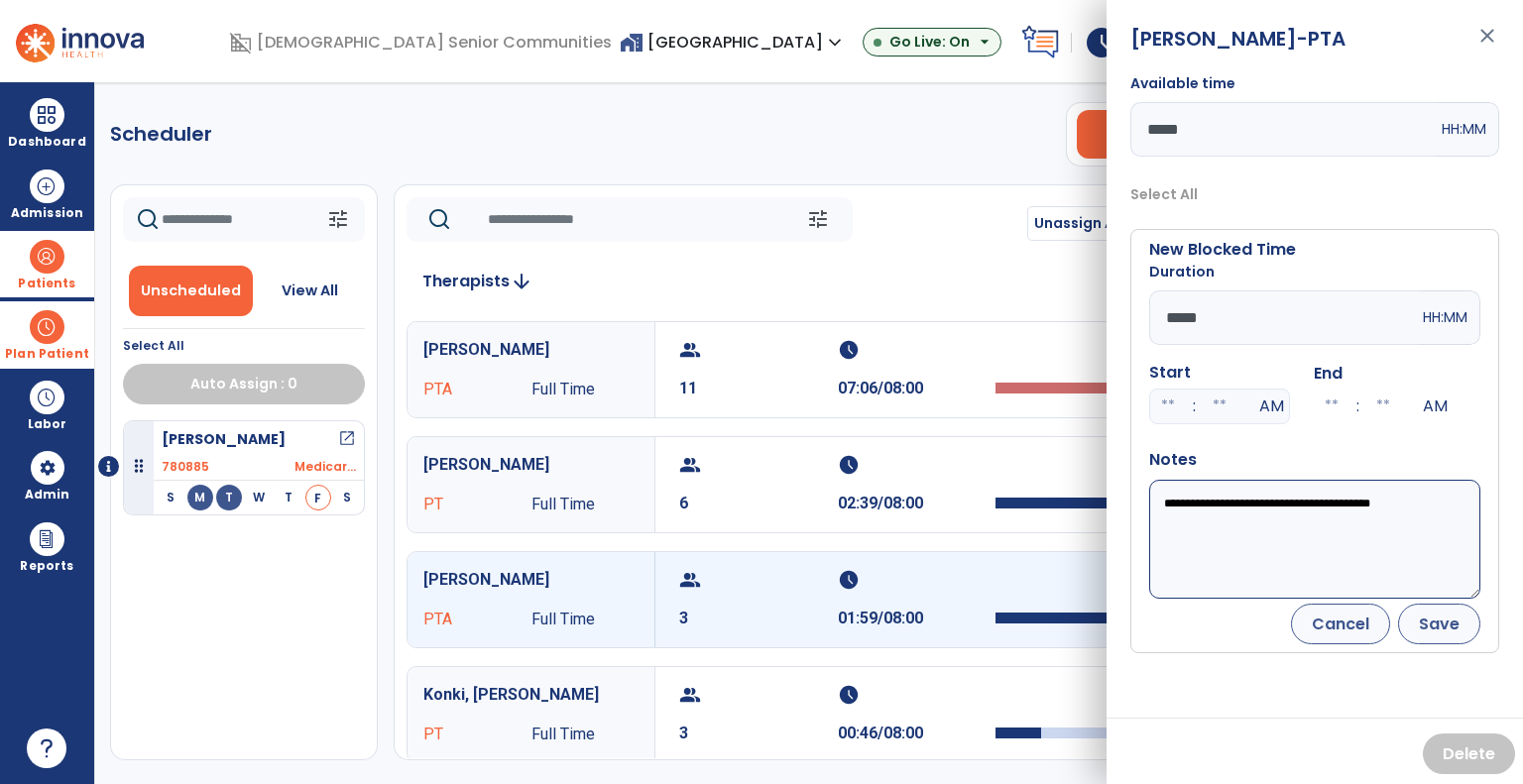 type on "**********" 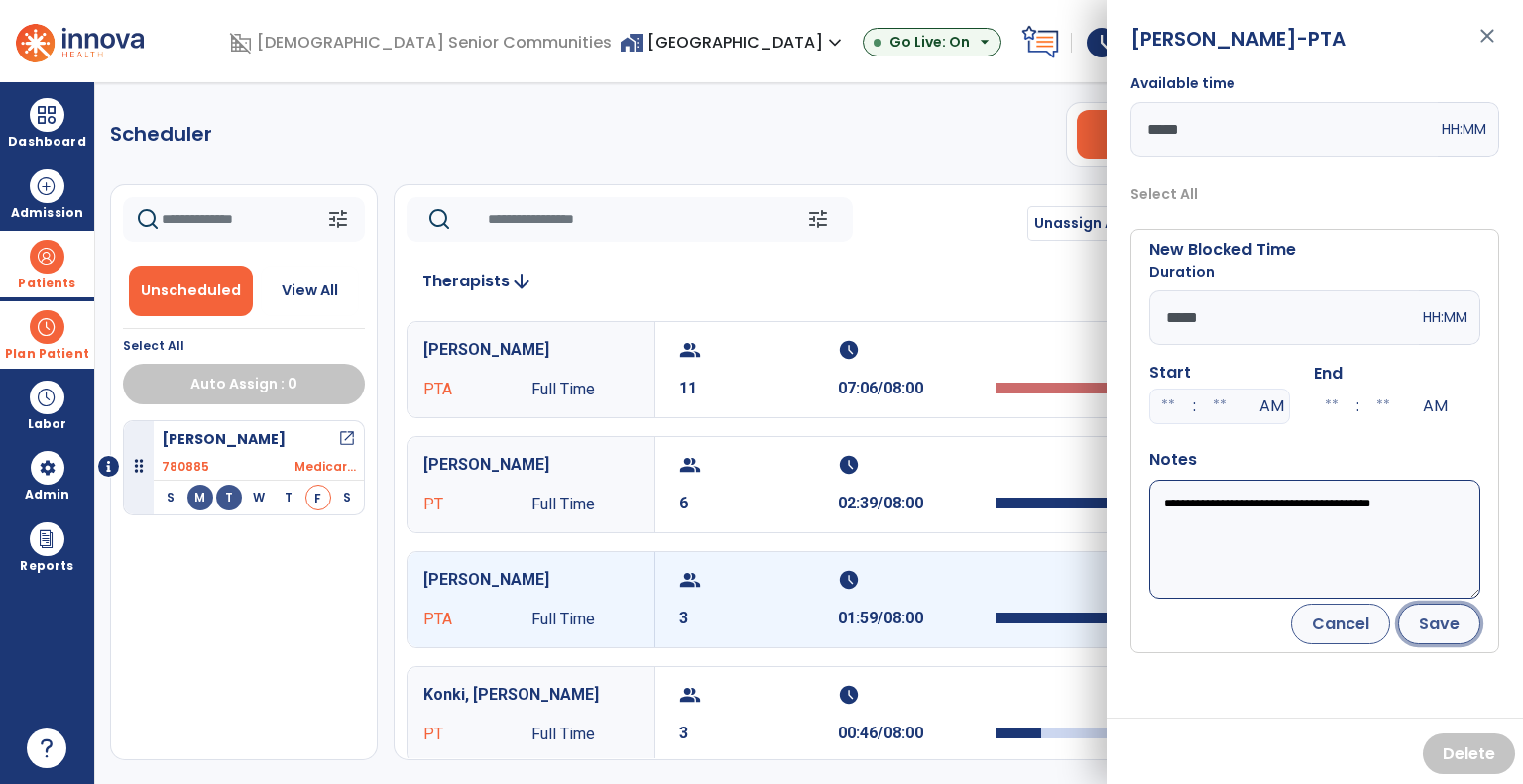 click on "Save" at bounding box center [1439, 623] 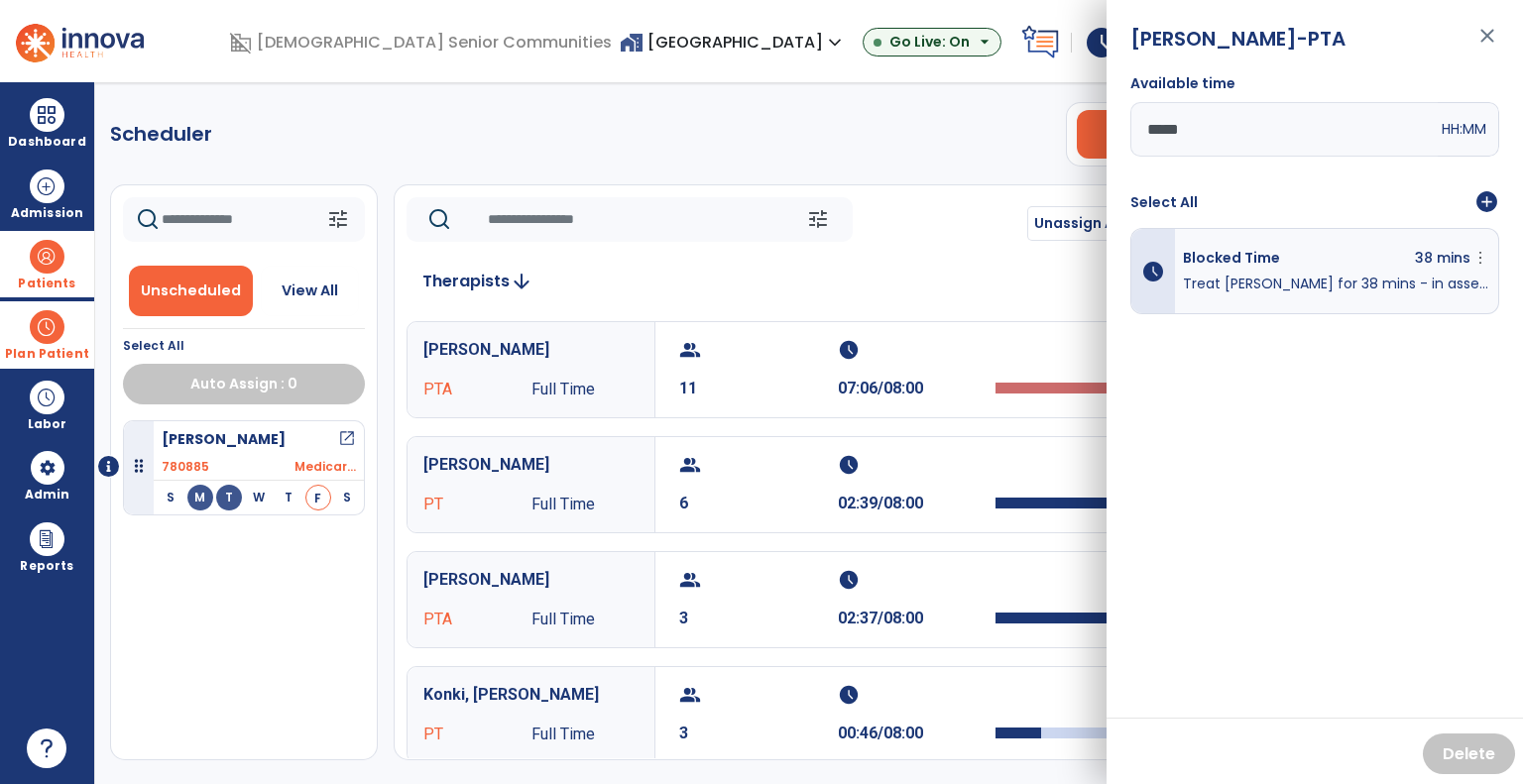 click on "Plan Patient" at bounding box center (47, 334) 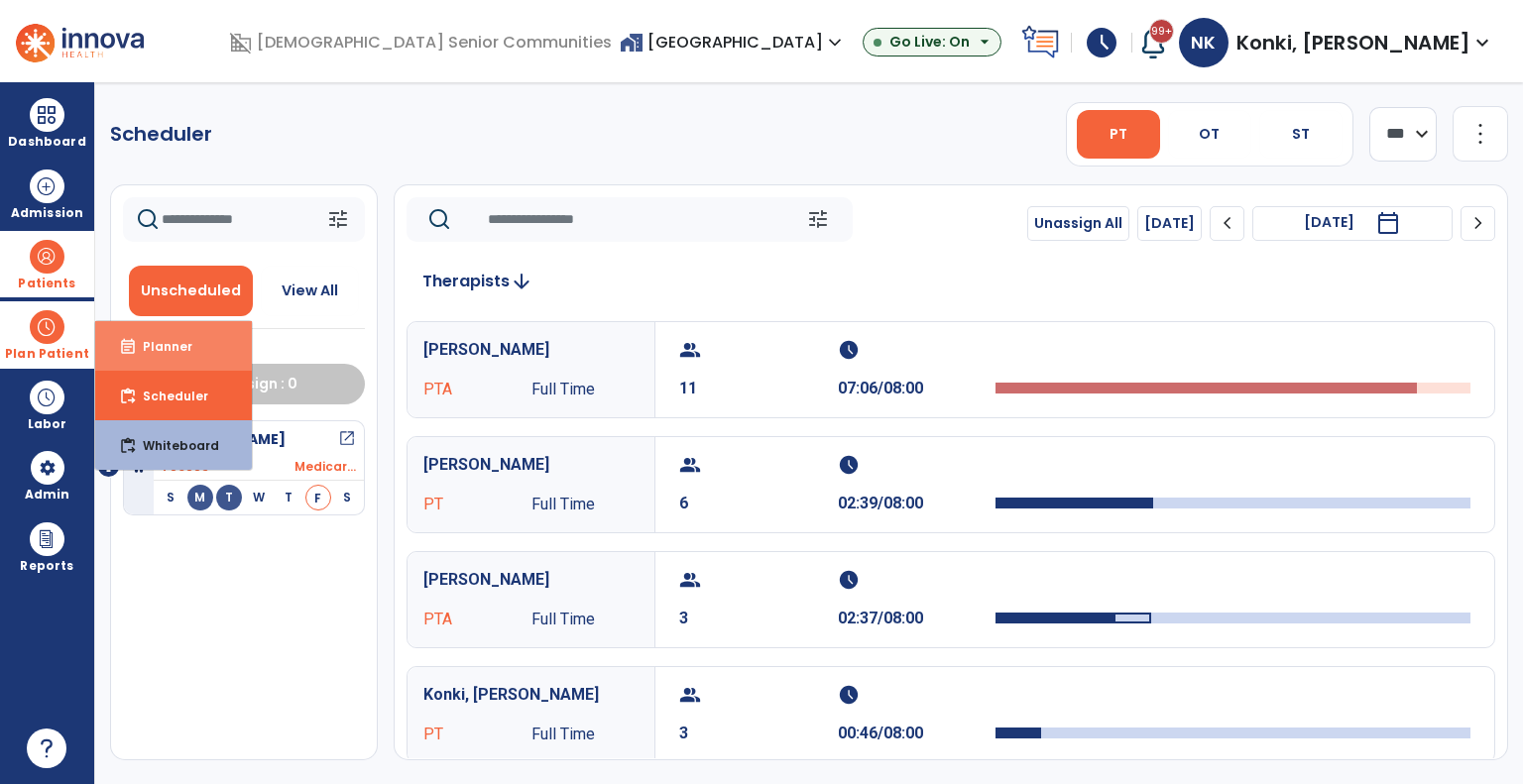 click on "event_note  Planner" at bounding box center (174, 346) 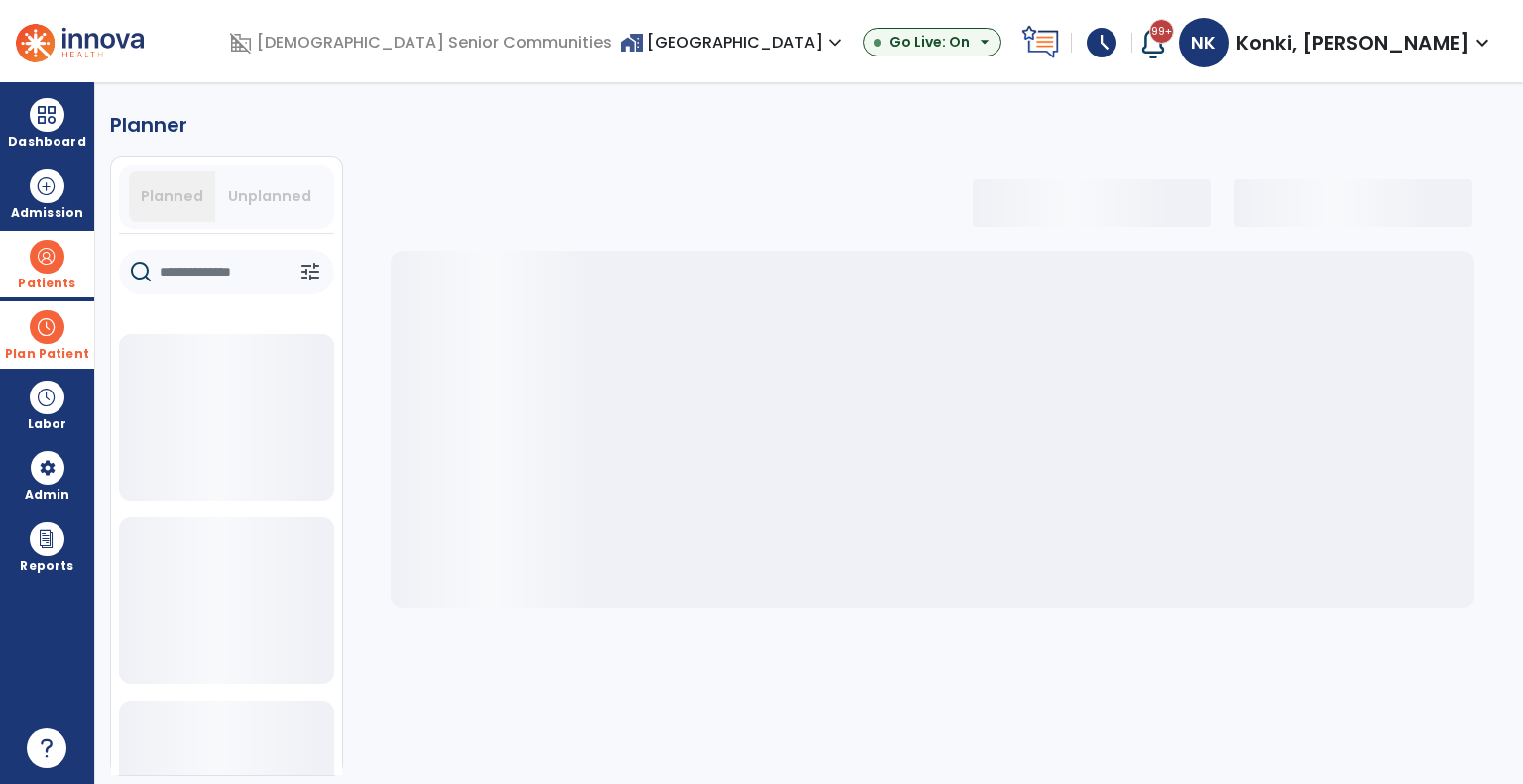 click 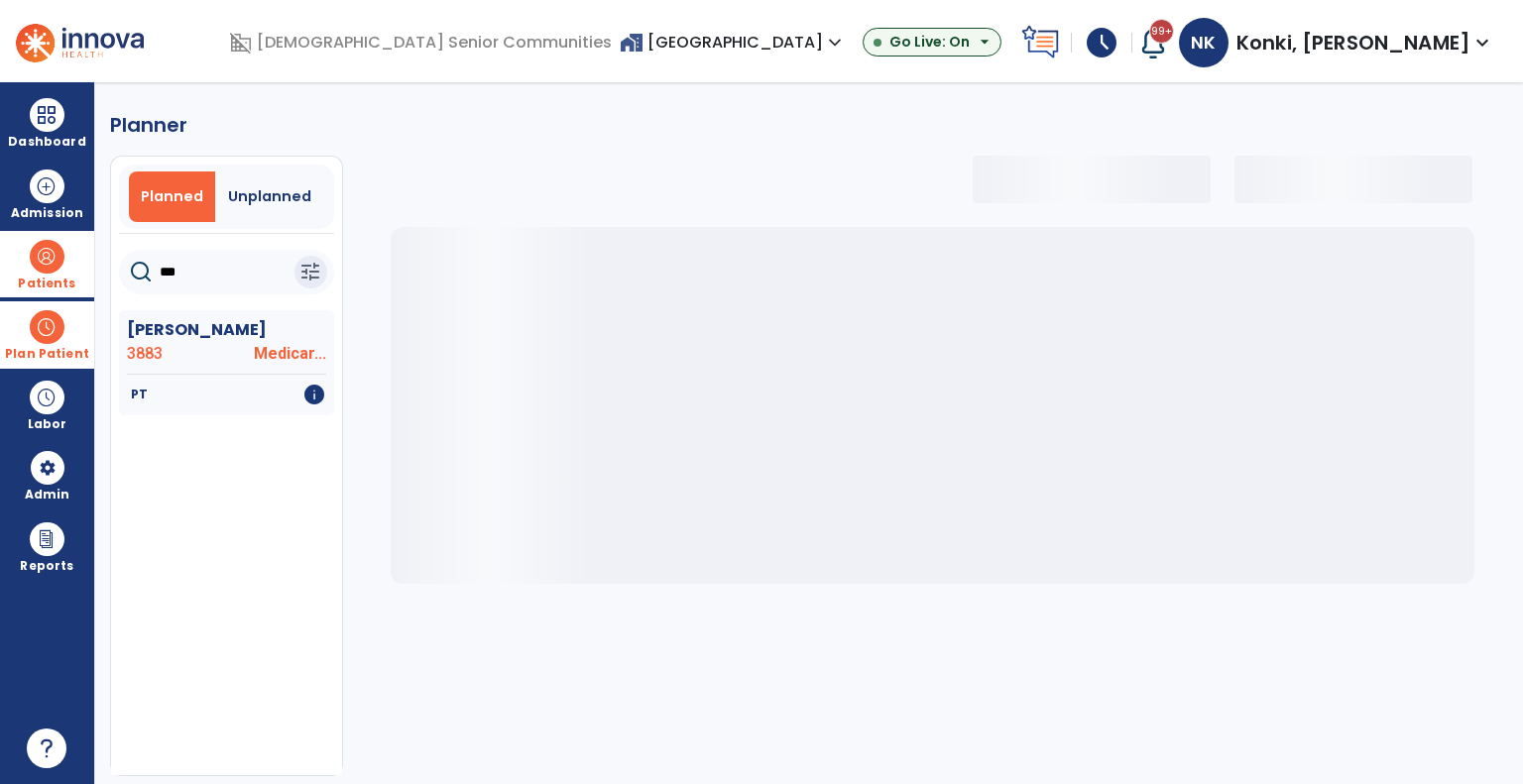type on "****" 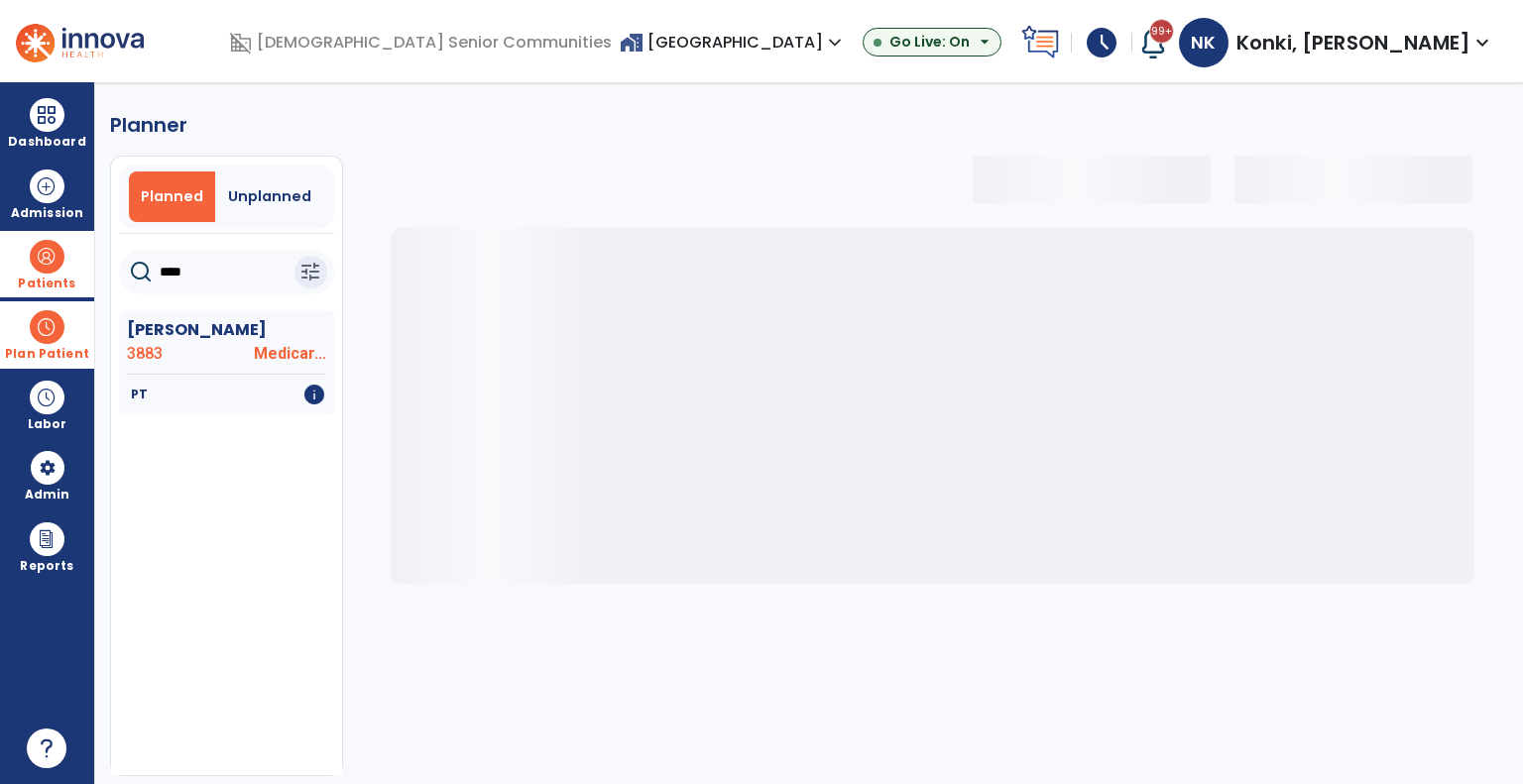 select on "***" 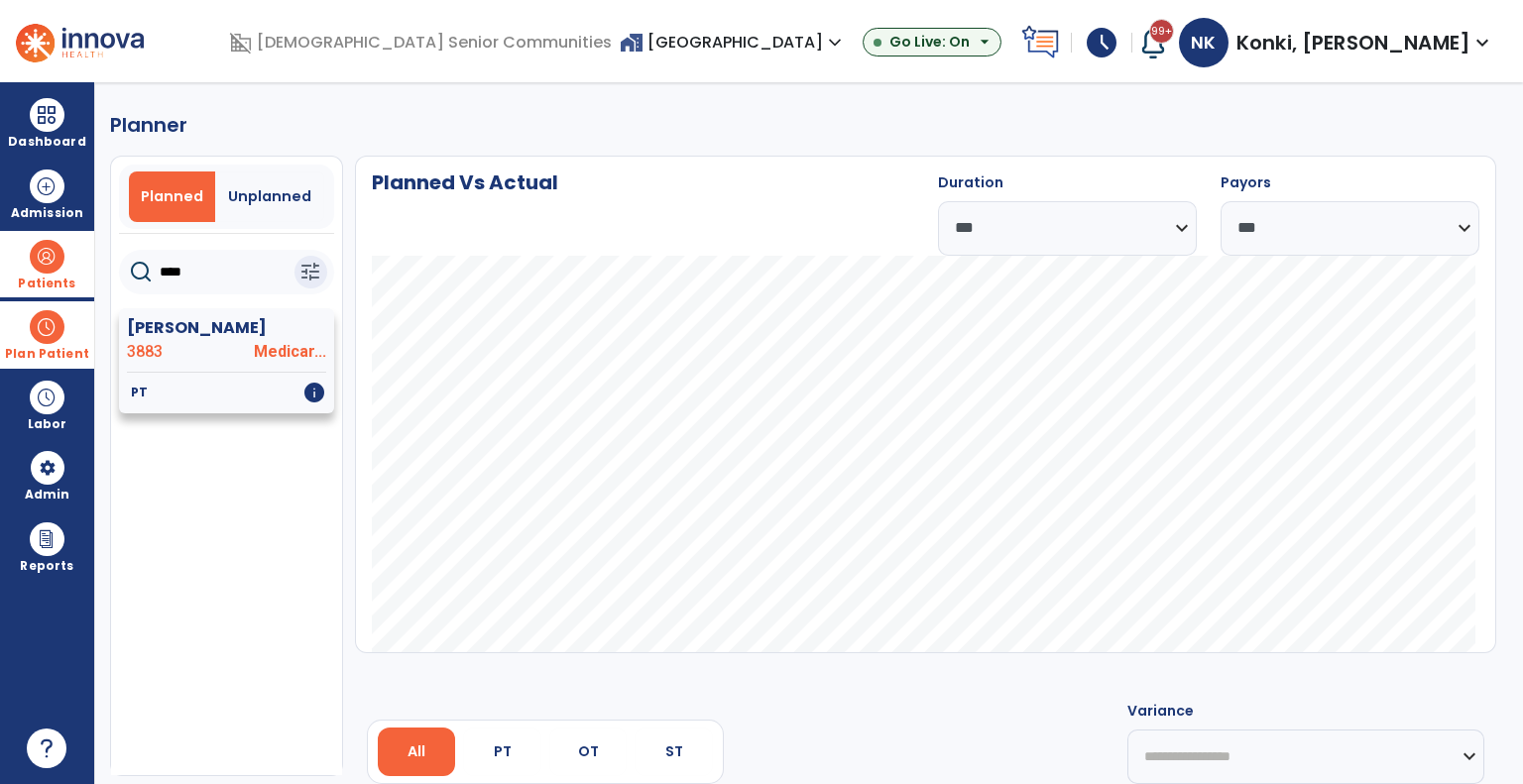 type on "****" 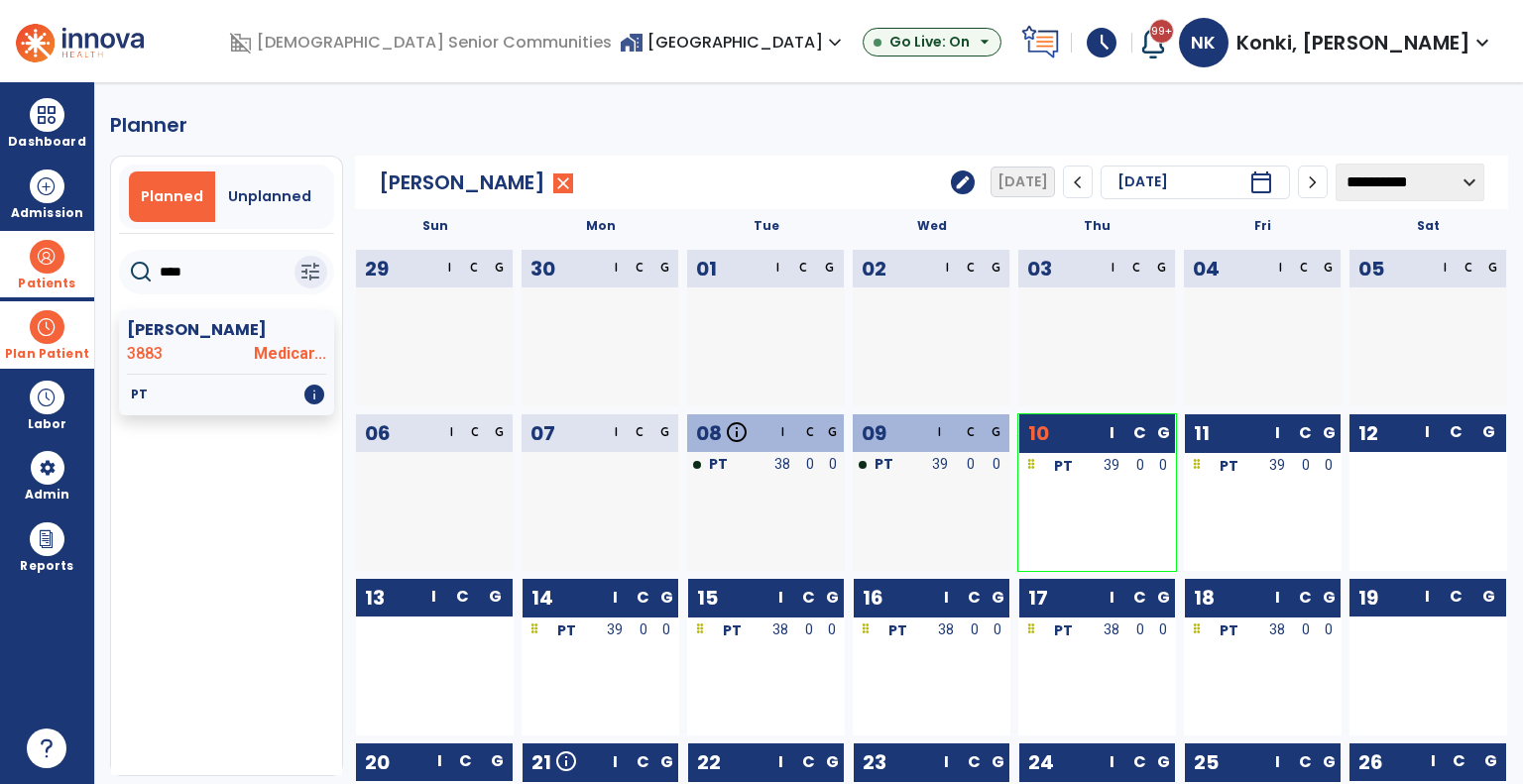 click on "**********" 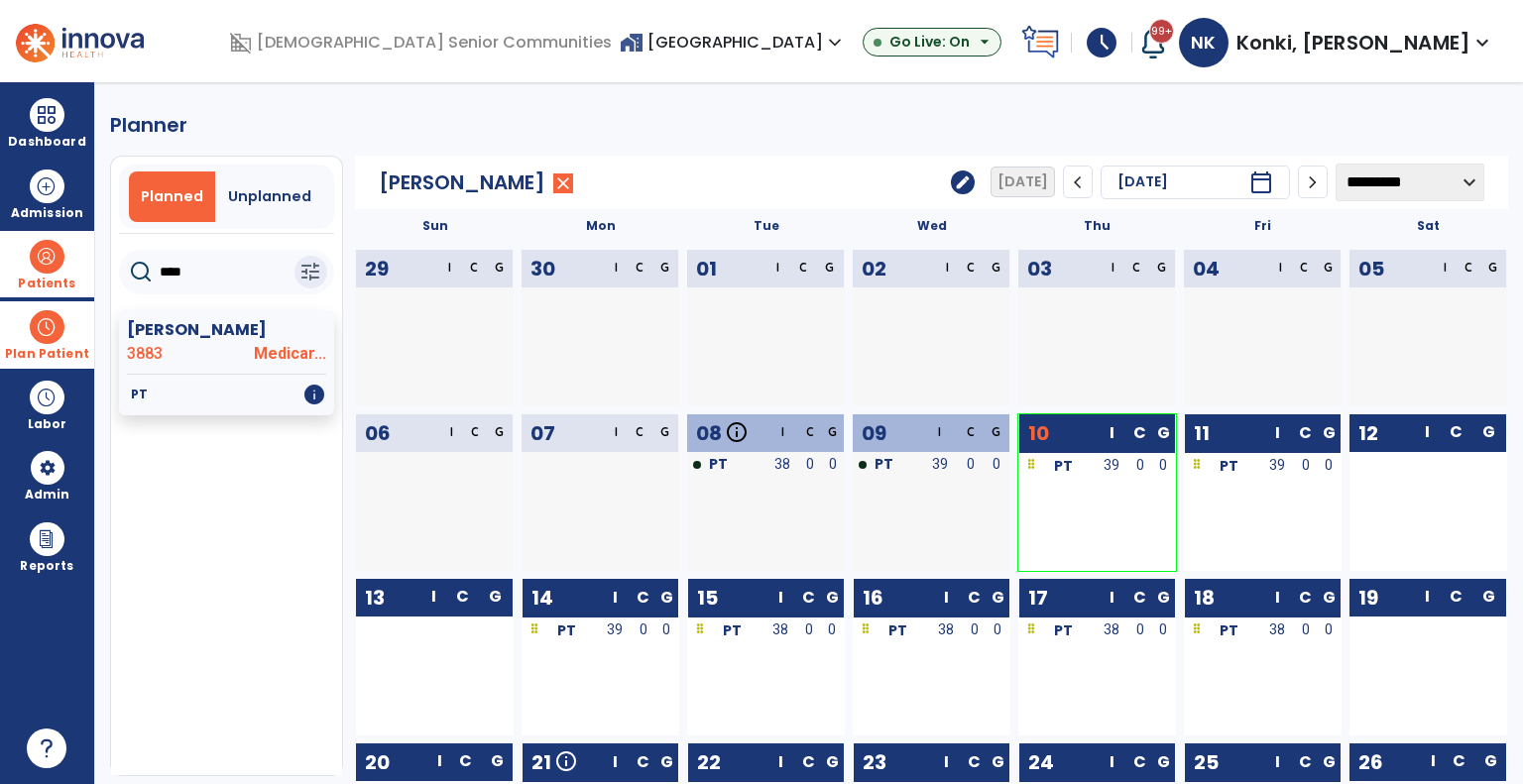 click on "**********" 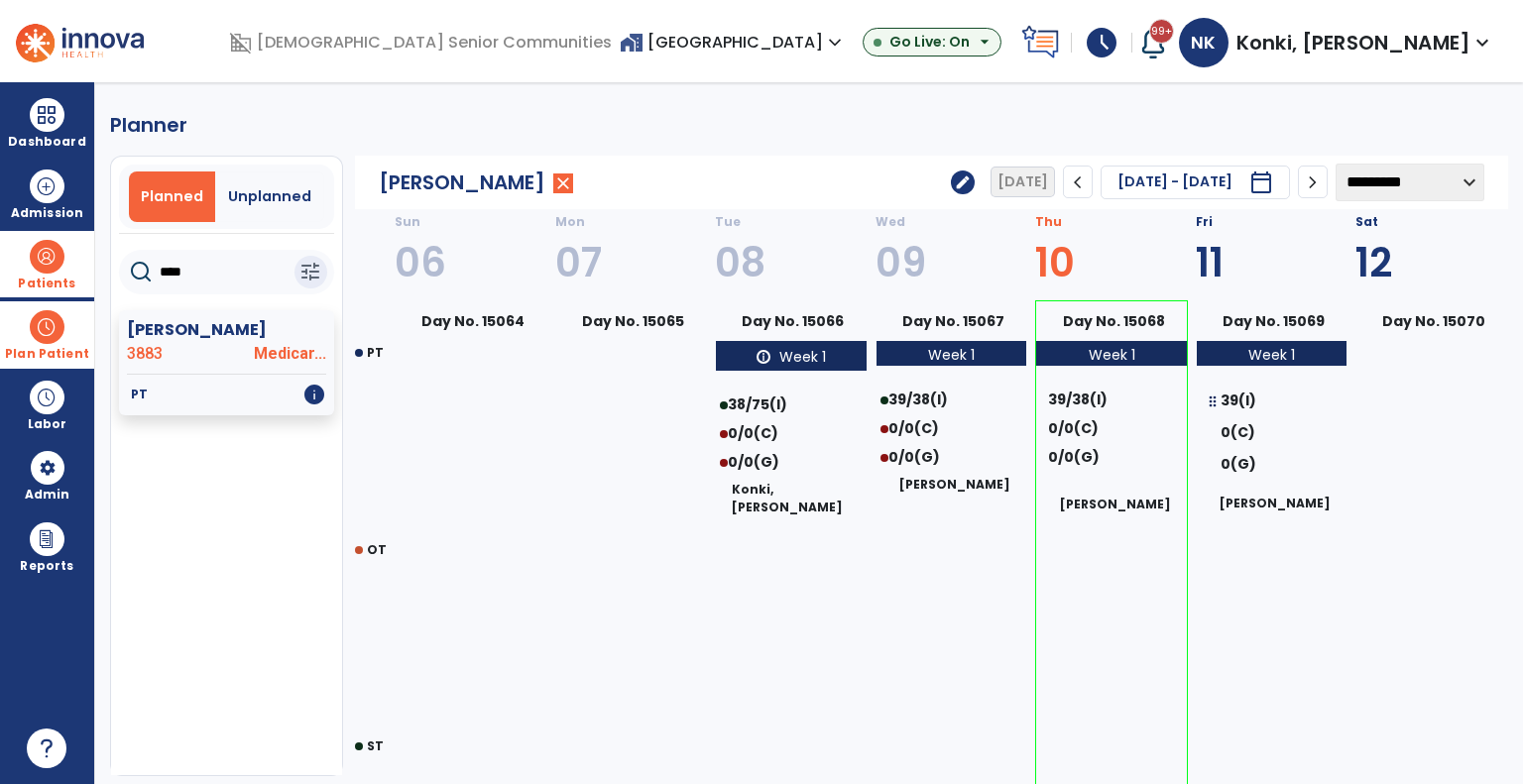 click on "chevron_right" 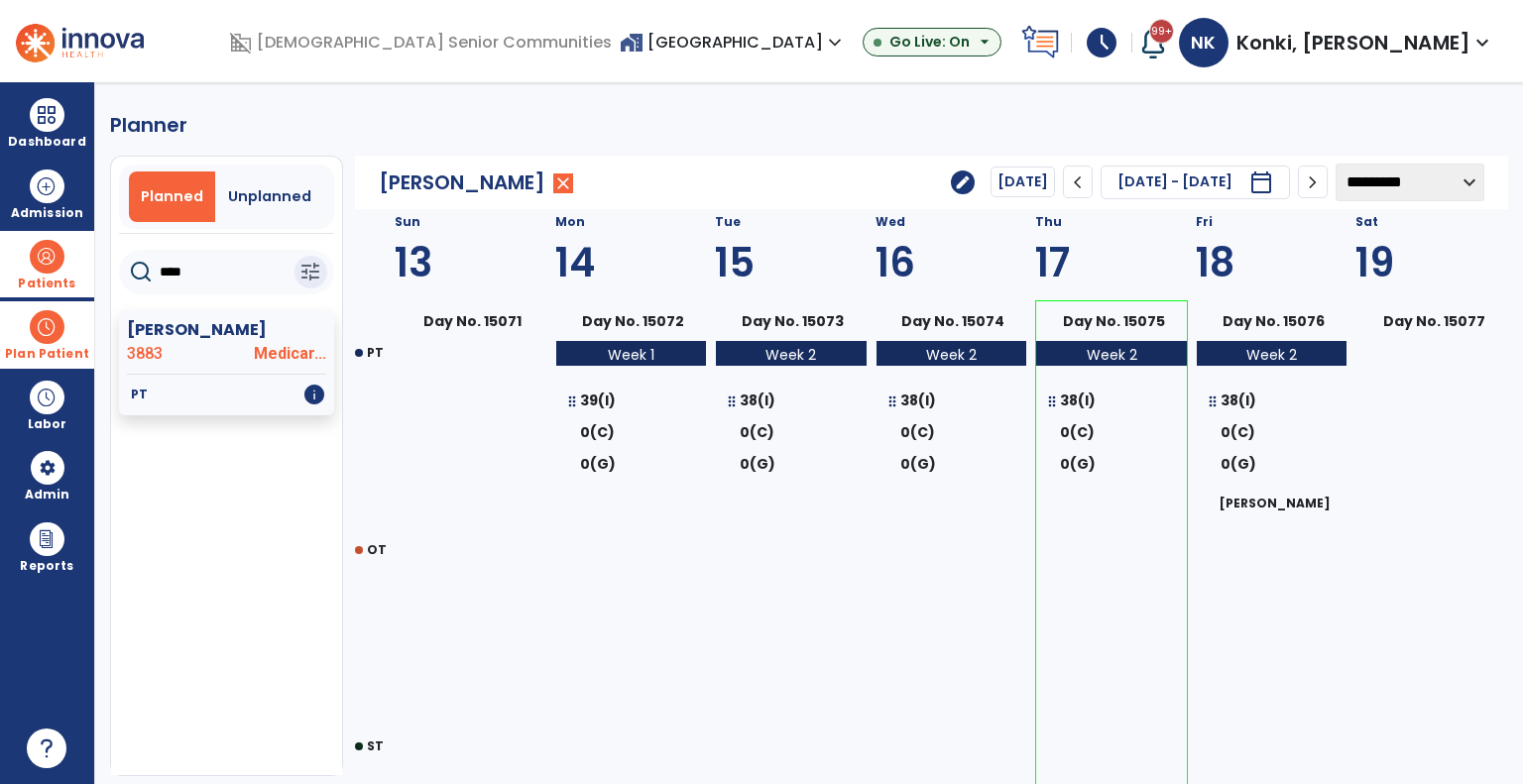 click on "chevron_left" 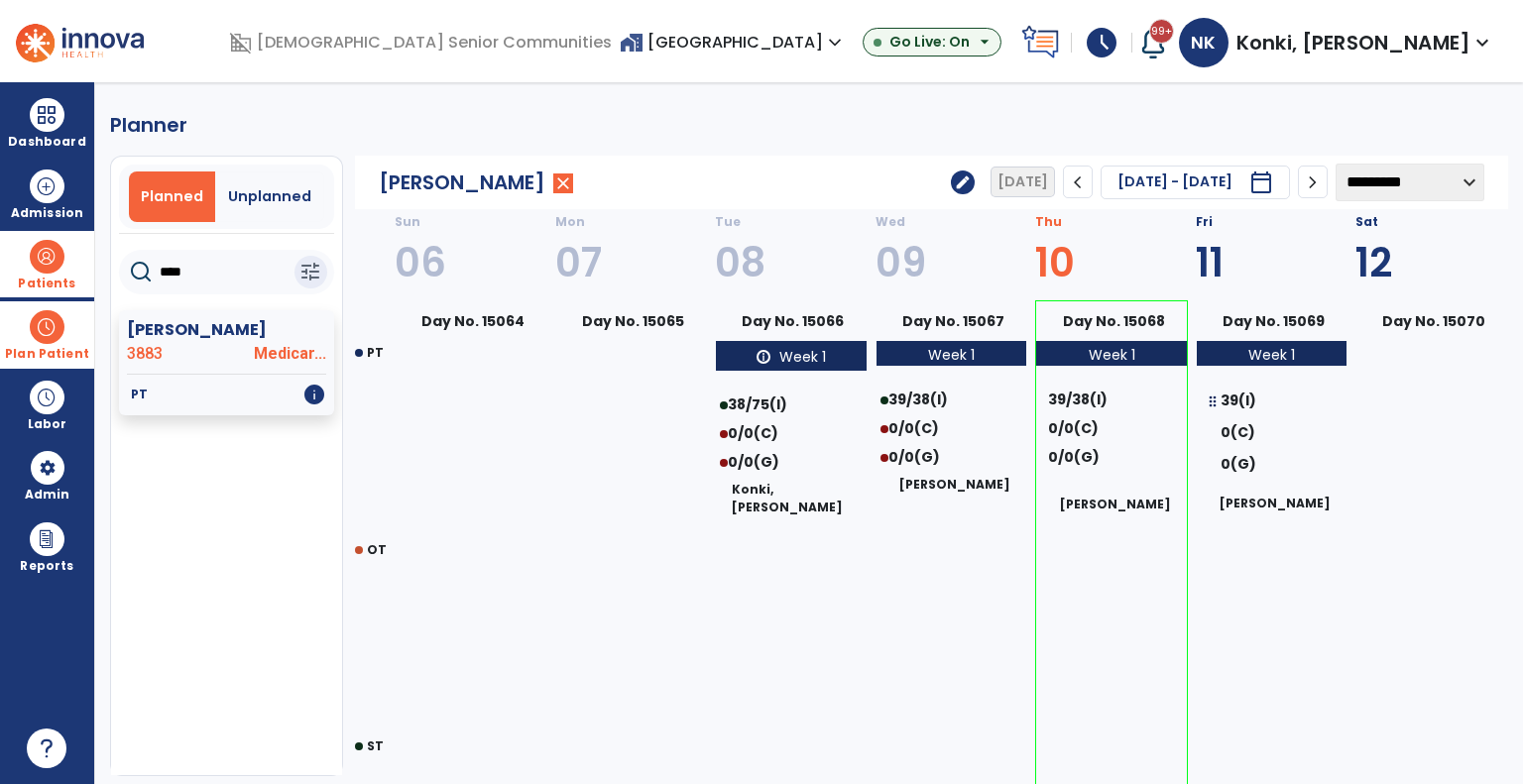 click on "chevron_right" 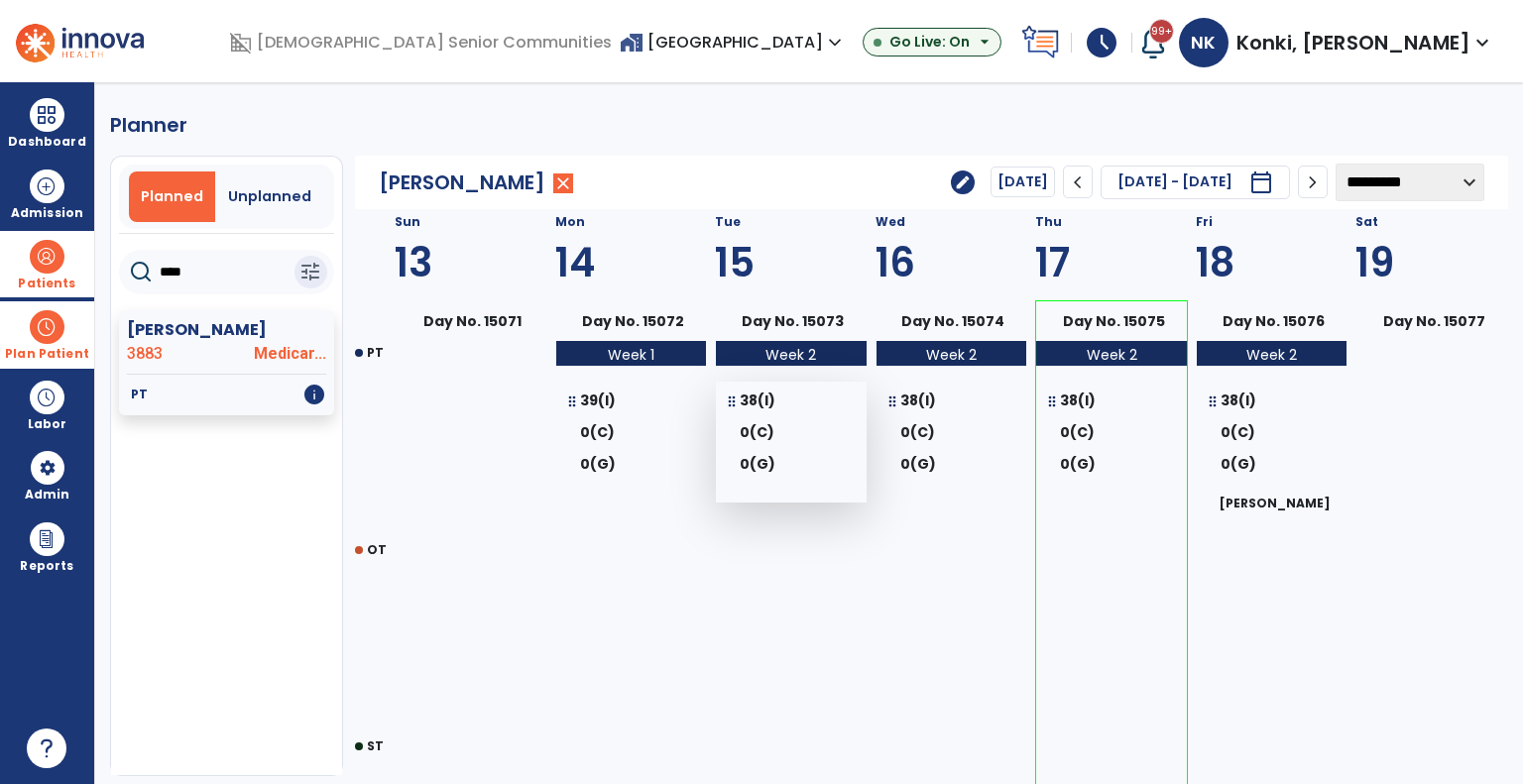 click on "0(C)" at bounding box center [757, 432] 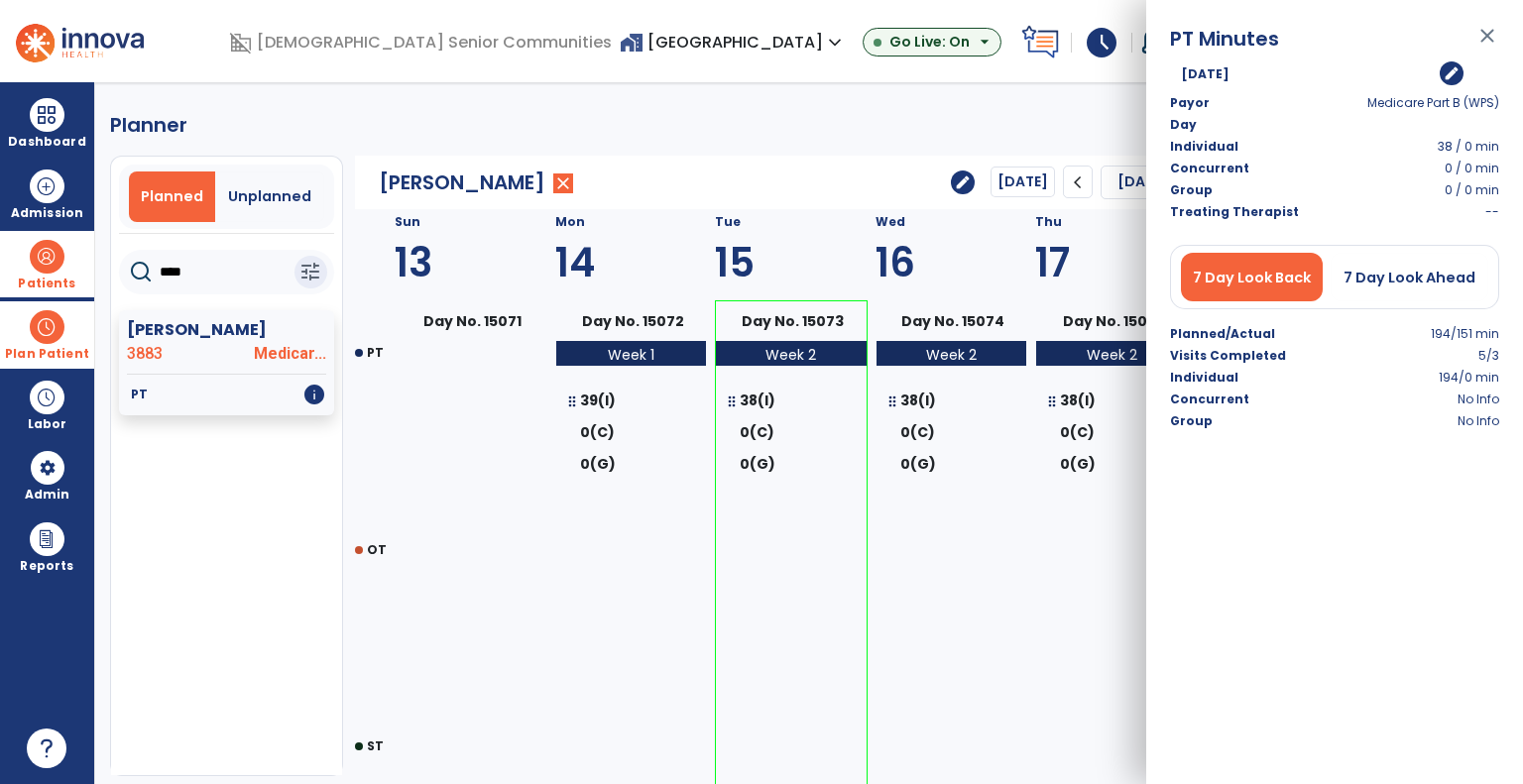 click on "edit" at bounding box center (1452, 73) 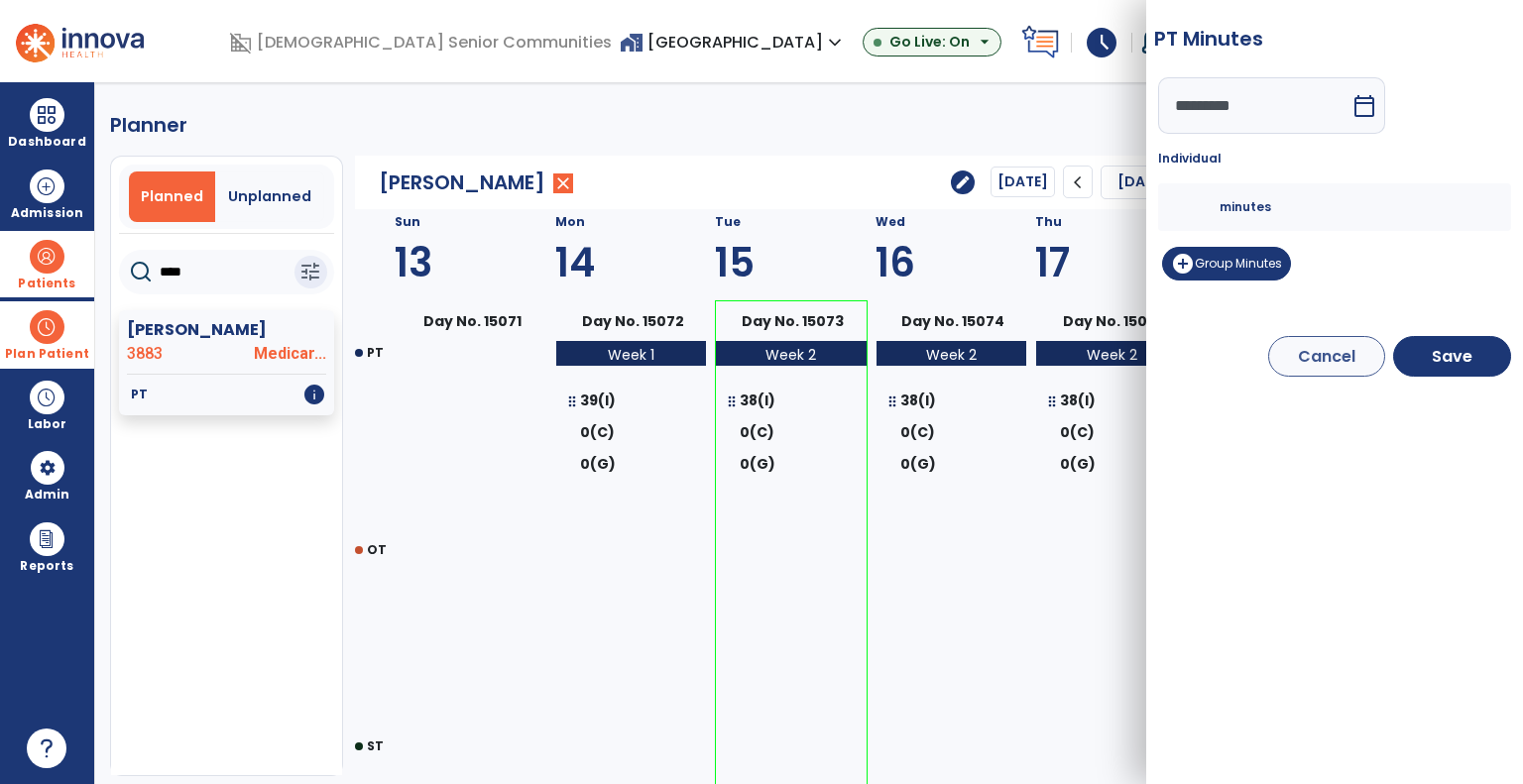 click on "**" at bounding box center [1196, 207] 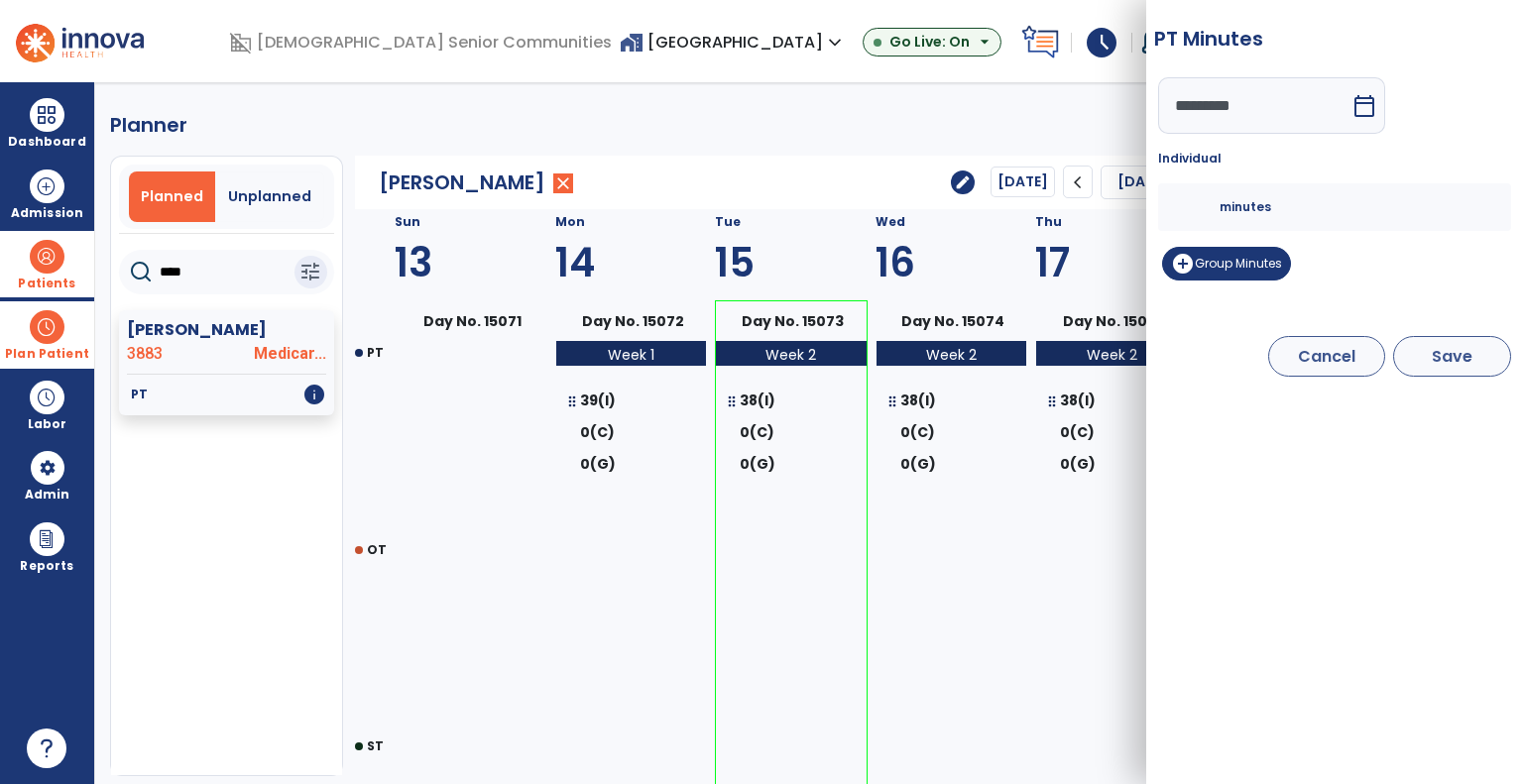 type on "**" 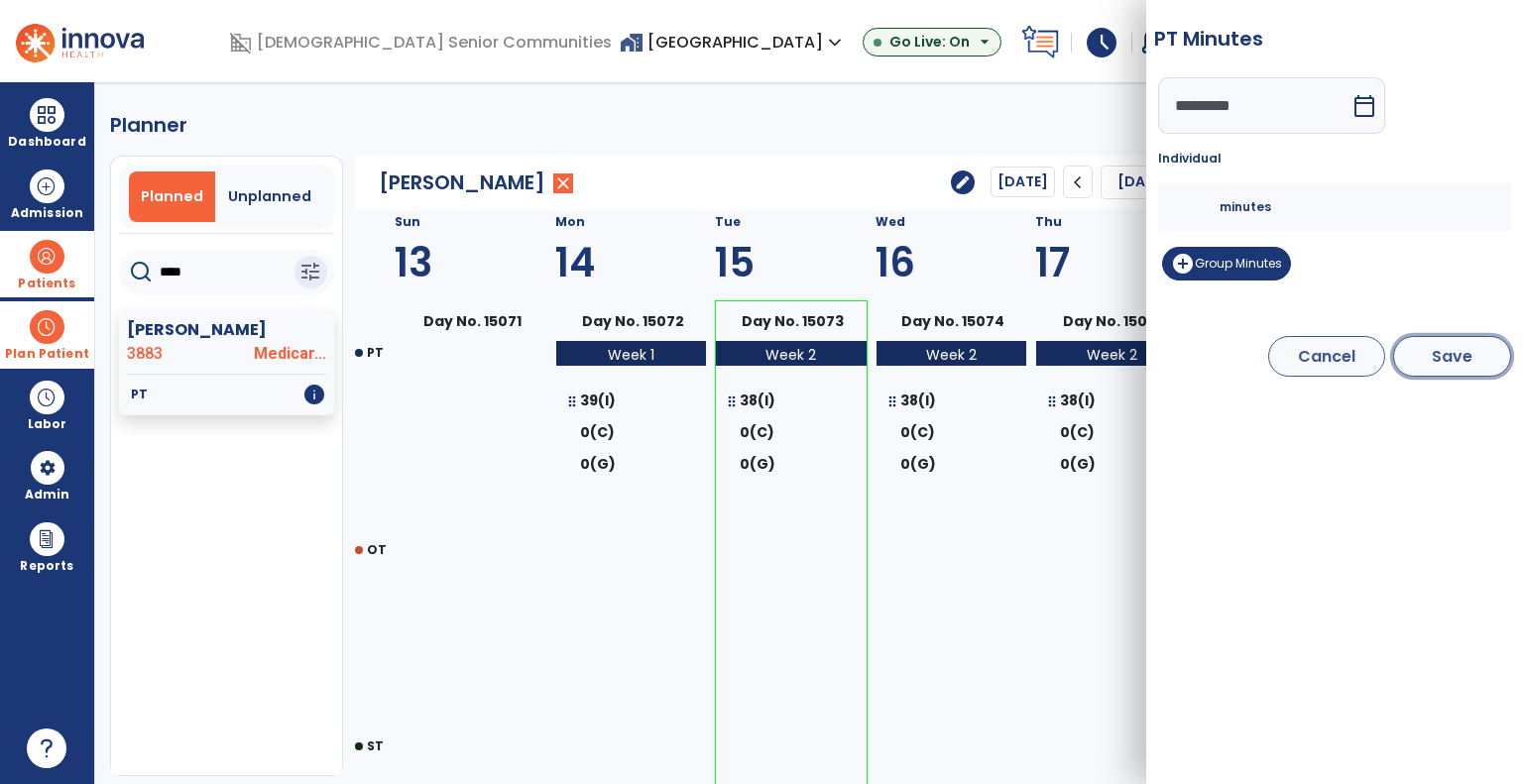 click on "Save" at bounding box center (1452, 356) 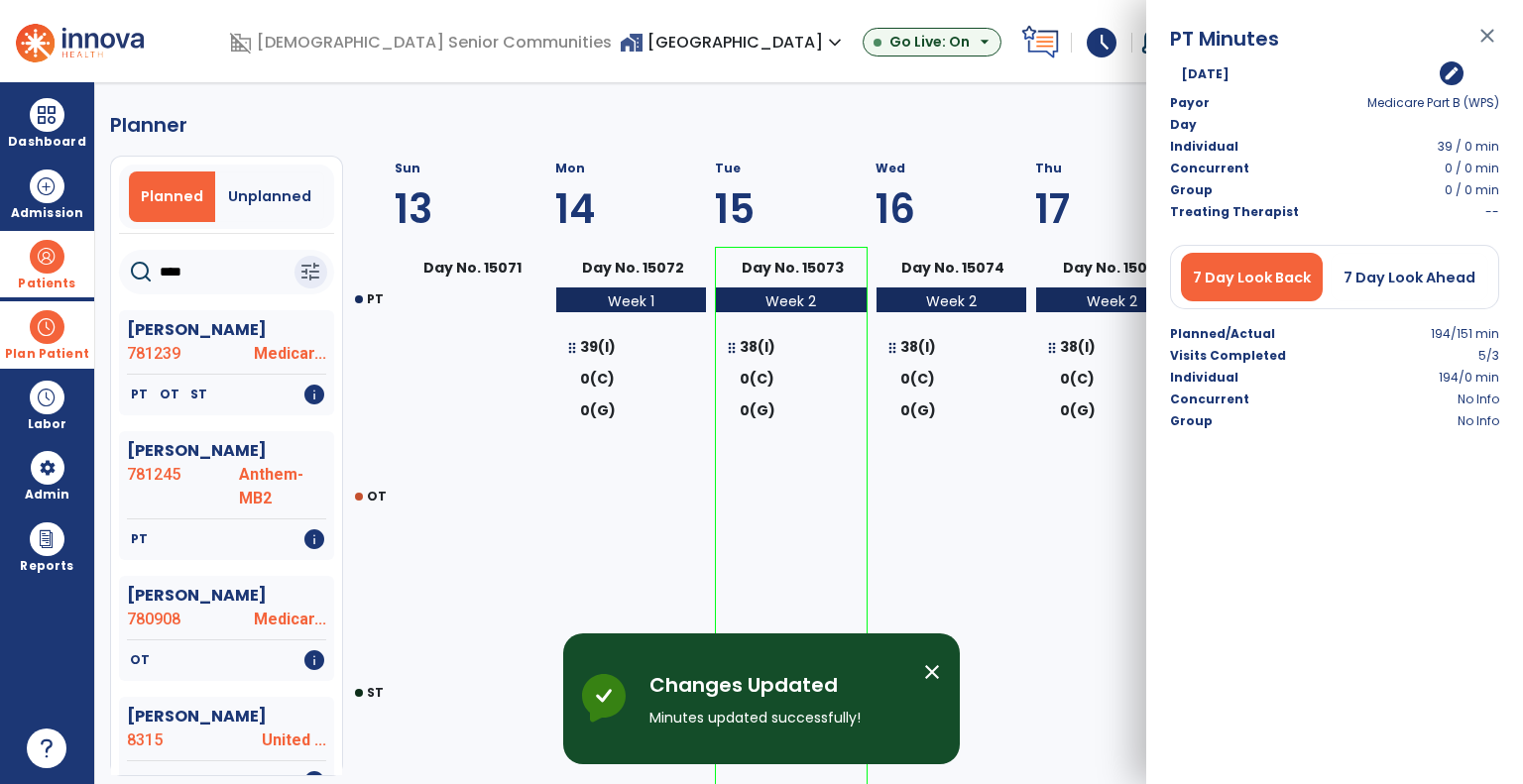 select on "********" 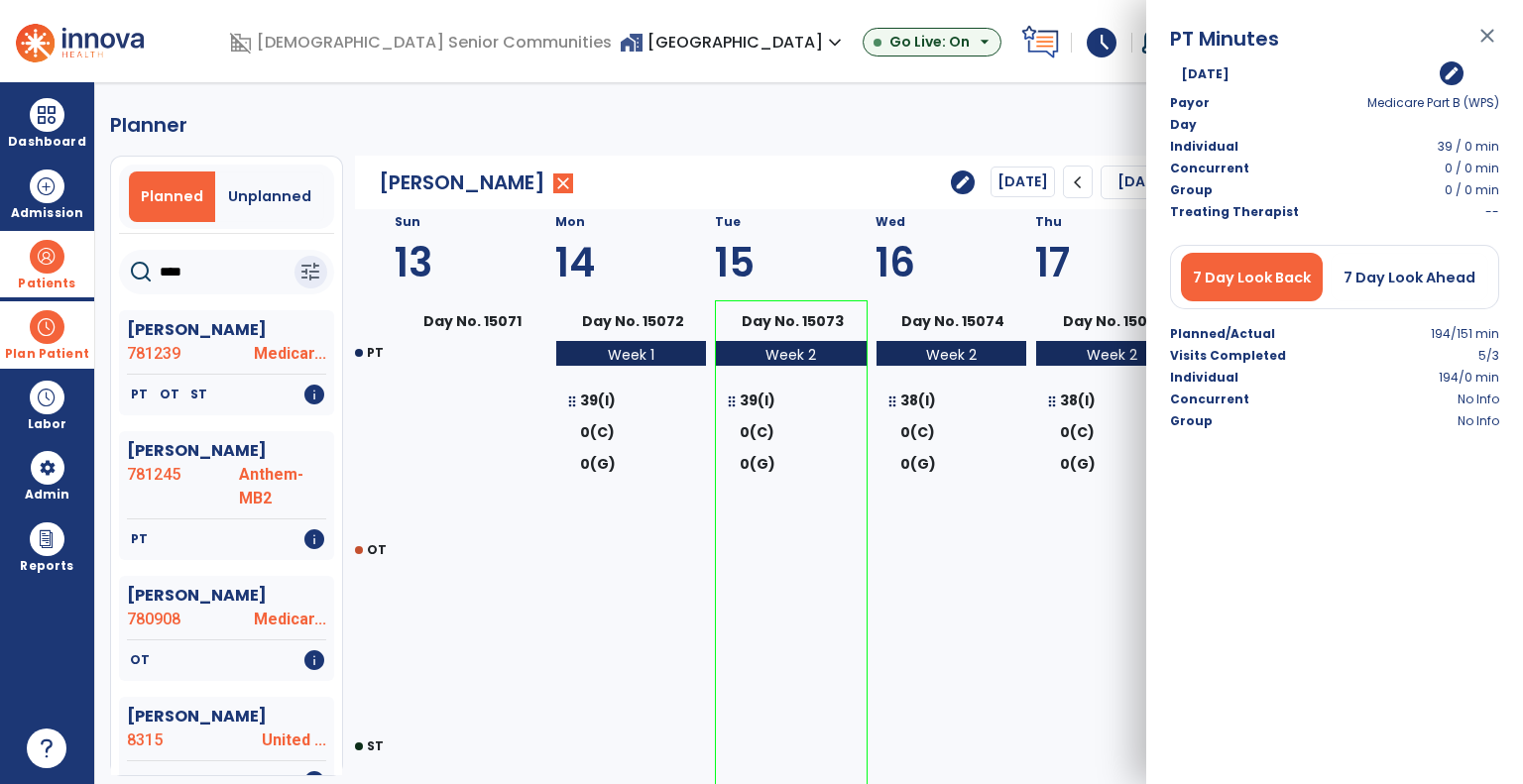 click on "****" 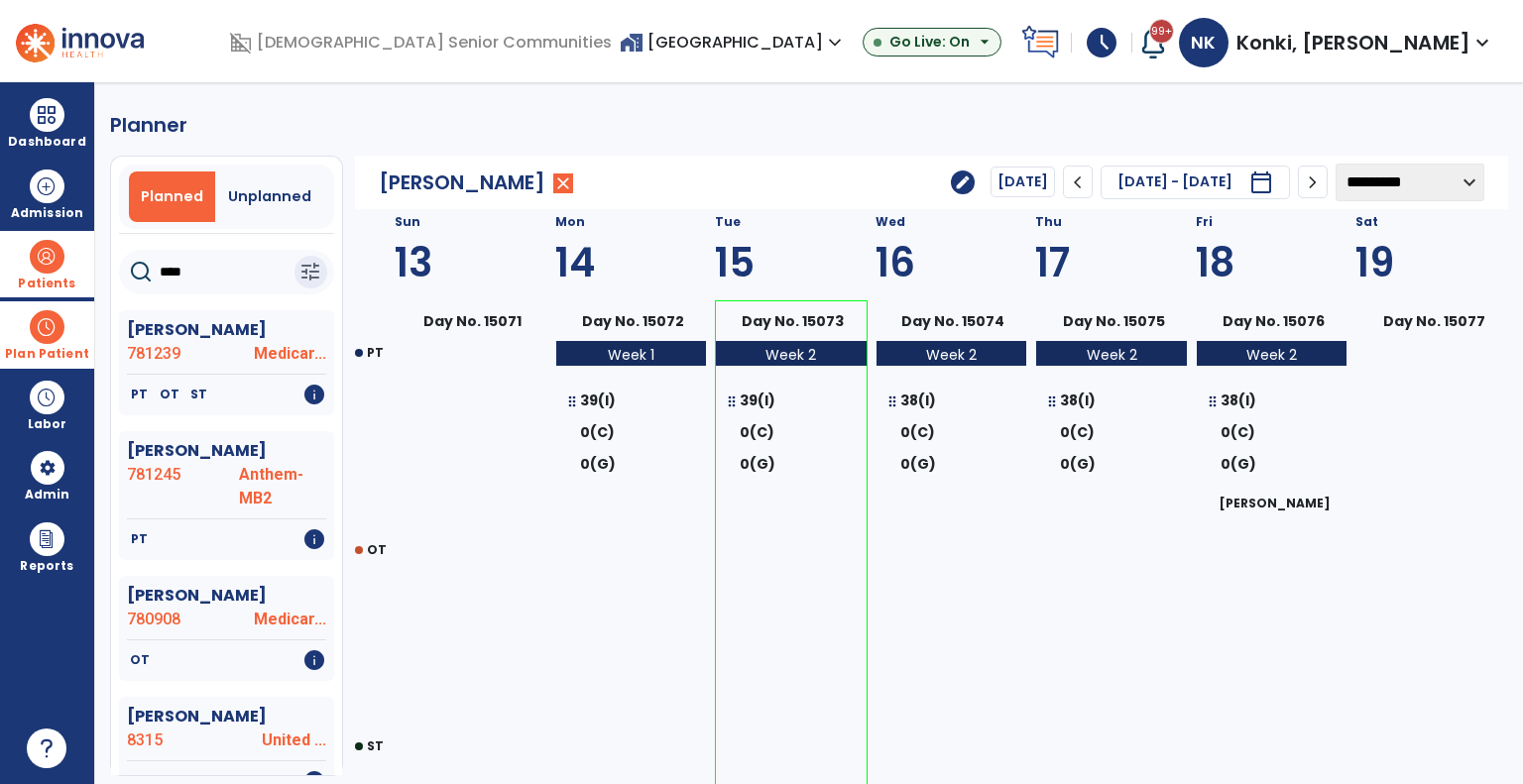 click on "****" 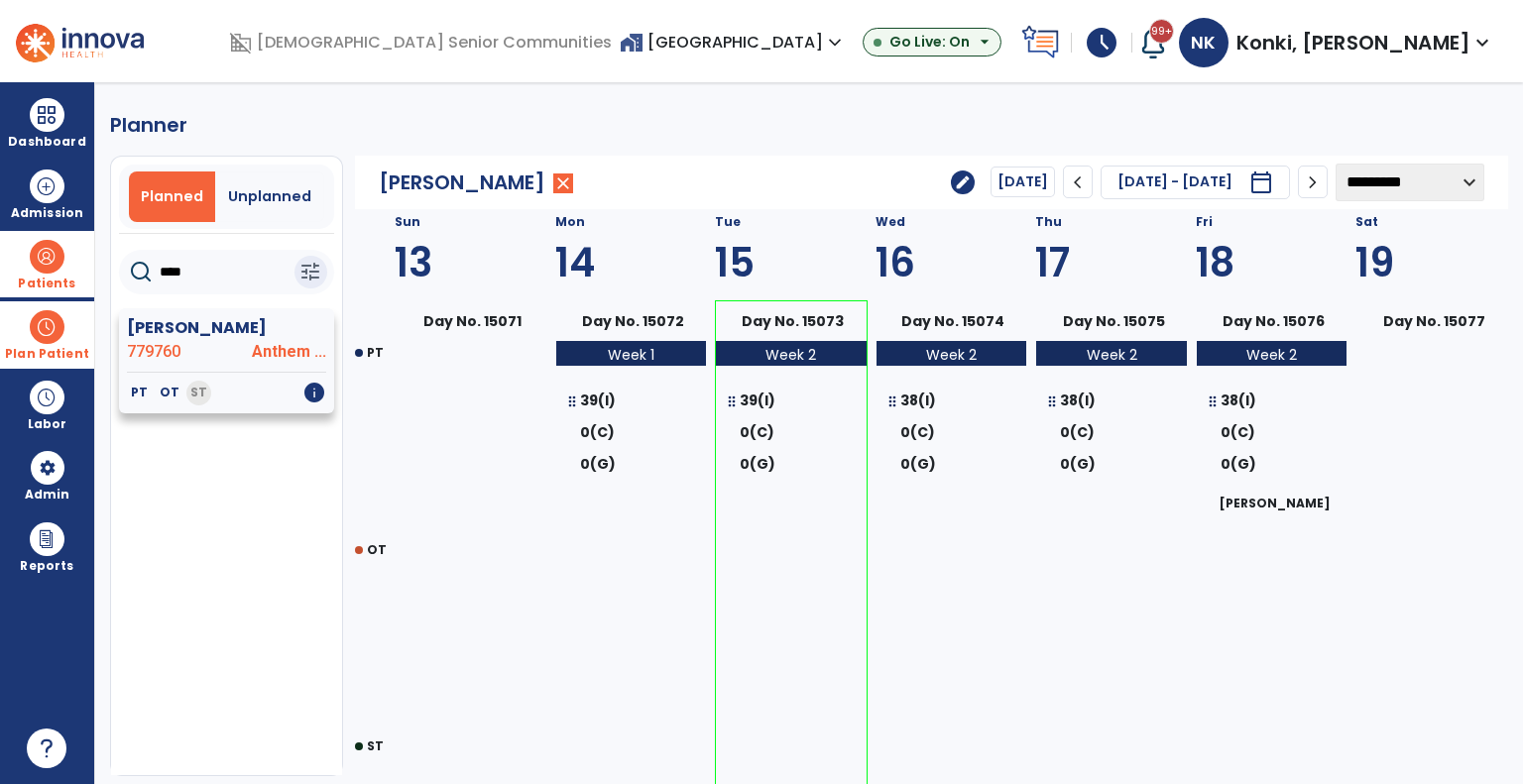 type on "****" 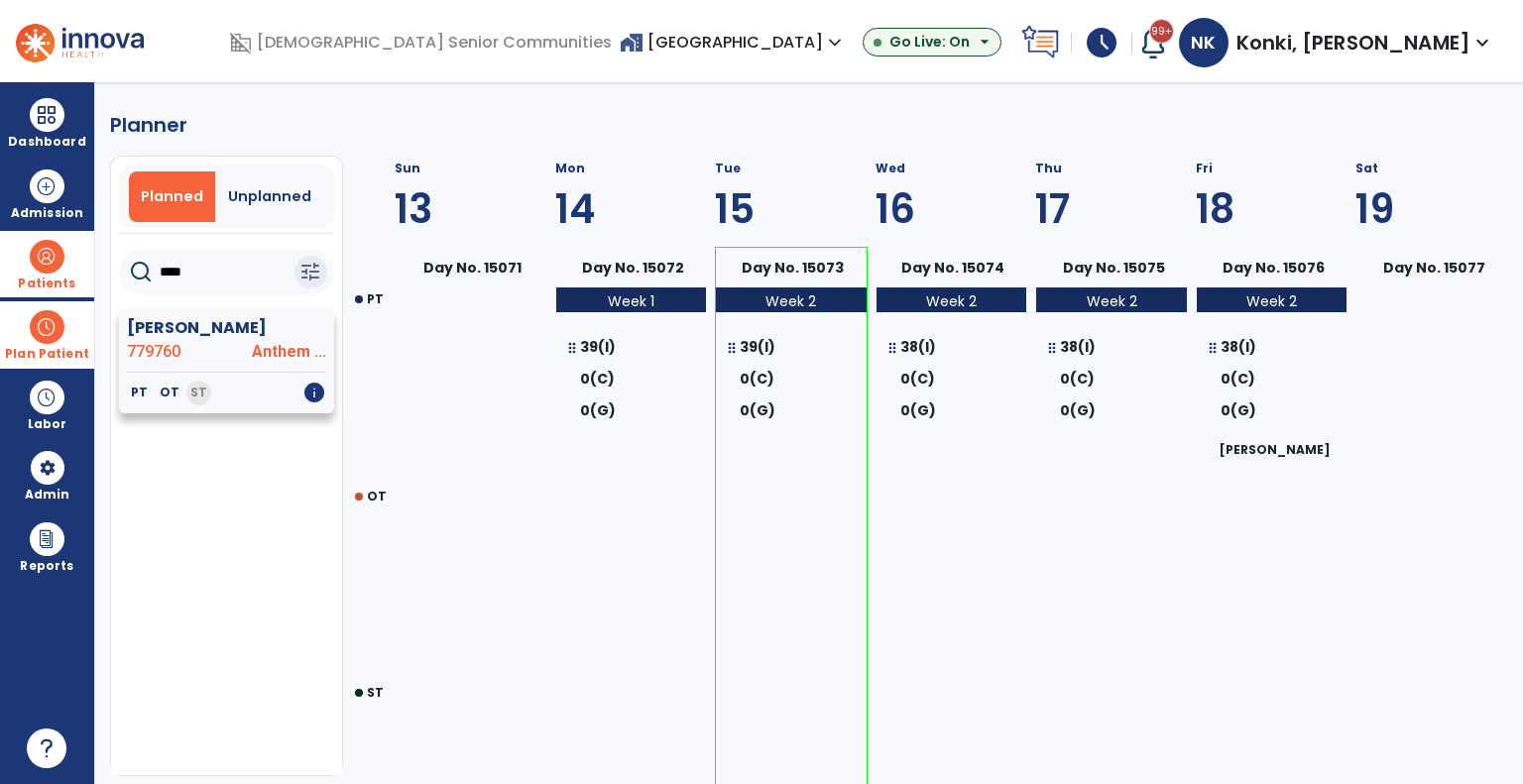 click on "[PERSON_NAME]" 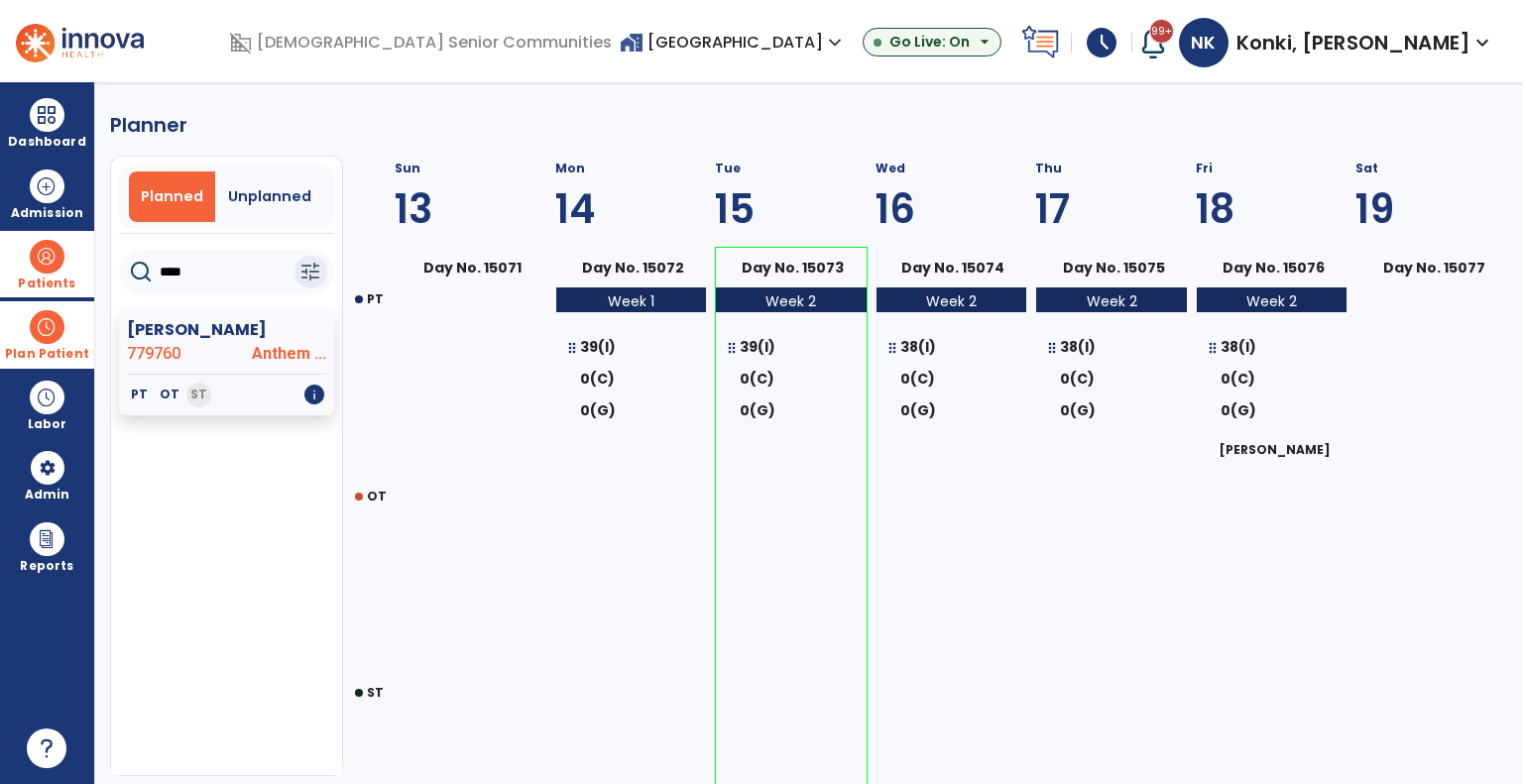 select on "********" 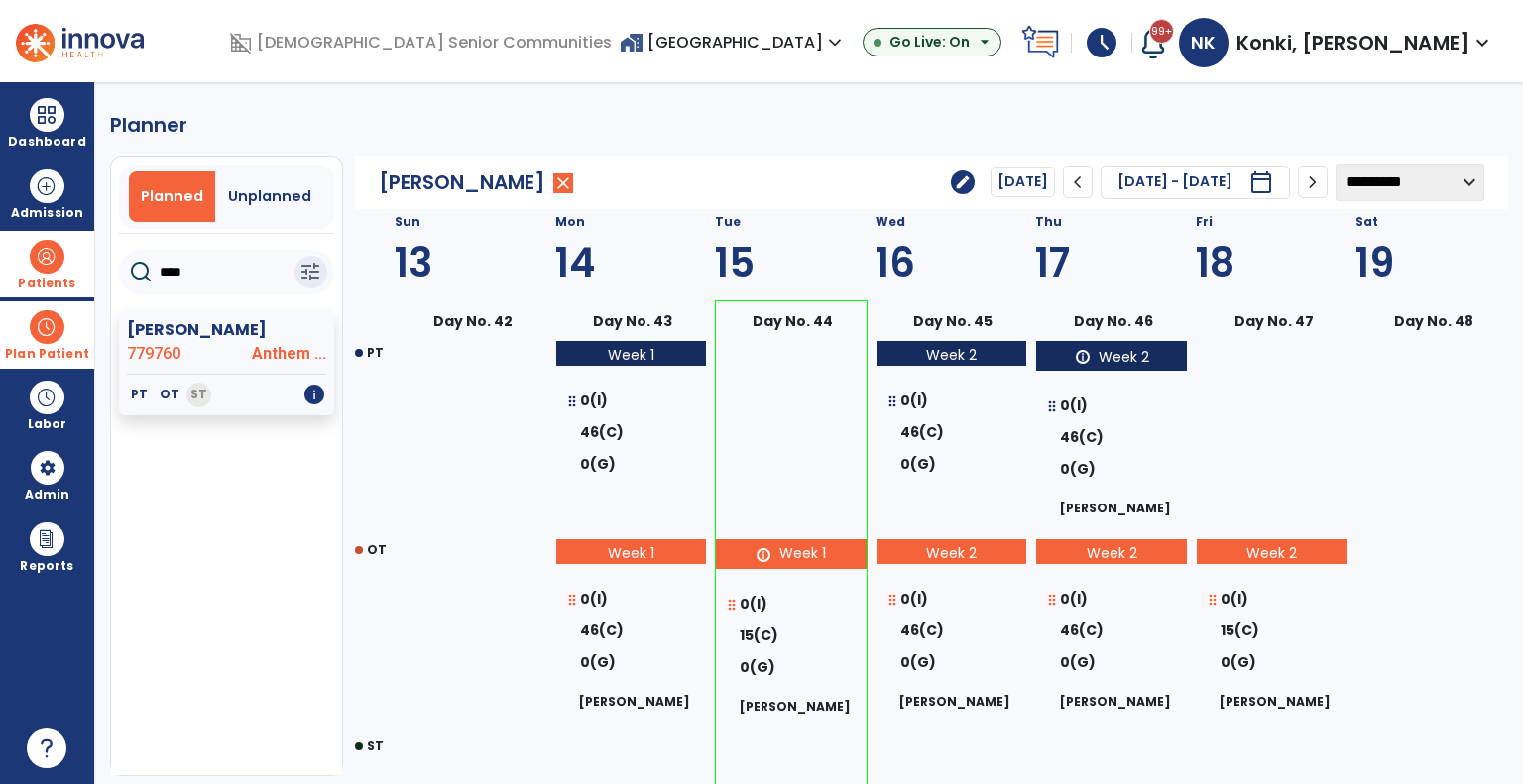 click on "chevron_left" 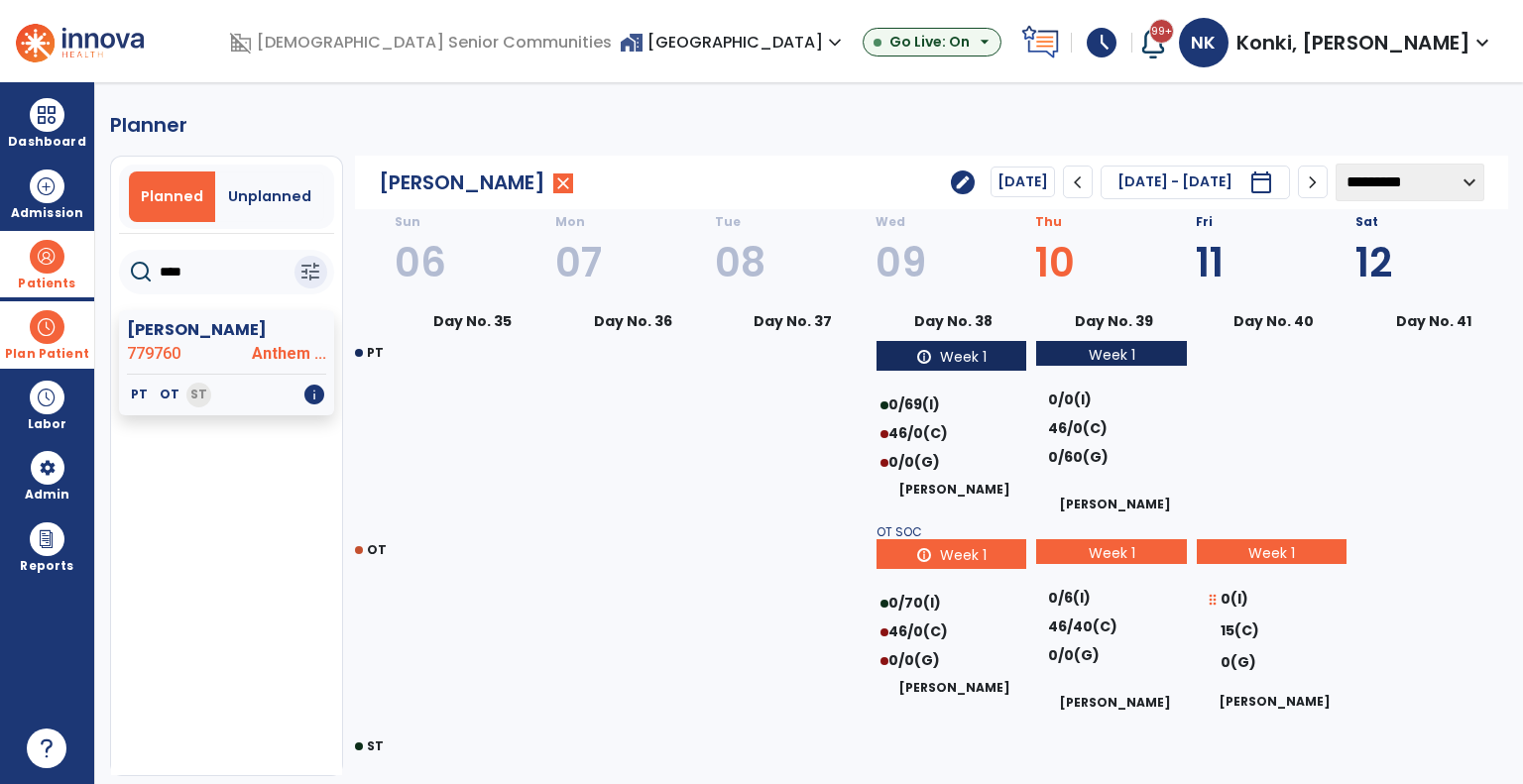 click on "chevron_right" 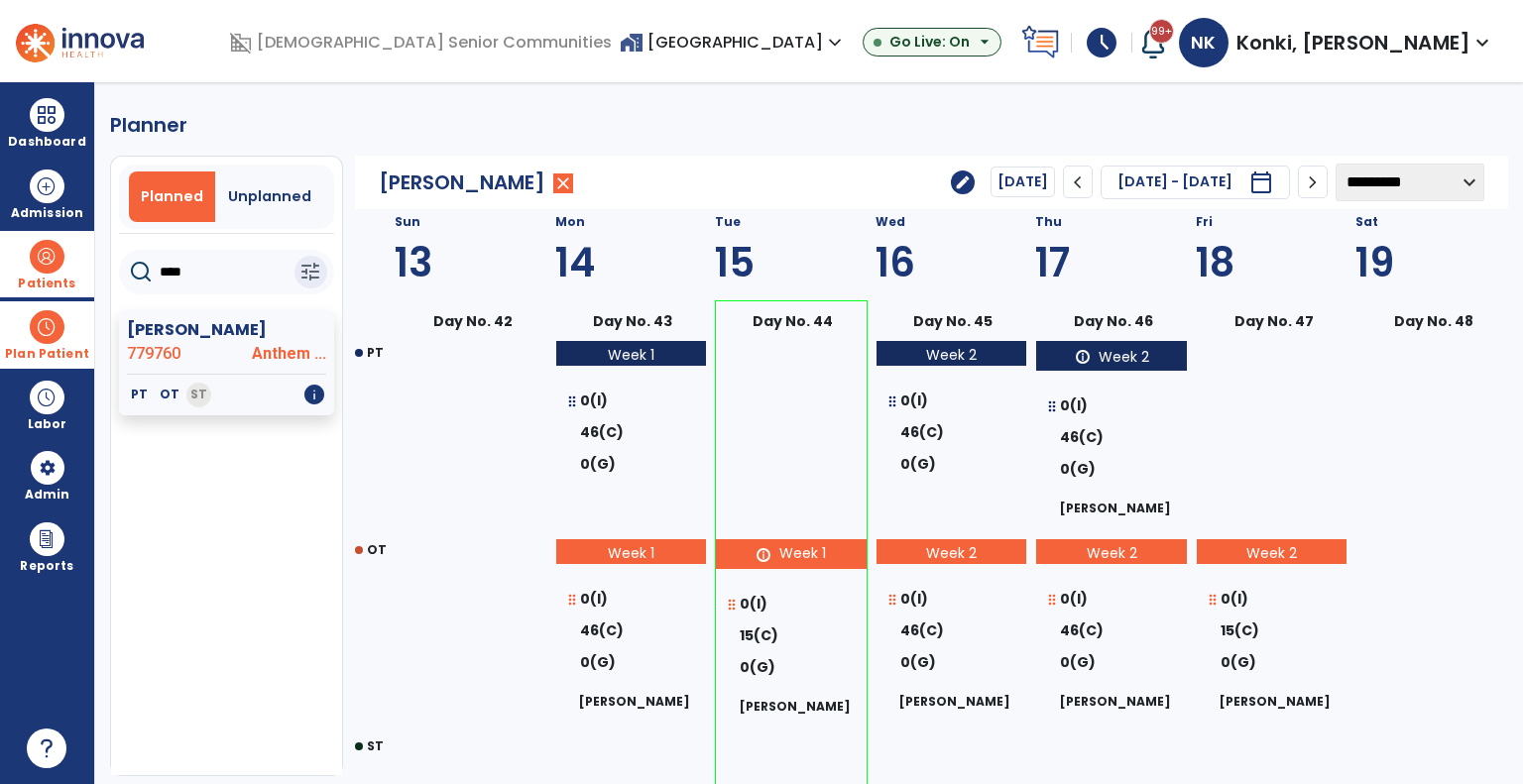 click on "chevron_left" 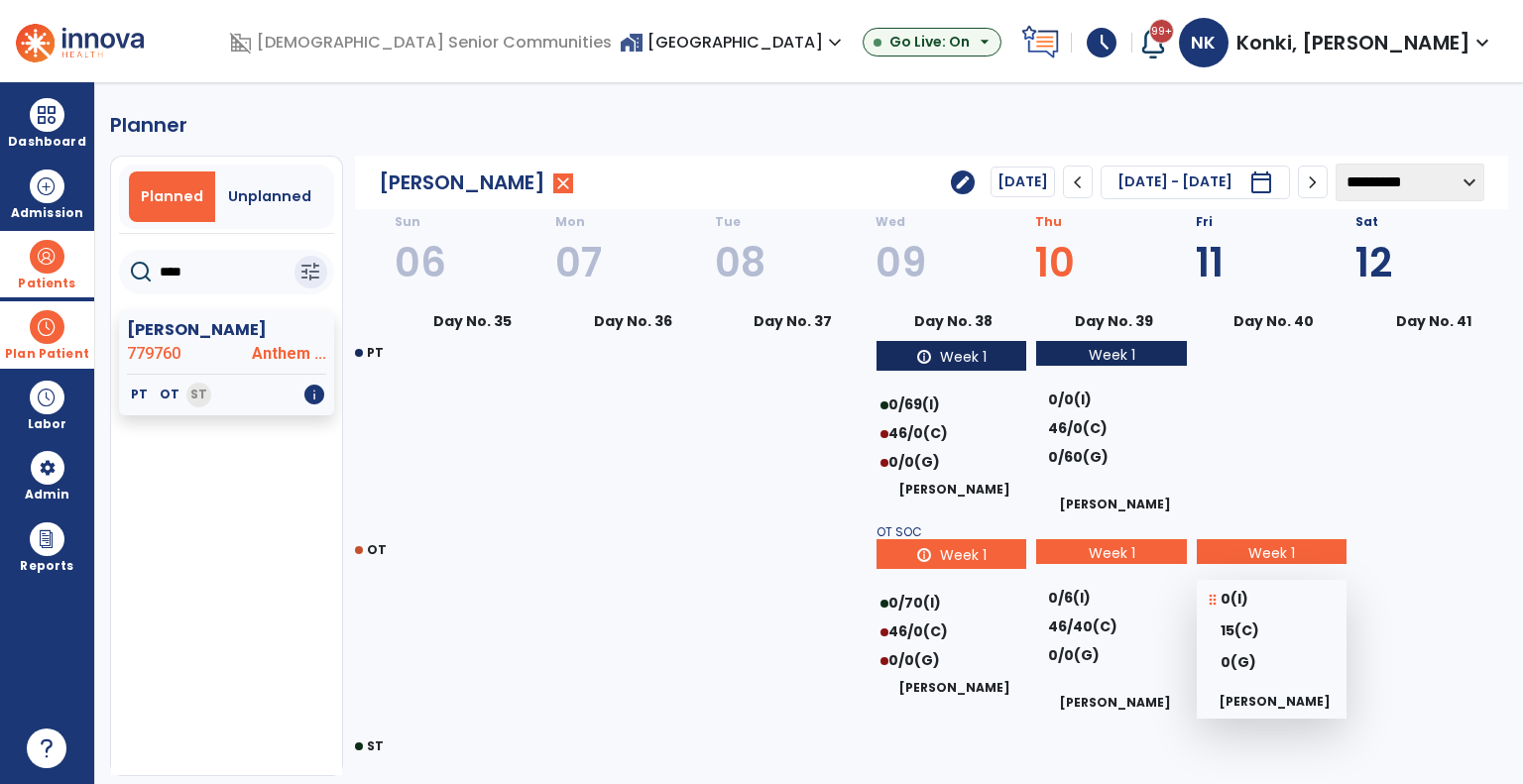 click on "0(I)" at bounding box center (1234, 599) 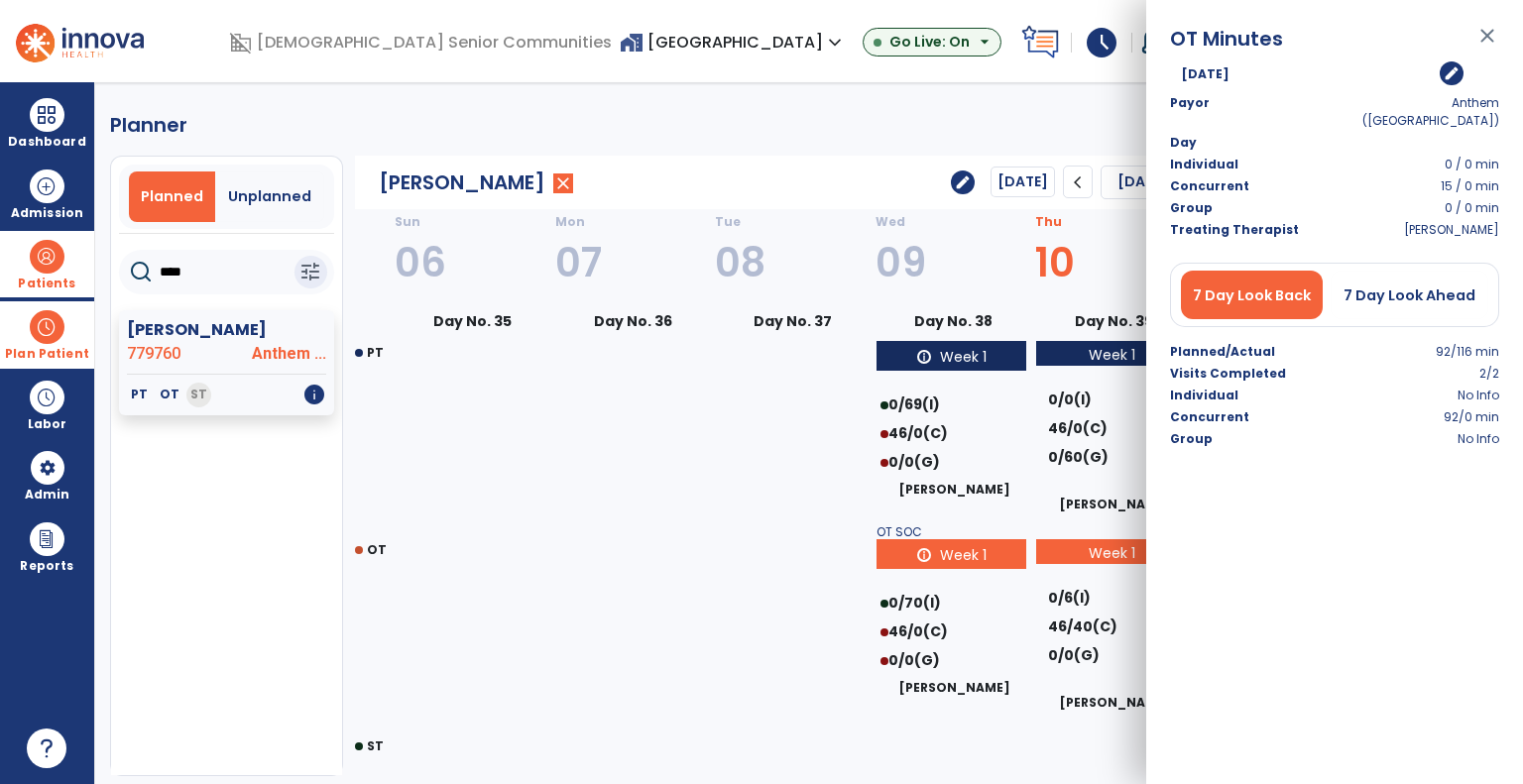 click on "edit" at bounding box center [1452, 73] 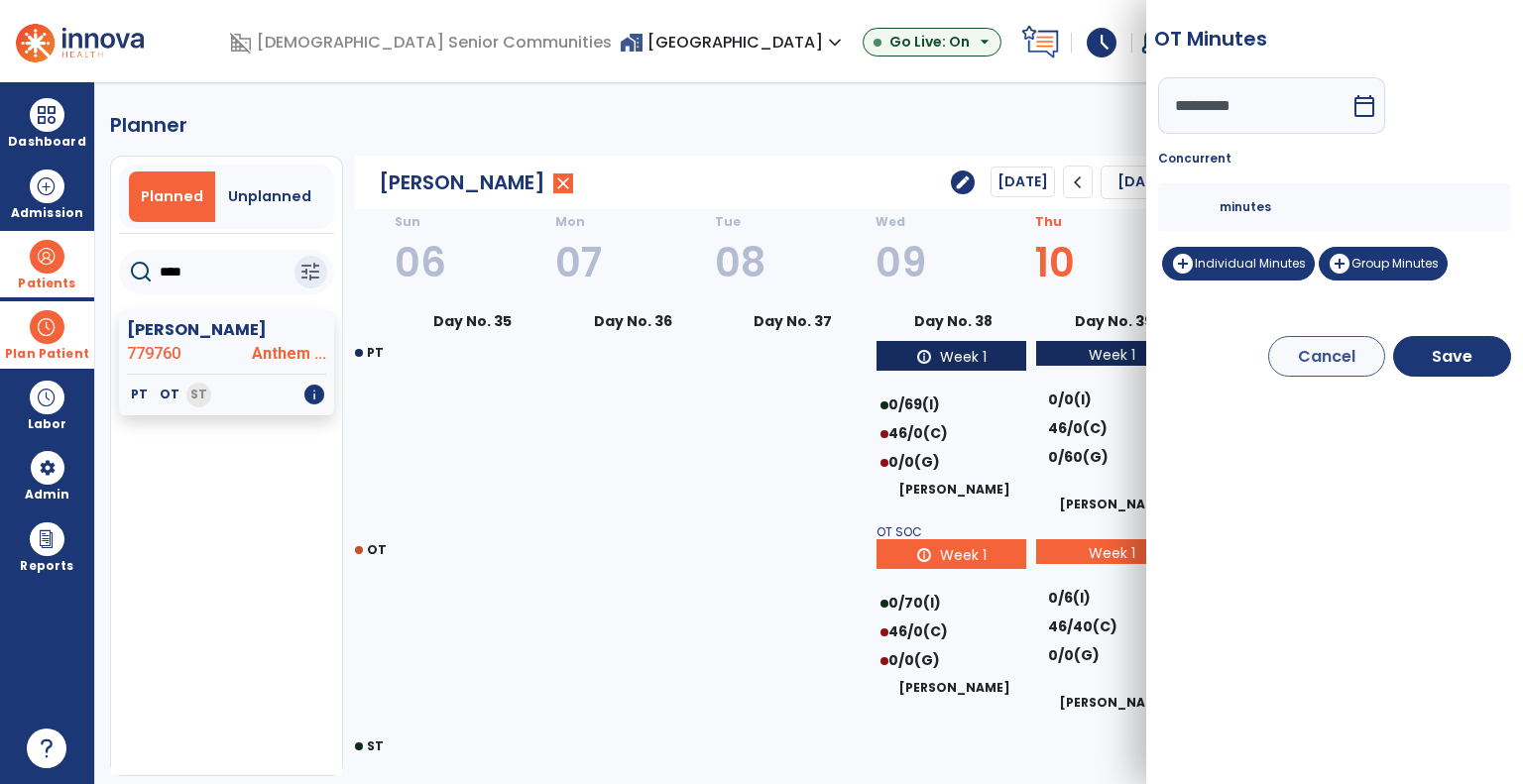 drag, startPoint x: 1195, startPoint y: 190, endPoint x: 1195, endPoint y: 223, distance: 33 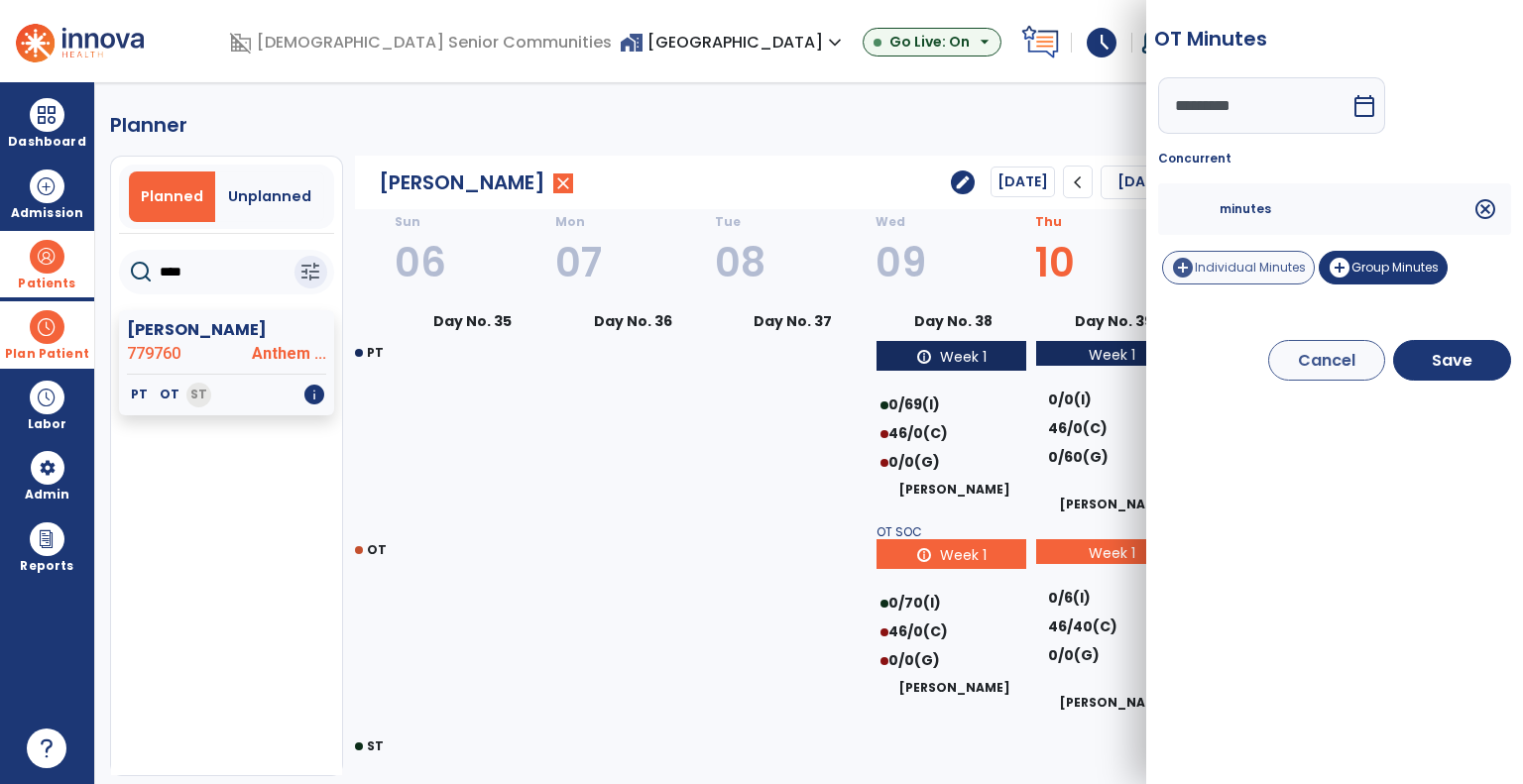 type 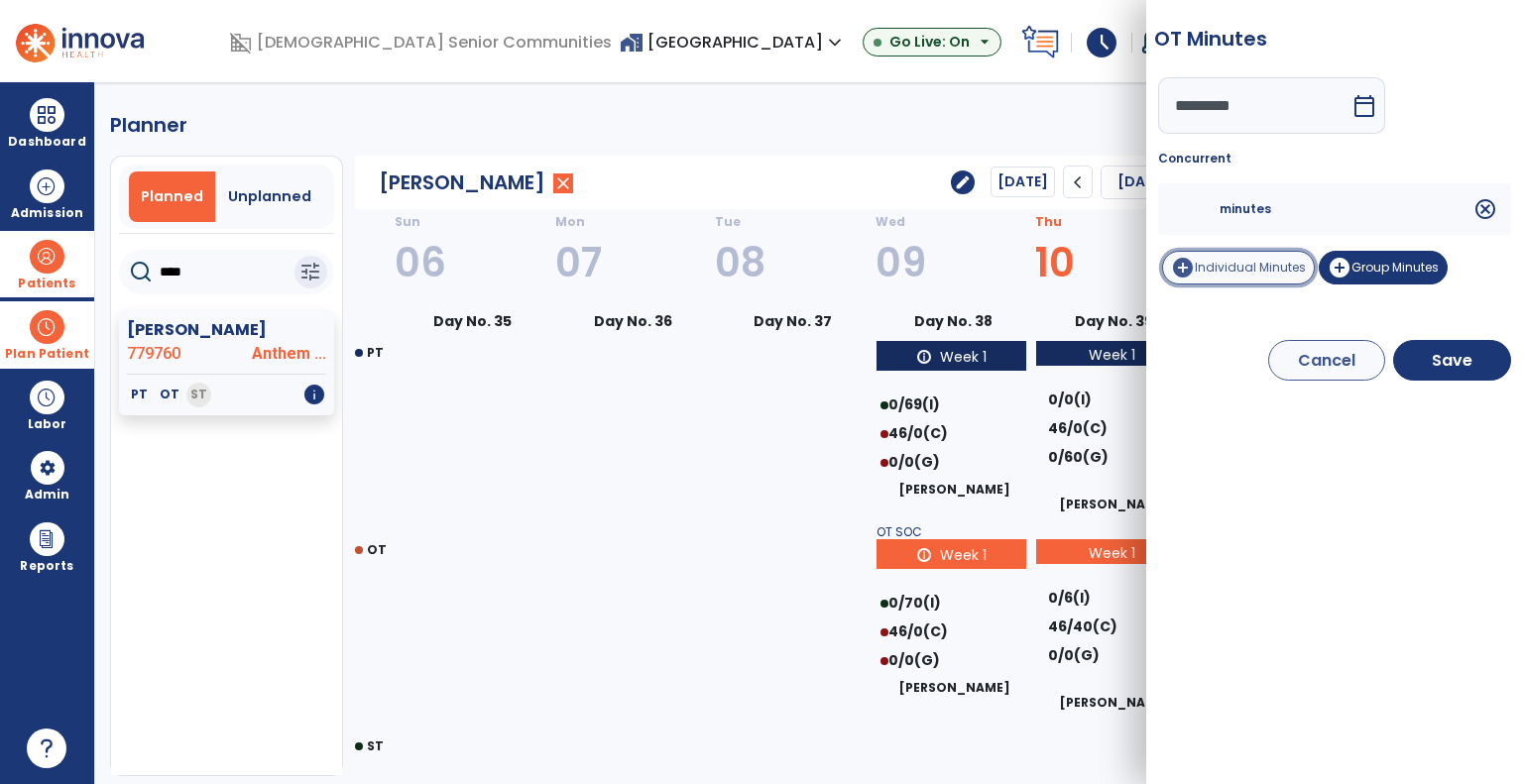 click on "Individual Minutes" at bounding box center (1250, 267) 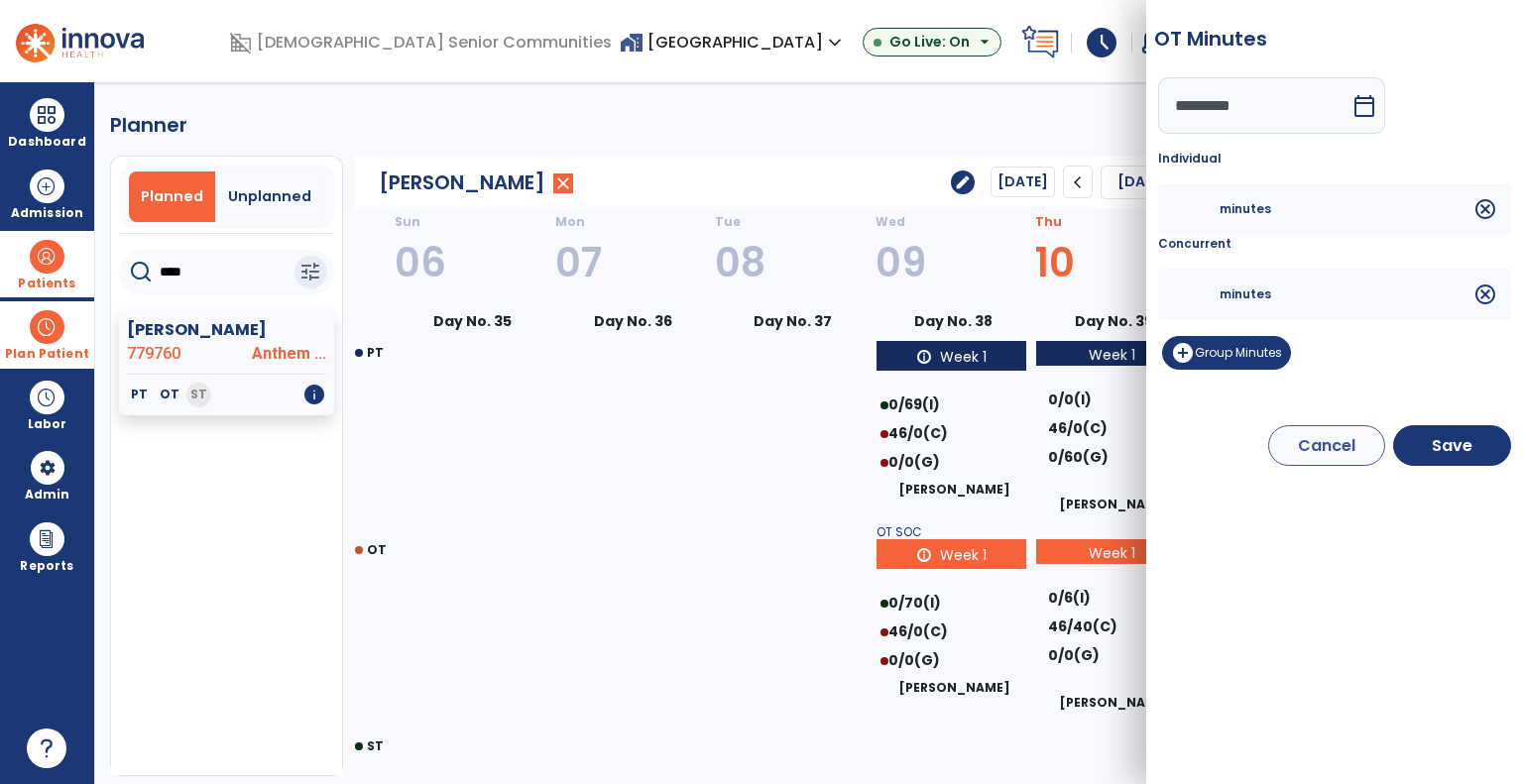 click at bounding box center [1196, 209] 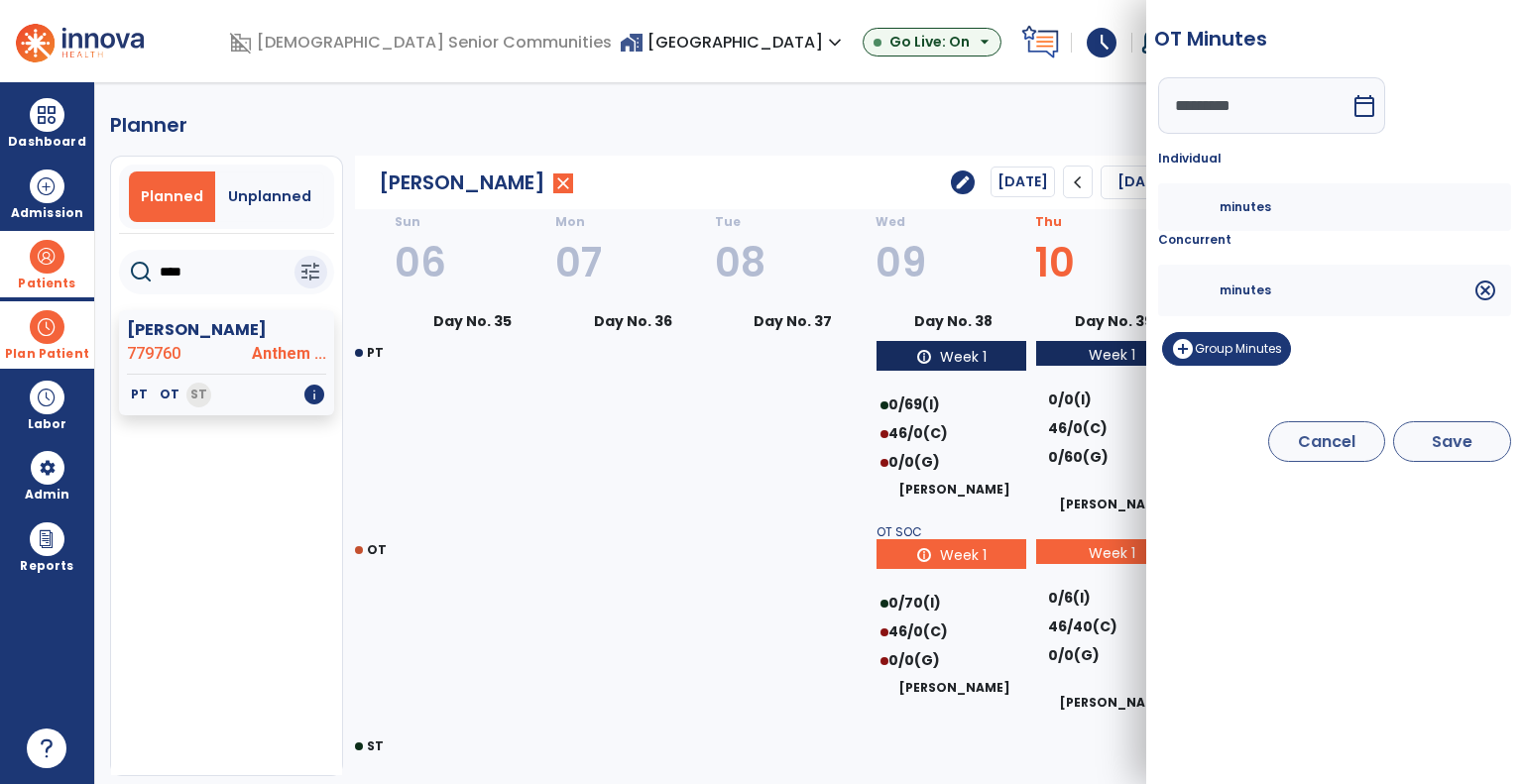 type on "**" 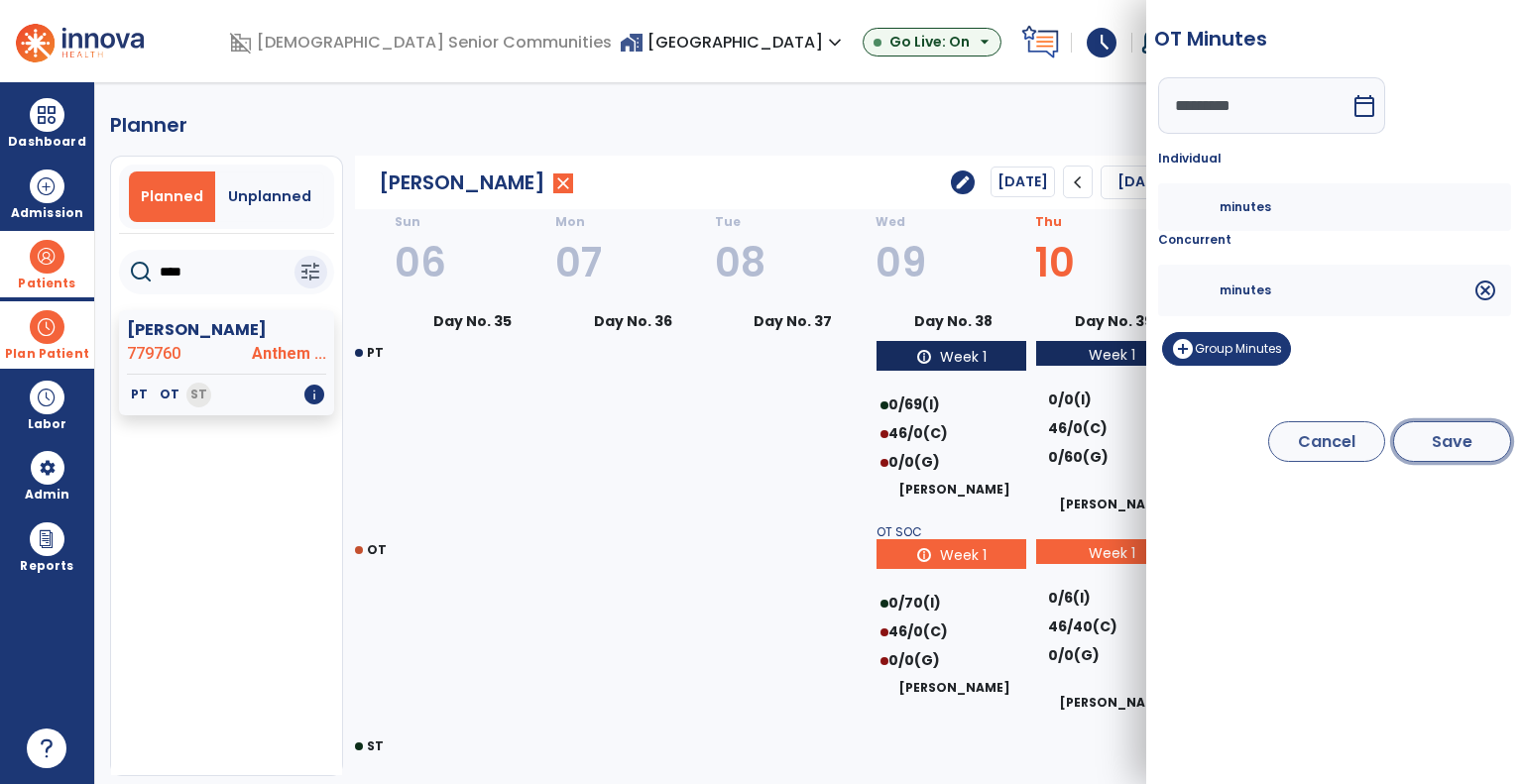 click on "Save" at bounding box center (1452, 441) 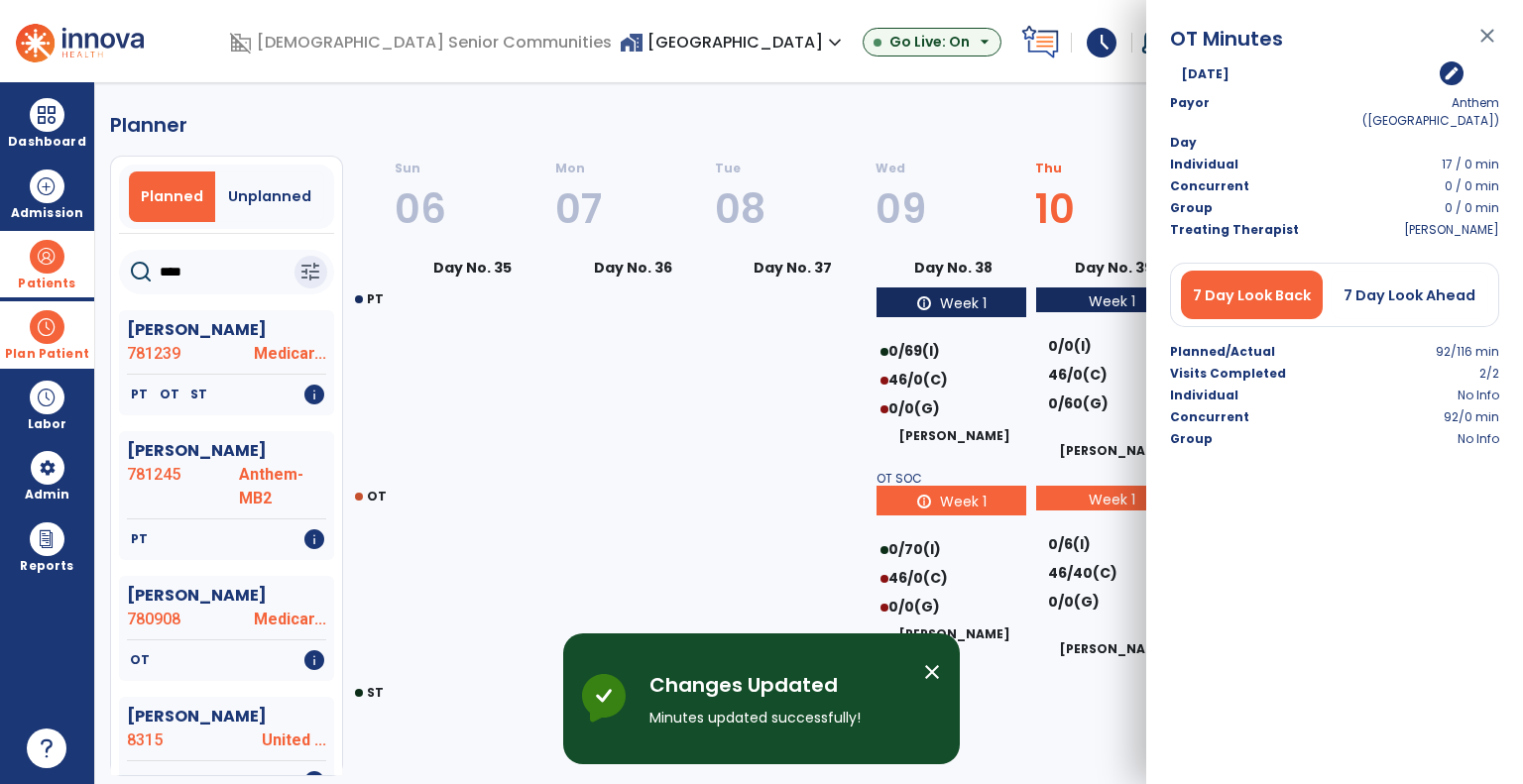 click at bounding box center (1112, 791) 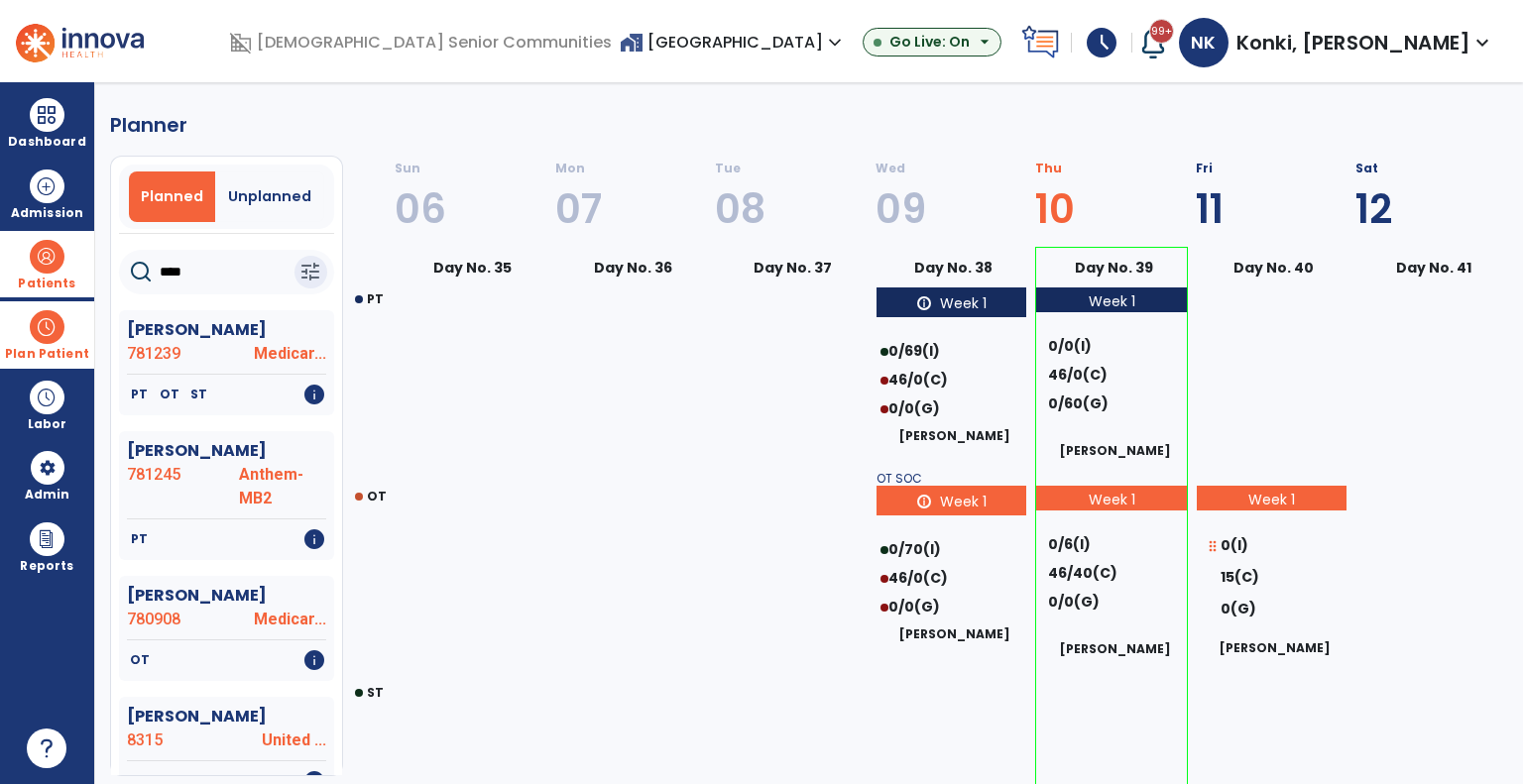 select on "********" 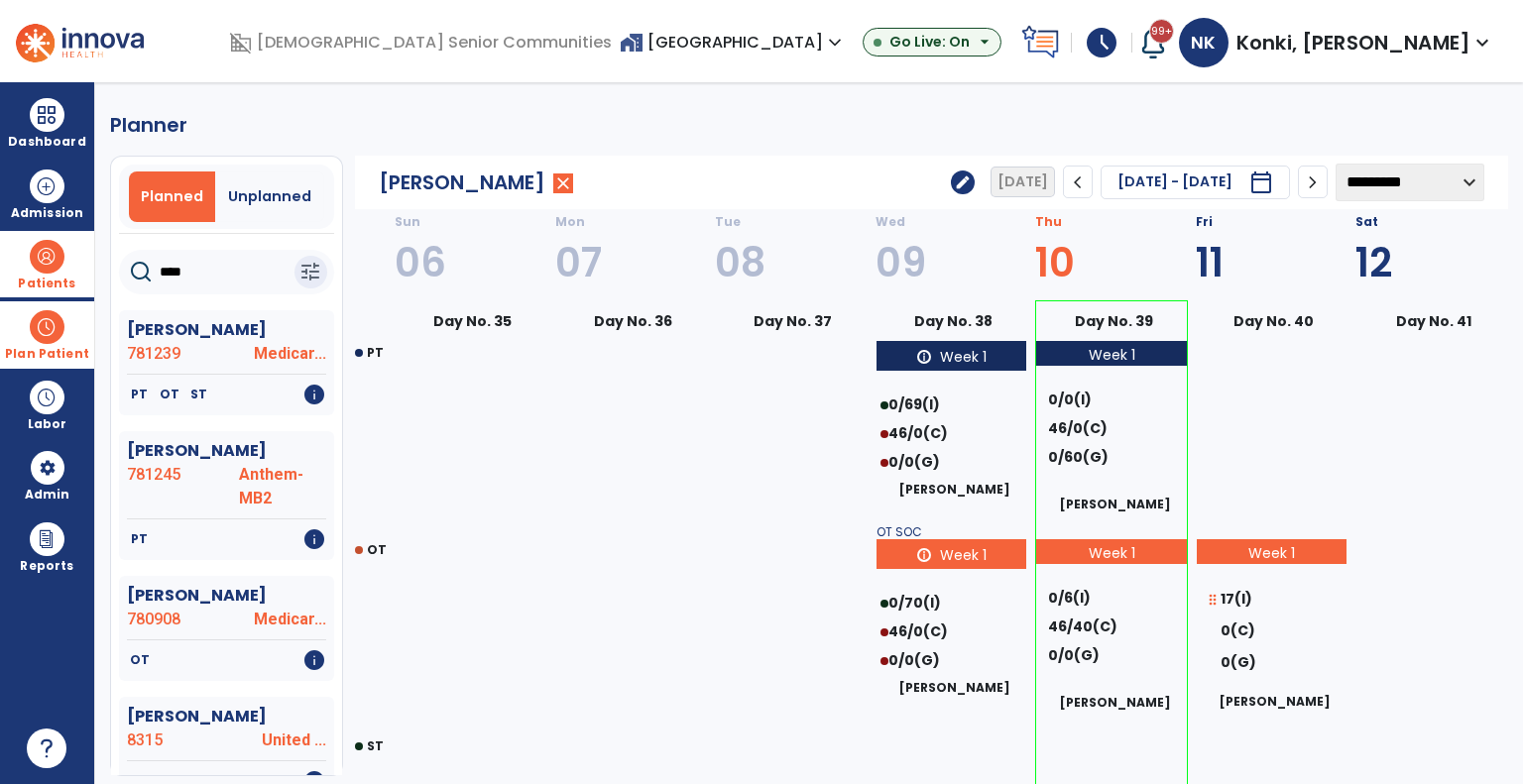 click on "chevron_right" 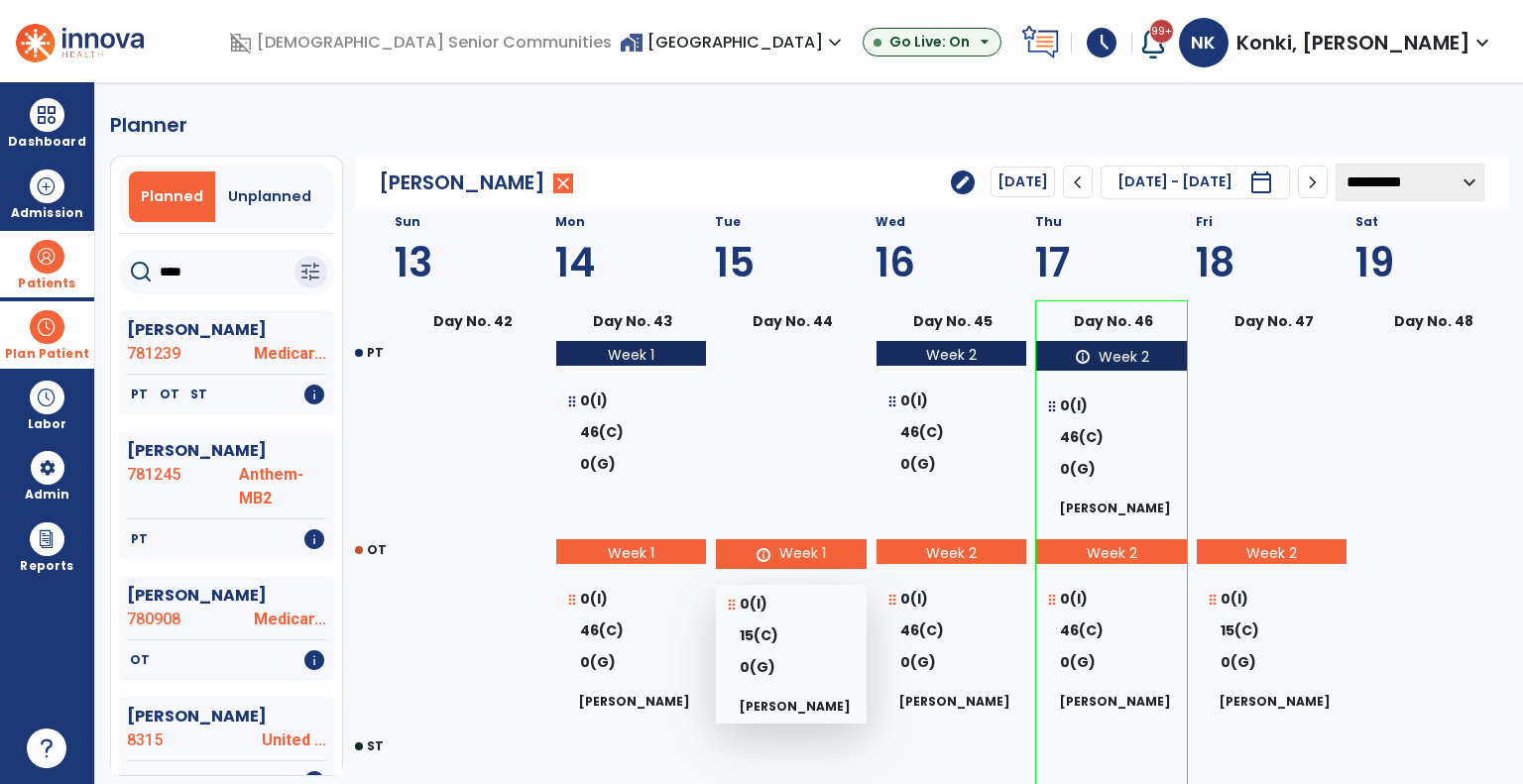 click on "0(I)" at bounding box center [791, 605] 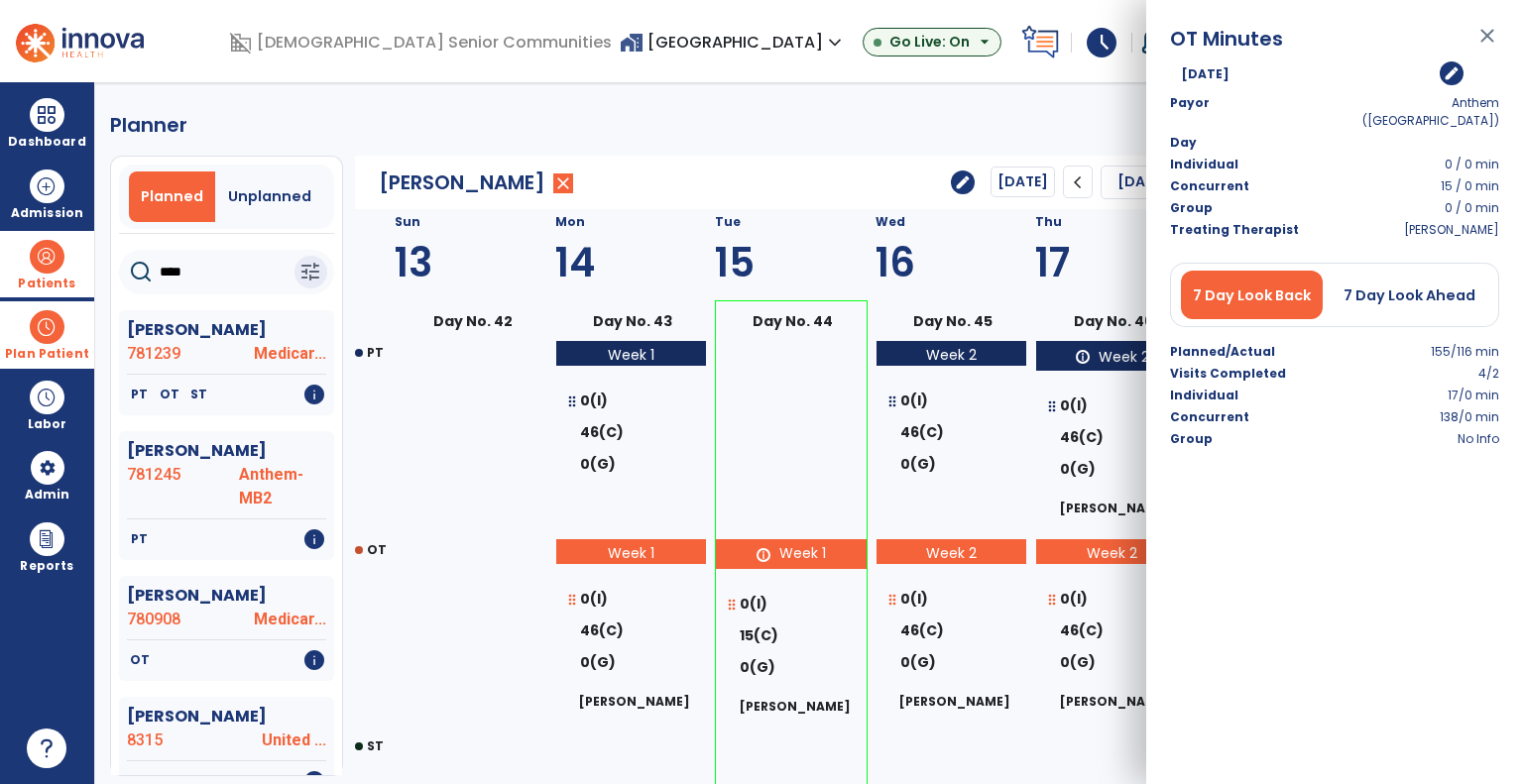 click on "edit" at bounding box center (1452, 73) 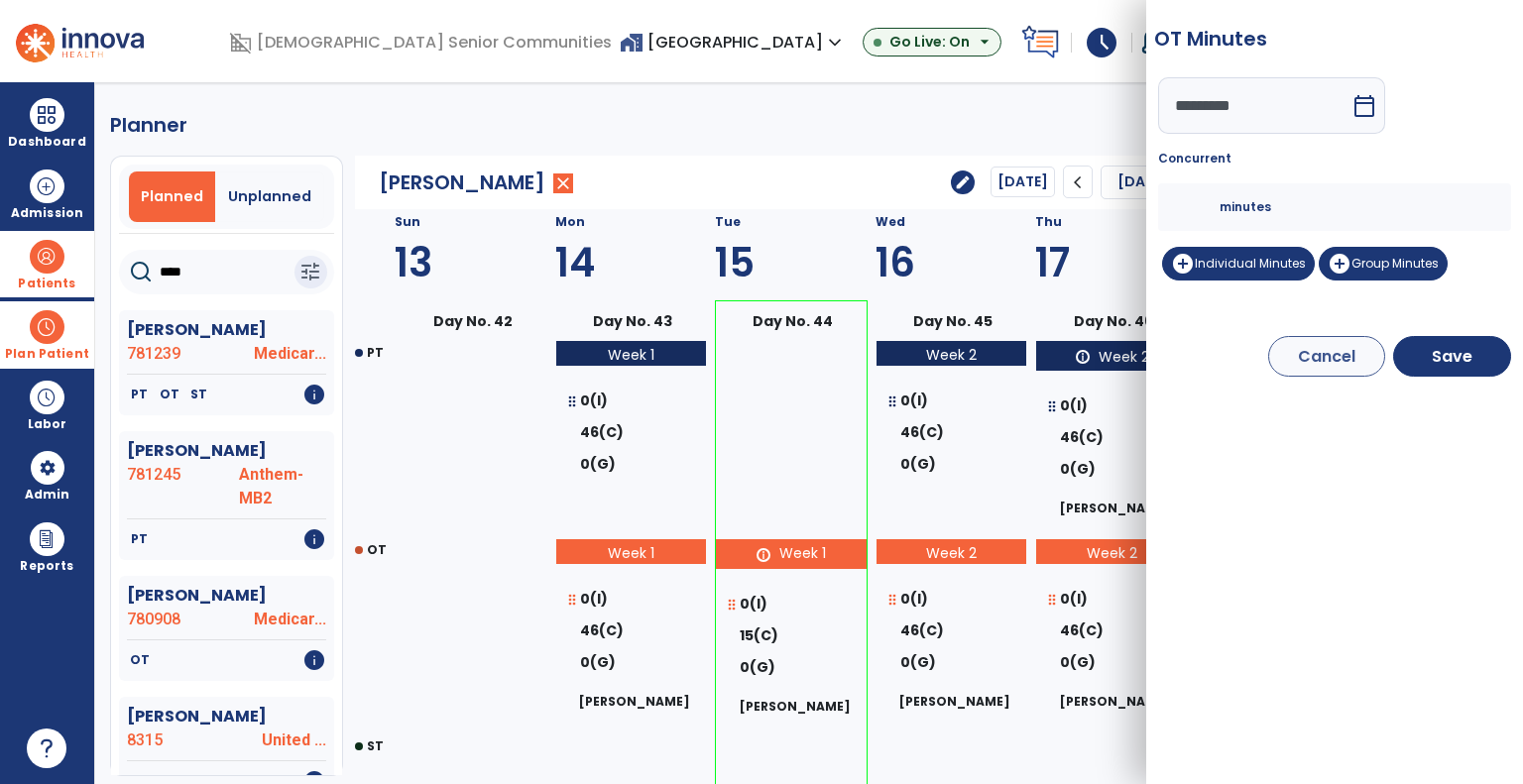 click on "**" at bounding box center (1196, 207) 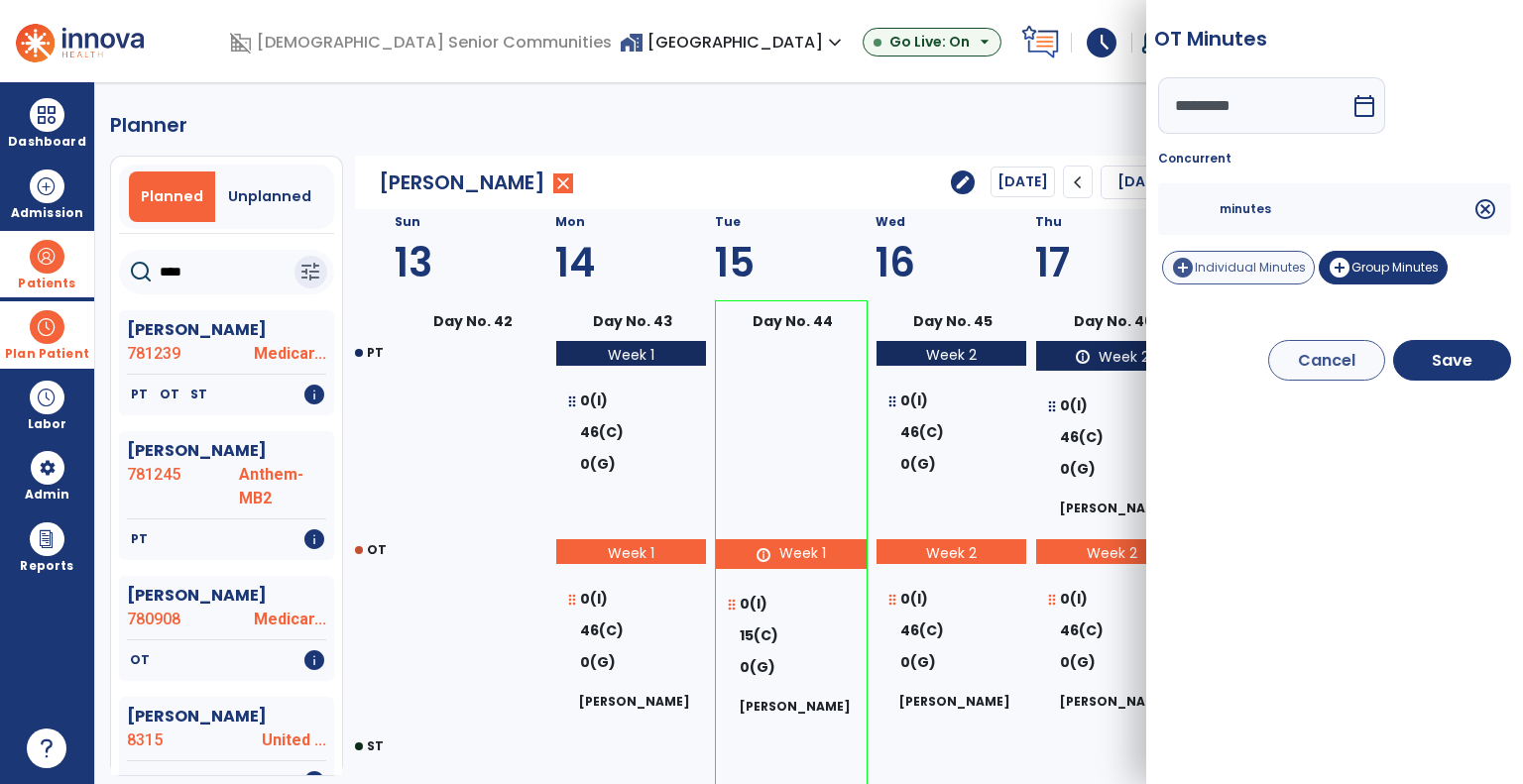 type 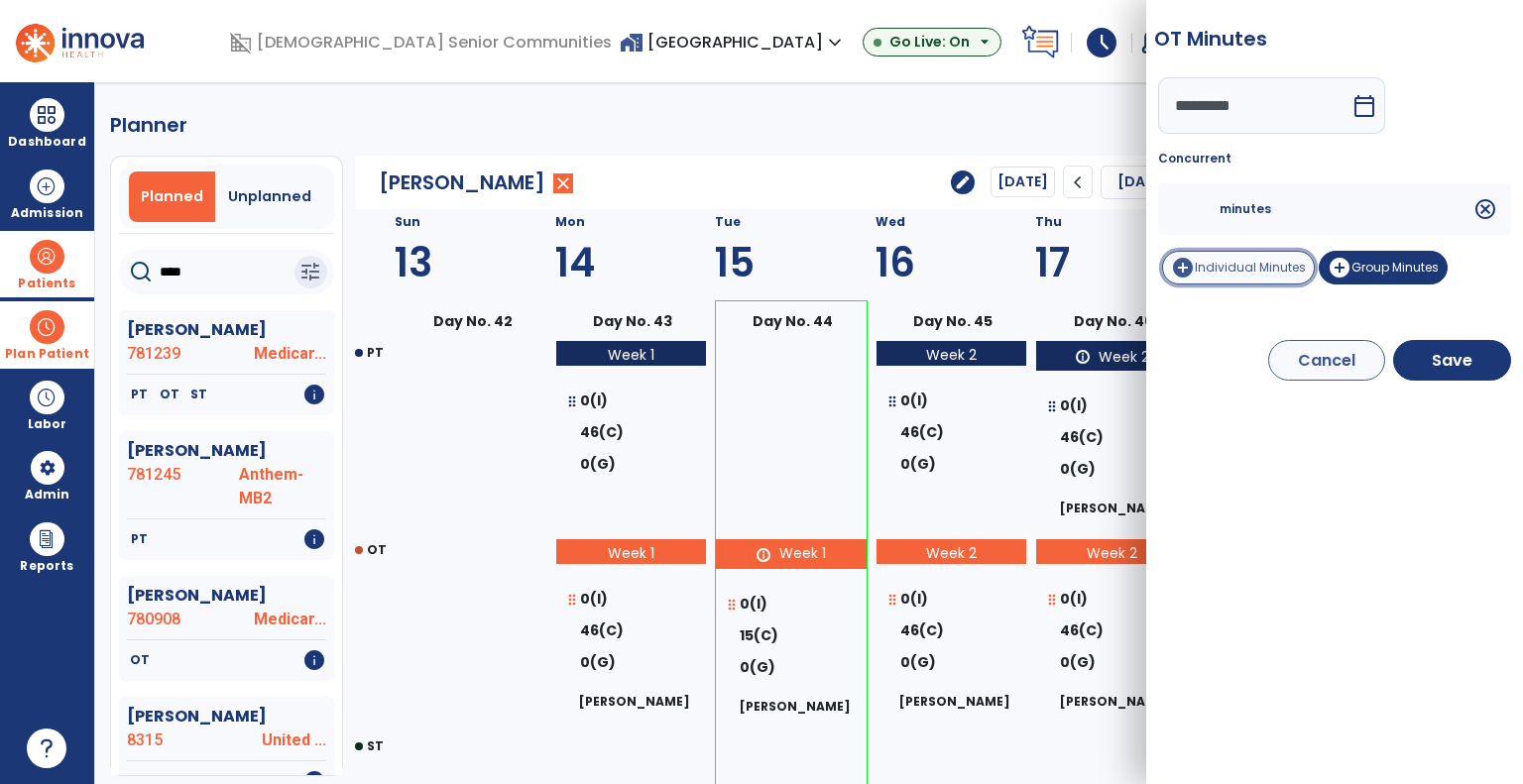 click on "Individual Minutes" at bounding box center (1250, 267) 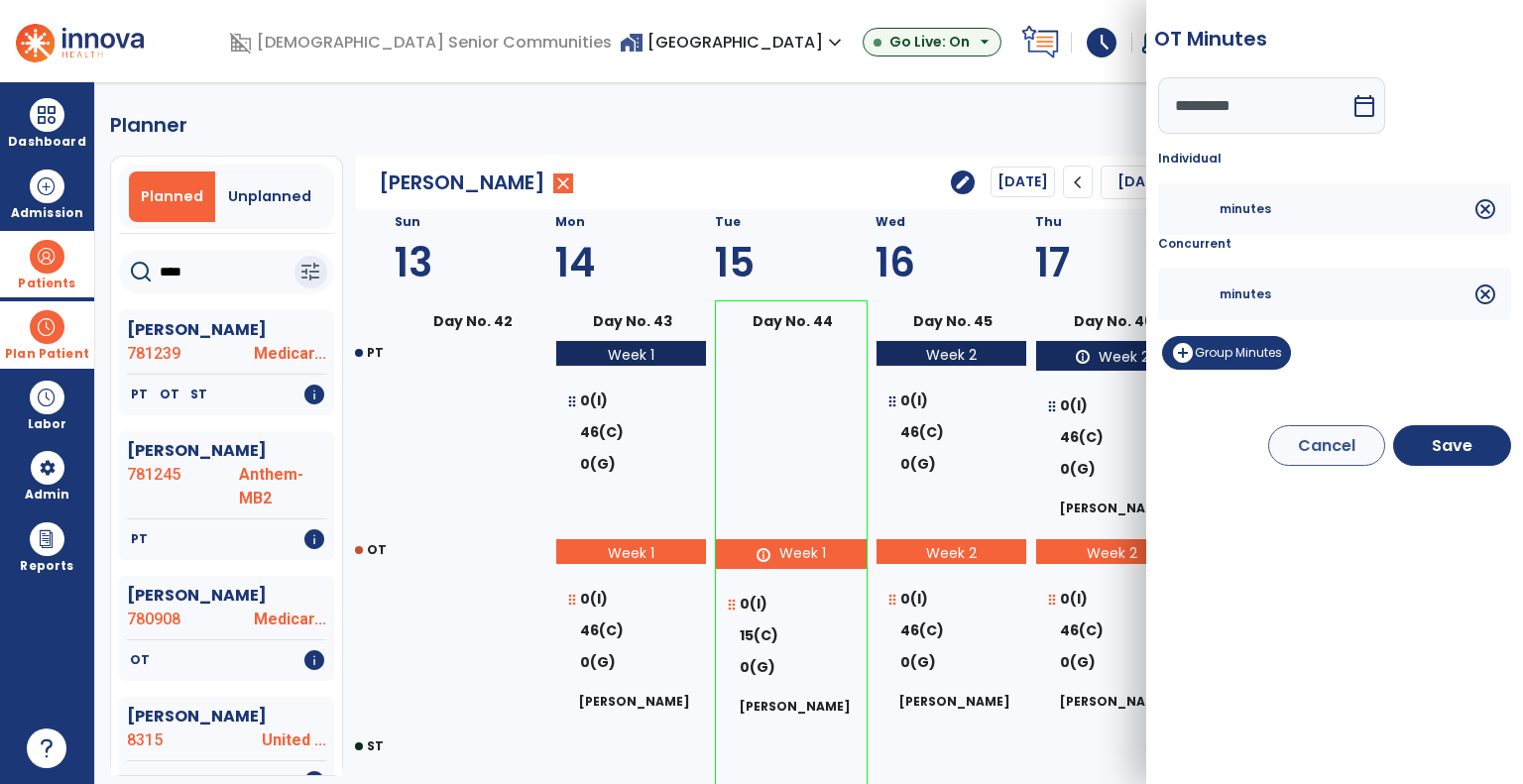 drag, startPoint x: 1192, startPoint y: 193, endPoint x: 1191, endPoint y: 212, distance: 19.026298 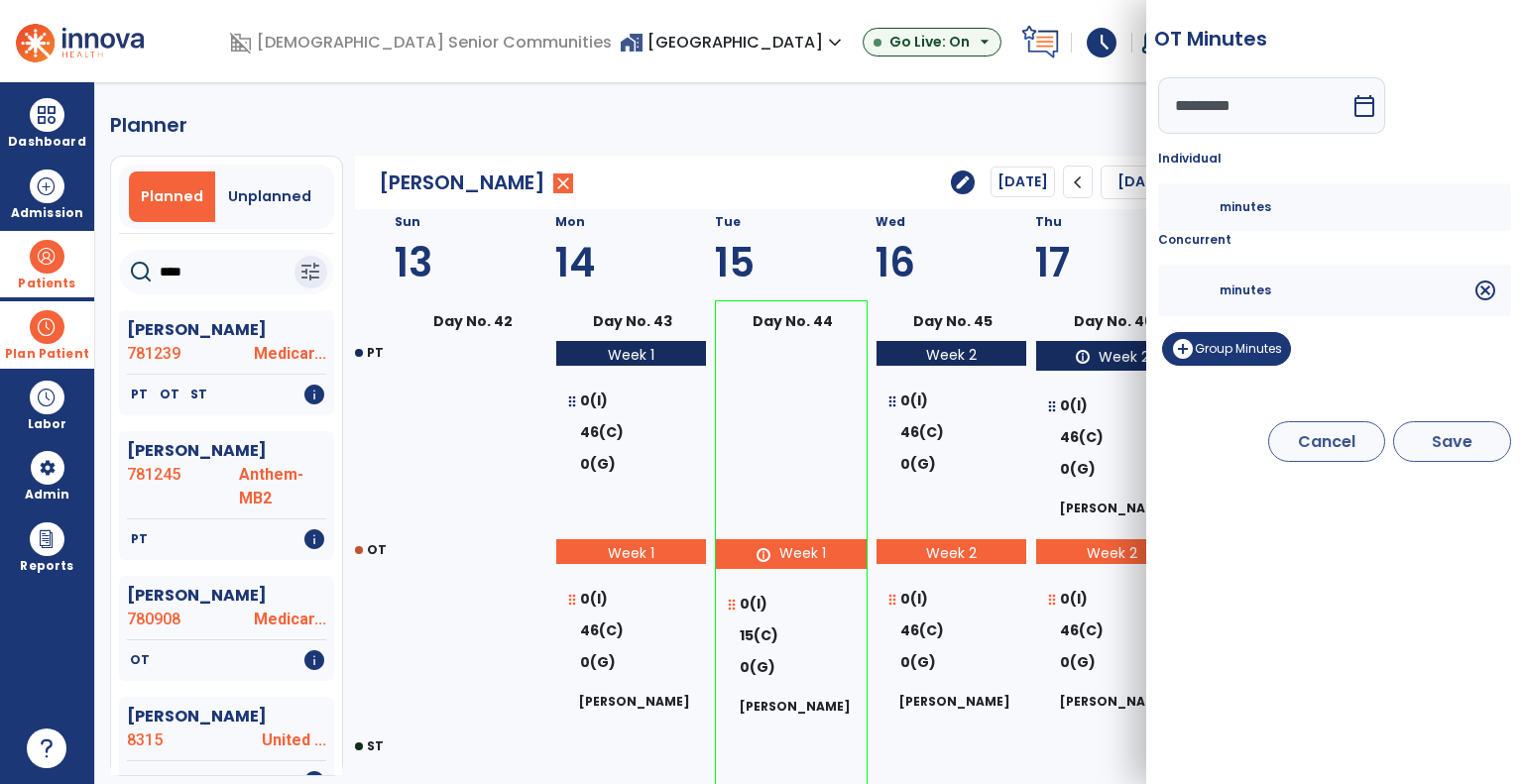 type on "**" 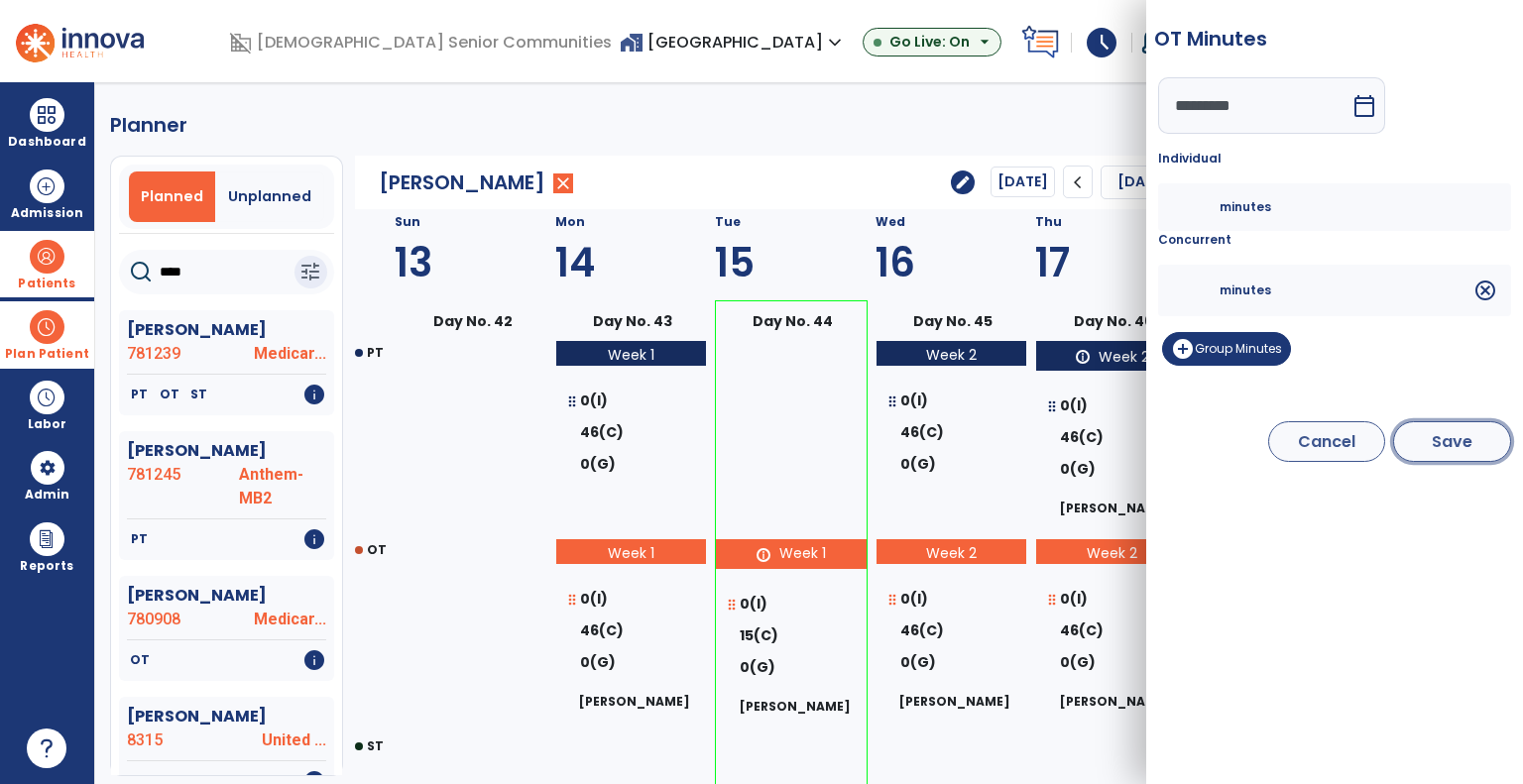 click on "Save" at bounding box center [1452, 441] 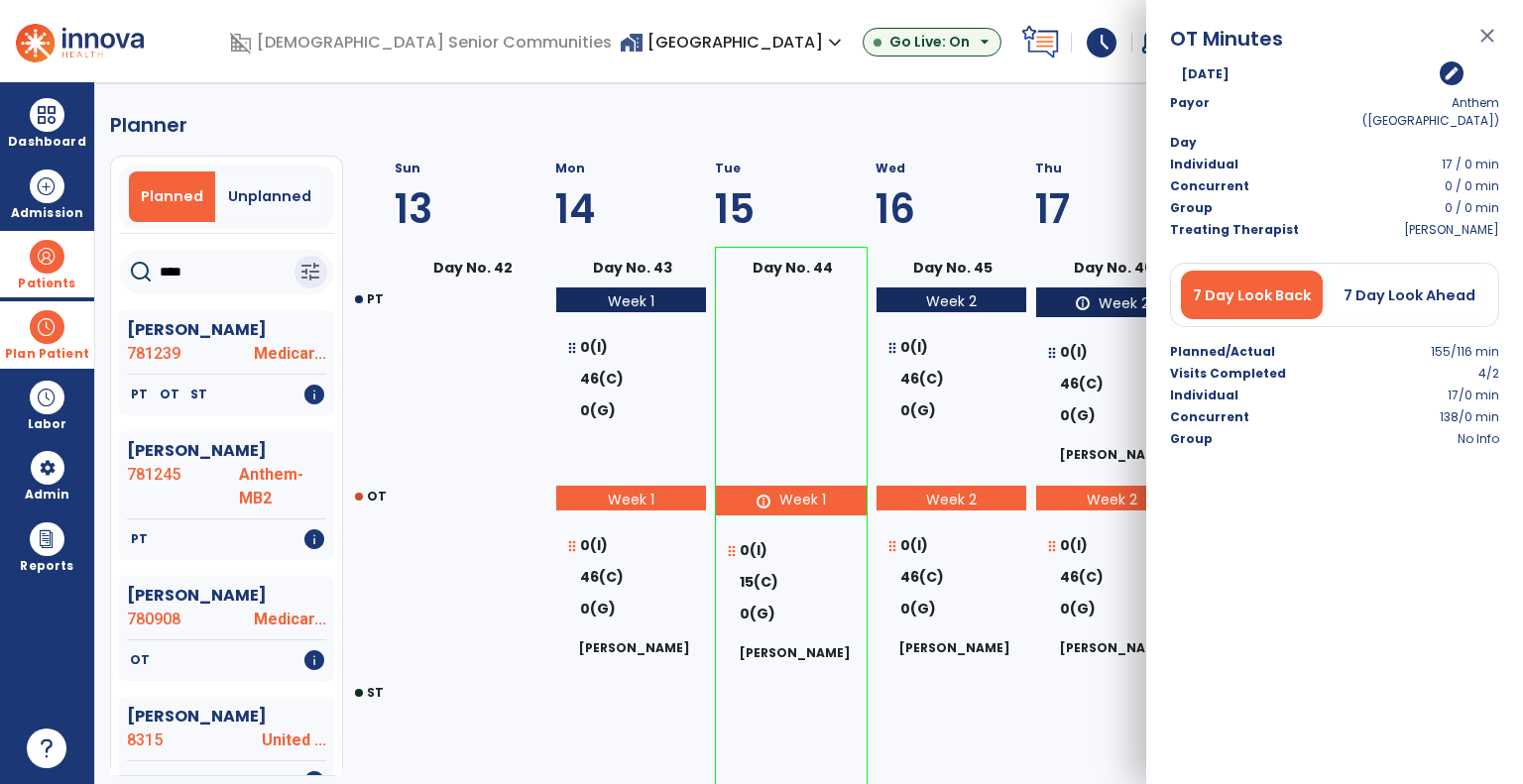 select on "********" 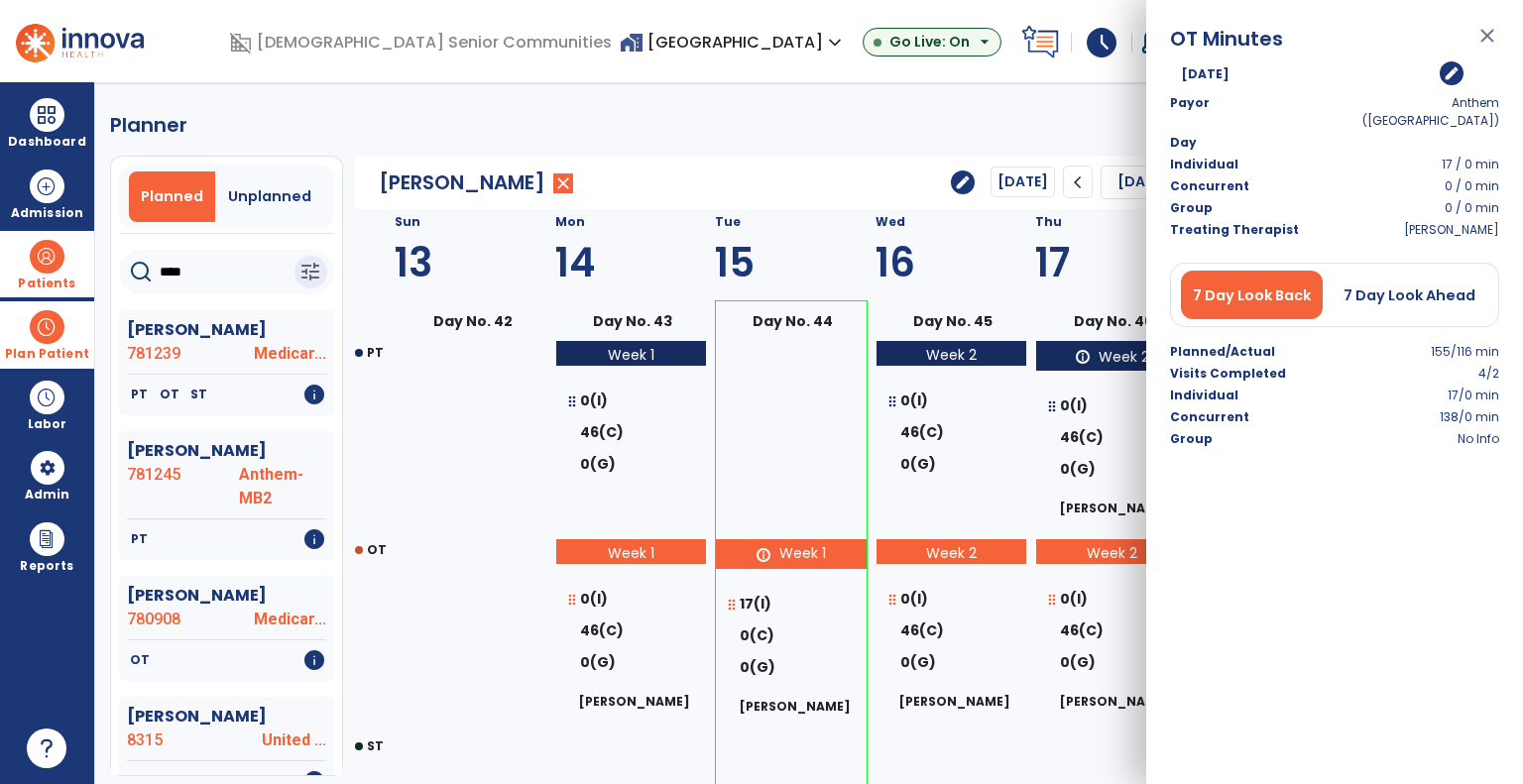 drag, startPoint x: 206, startPoint y: 280, endPoint x: 0, endPoint y: 283, distance: 206.02184 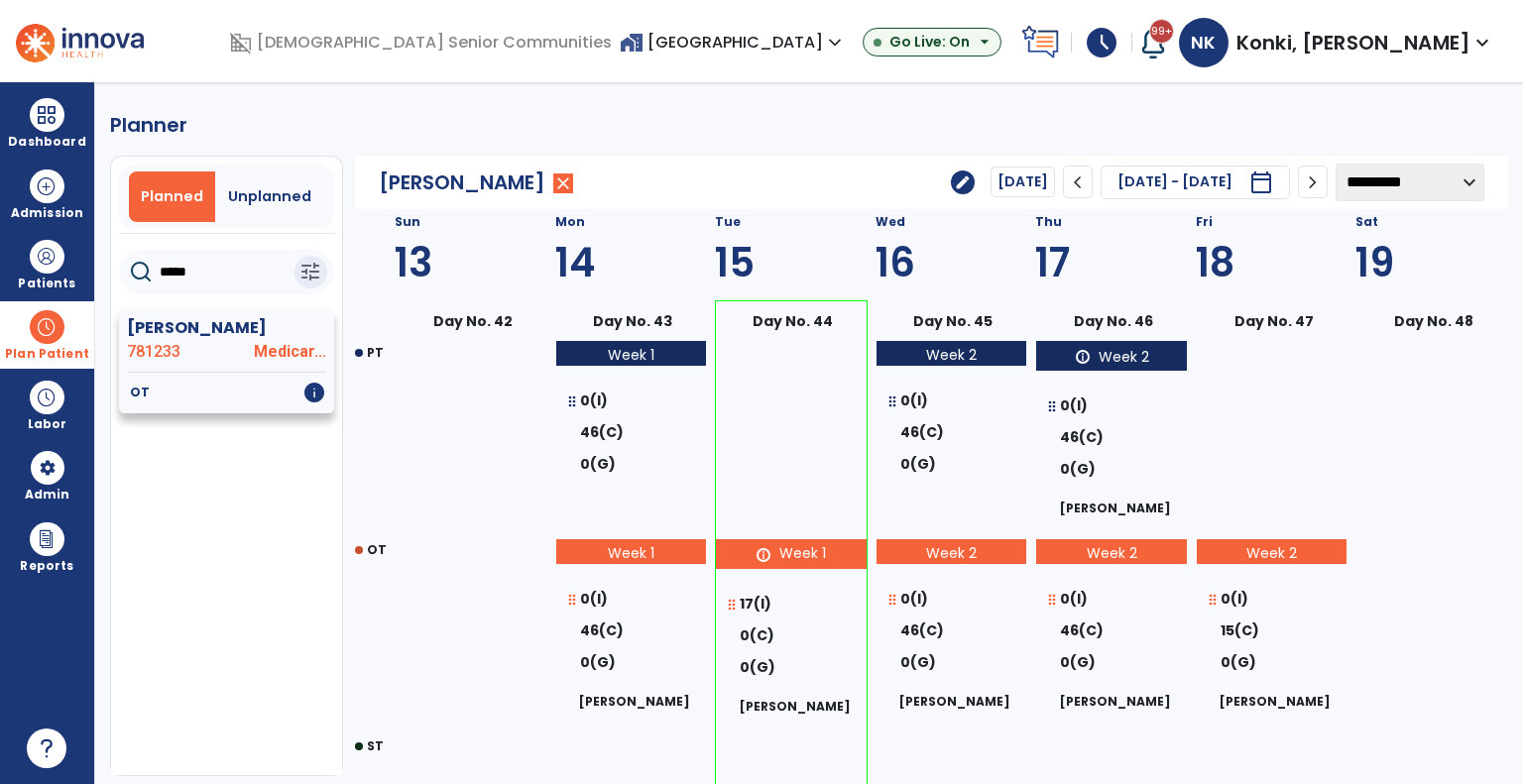 type on "*****" 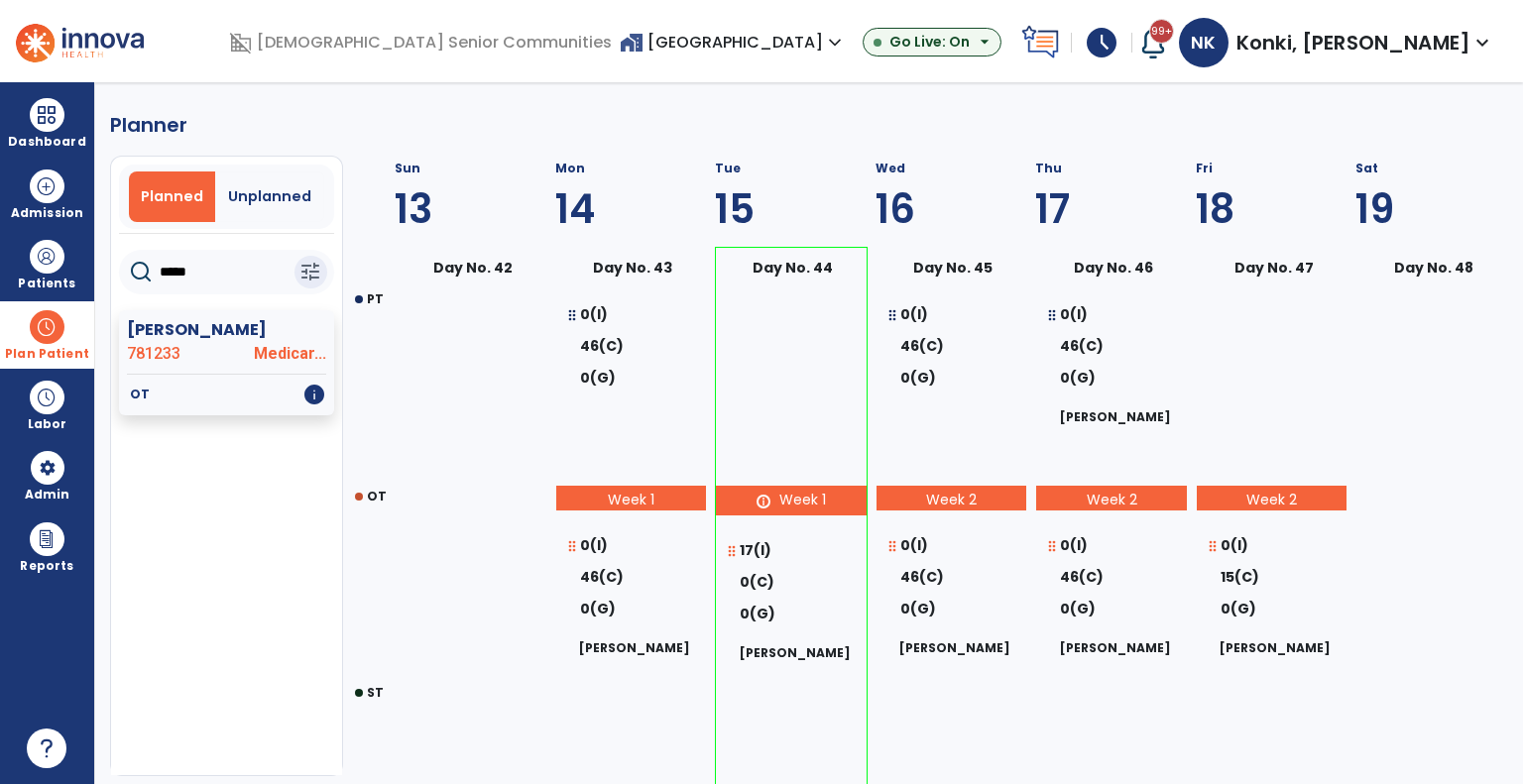 select on "********" 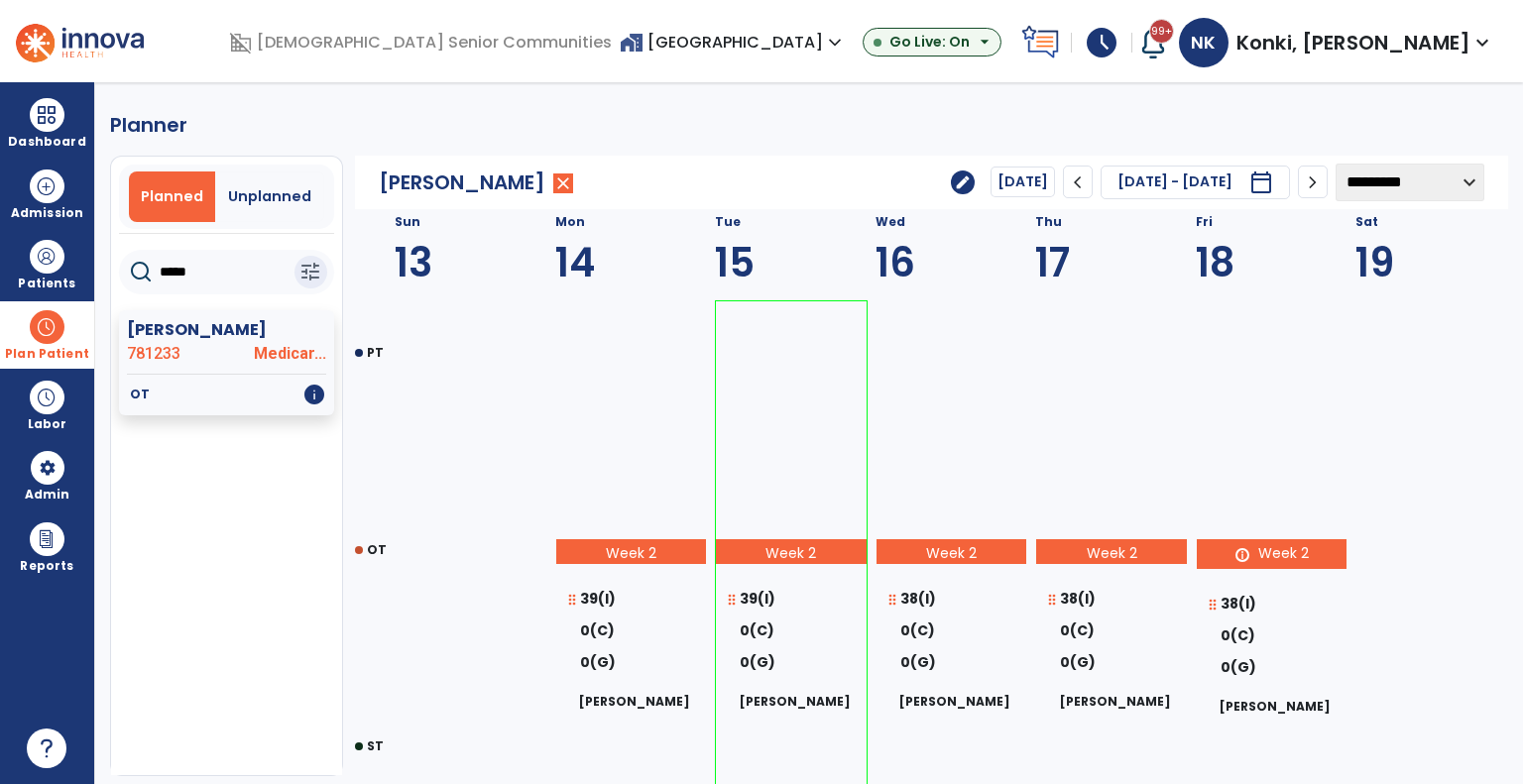 click on "Plan Patient" at bounding box center (47, 354) 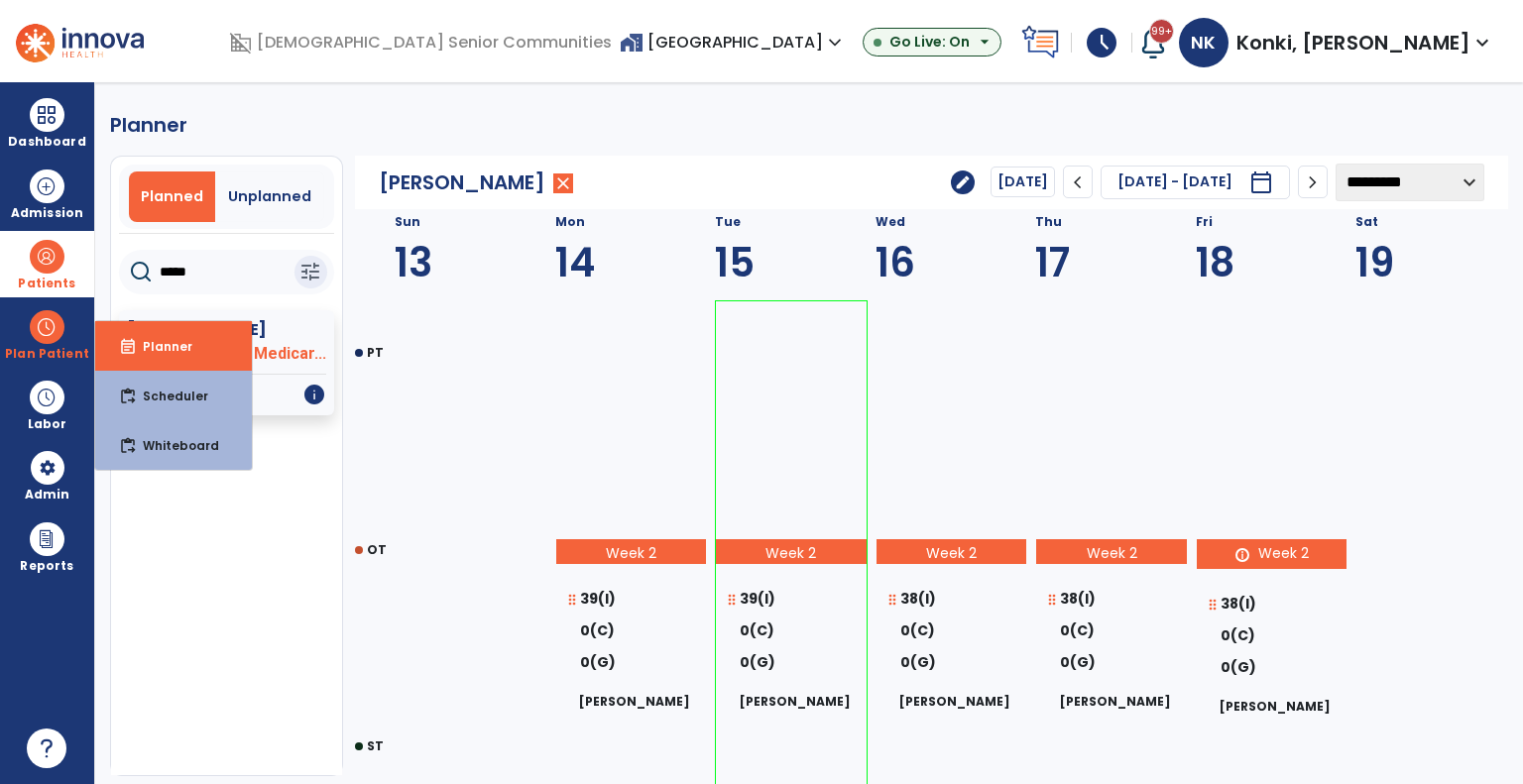 click on "Patients" at bounding box center [47, 264] 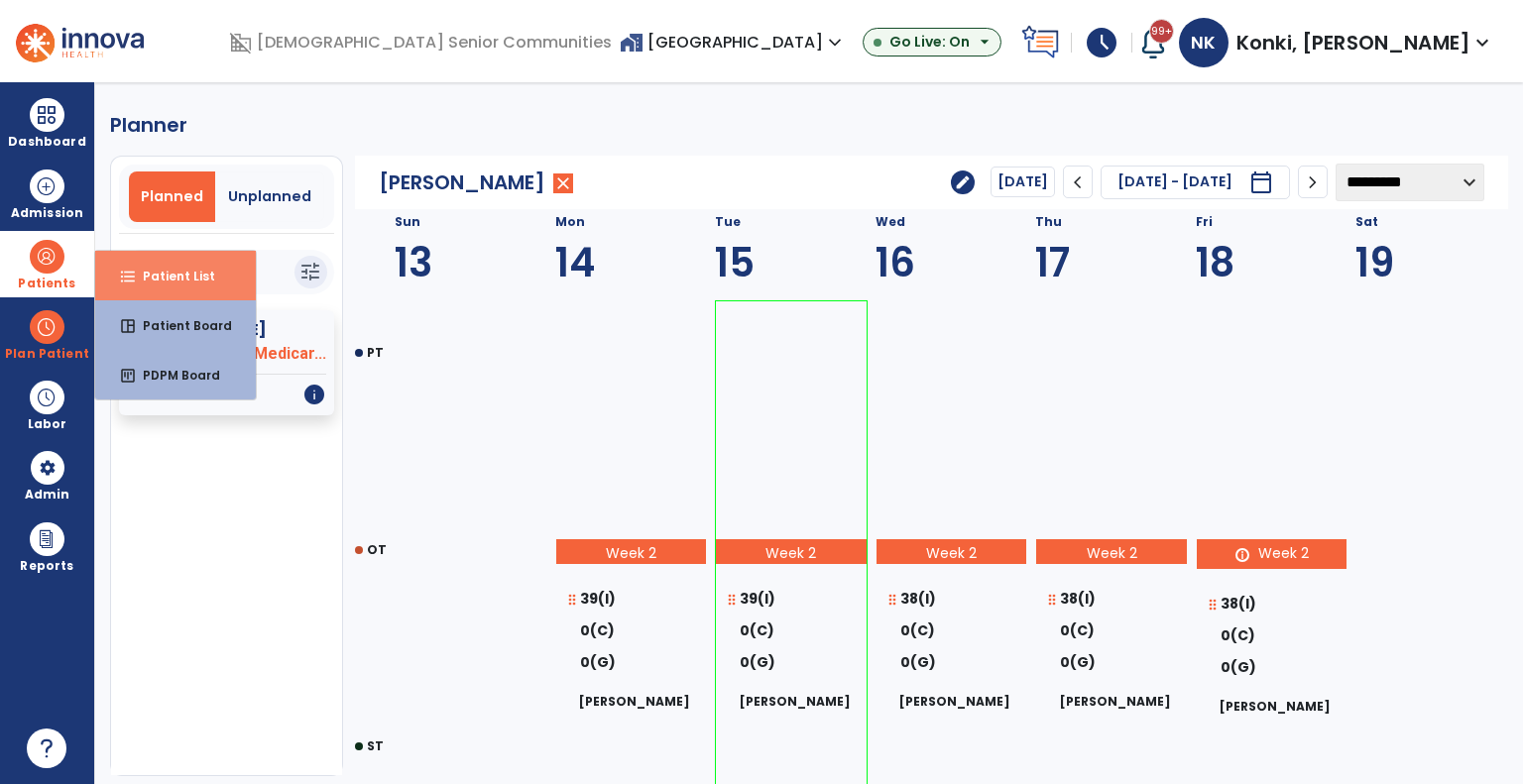 click on "format_list_bulleted  Patient List" at bounding box center (176, 276) 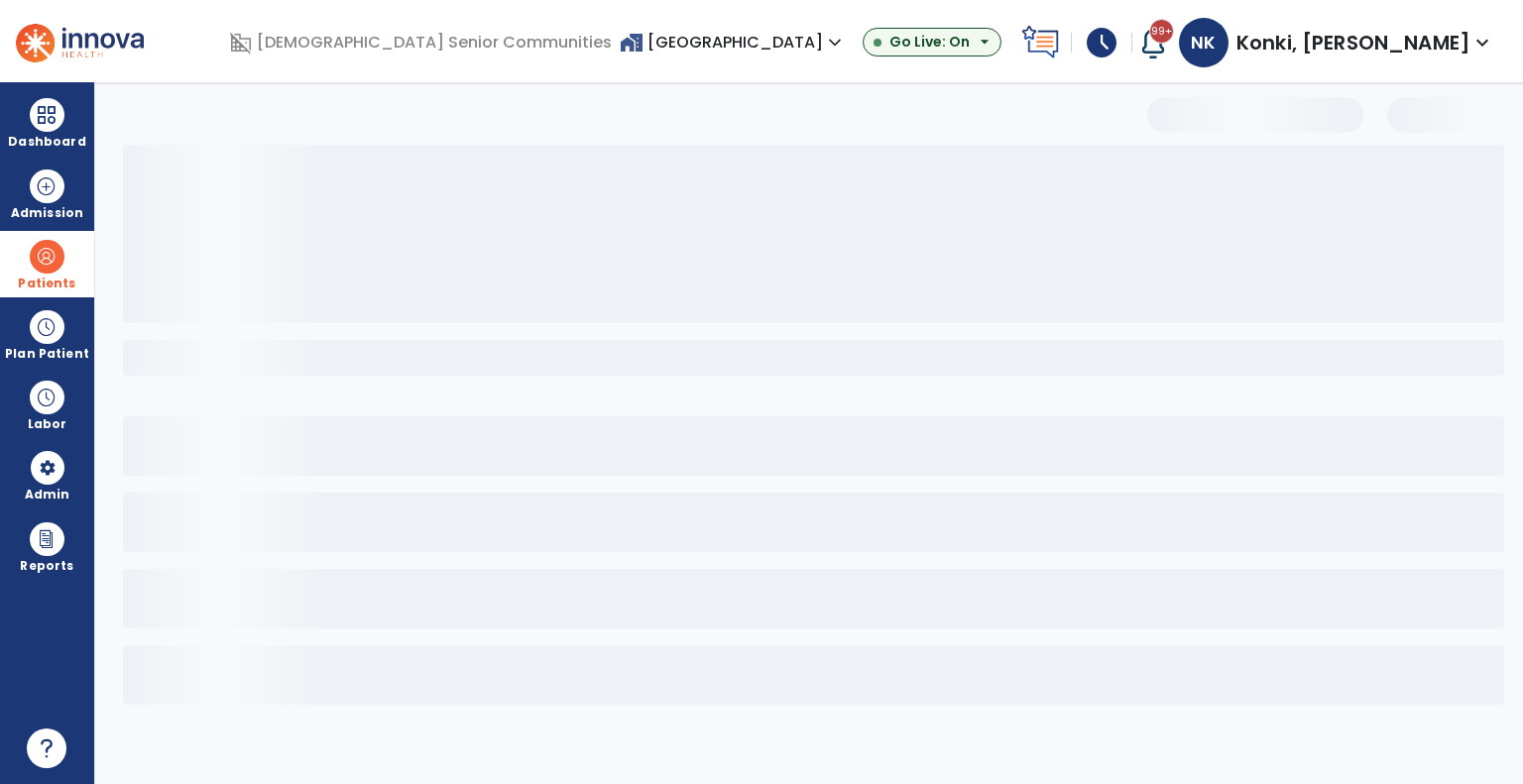 select on "***" 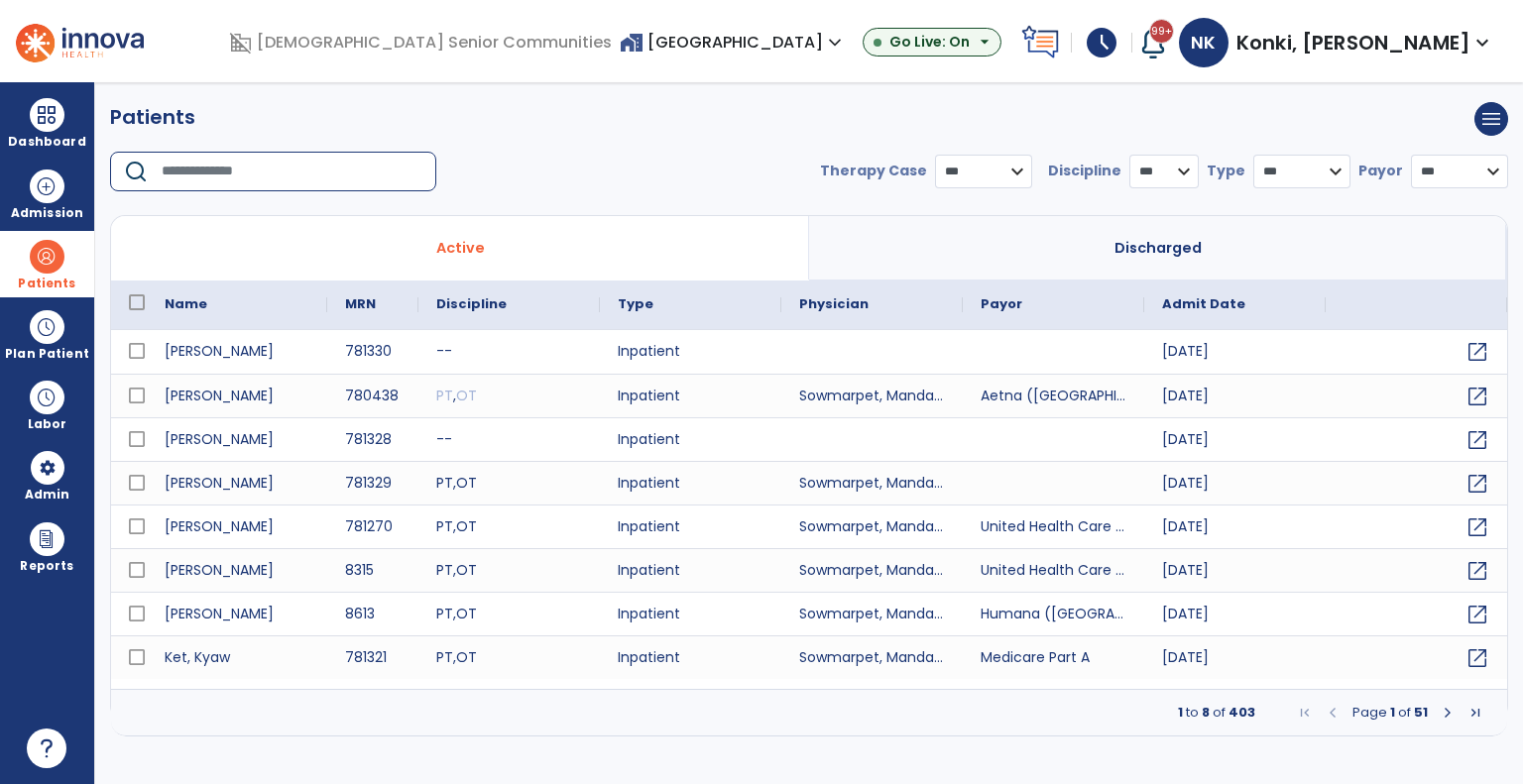 click at bounding box center [292, 171] 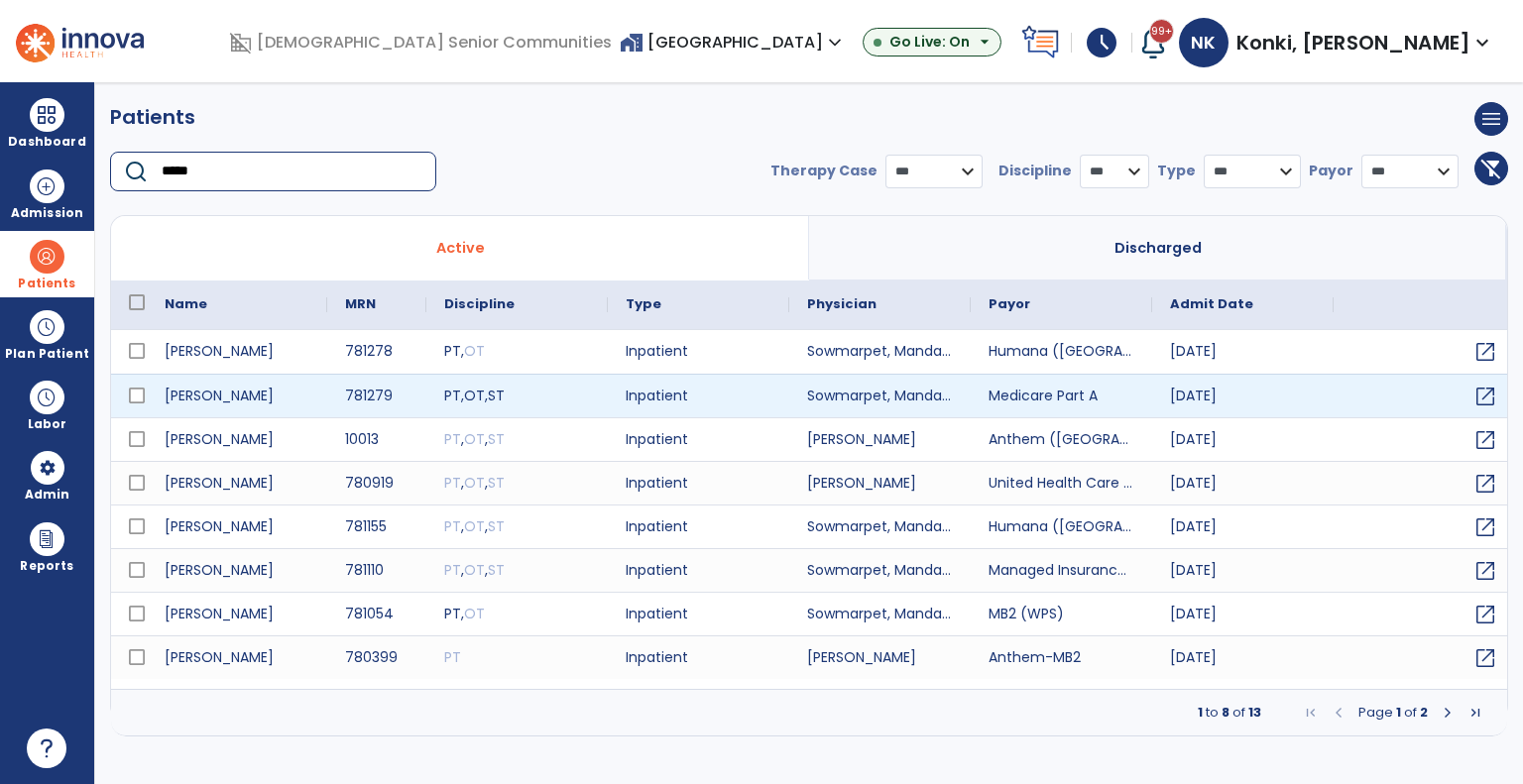 type on "*****" 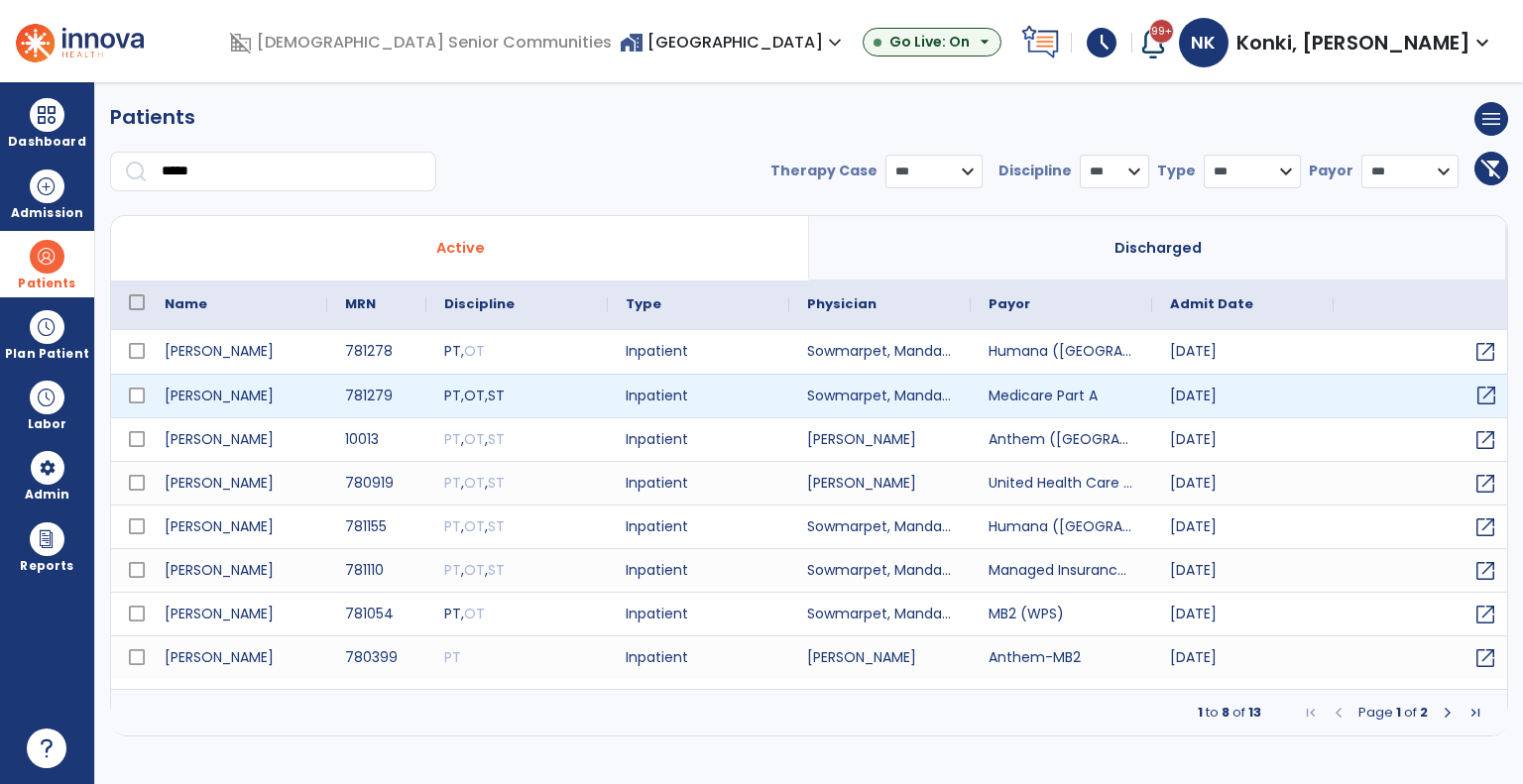 click on "open_in_new" at bounding box center [1486, 395] 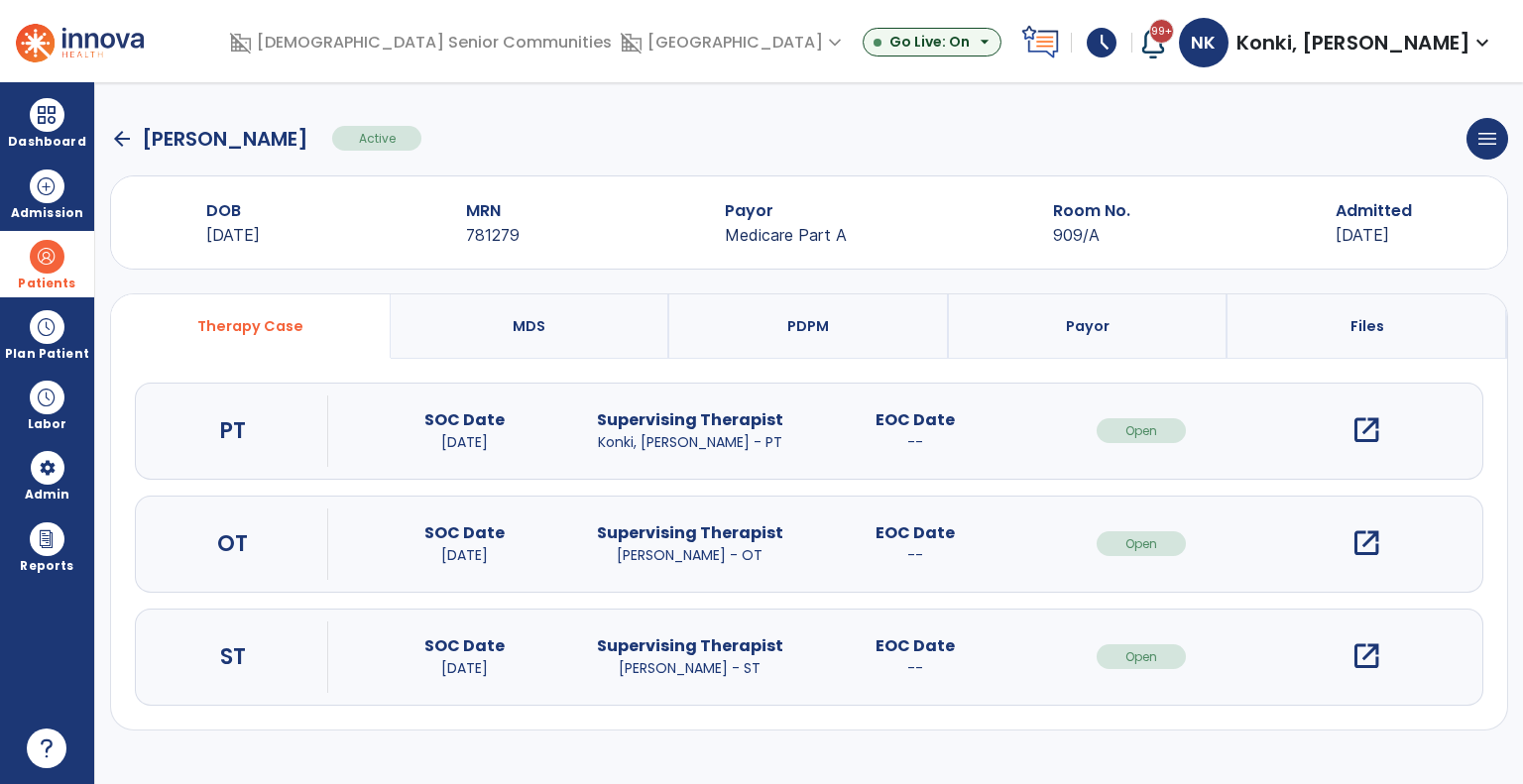 click on "open_in_new" at bounding box center (1366, 543) 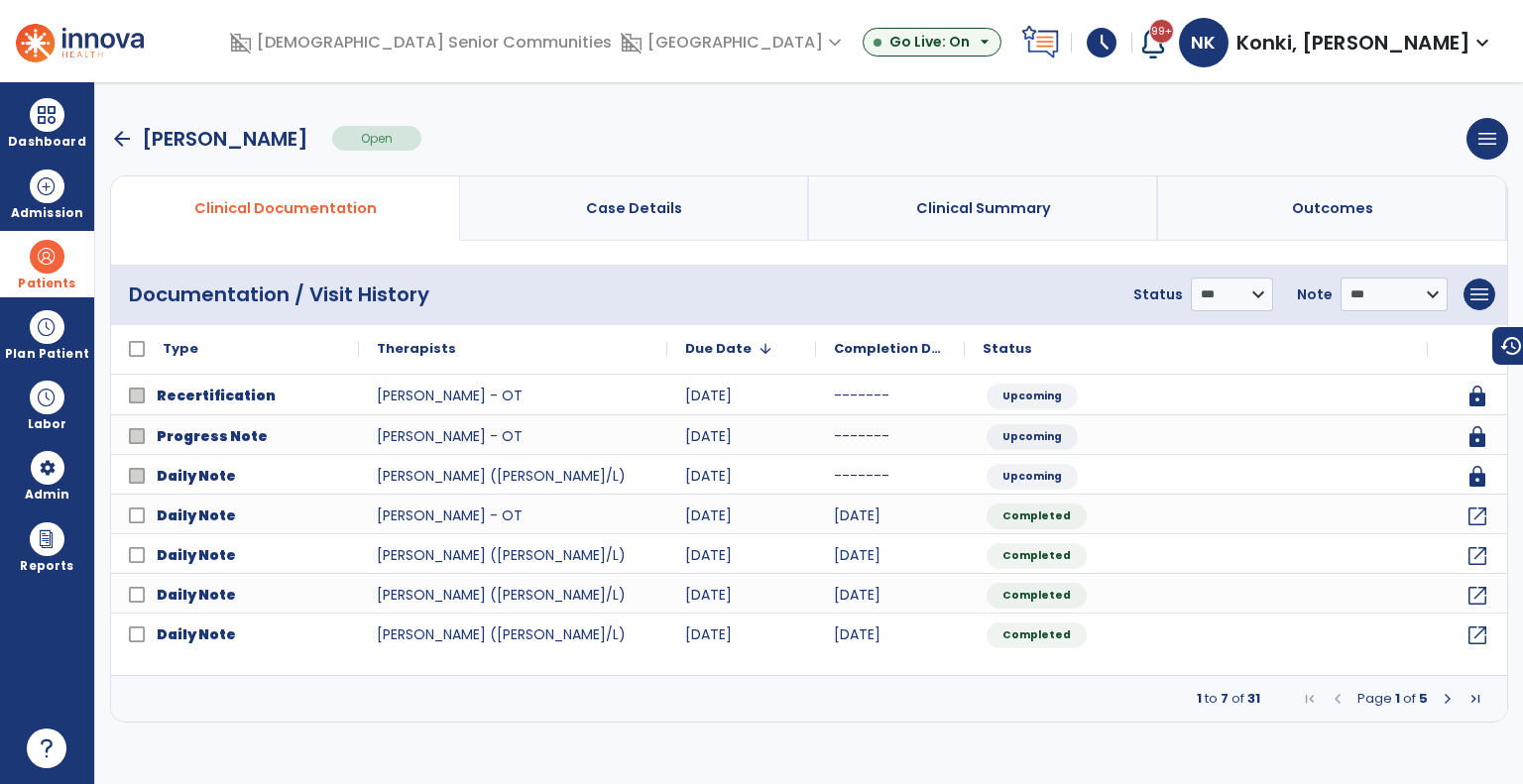 click at bounding box center [1448, 699] 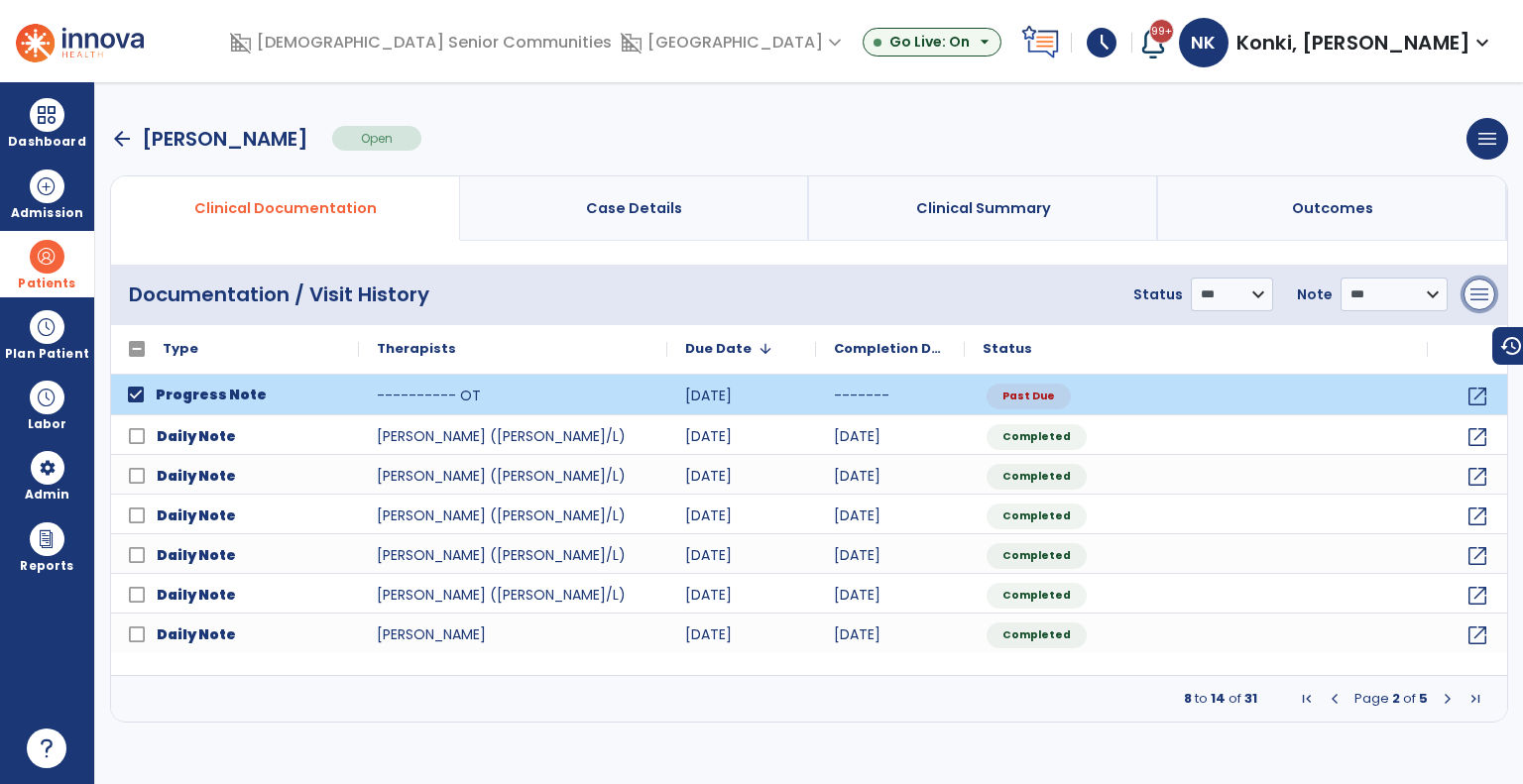 click on "menu" at bounding box center [1479, 294] 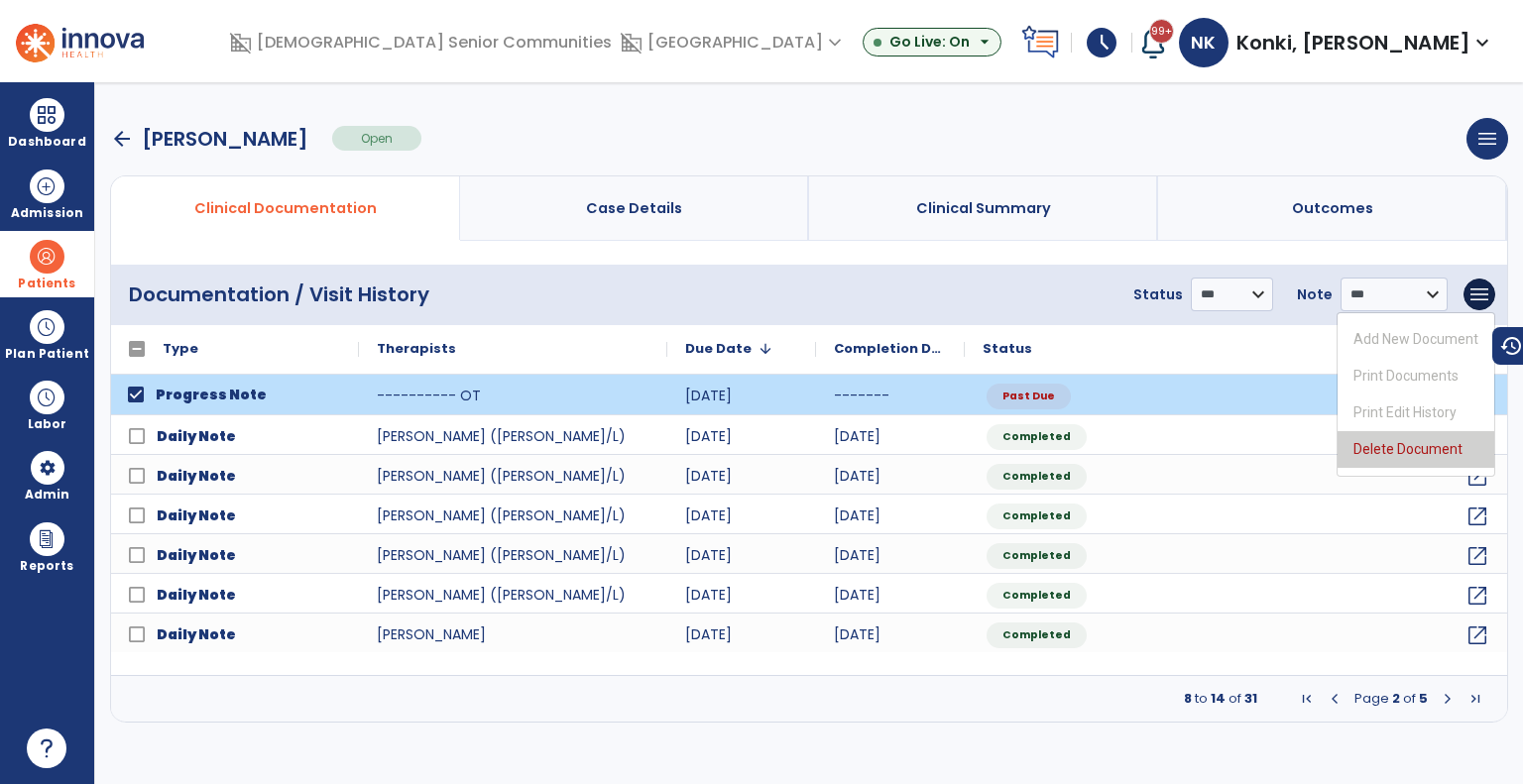 click on "Delete Document" at bounding box center [1416, 449] 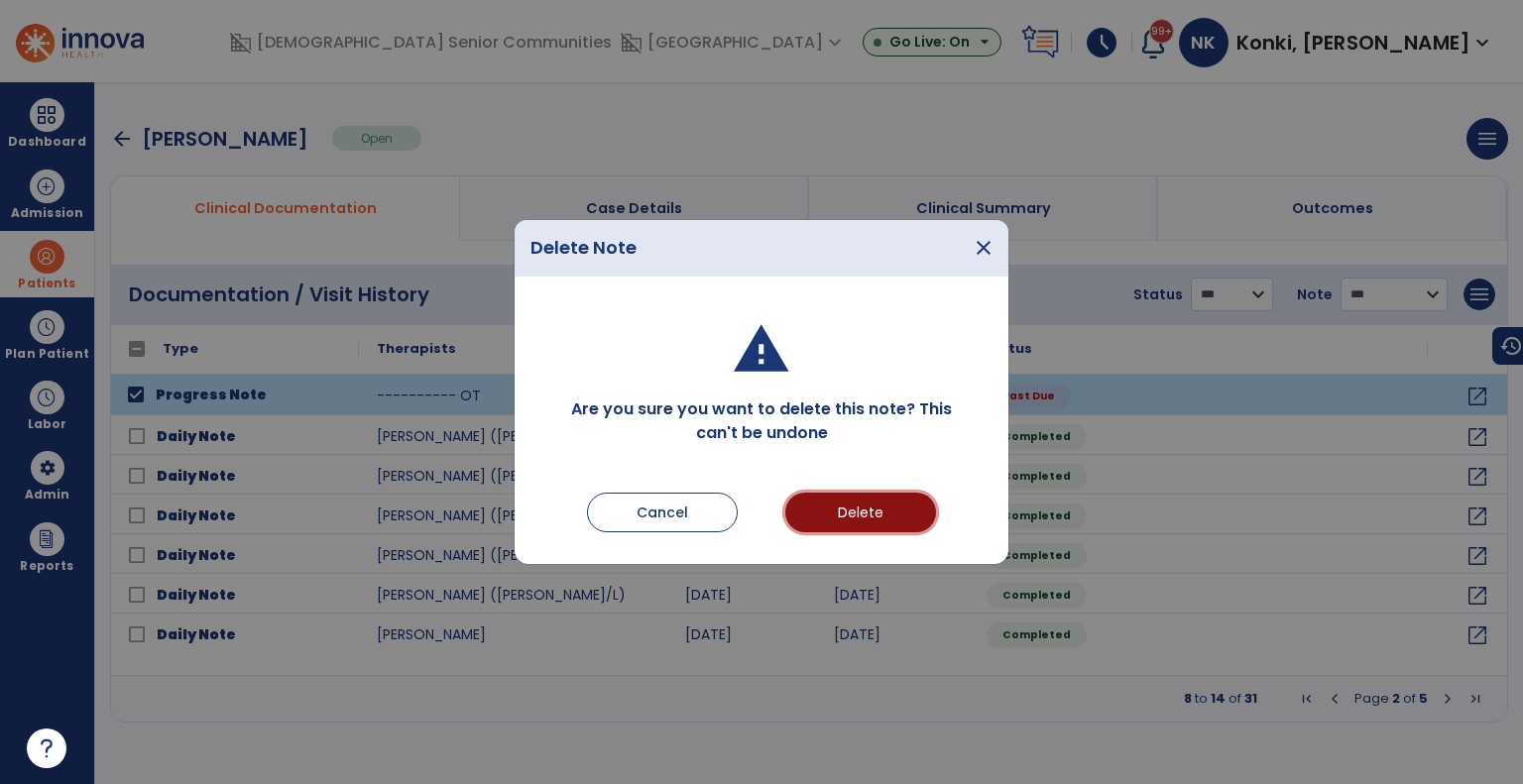 click on "Delete" at bounding box center (861, 512) 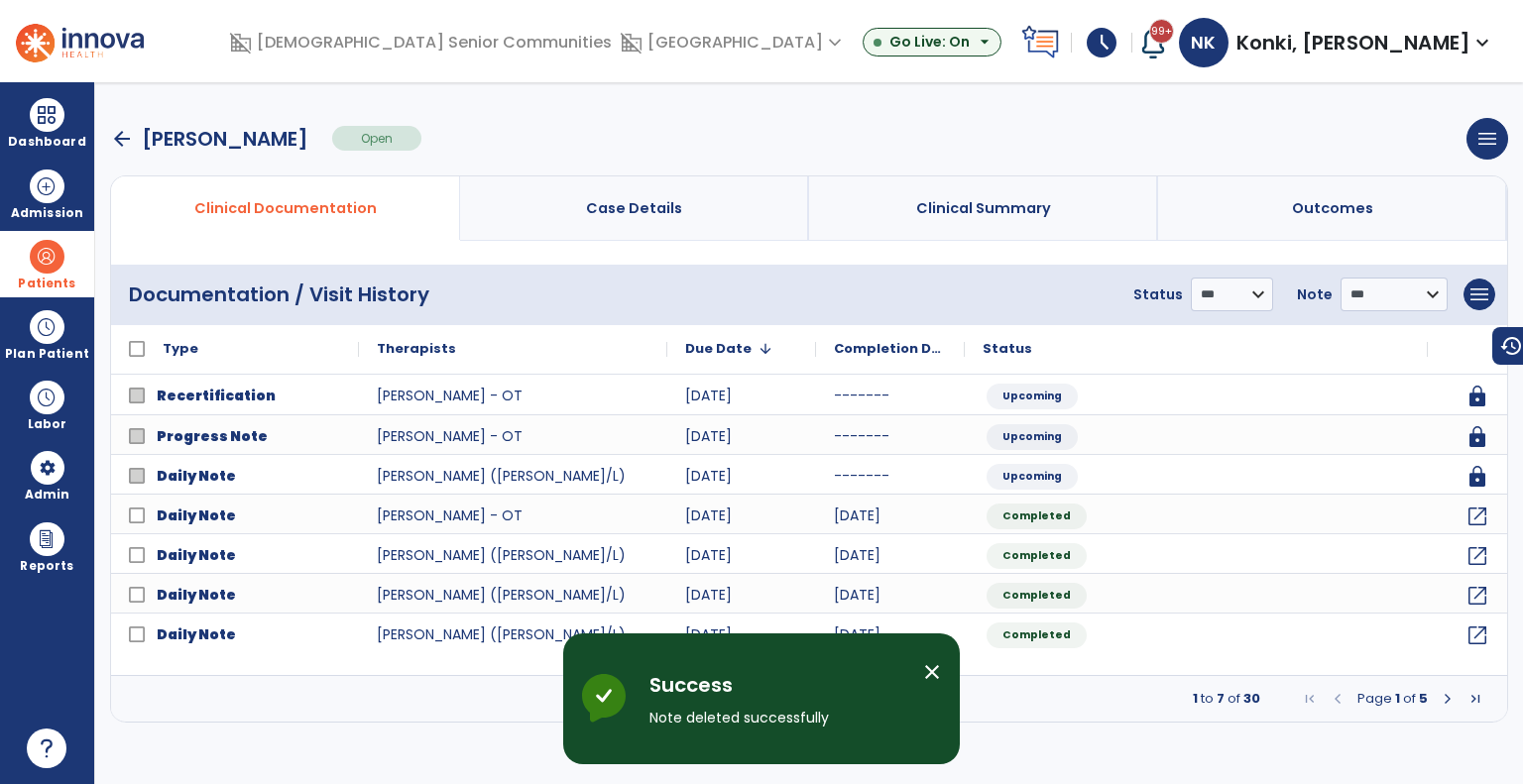 click at bounding box center [1448, 699] 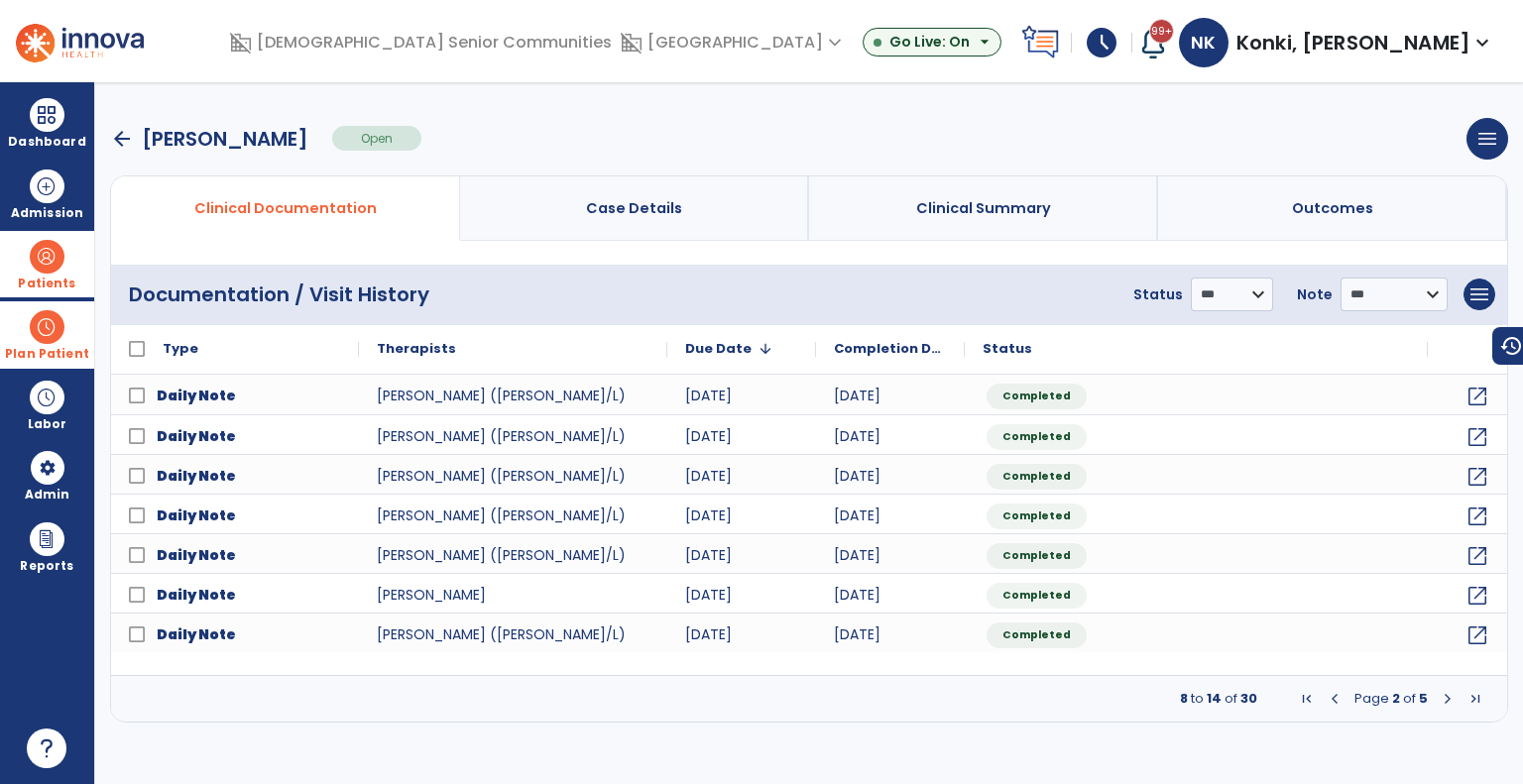 click at bounding box center [47, 327] 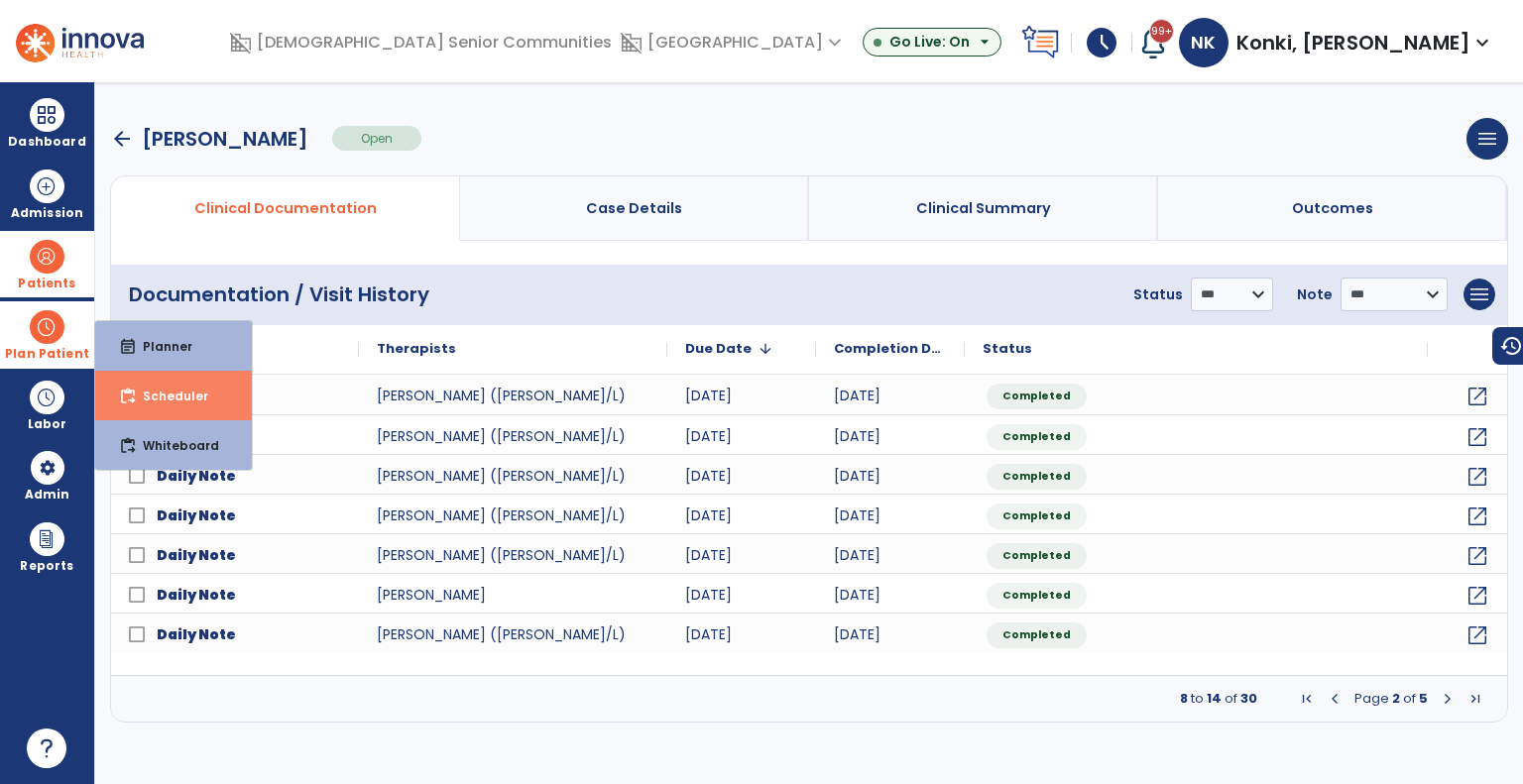 click on "content_paste_go  Scheduler" at bounding box center [174, 395] 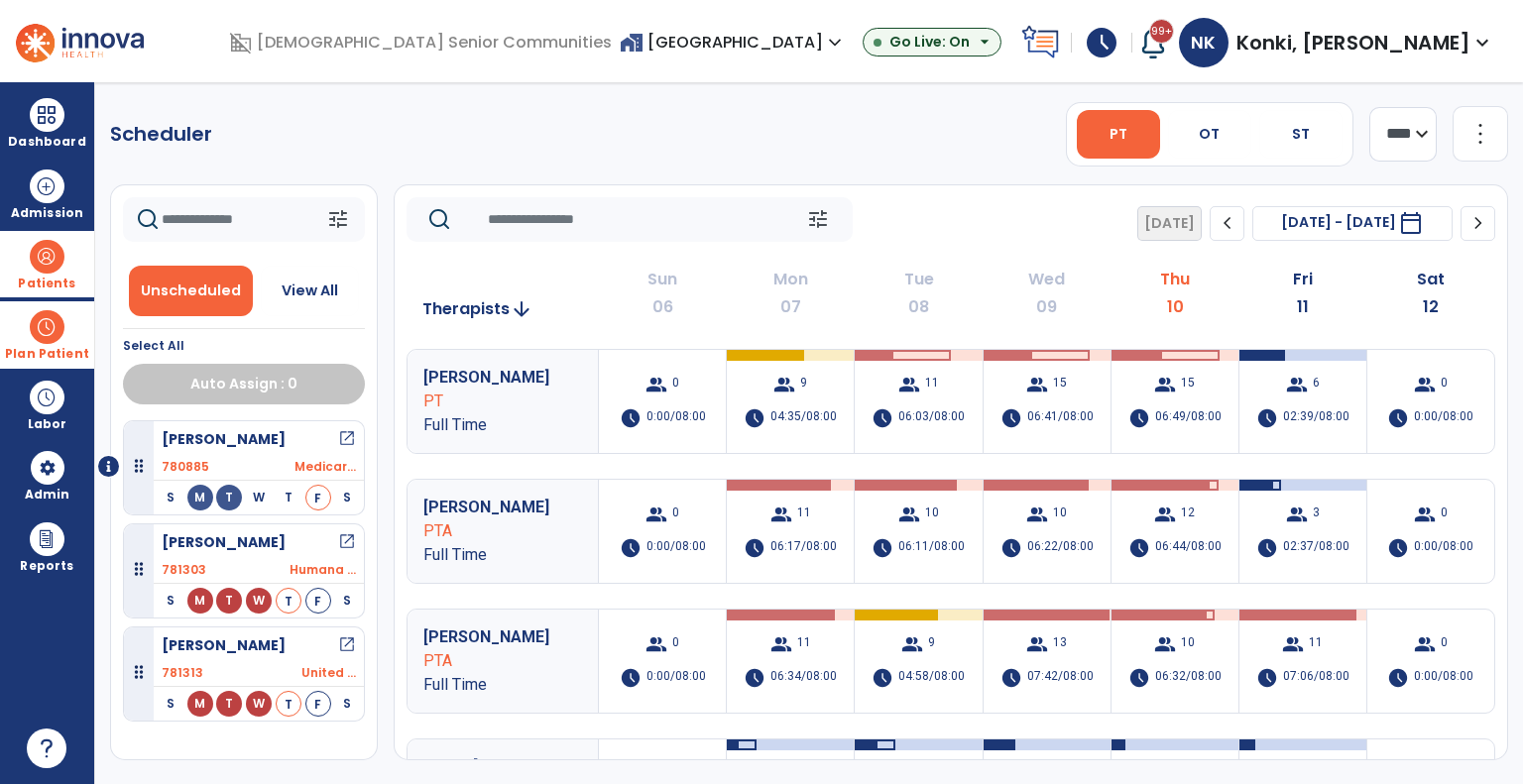 click on "Plan Patient" at bounding box center (47, 334) 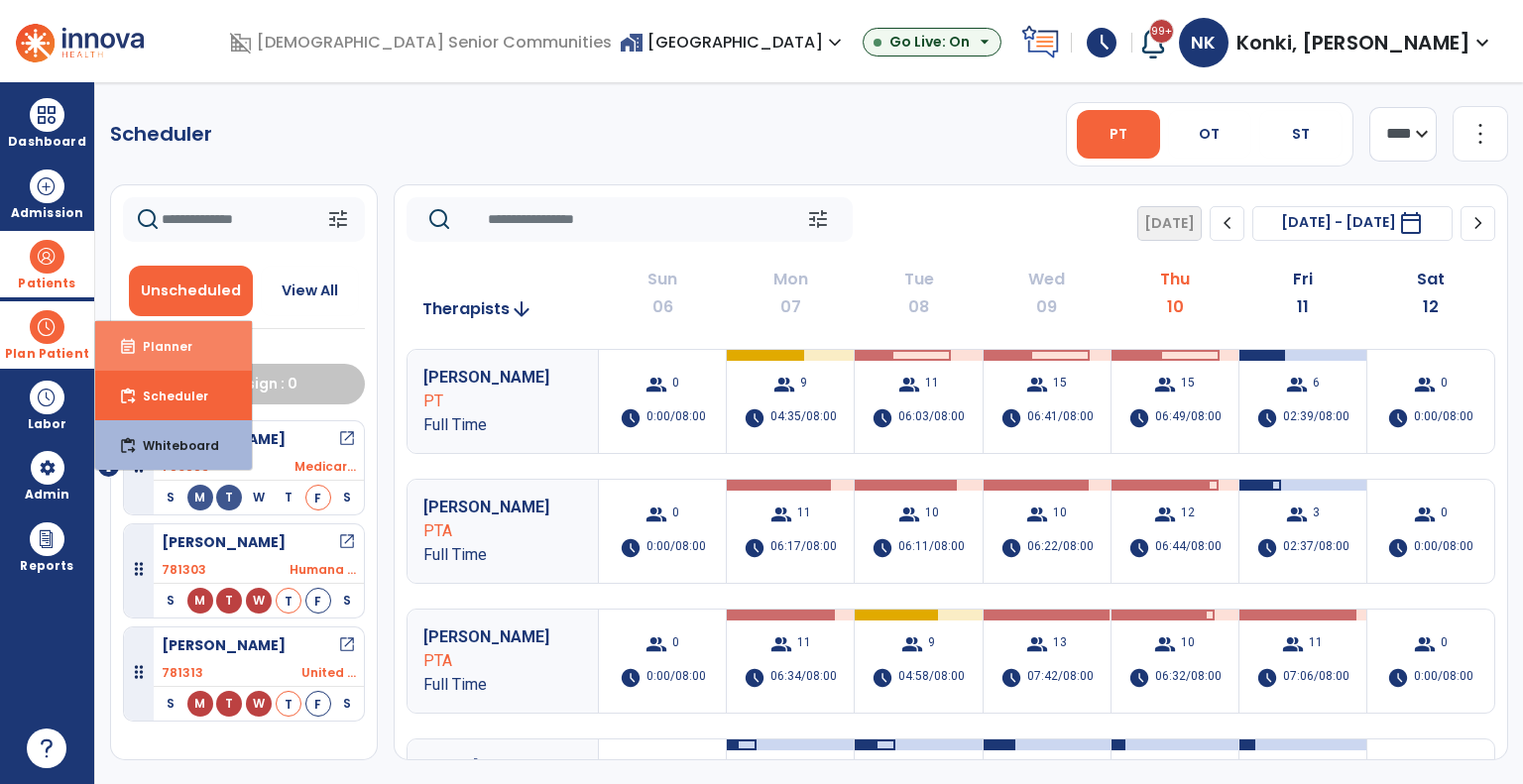 click on "event_note  Planner" at bounding box center (174, 346) 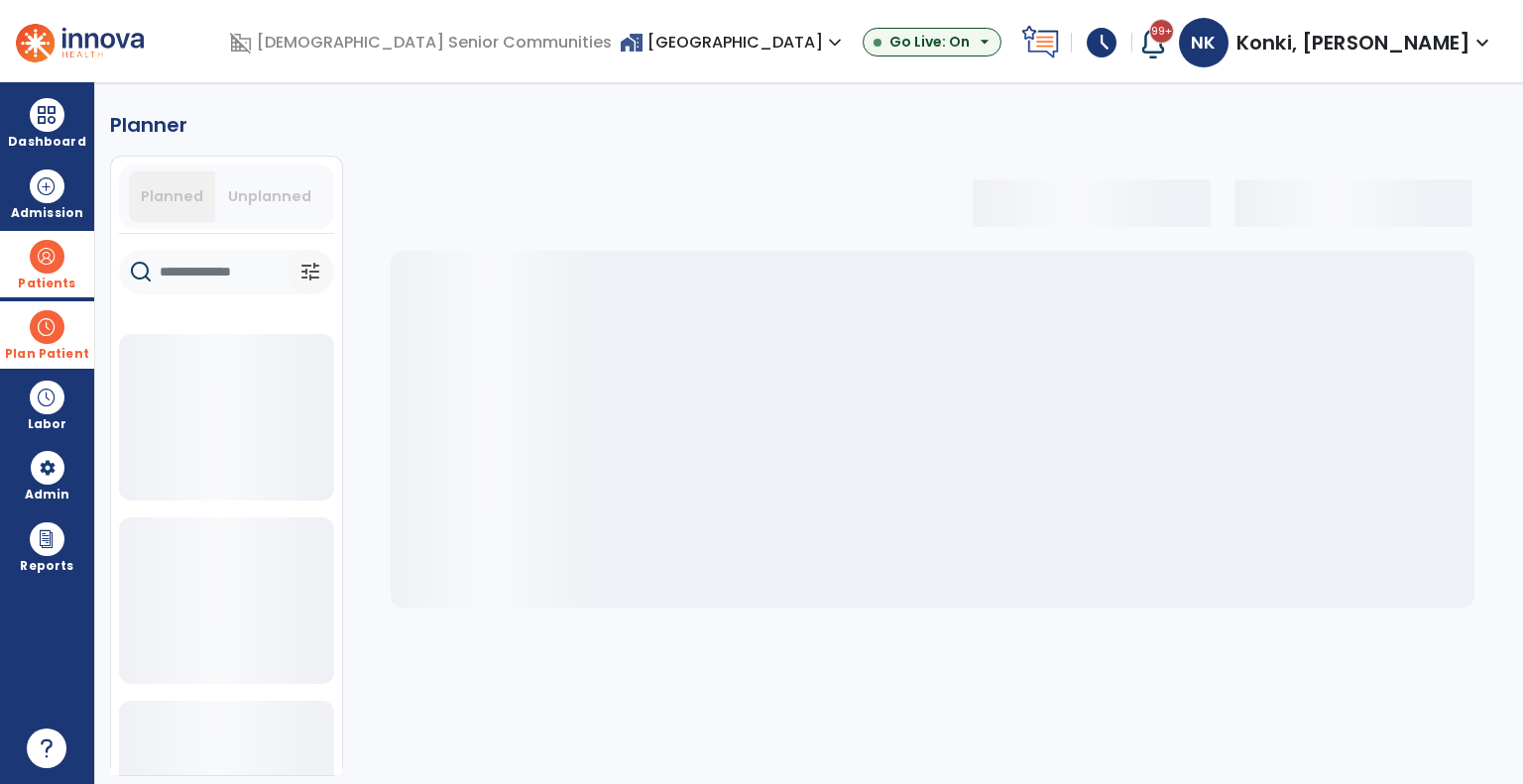 click on "tune" at bounding box center (310, 272) 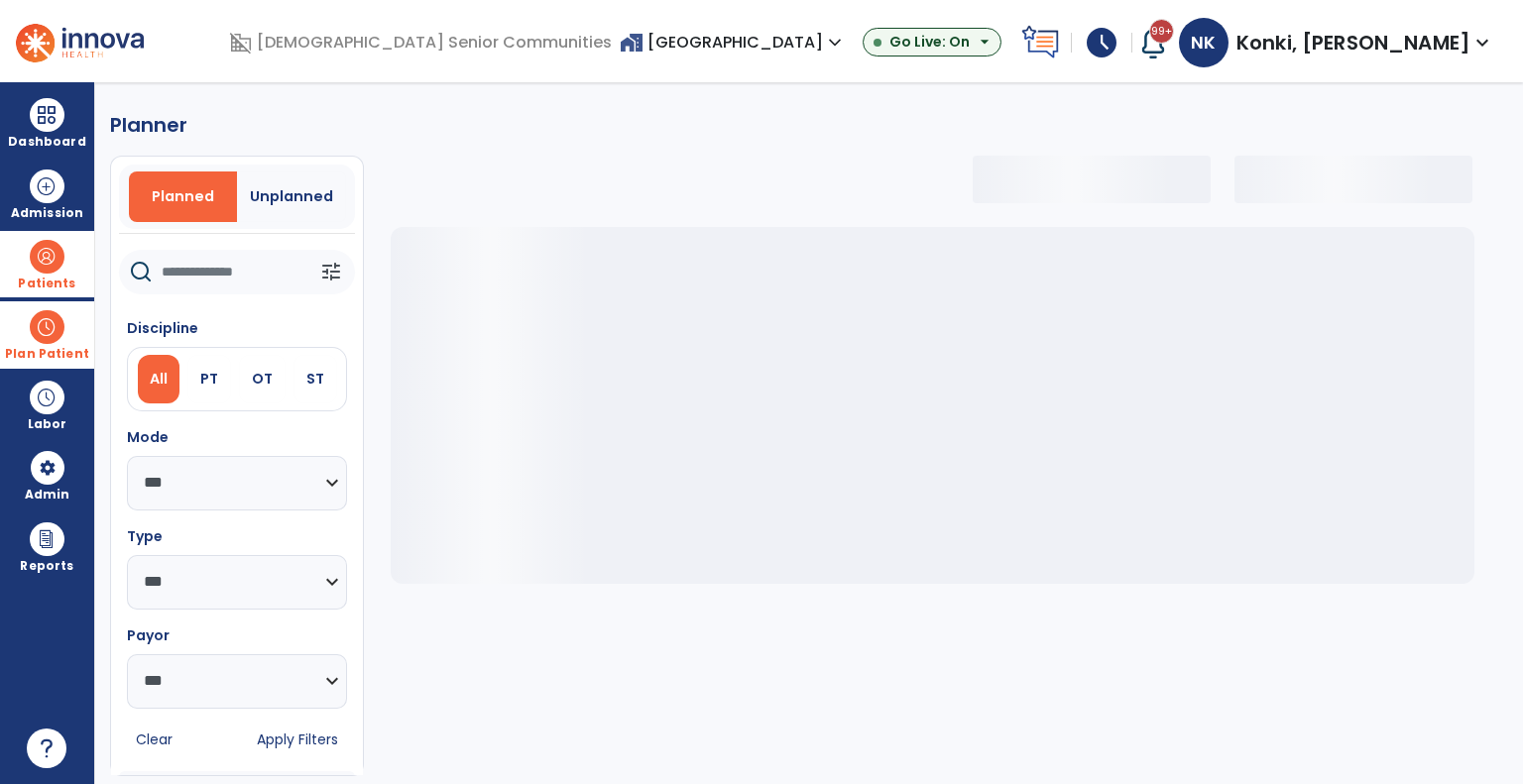 click 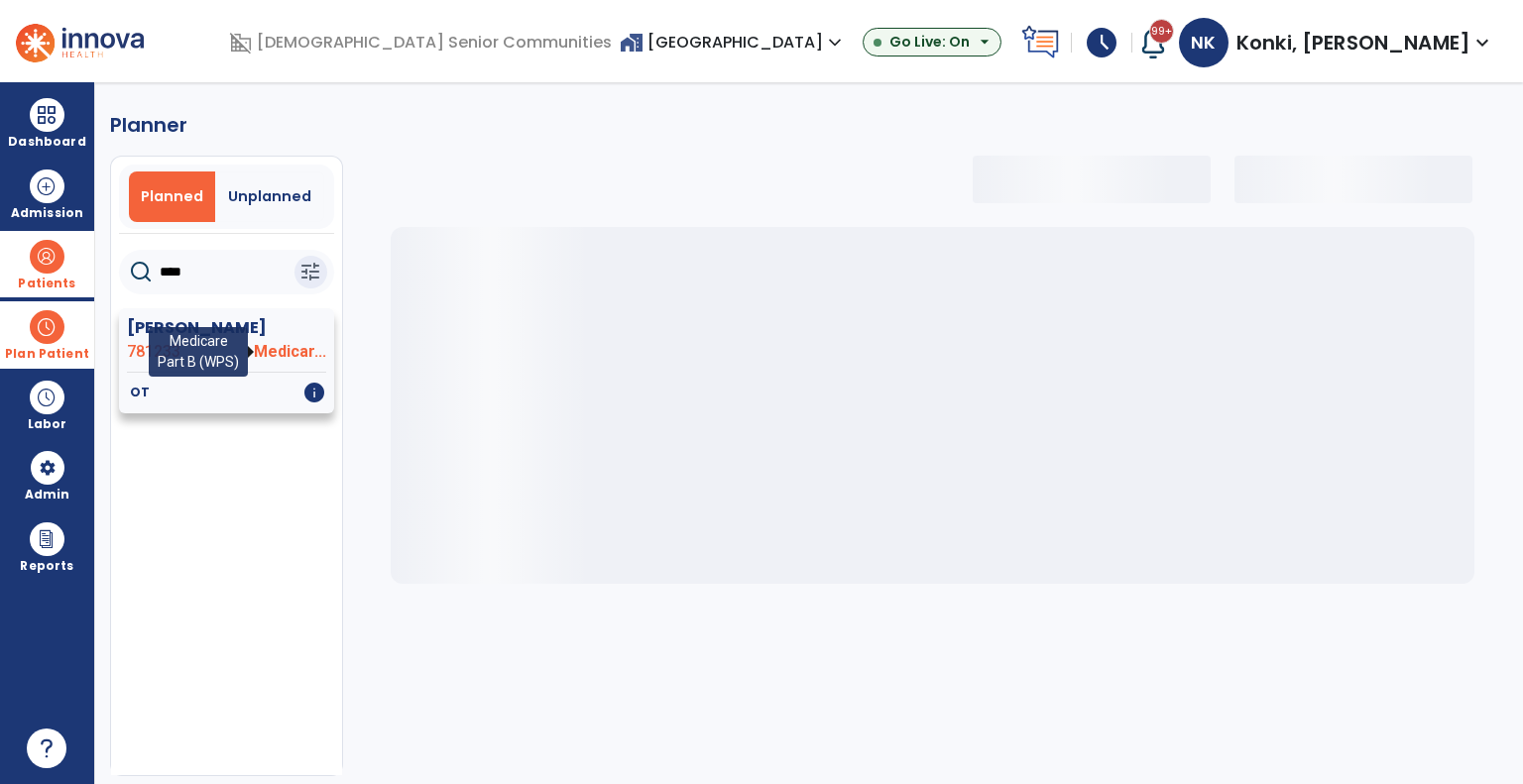 type on "****" 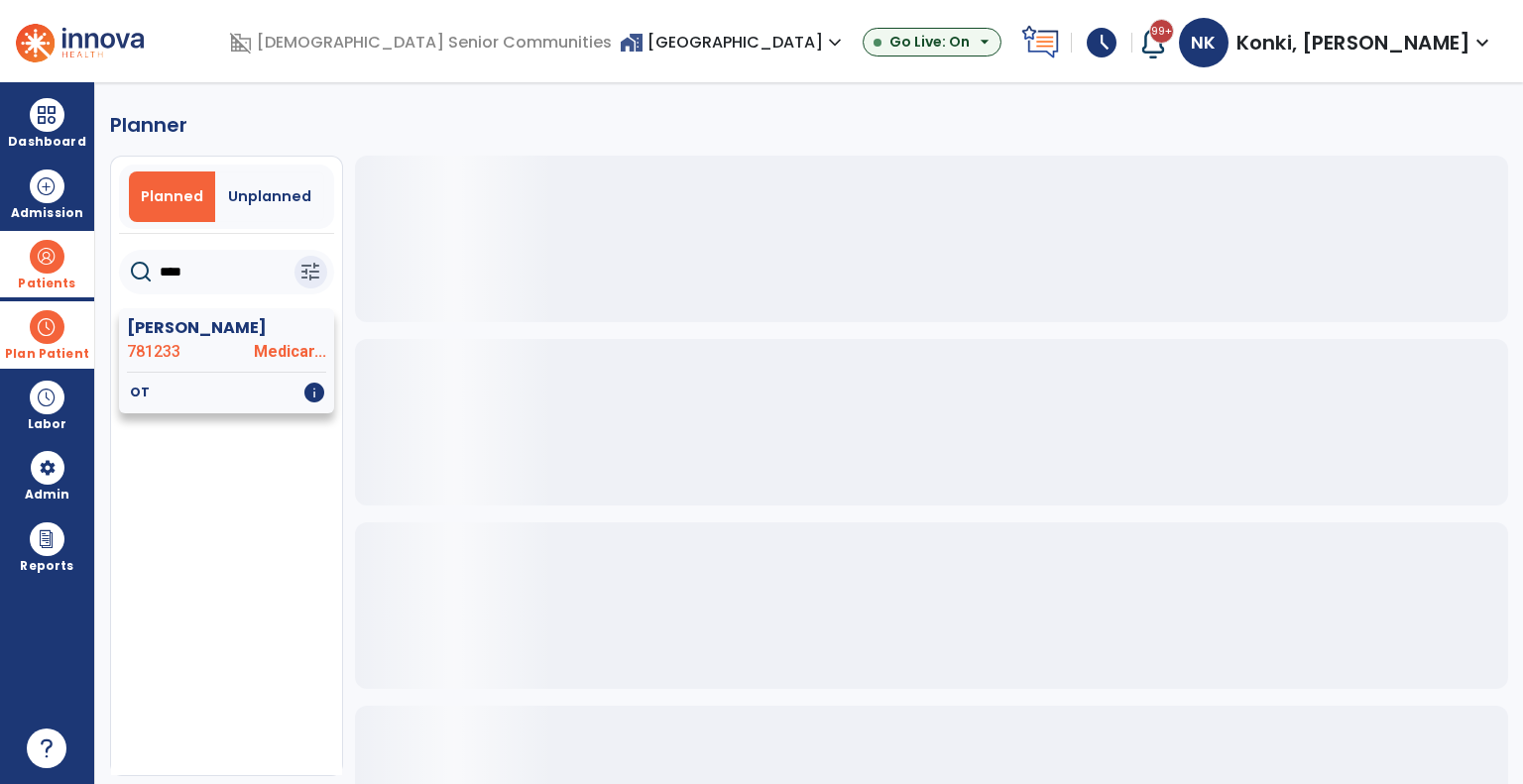 click on "Medicar..." 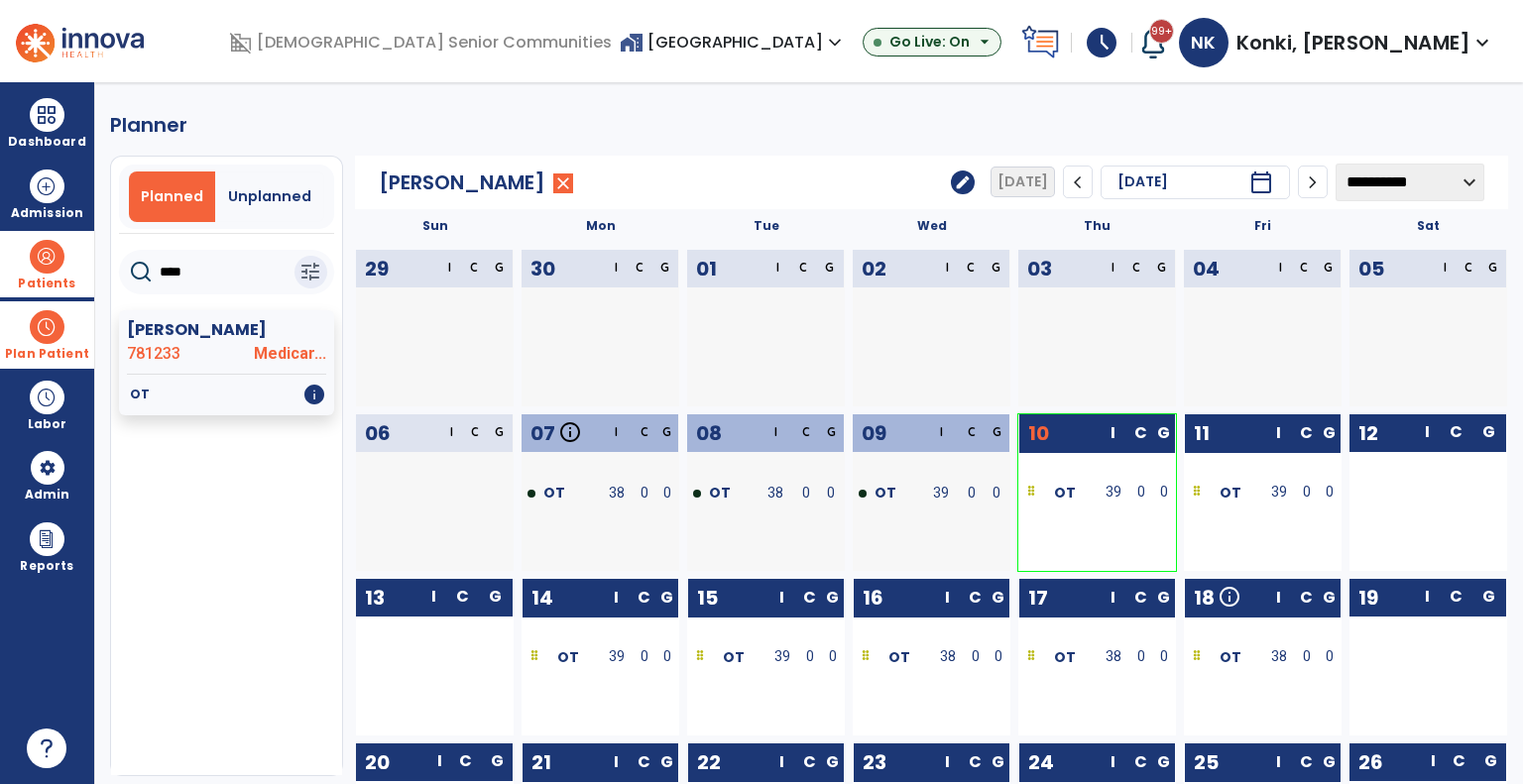 click on "**********" 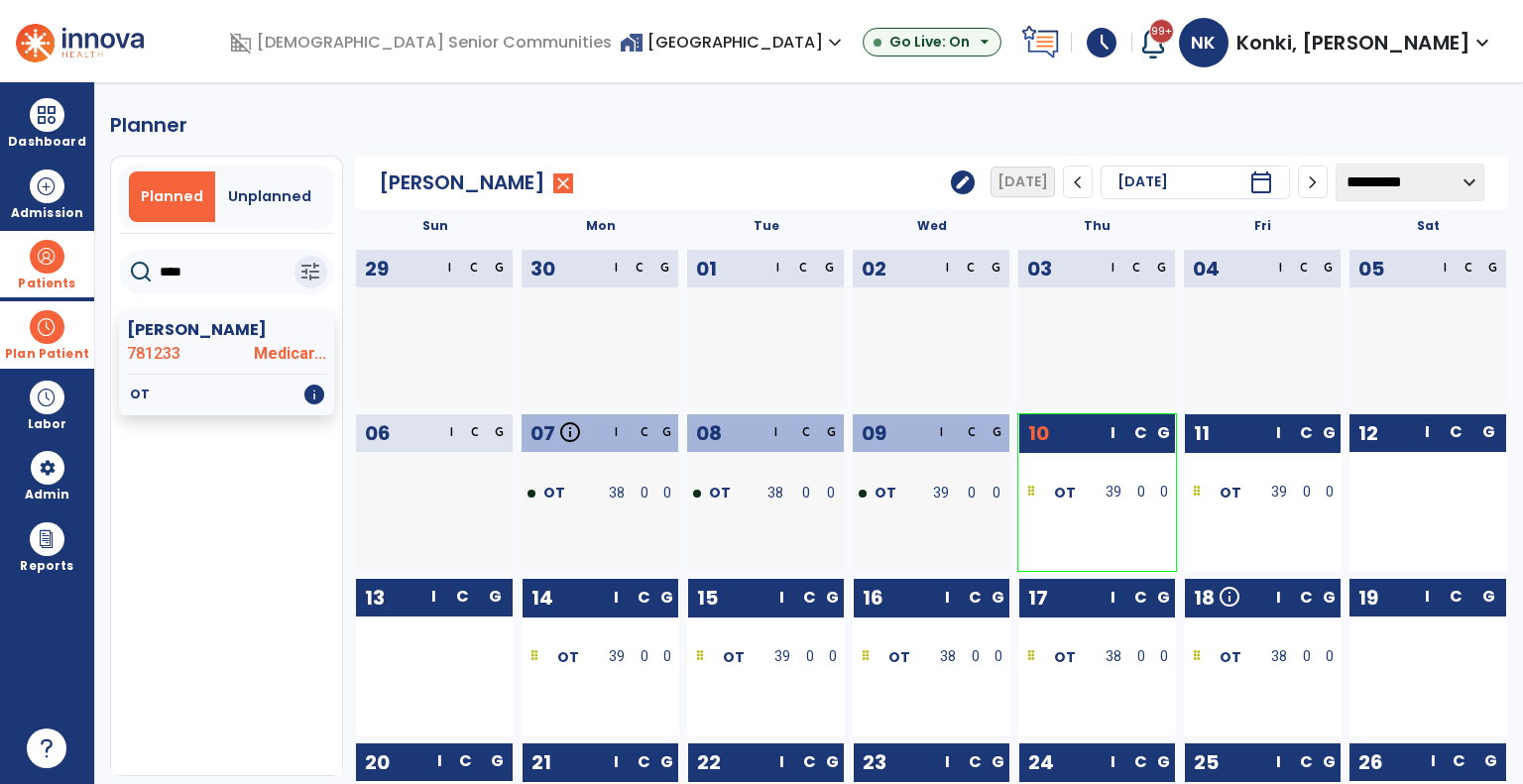 click on "**********" 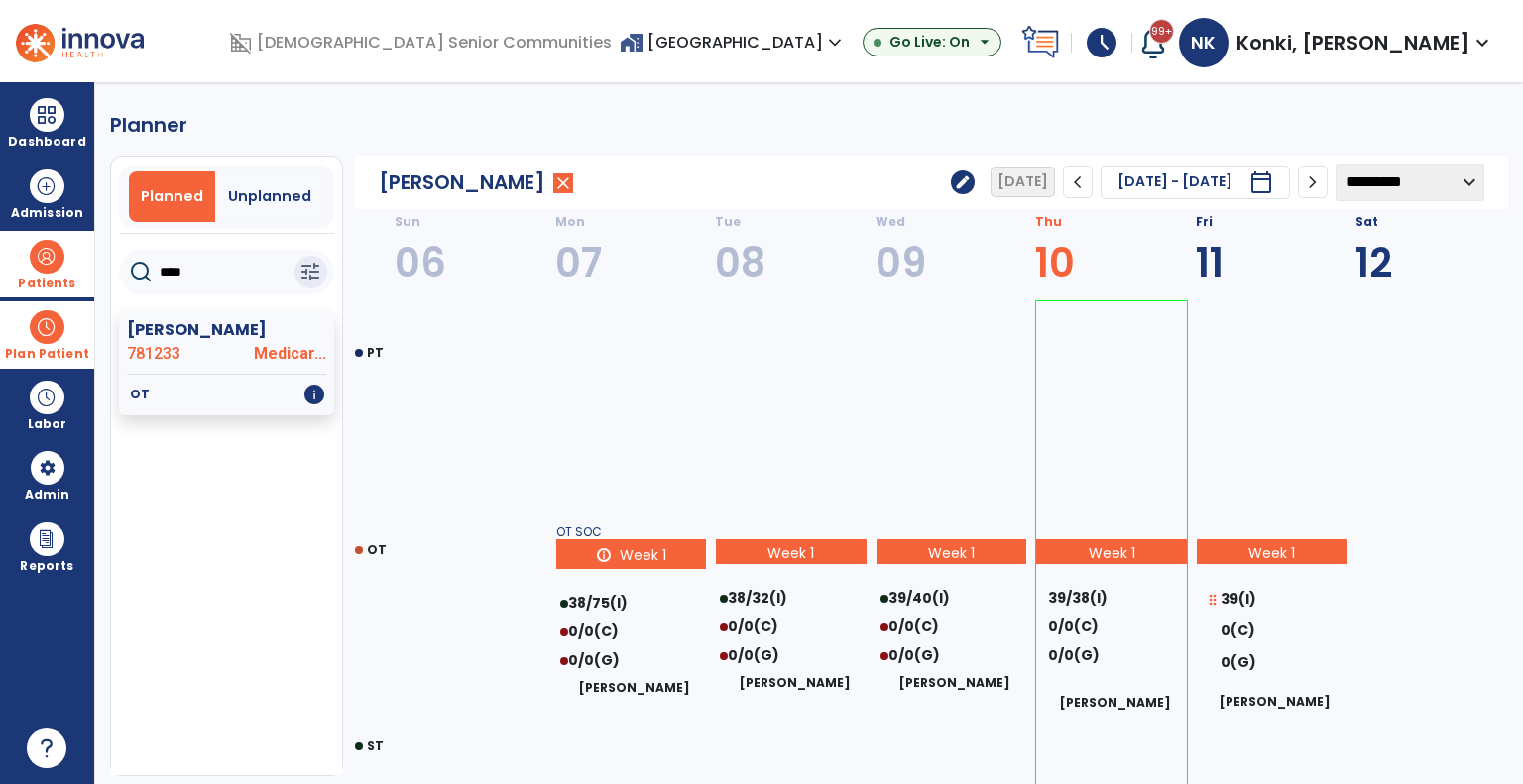 scroll, scrollTop: 52, scrollLeft: 0, axis: vertical 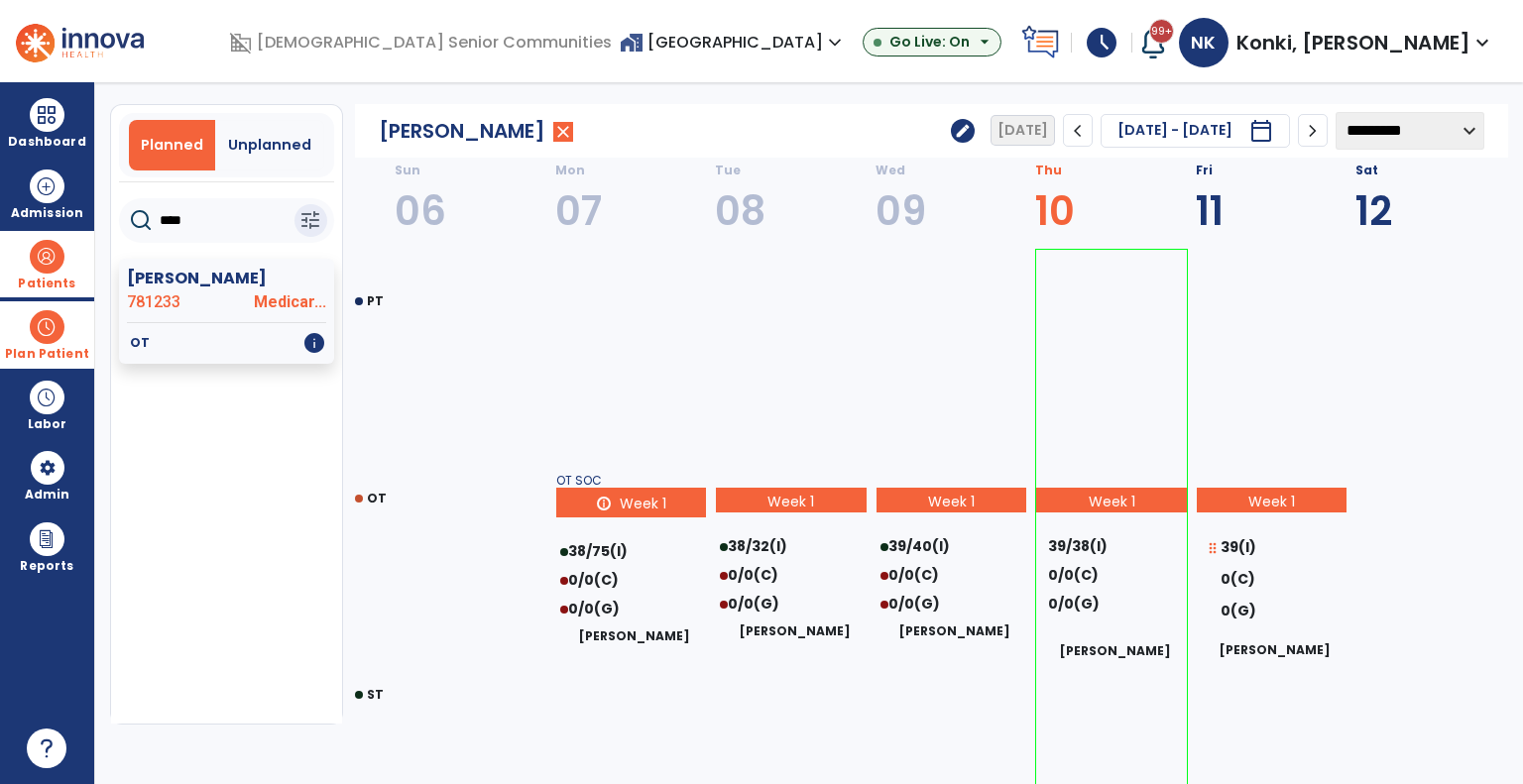 click on "chevron_right" 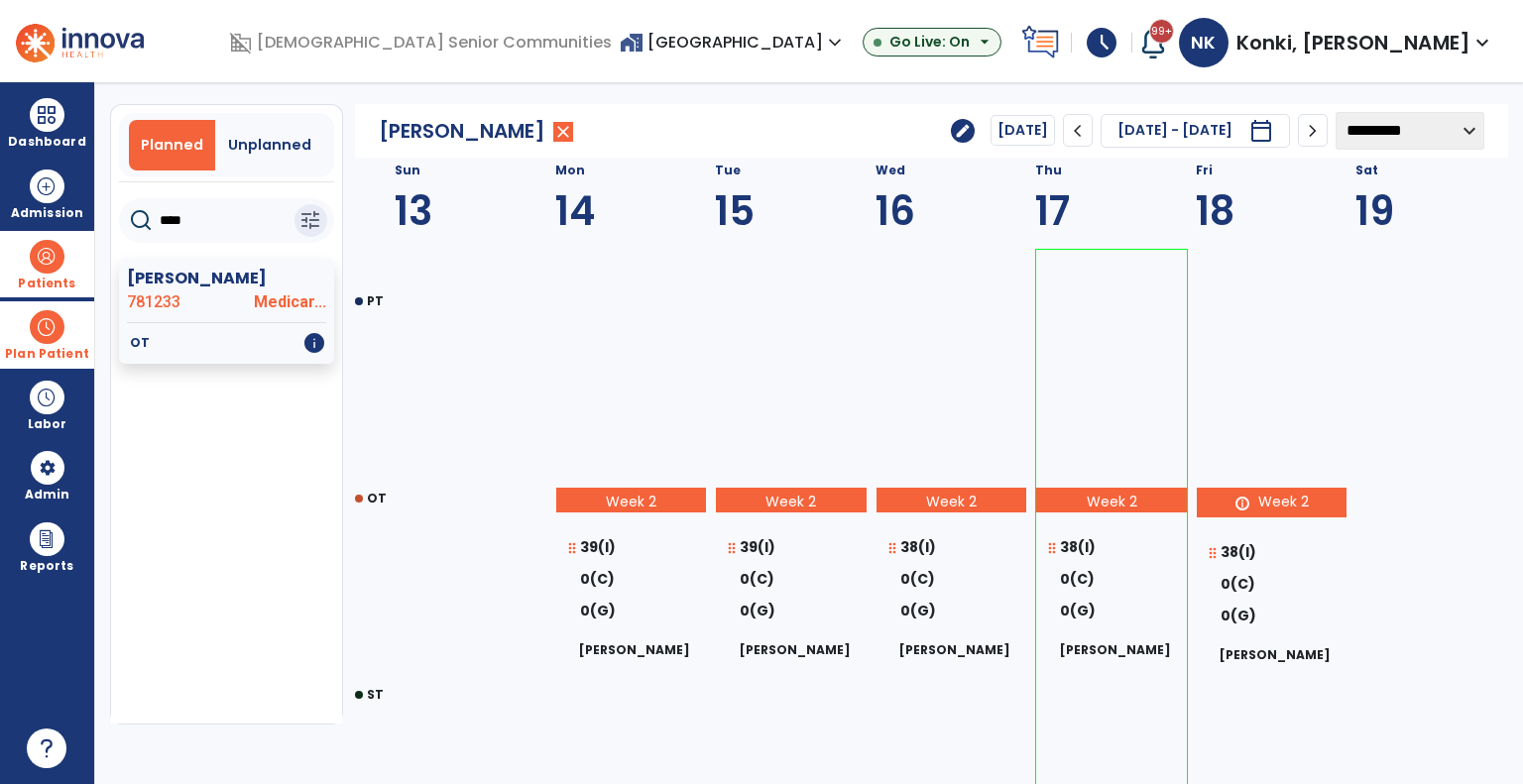 click on "****" 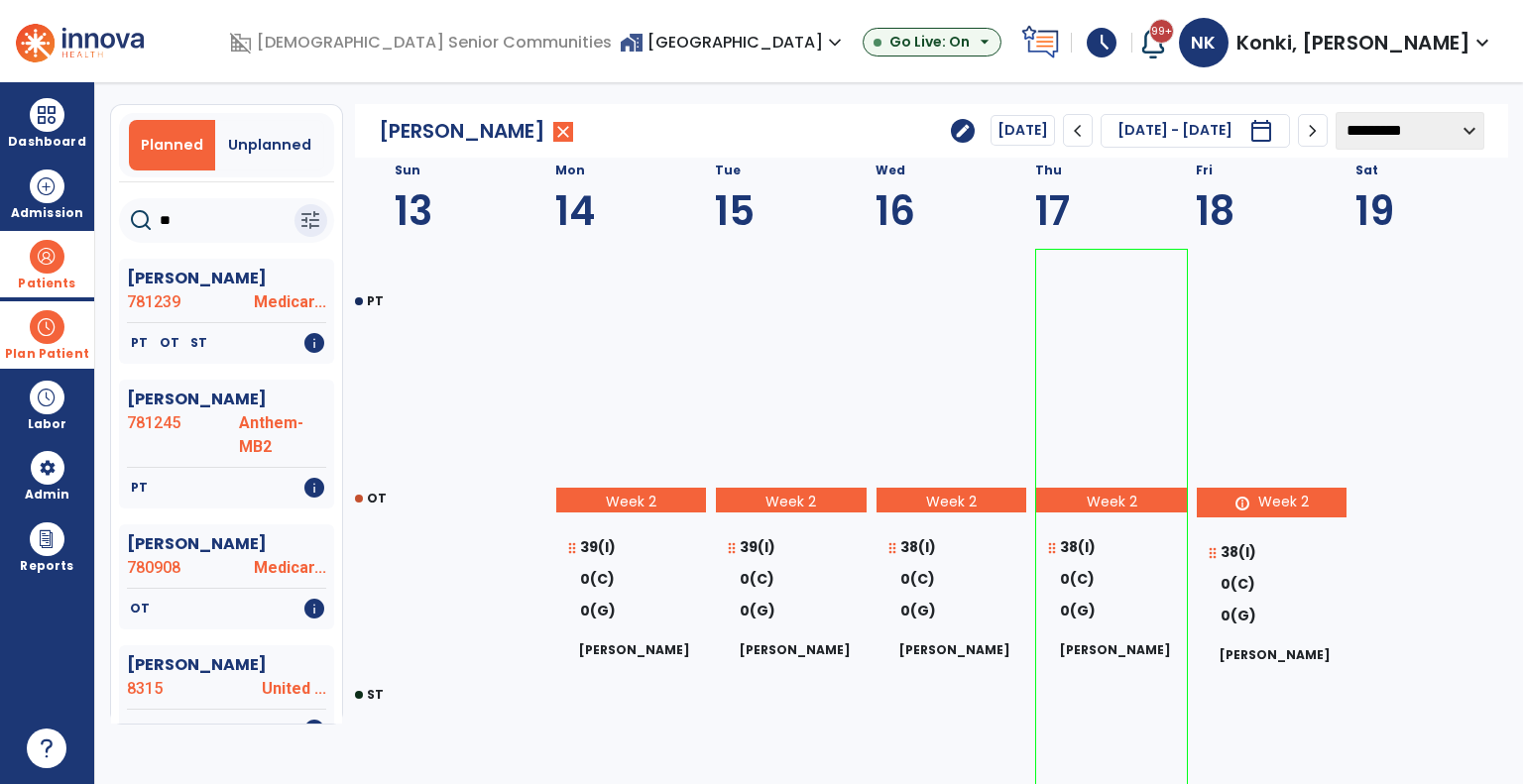 type on "*" 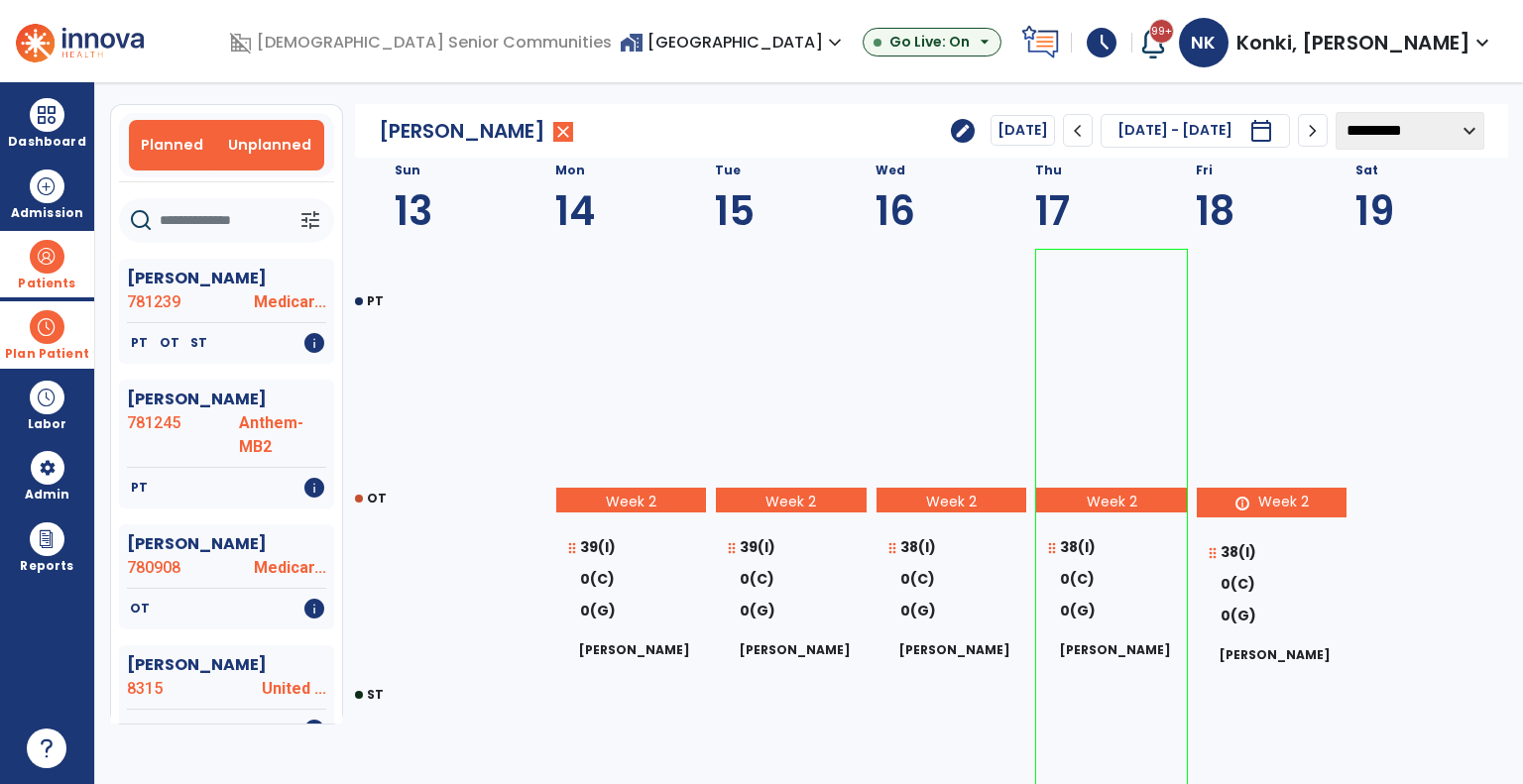 type 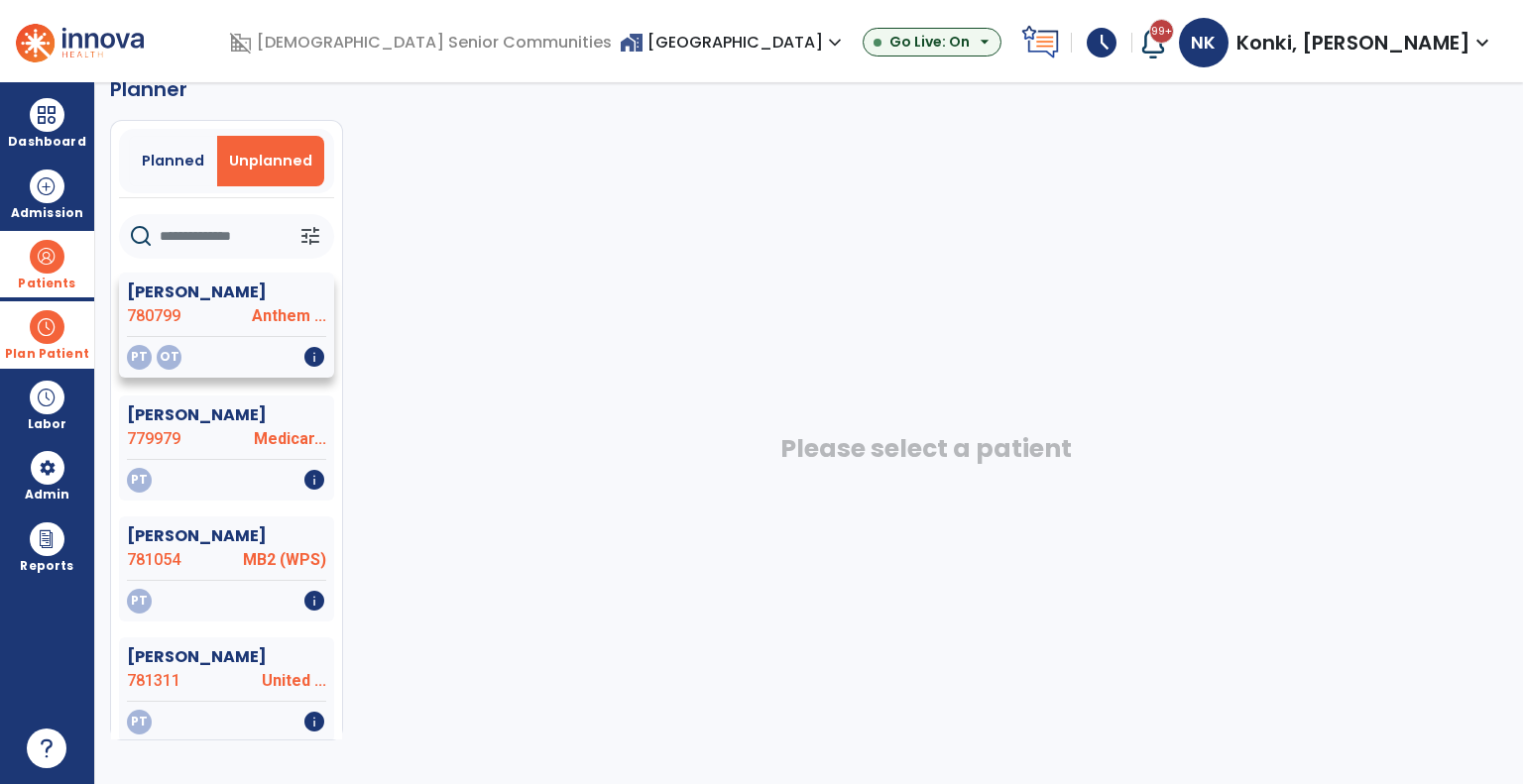 click on "PT   OT   info" 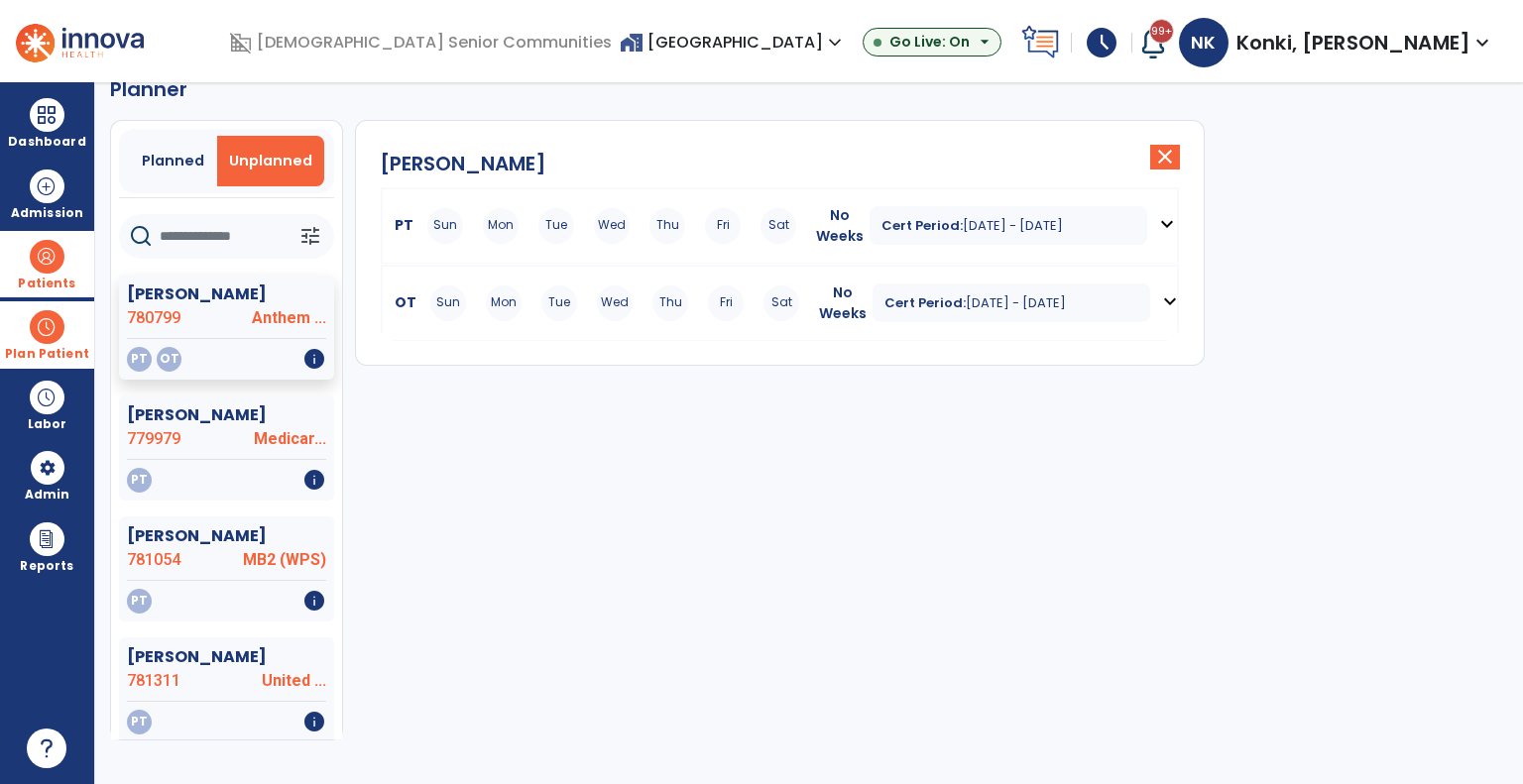 click on "PT Sun Mon Tue Wed Thu Fri Sat No Weeks Cert Period:  [DATE] - [DATE]  expand_more" at bounding box center [779, 226] 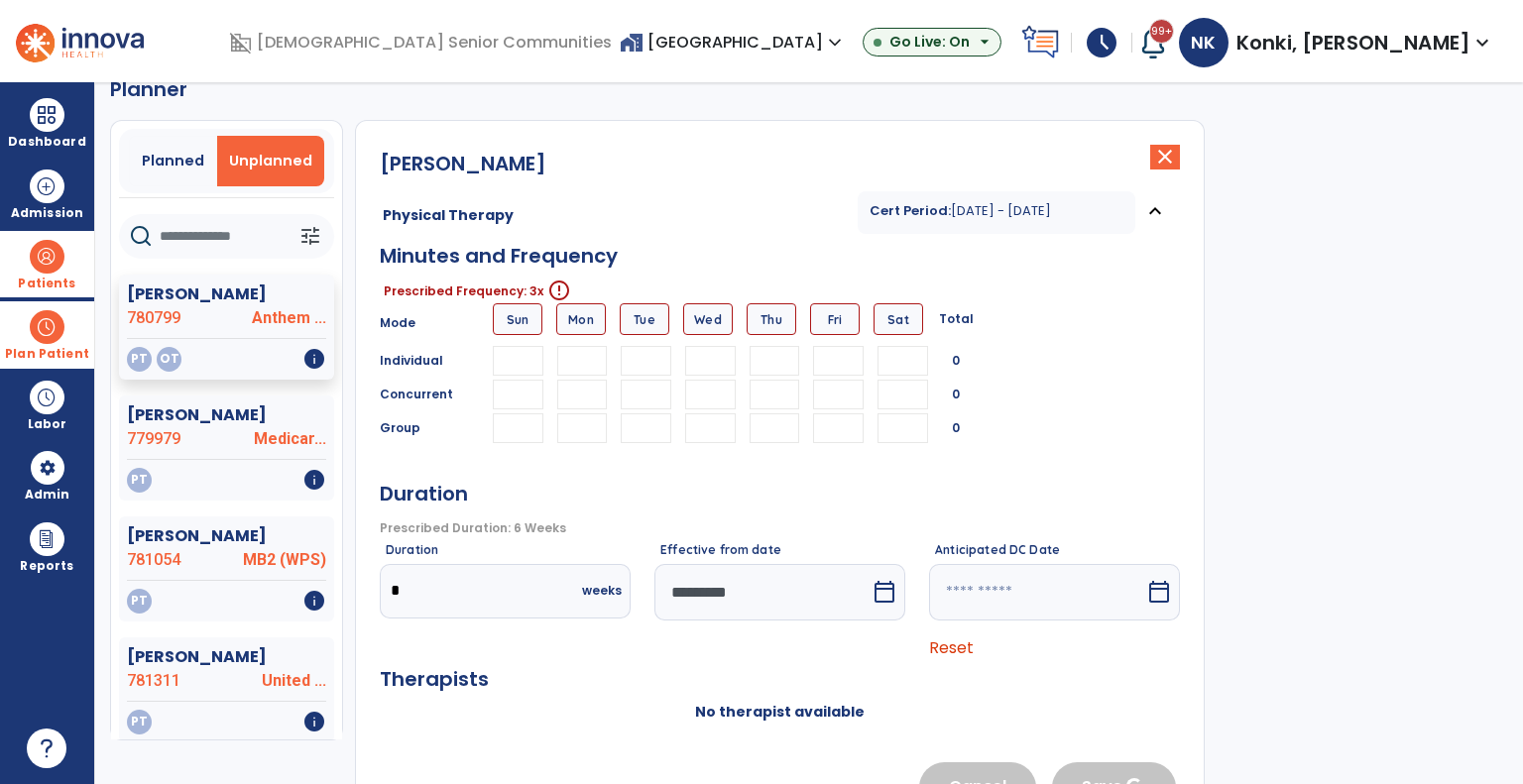 click at bounding box center [582, 394] 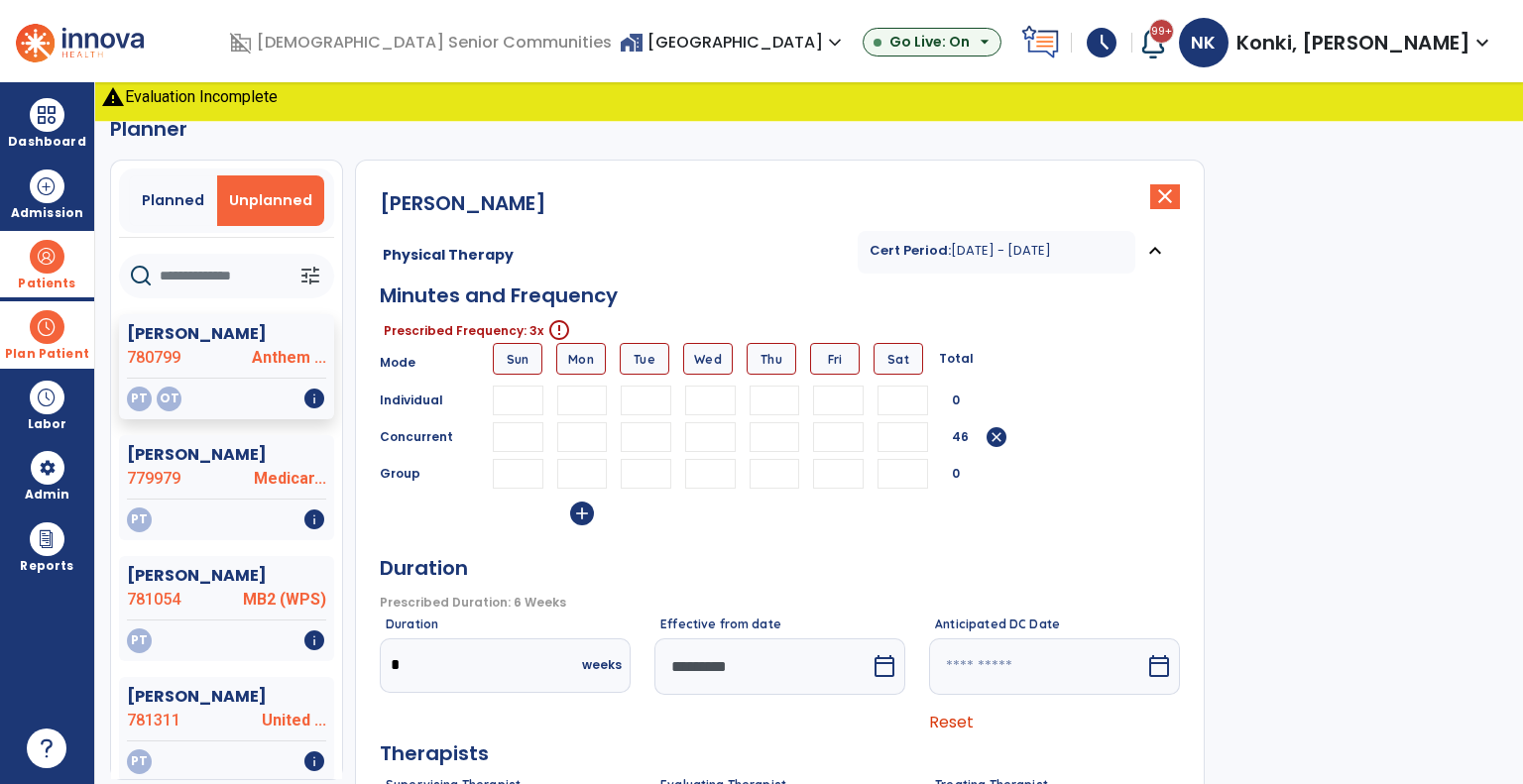 type on "**" 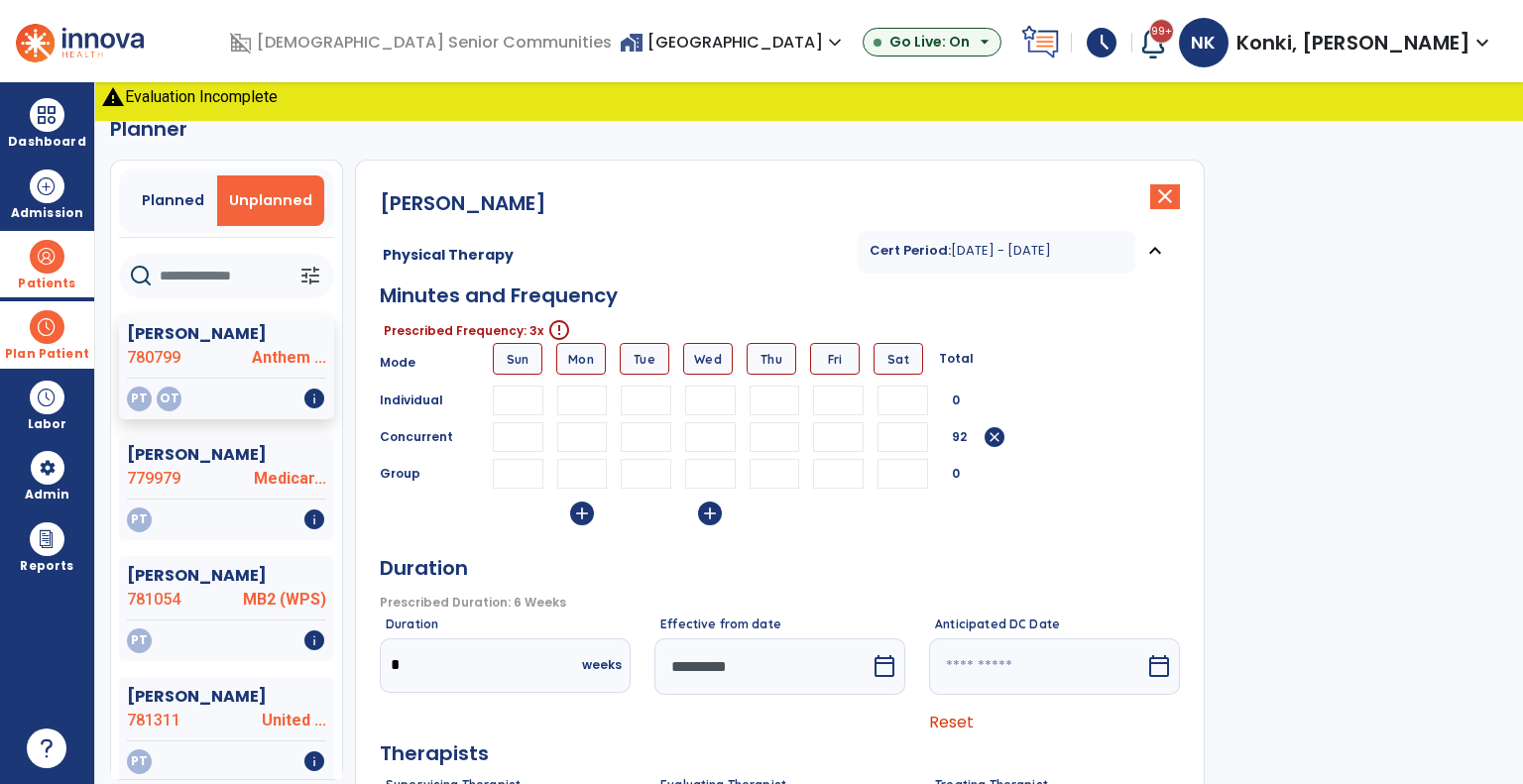 type on "**" 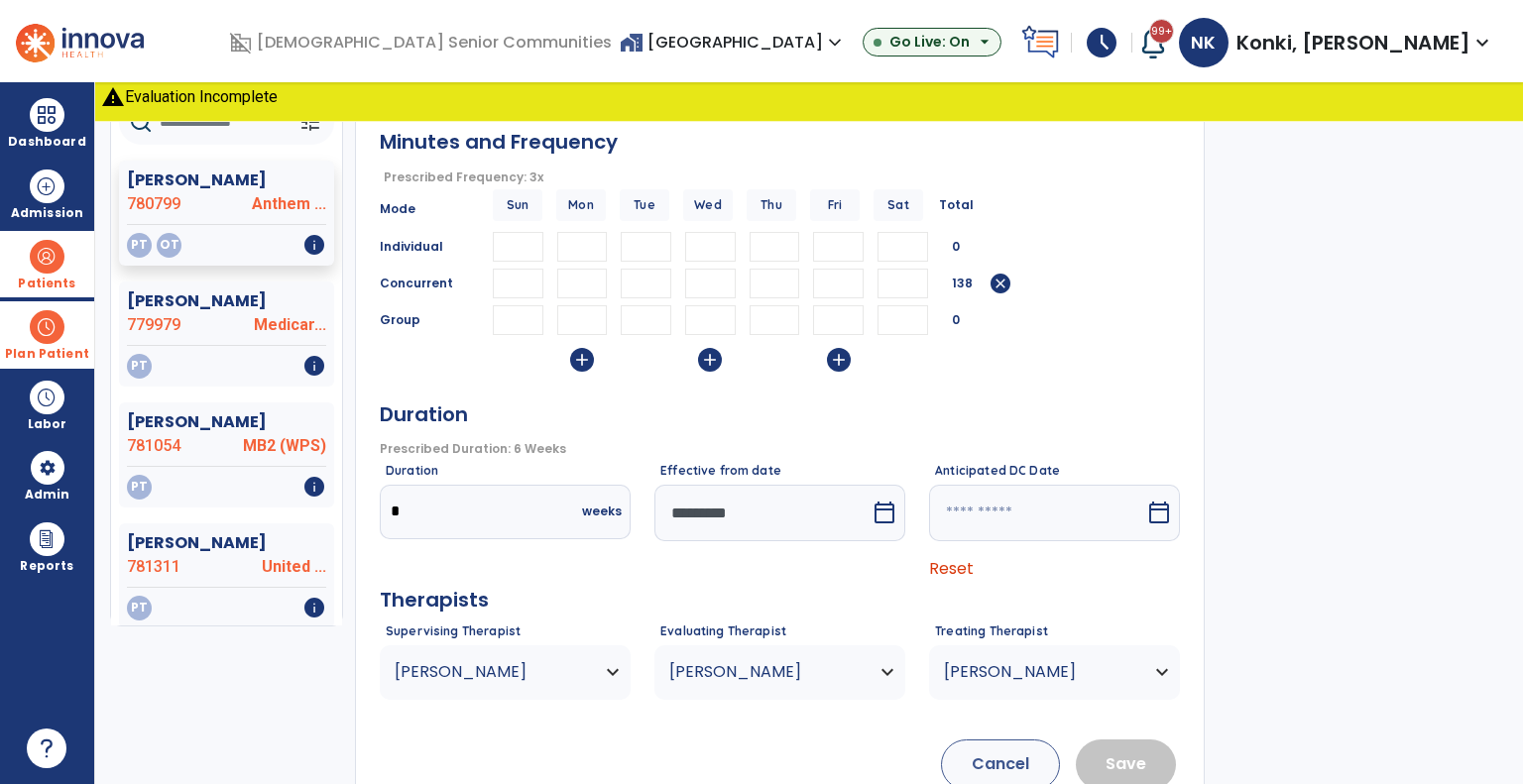 scroll, scrollTop: 186, scrollLeft: 0, axis: vertical 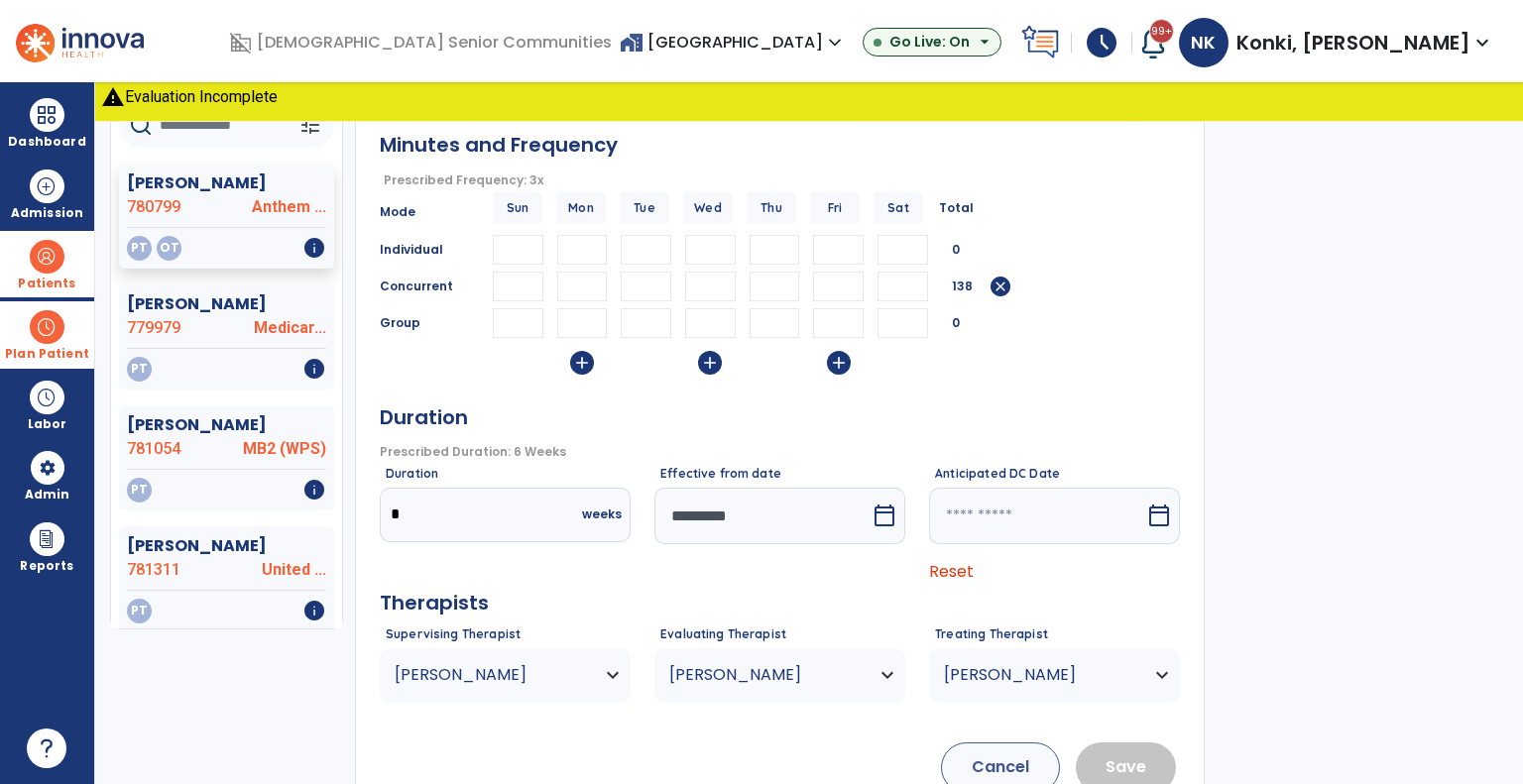 type on "**" 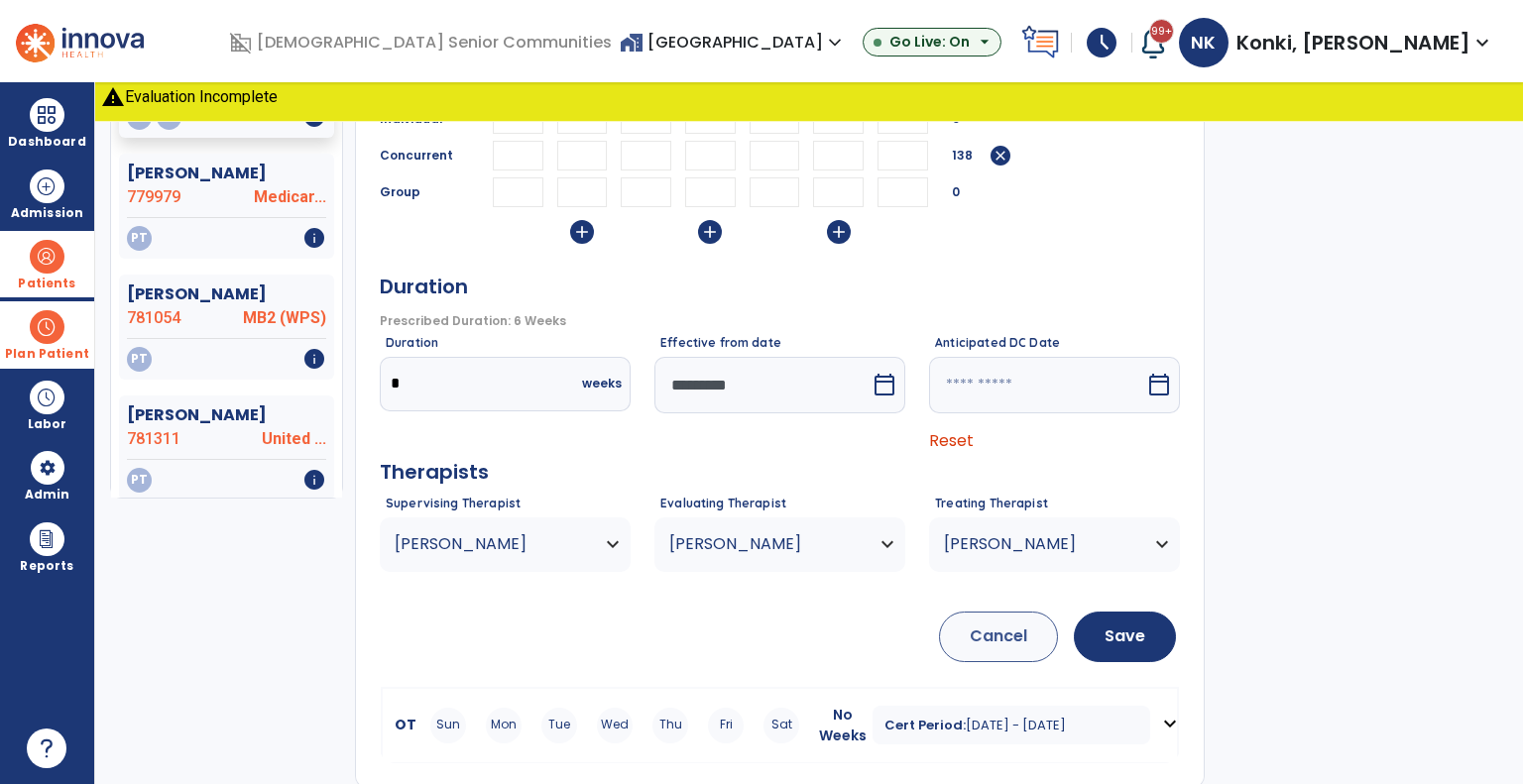 scroll, scrollTop: 317, scrollLeft: 0, axis: vertical 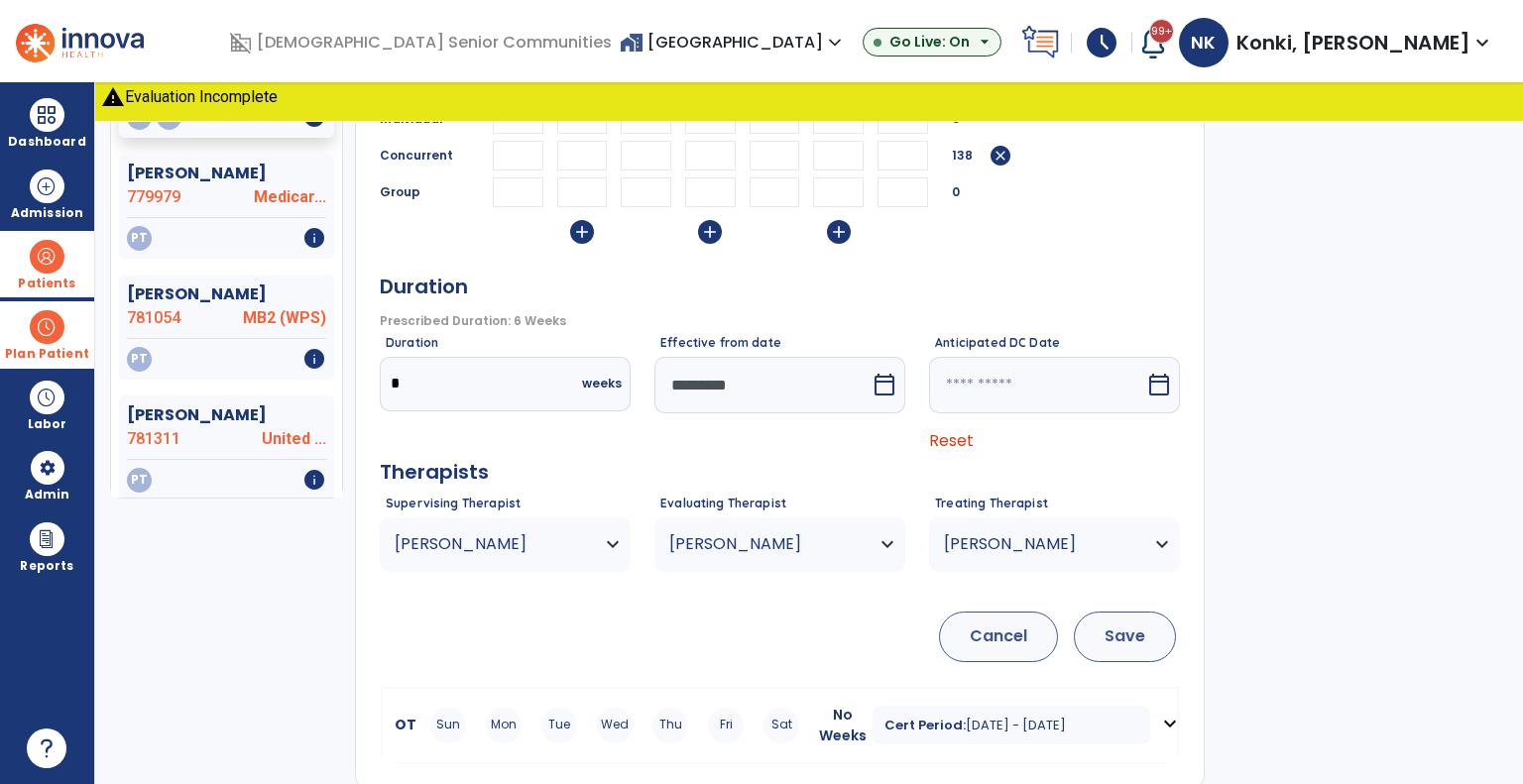 type on "*" 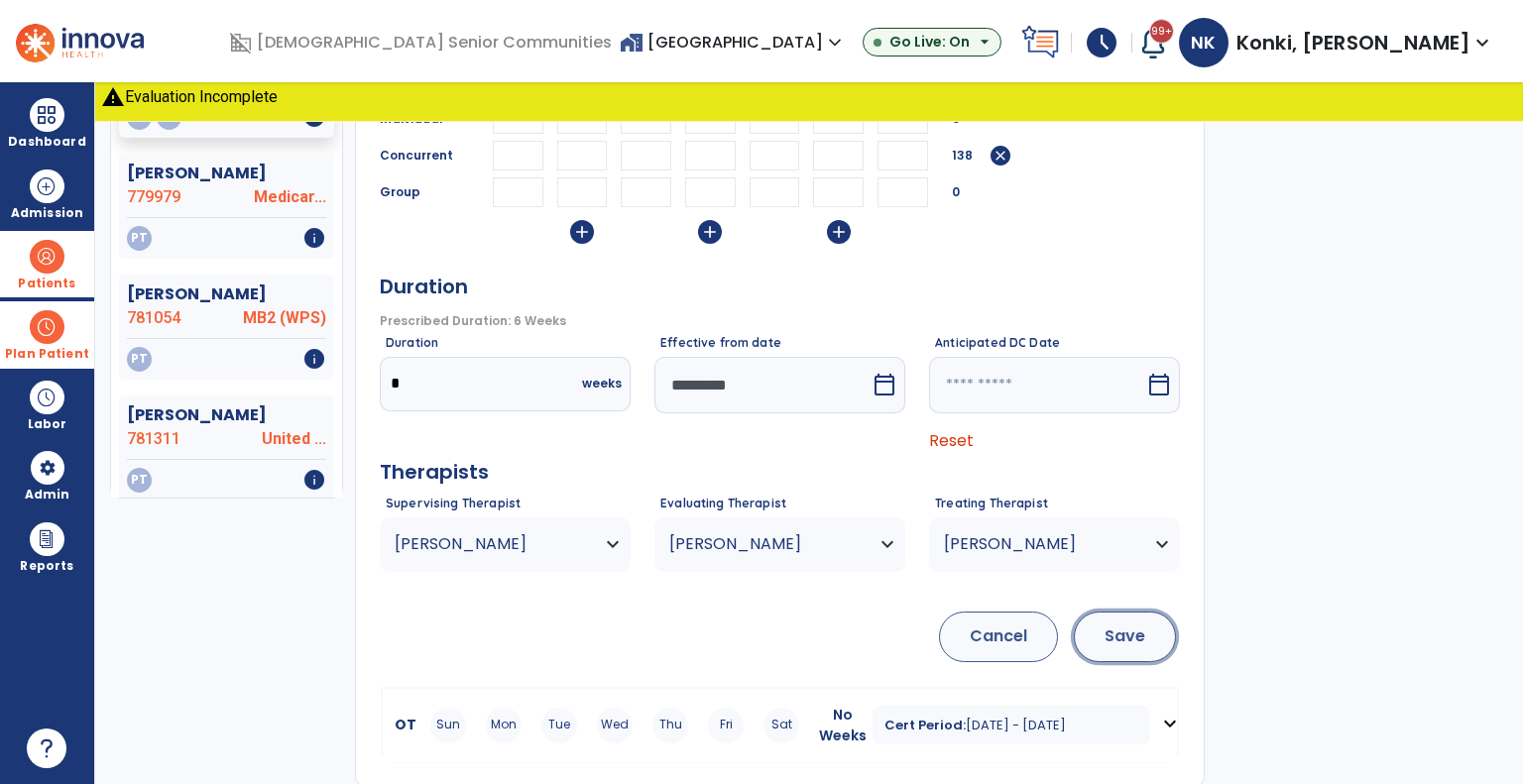 click on "Save" at bounding box center (1124, 636) 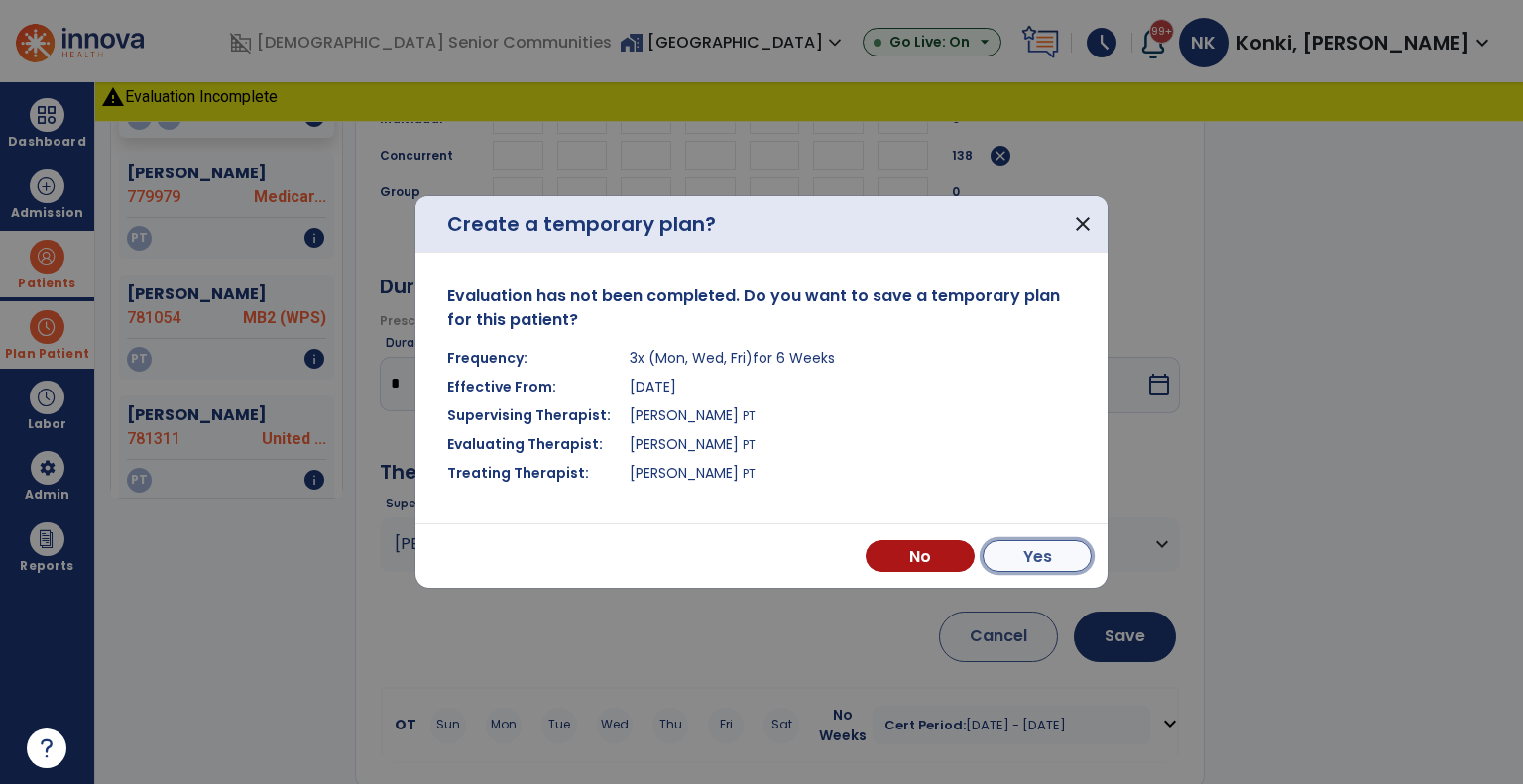 click on "Yes" at bounding box center [1037, 556] 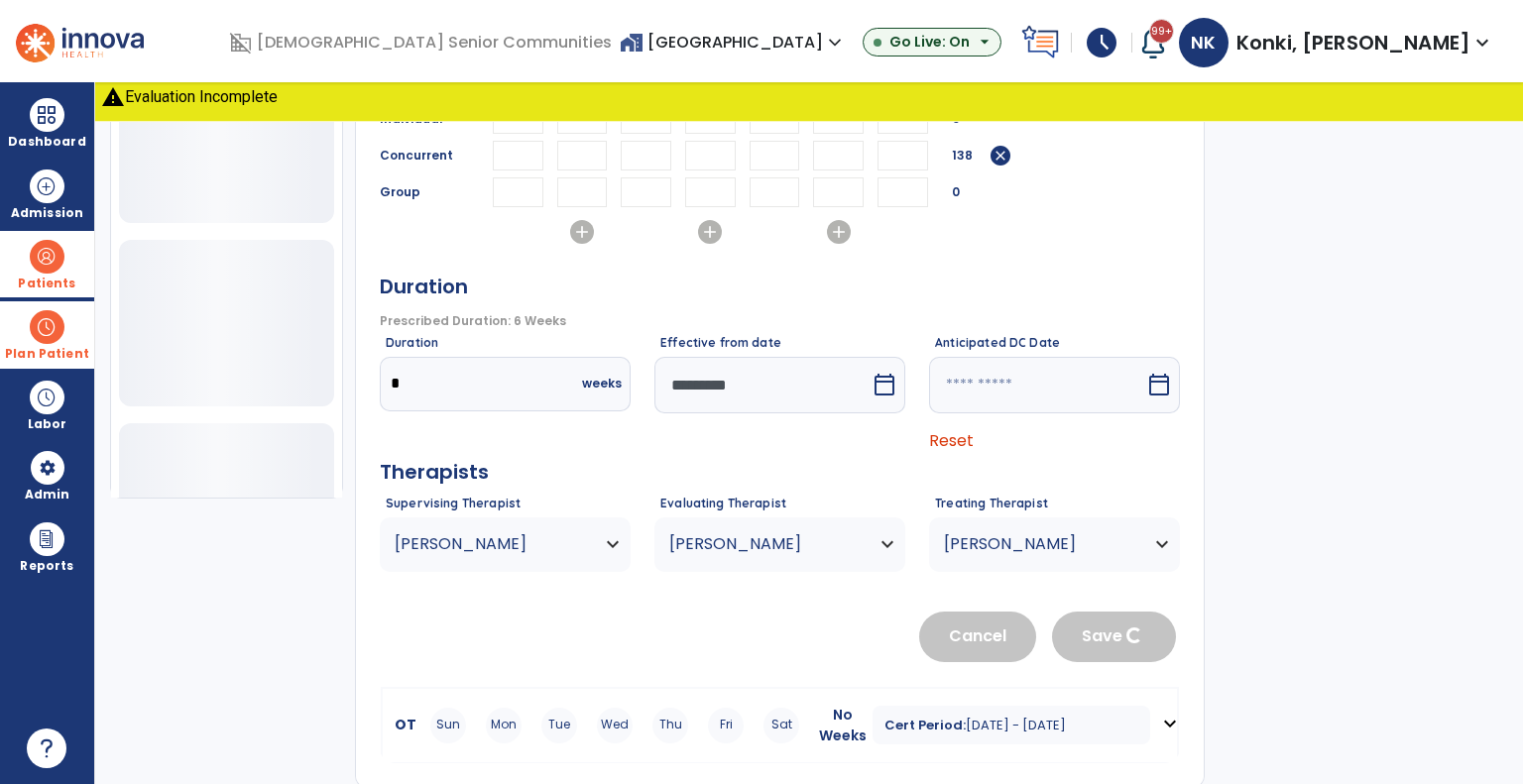 type 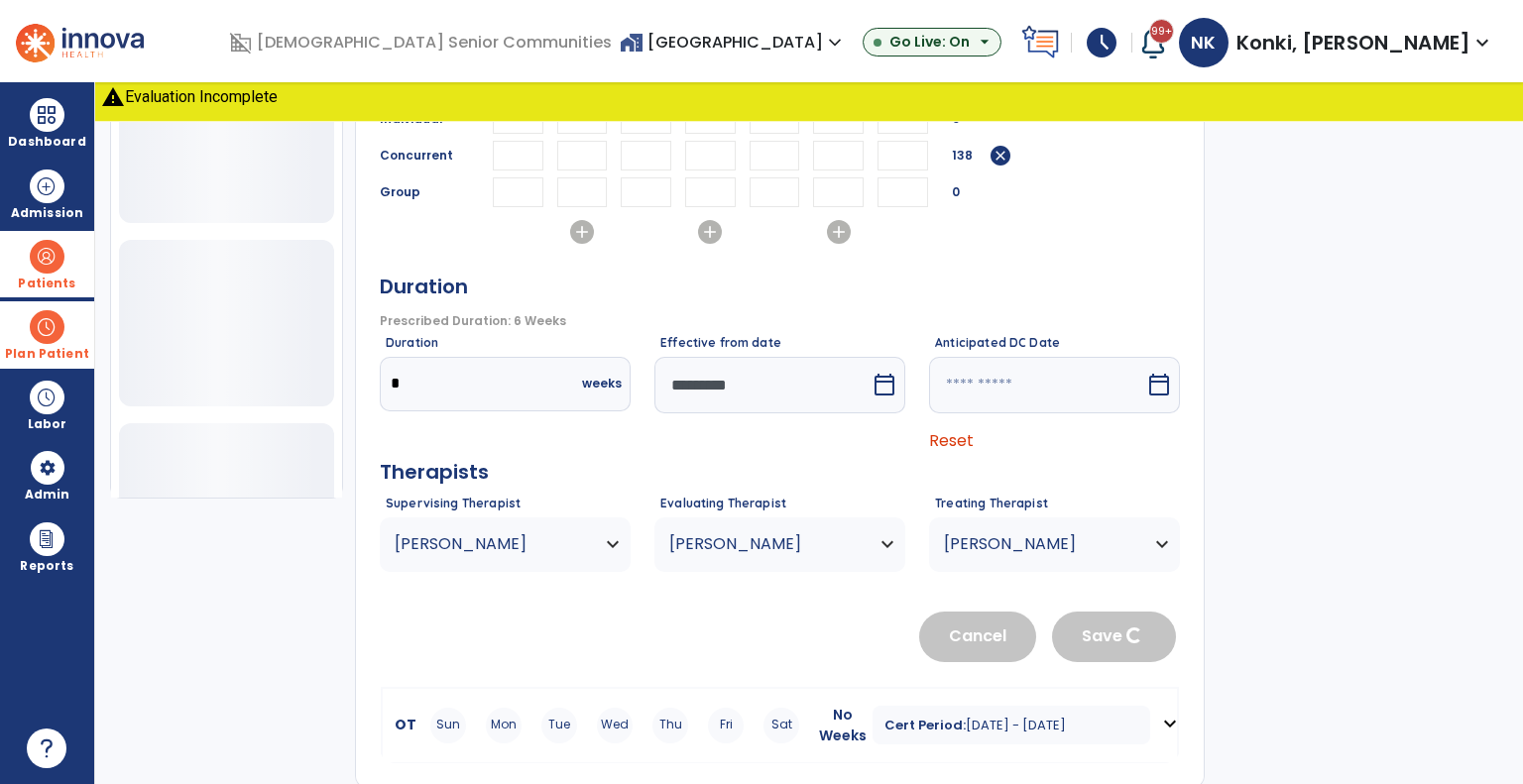 type 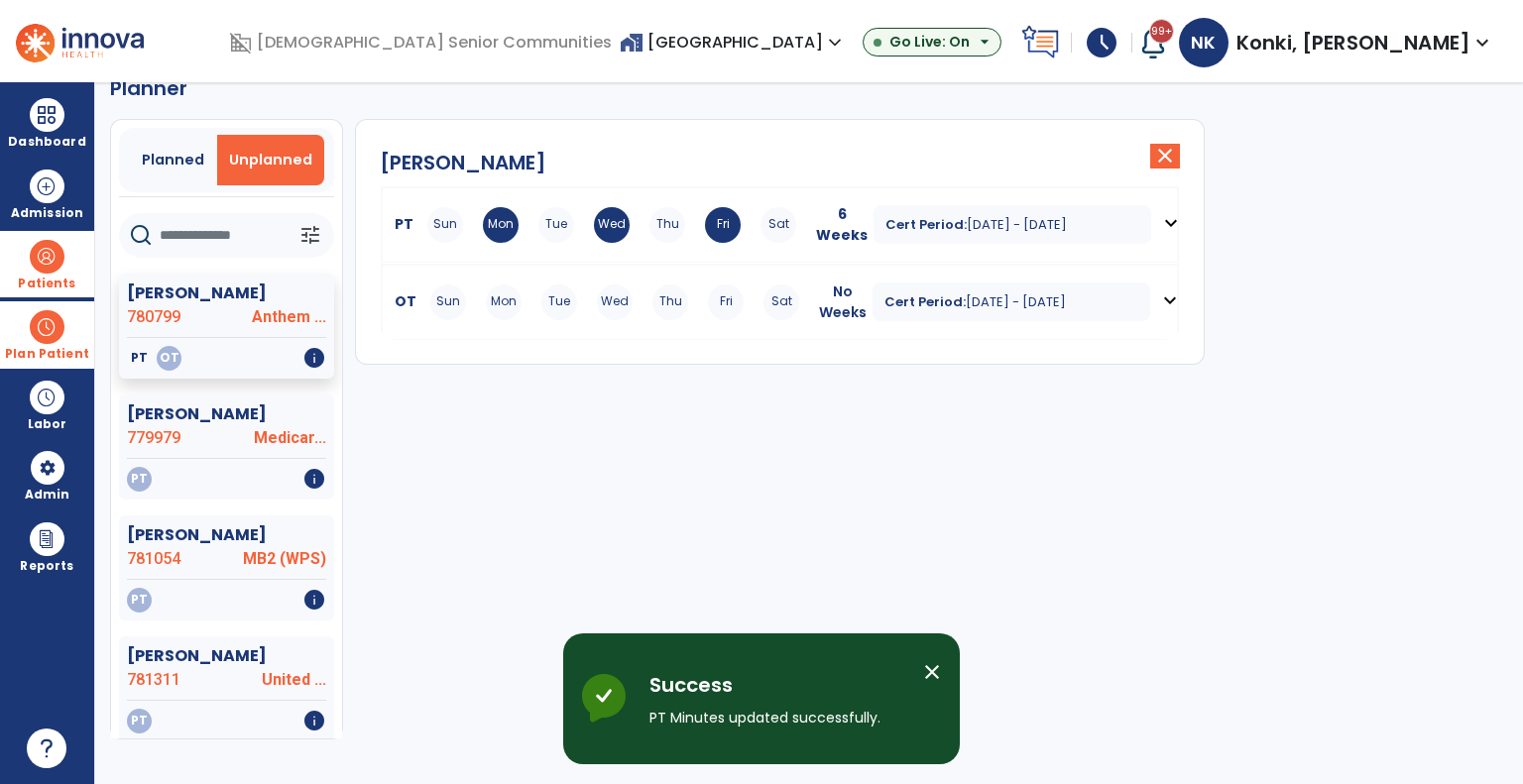 scroll, scrollTop: 36, scrollLeft: 0, axis: vertical 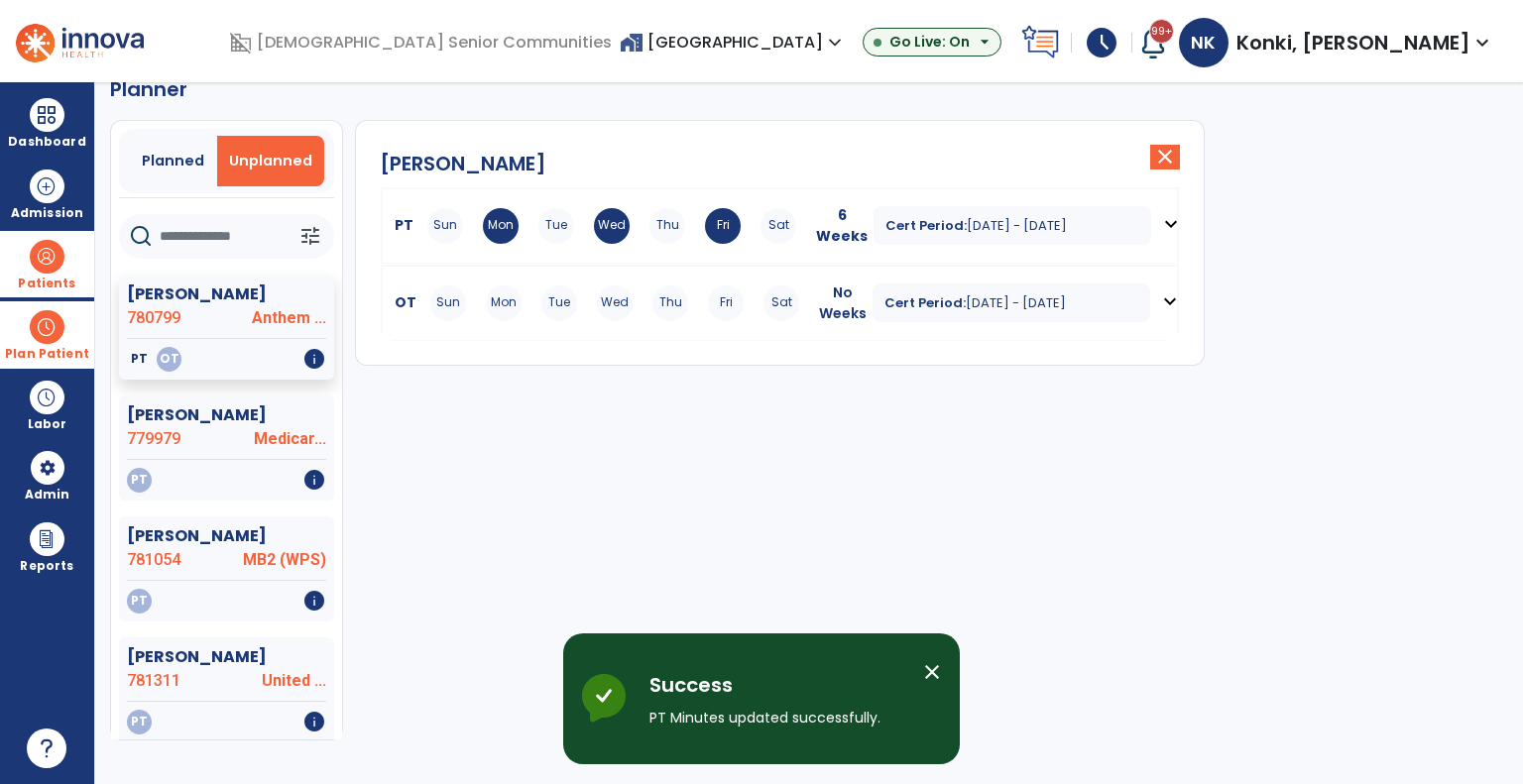 click on "OT Sun Mon Tue Wed Thu Fri Sat No Weeks Cert Period:  [DATE] - [DATE]  expand_more" at bounding box center [779, 303] 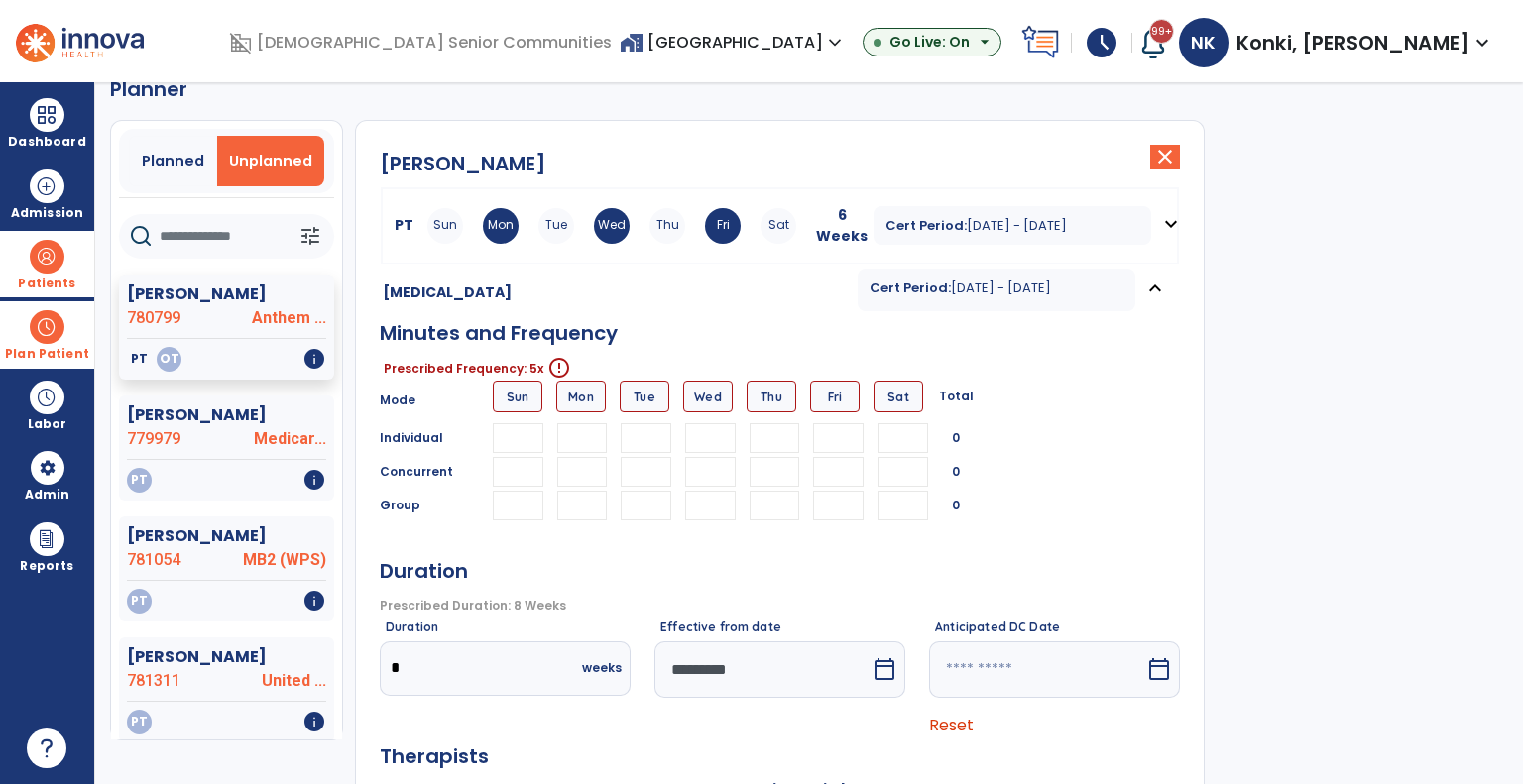 click at bounding box center [582, 472] 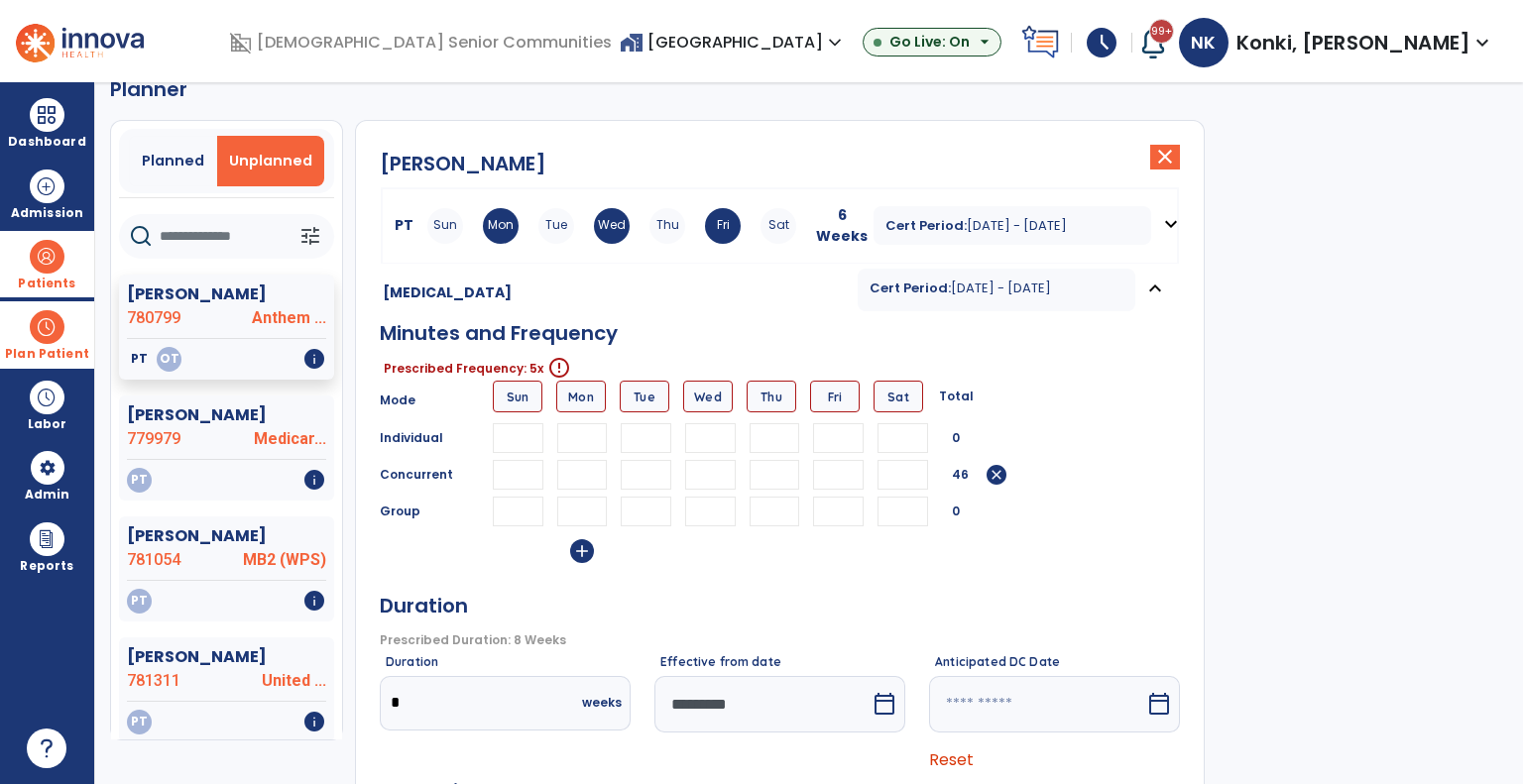 type on "**" 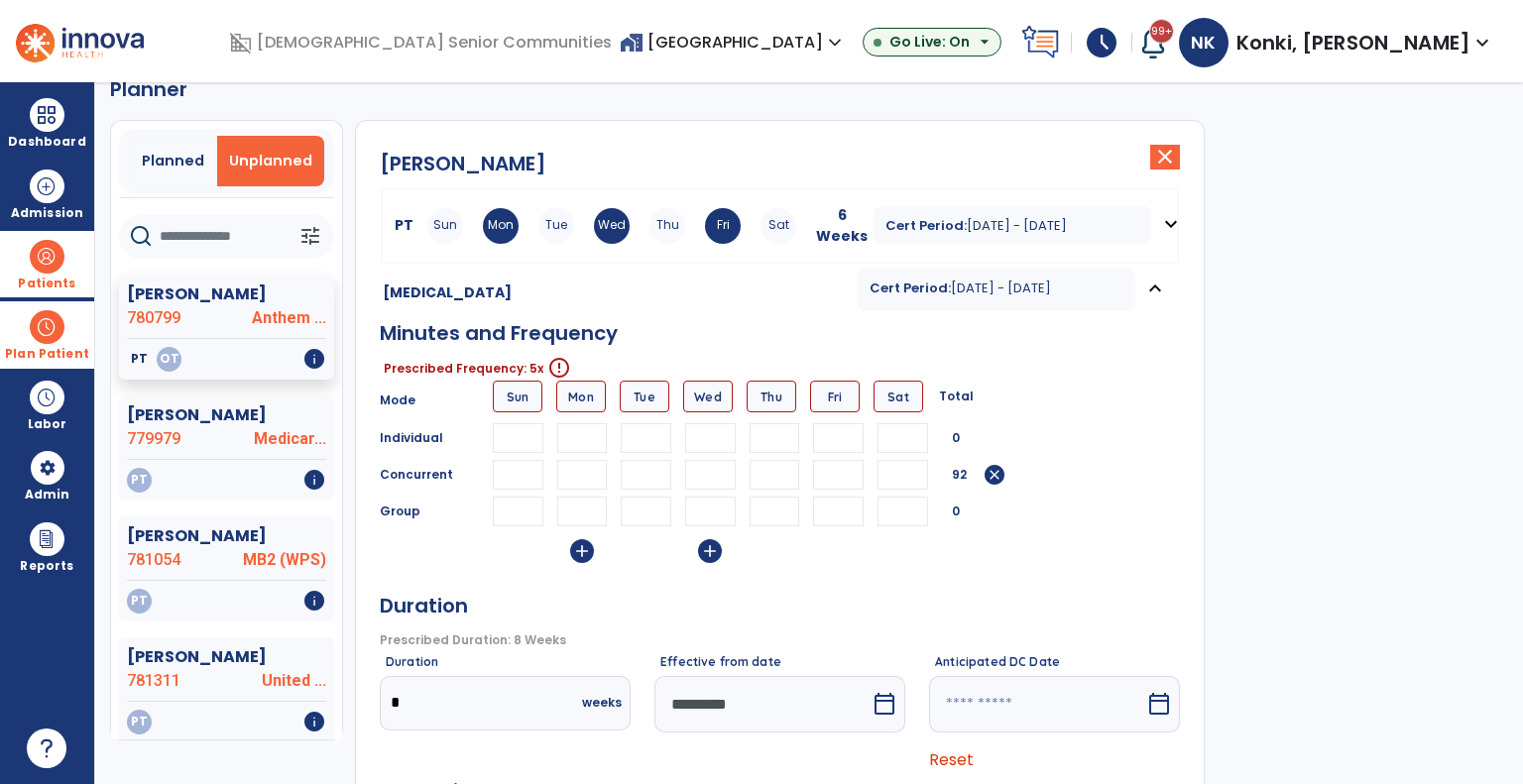 type on "**" 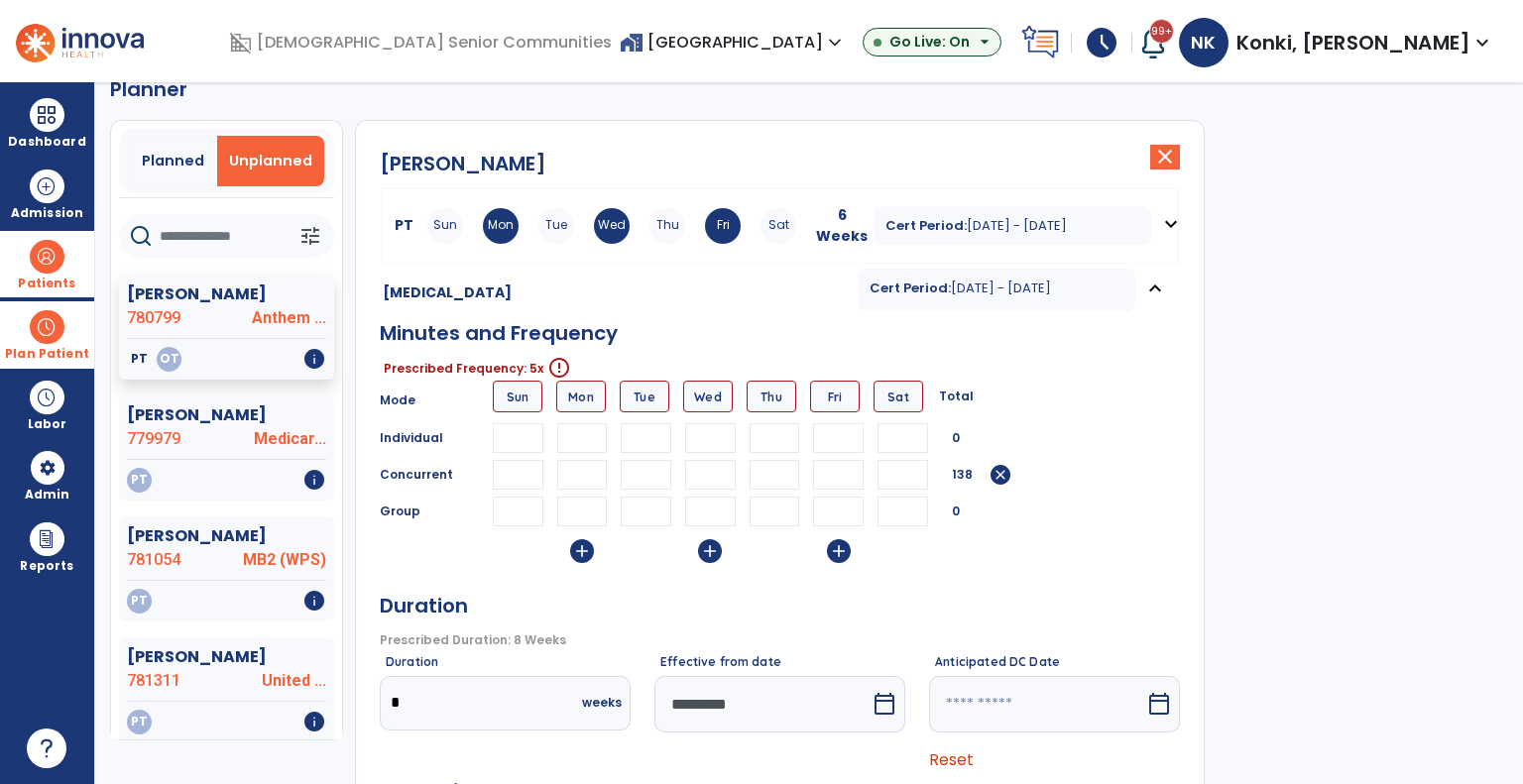 type on "**" 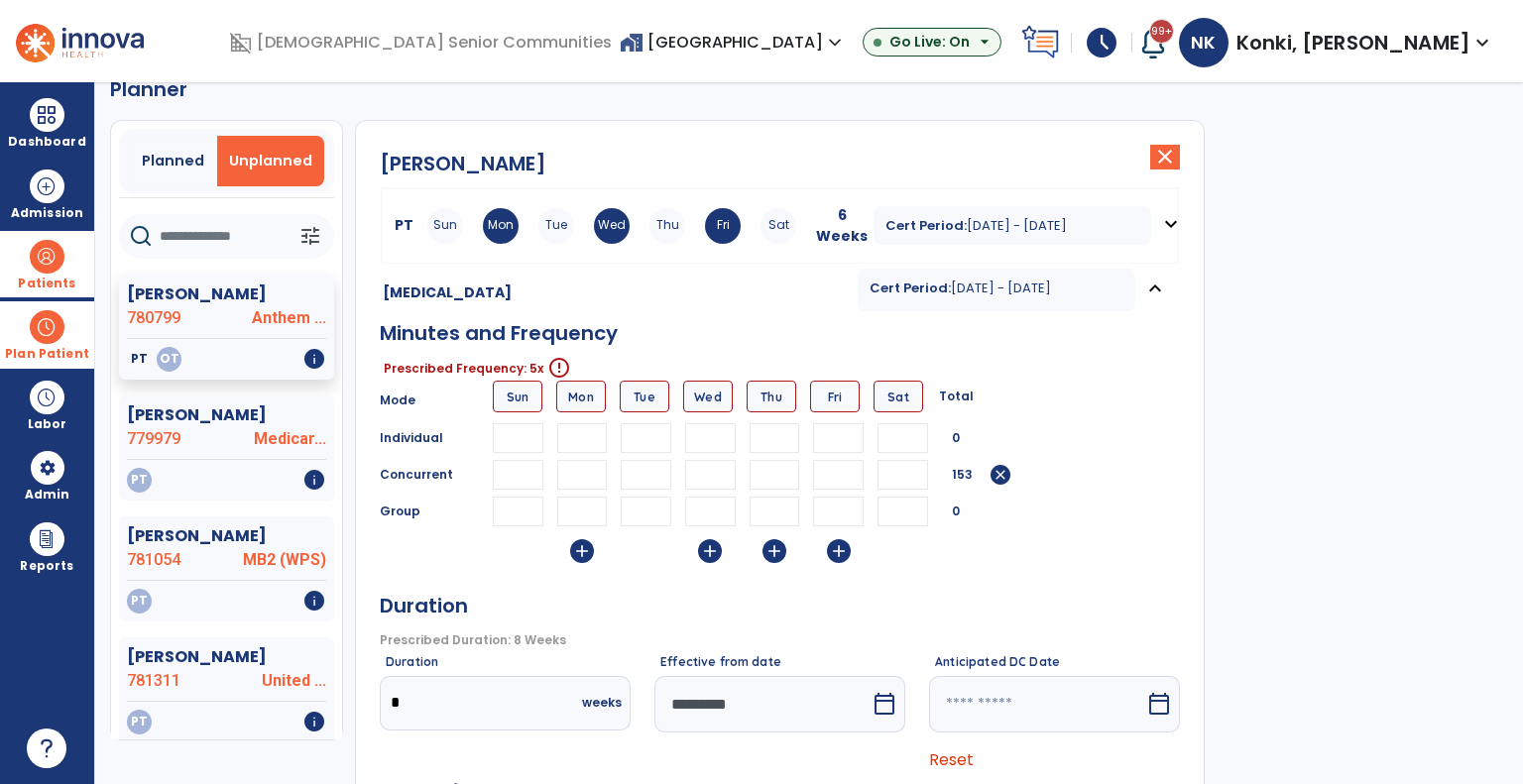 type on "**" 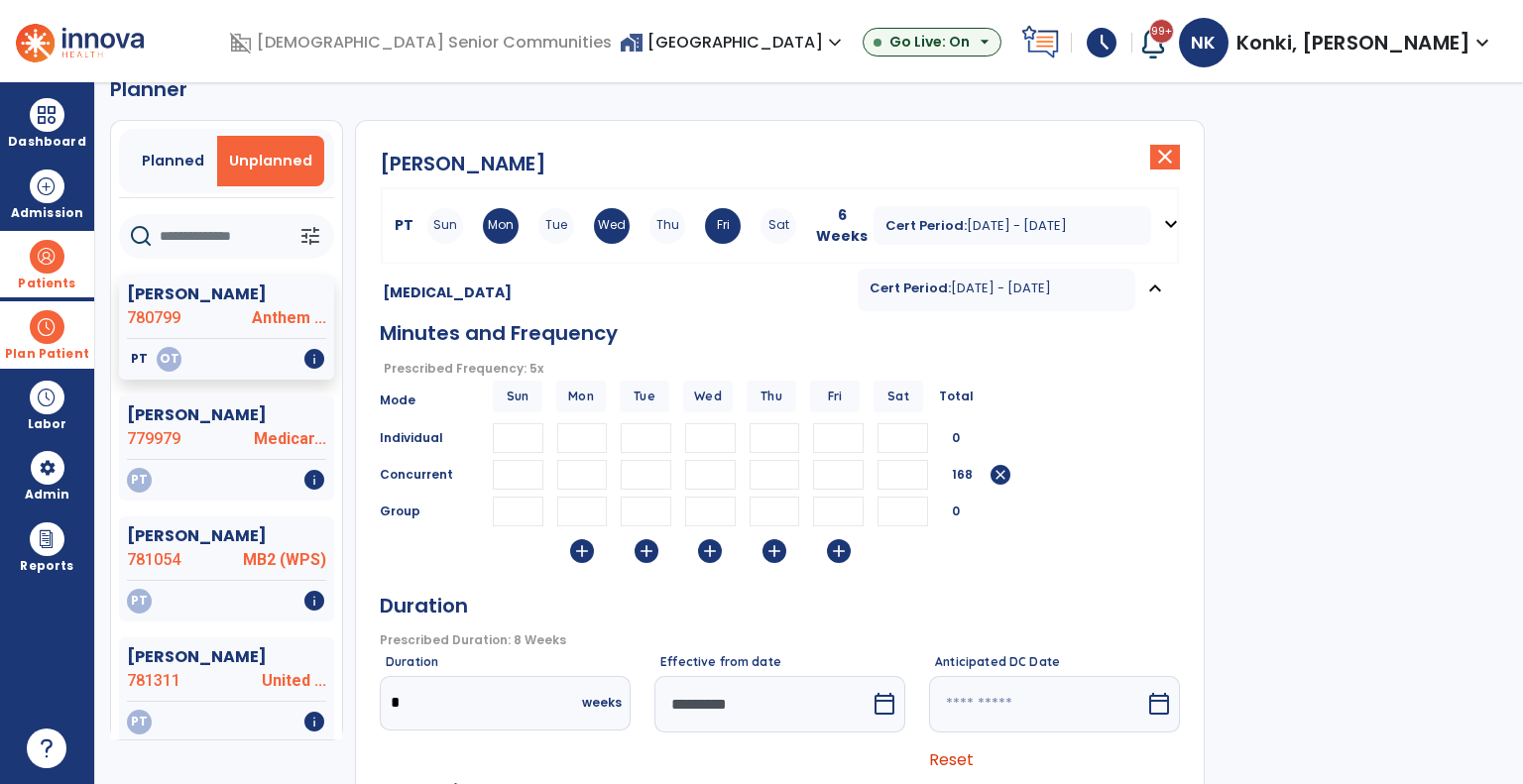 type on "**" 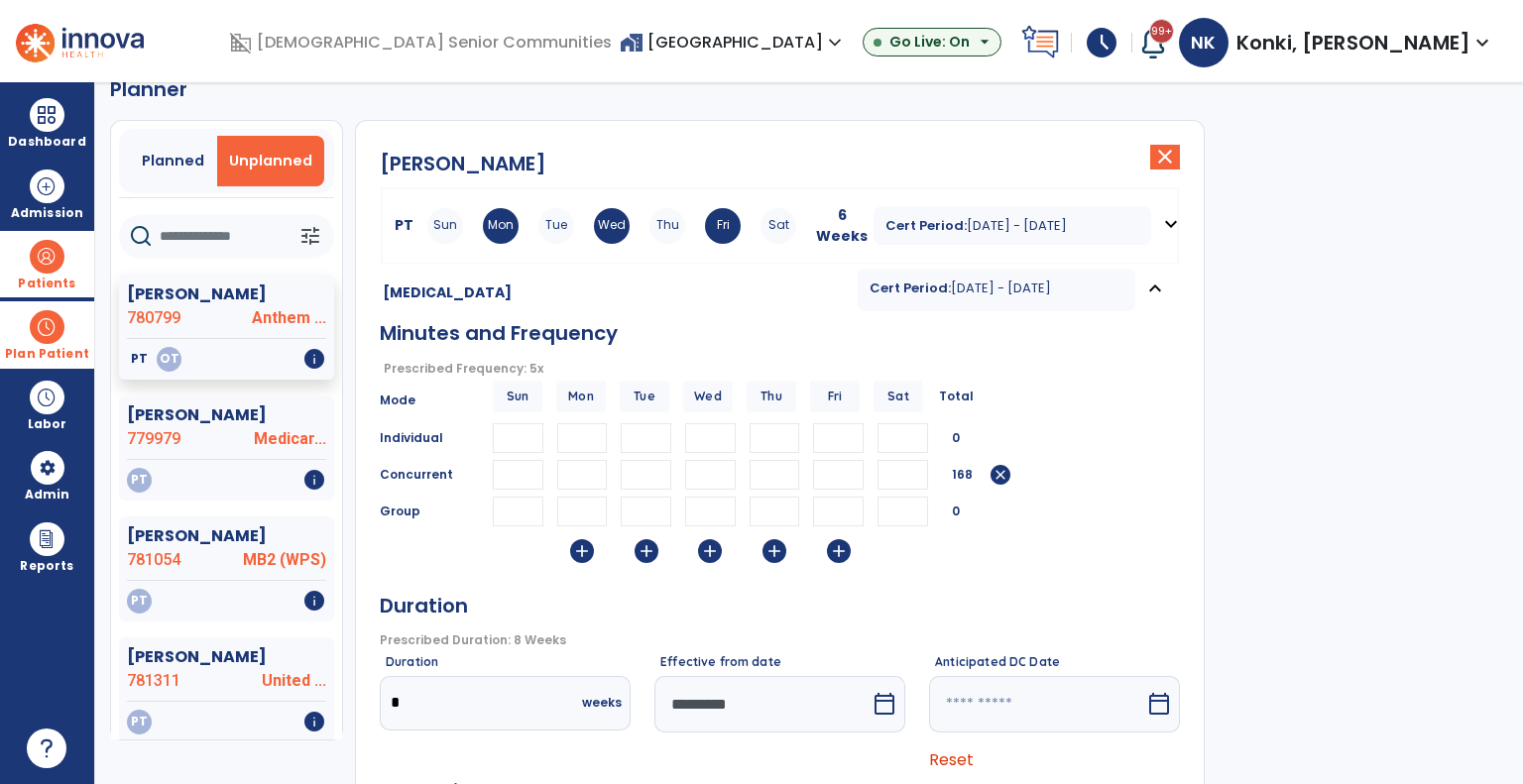 scroll, scrollTop: 278, scrollLeft: 0, axis: vertical 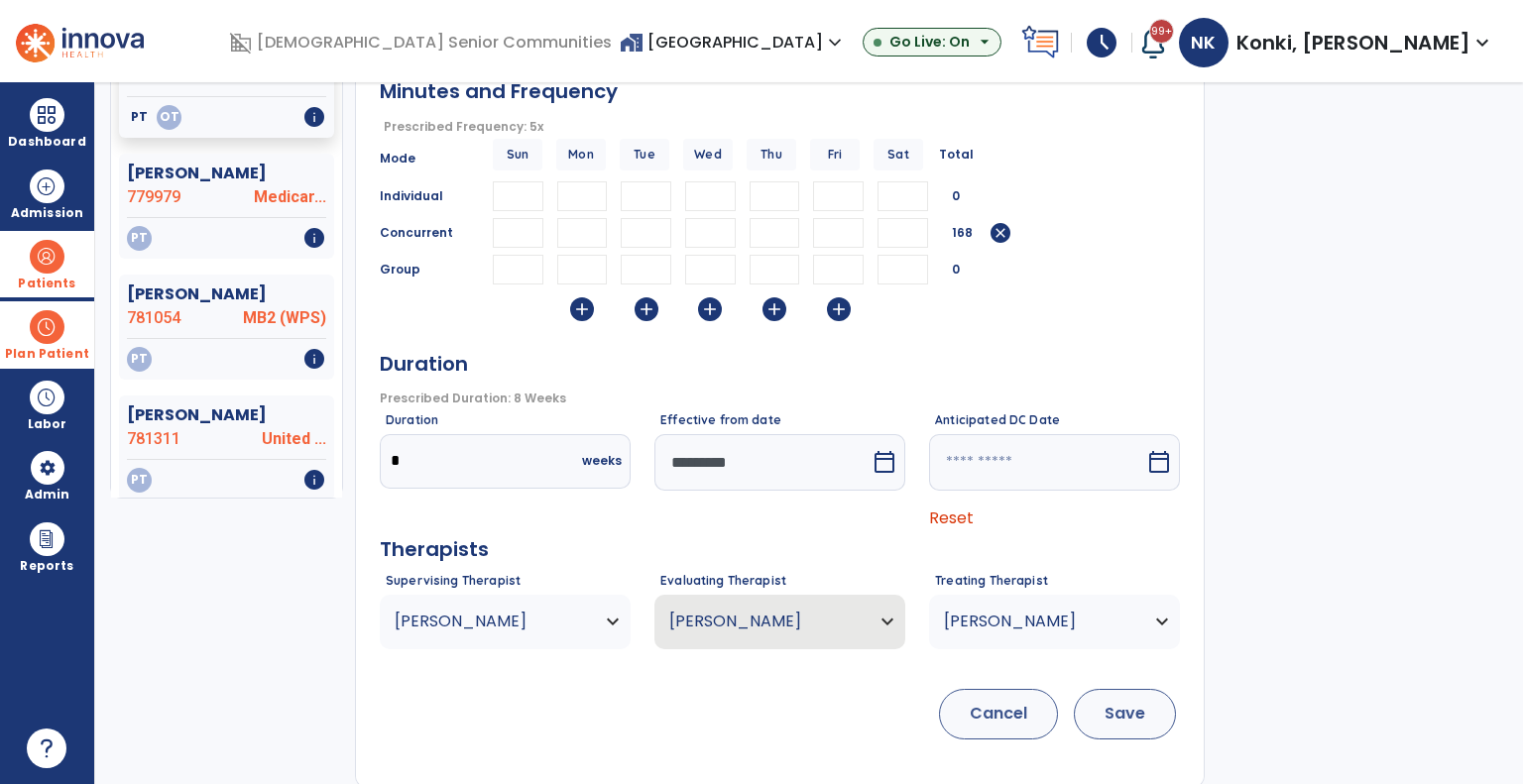 type on "*" 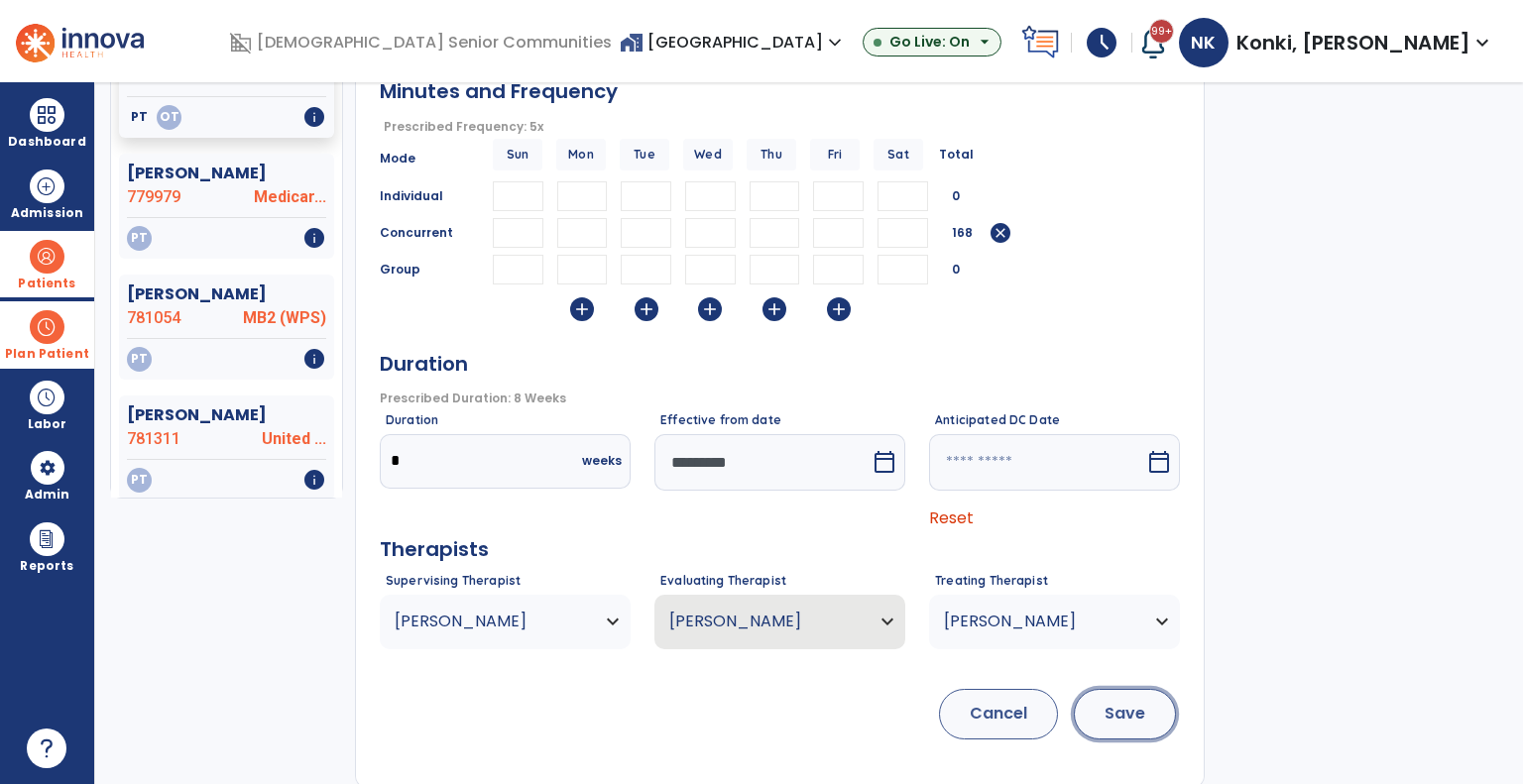 click on "Save" at bounding box center [1124, 714] 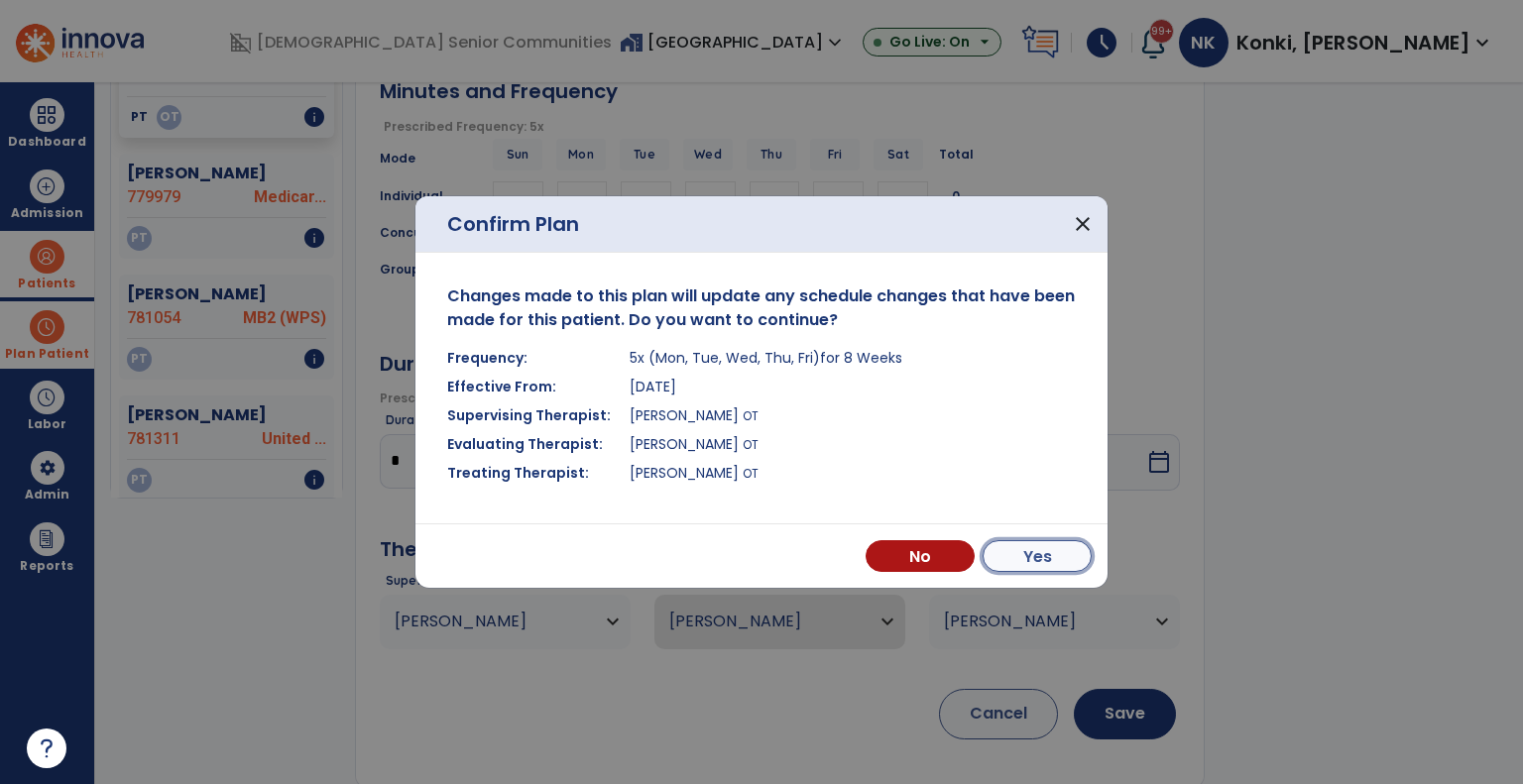 click on "Yes" at bounding box center (1037, 556) 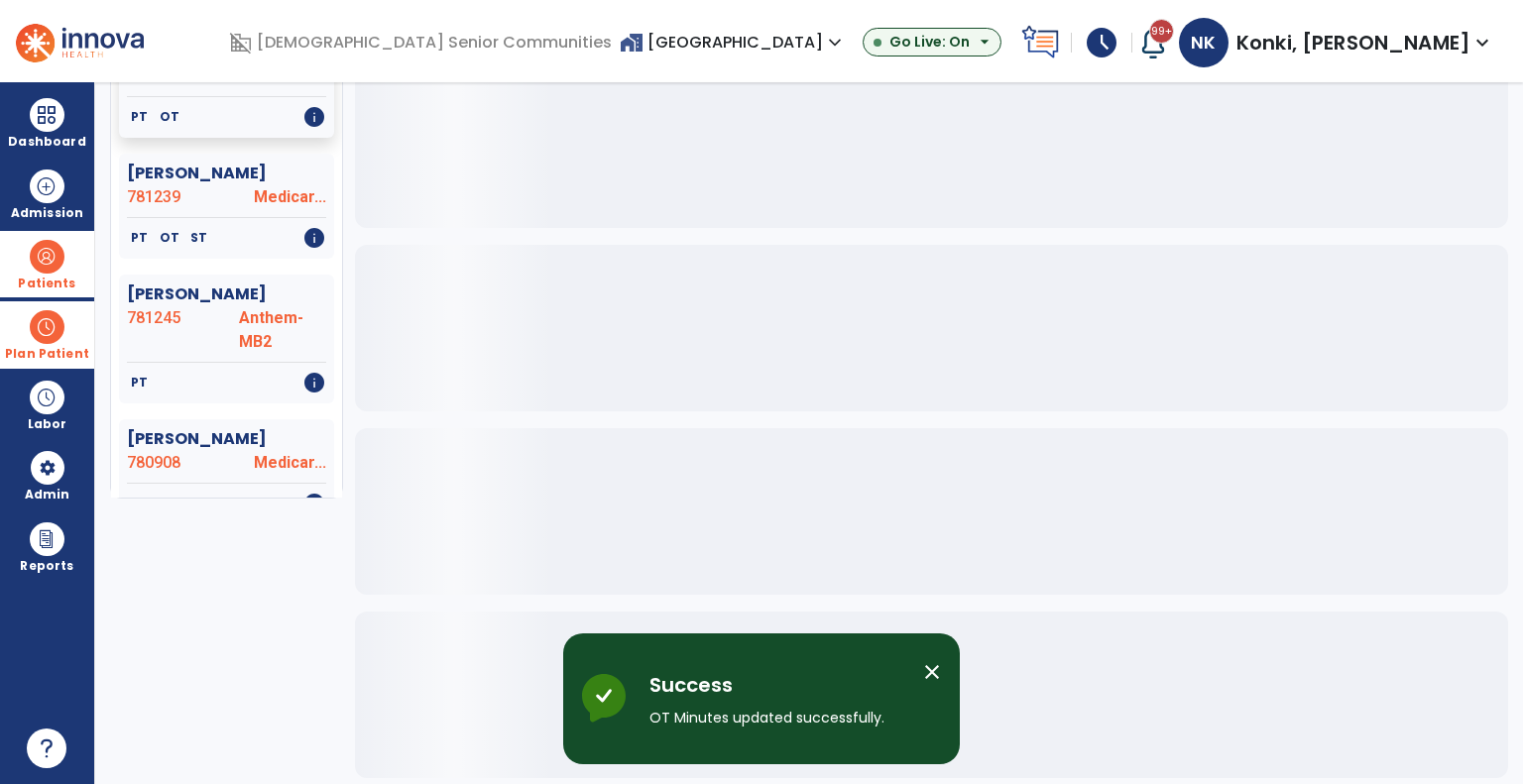 scroll, scrollTop: 0, scrollLeft: 0, axis: both 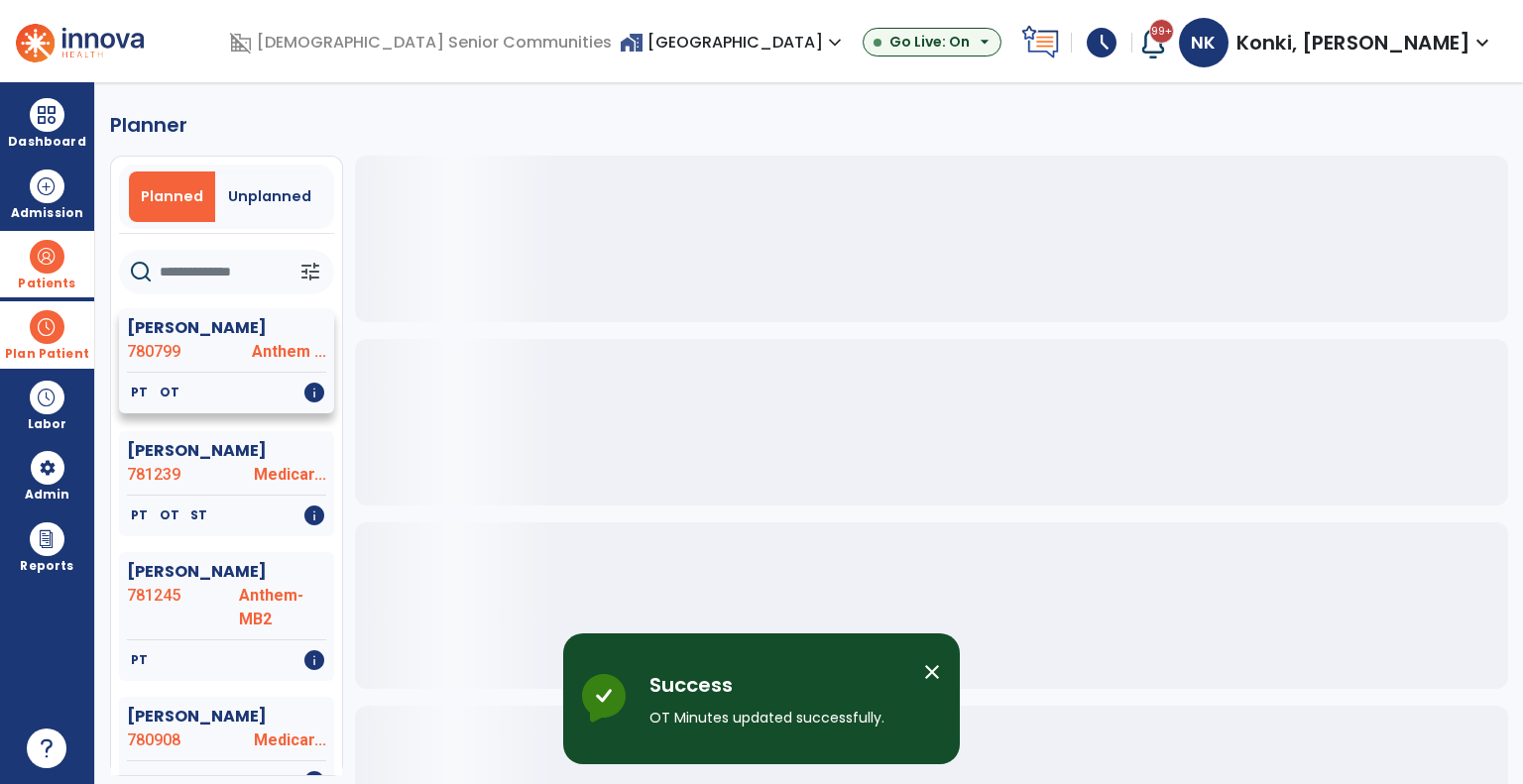 click on "[PERSON_NAME]" 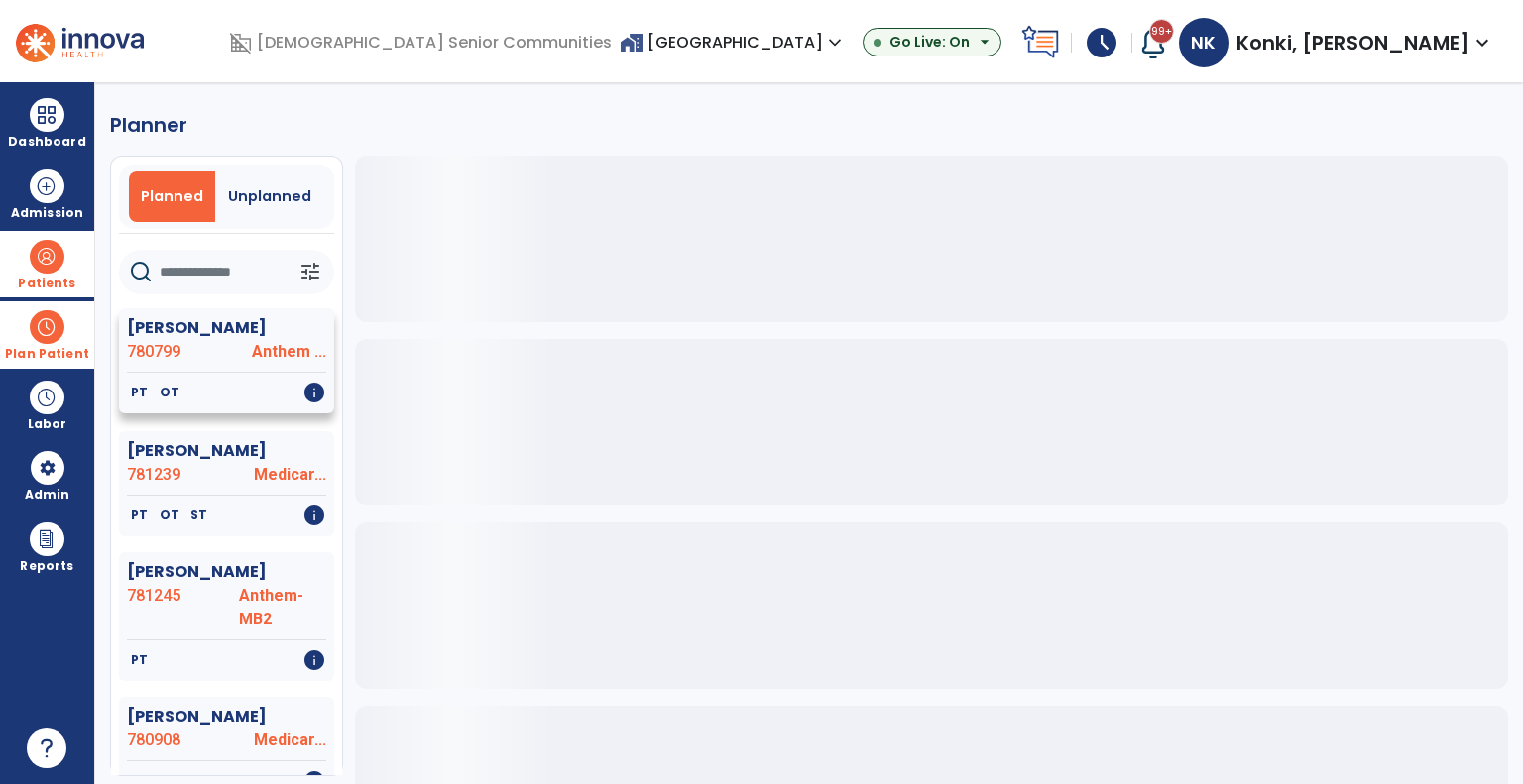 click on "[PERSON_NAME]" 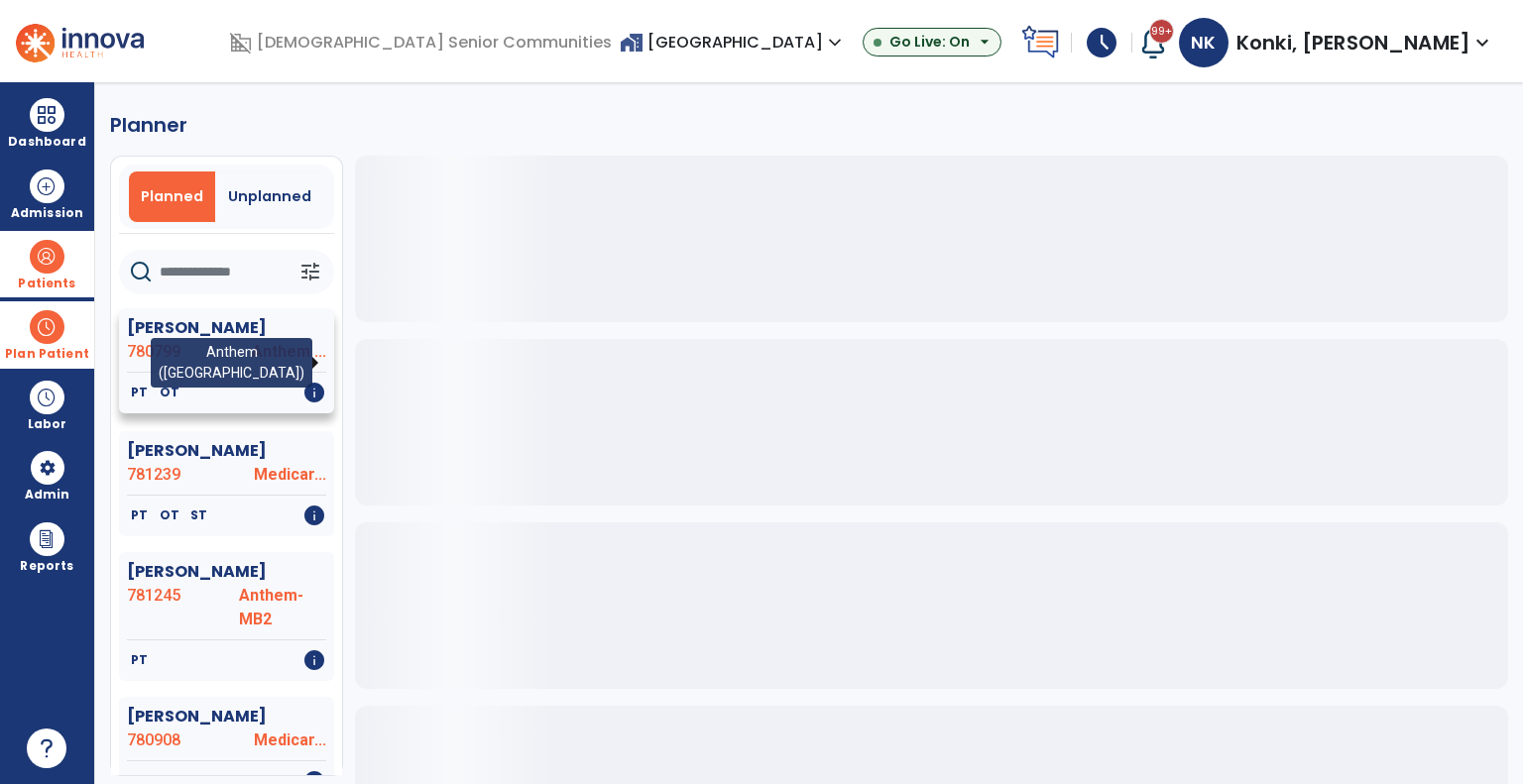 click on "Anthem ..." 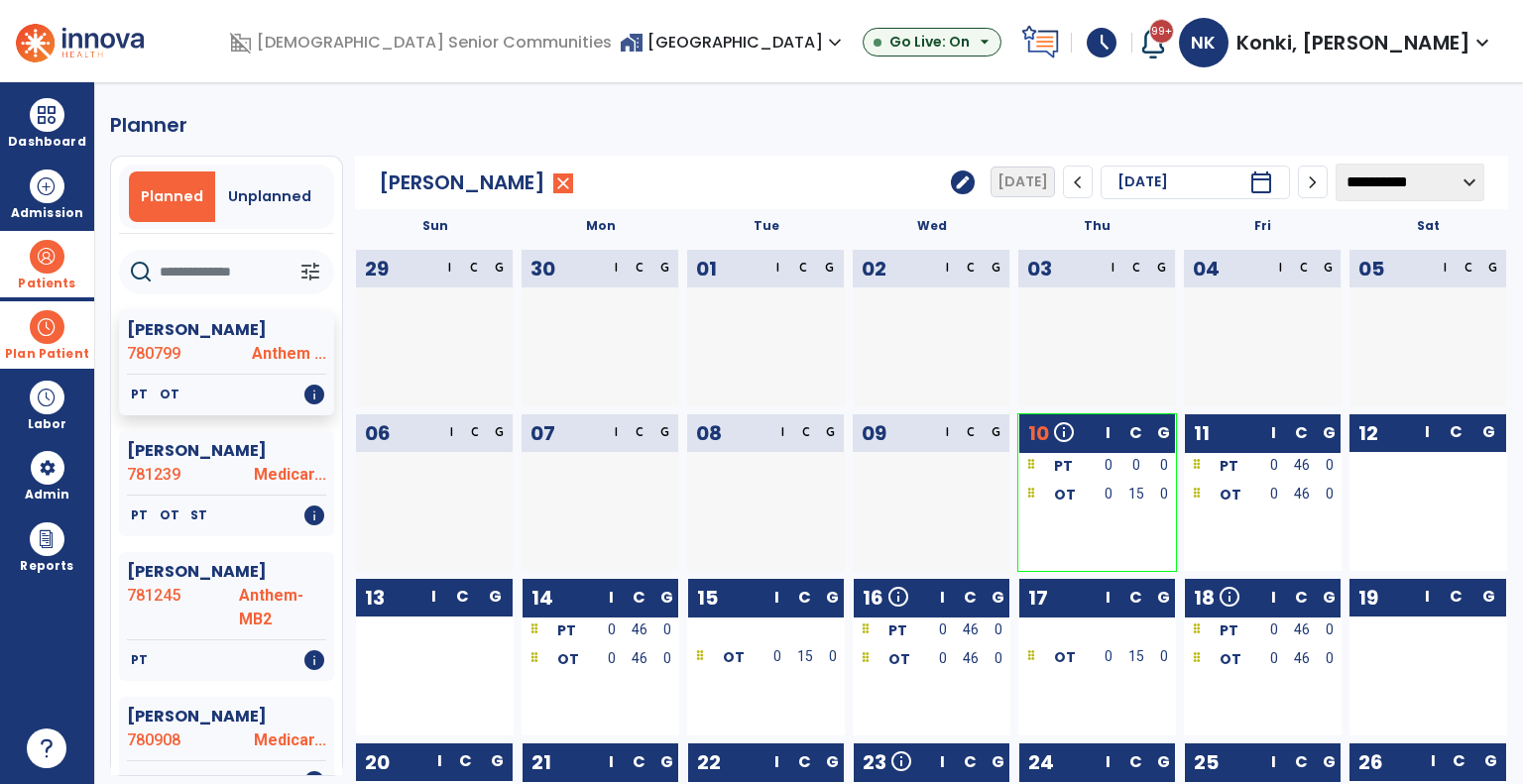 click on "**********" 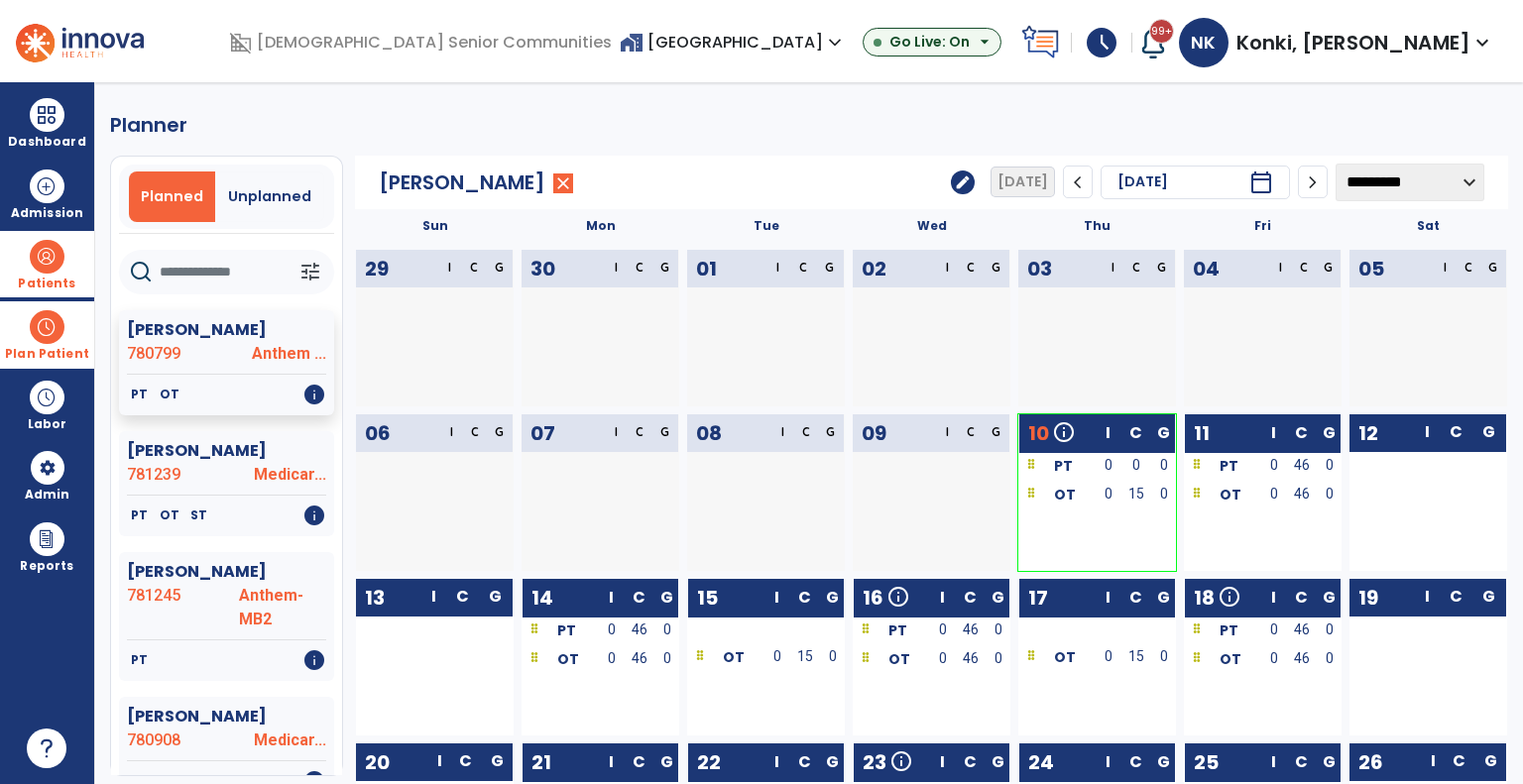 click on "**********" 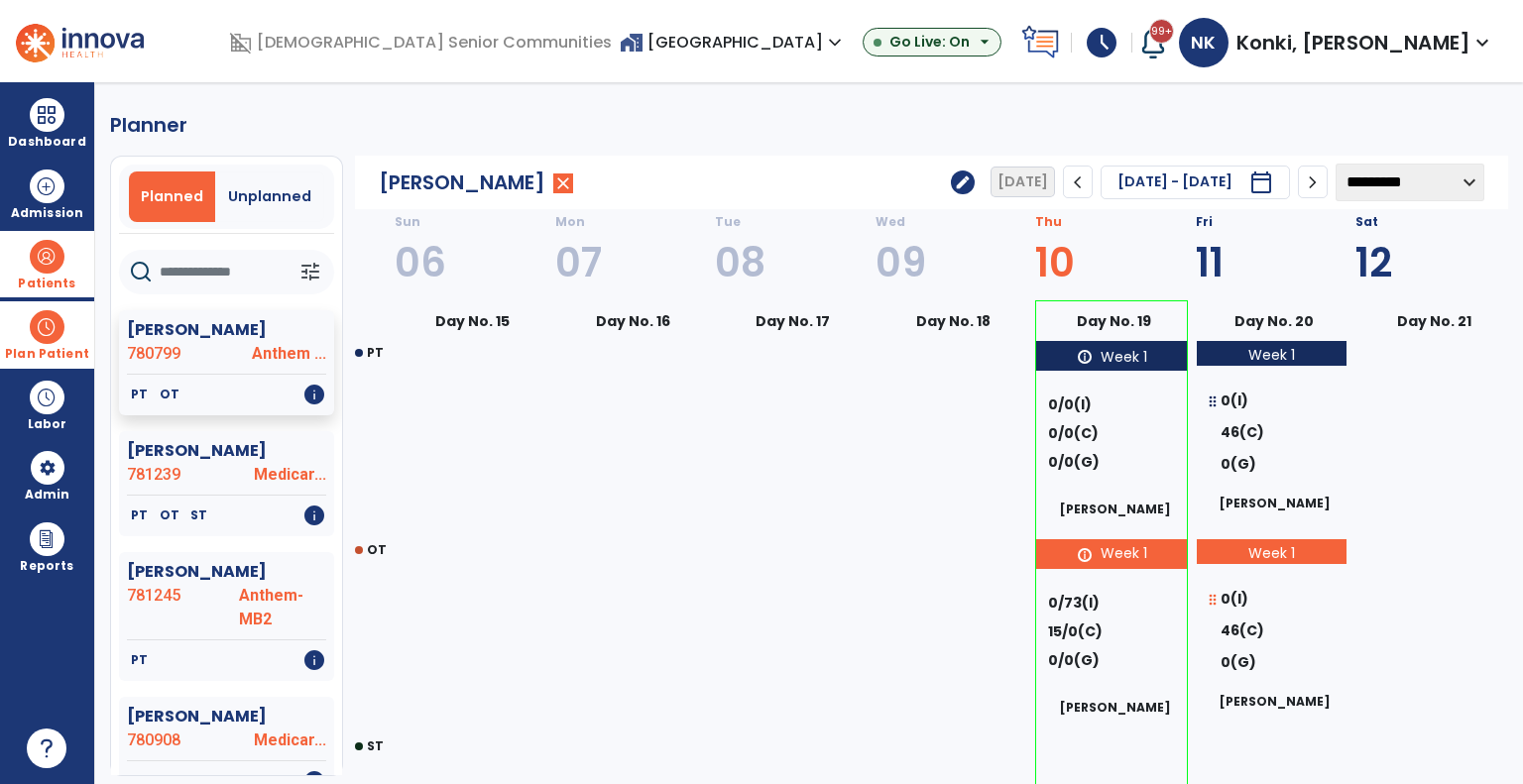click on "chevron_right" 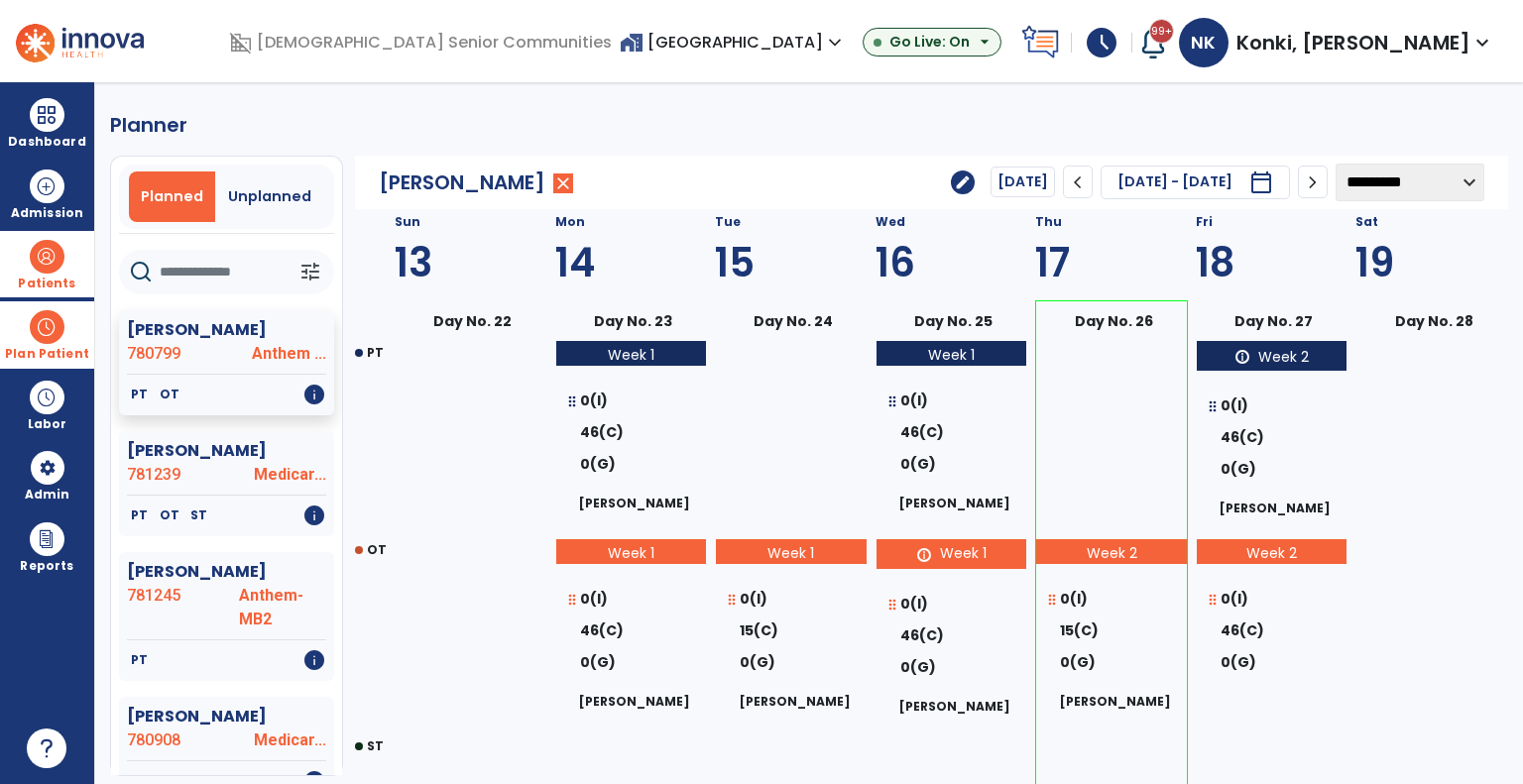 click on "chevron_left" 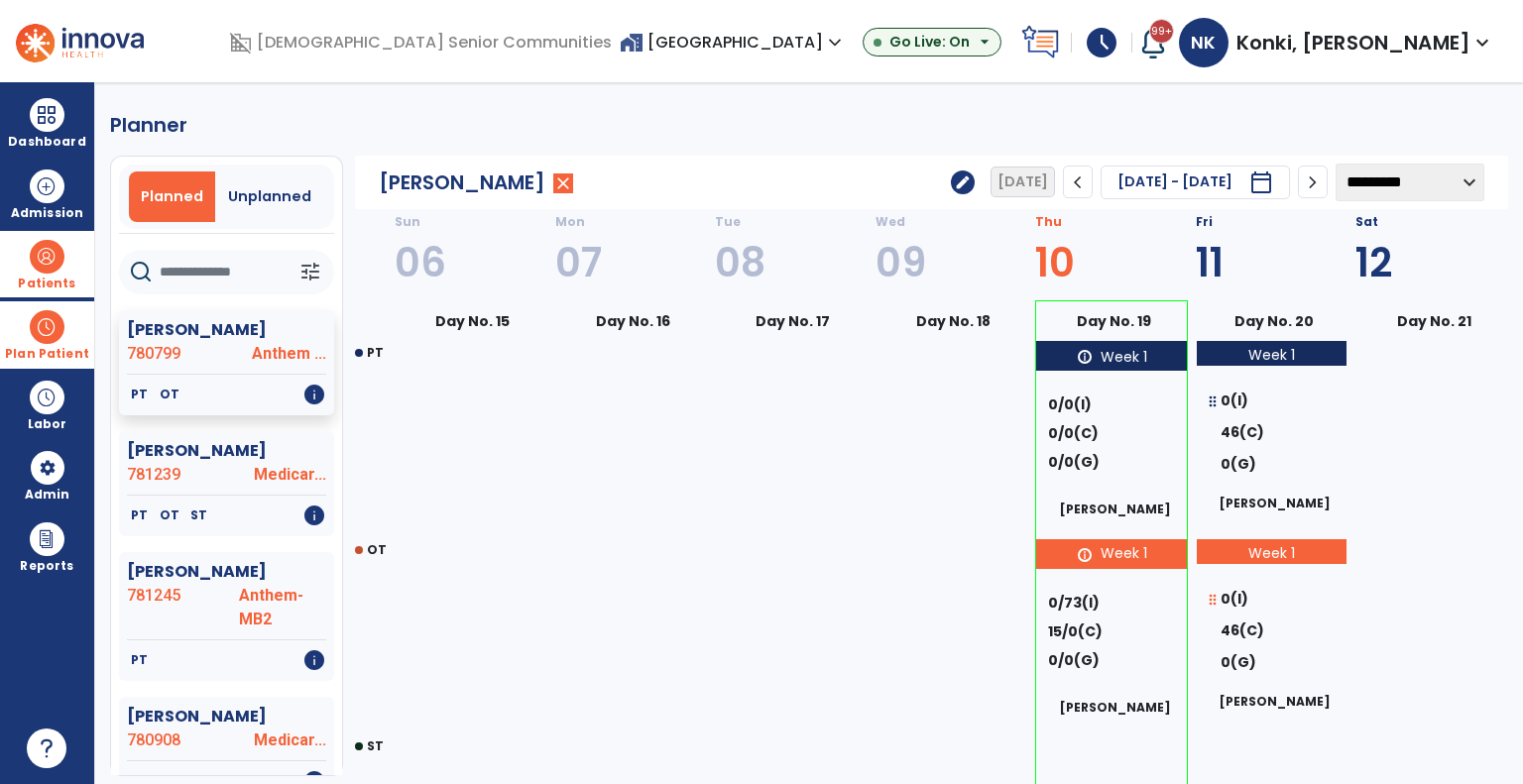 click on "chevron_right" 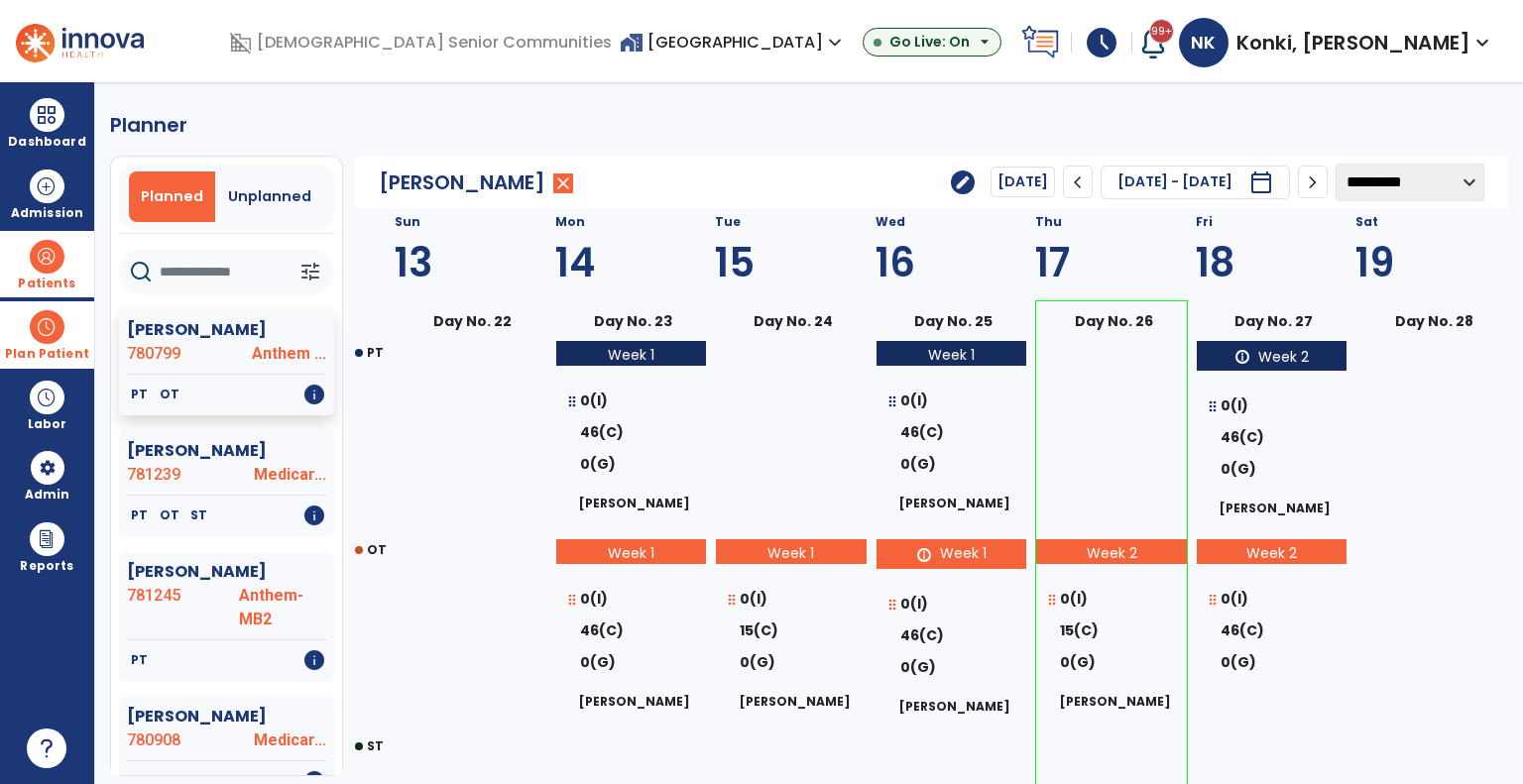 click on "chevron_left" 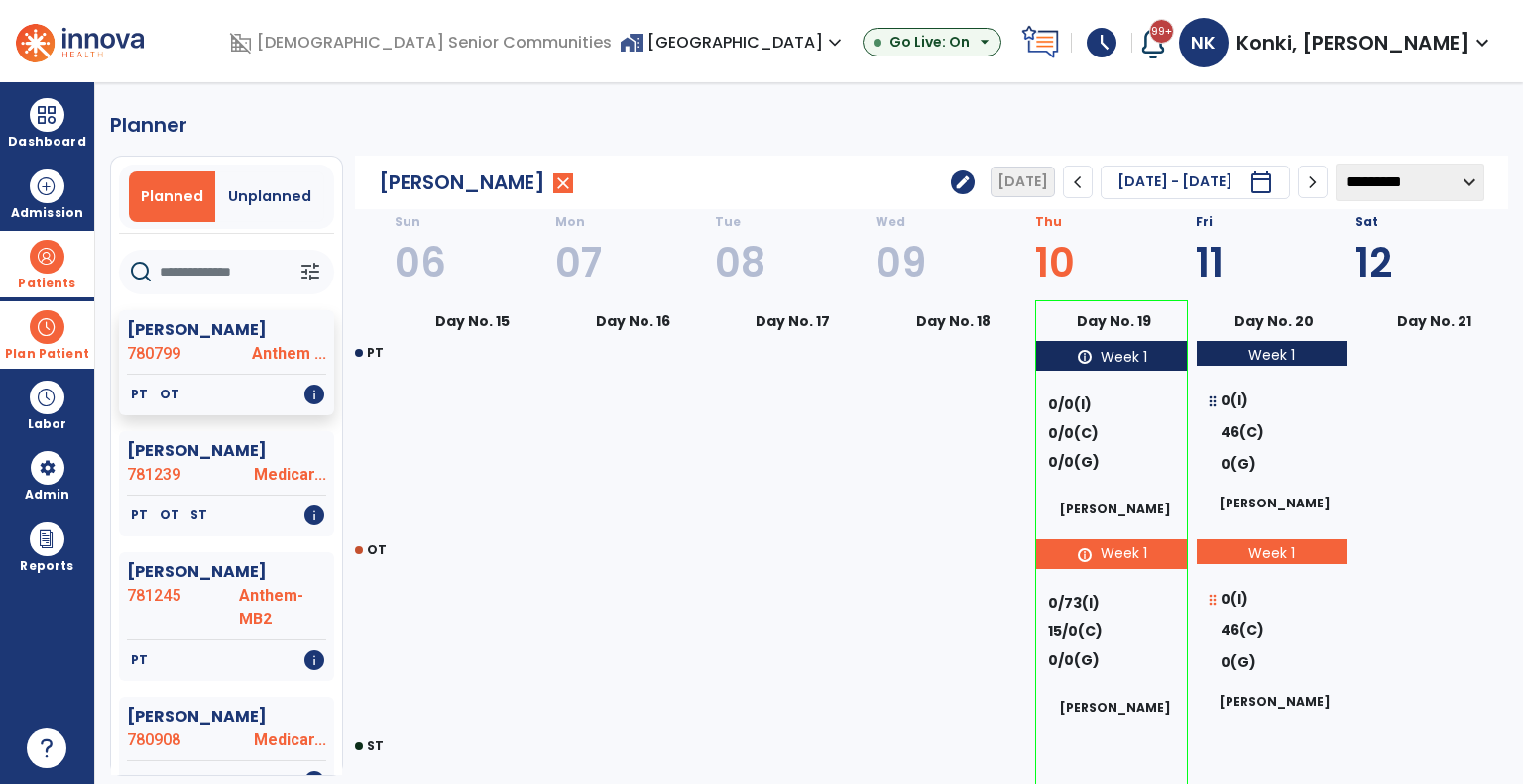 click on "chevron_right" 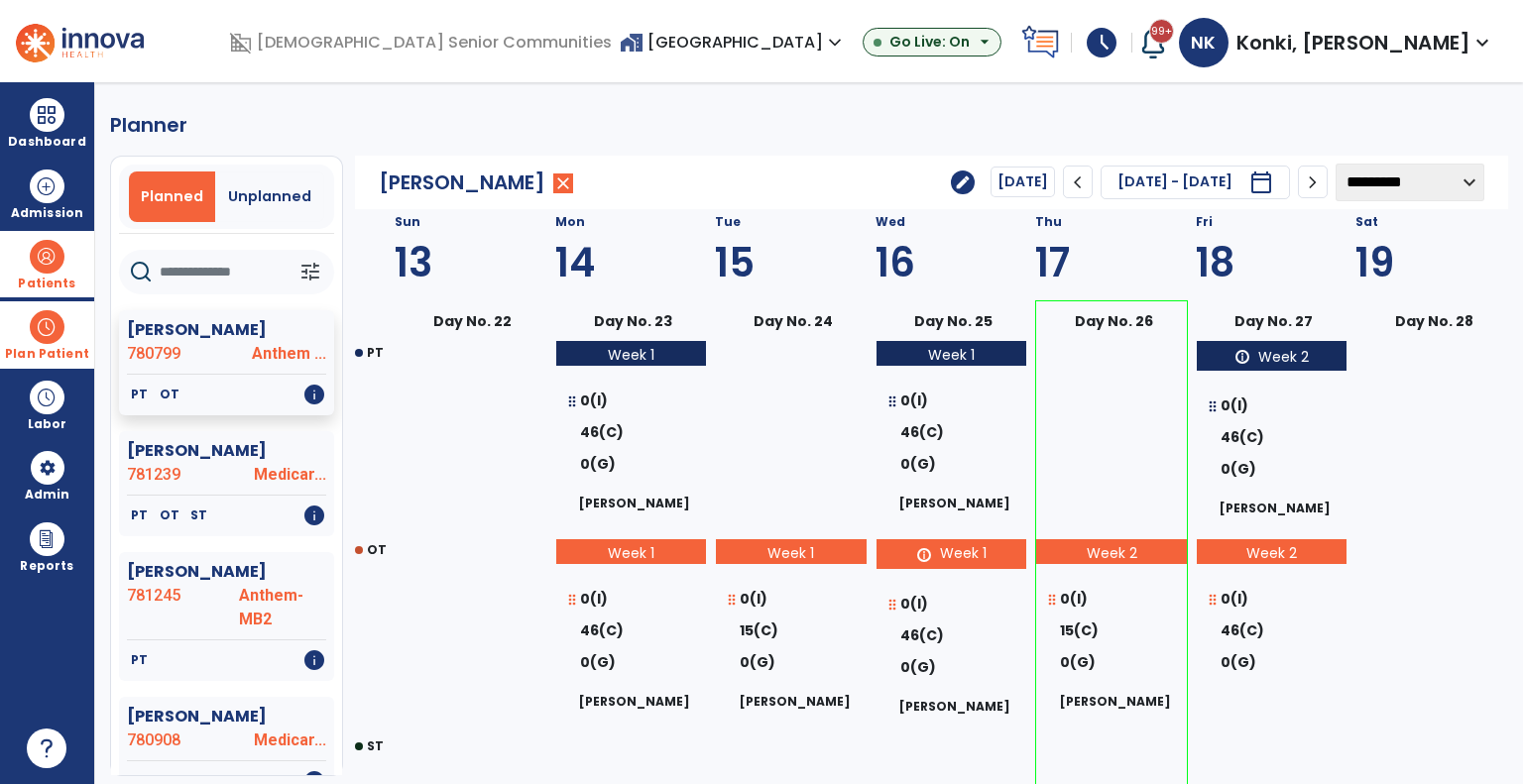 click on "Patients" at bounding box center [47, 264] 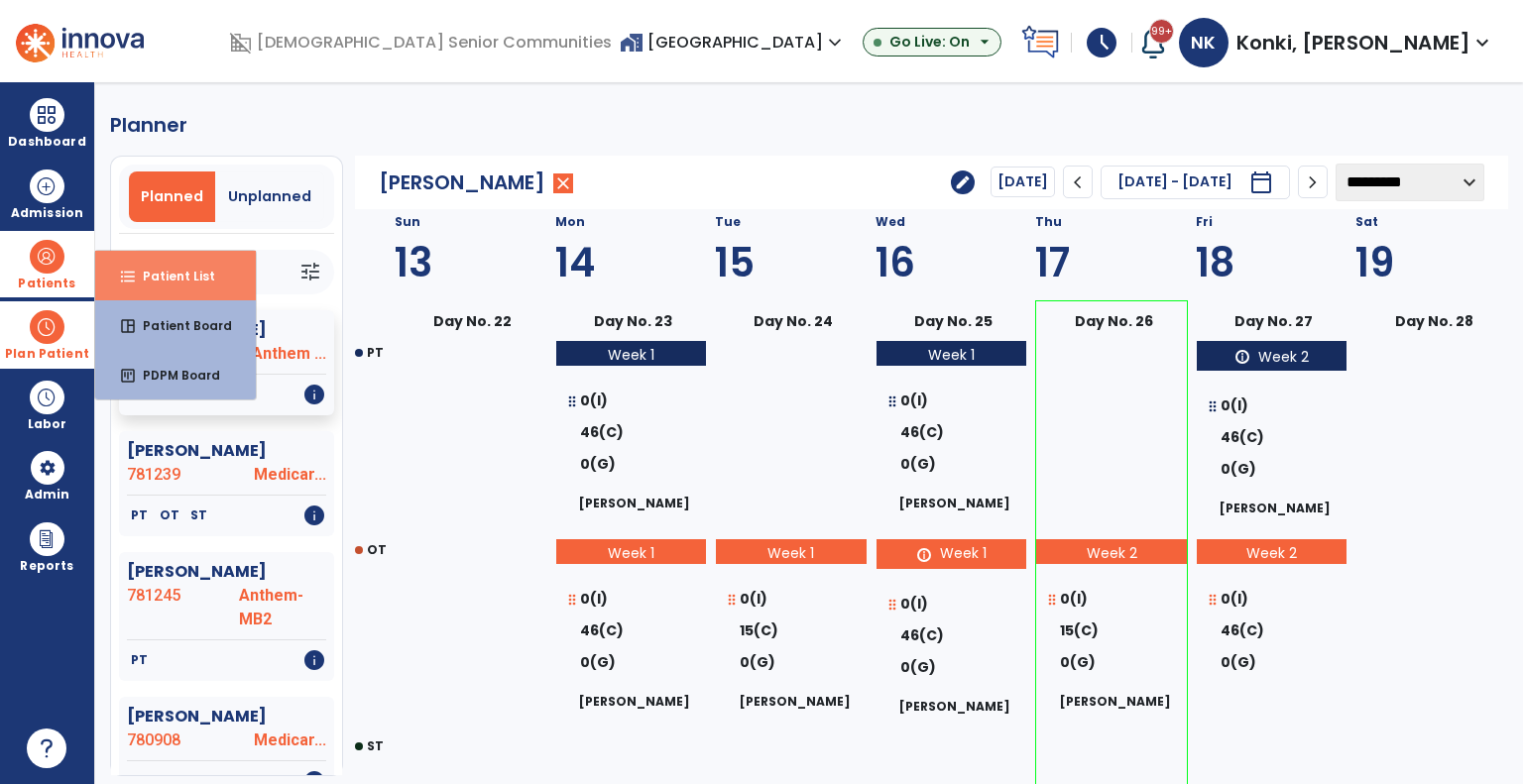 click on "Patient List" at bounding box center [171, 276] 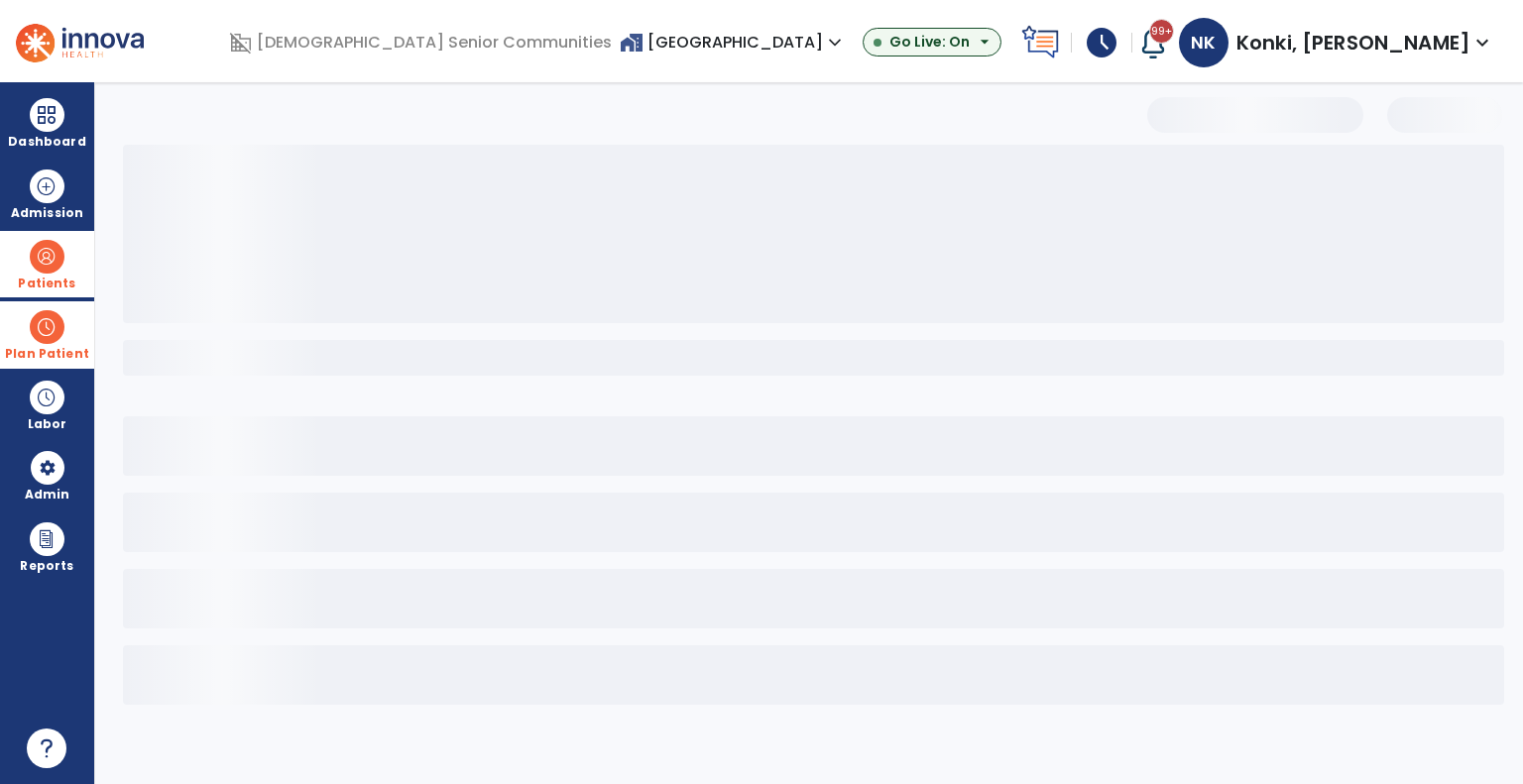 select on "***" 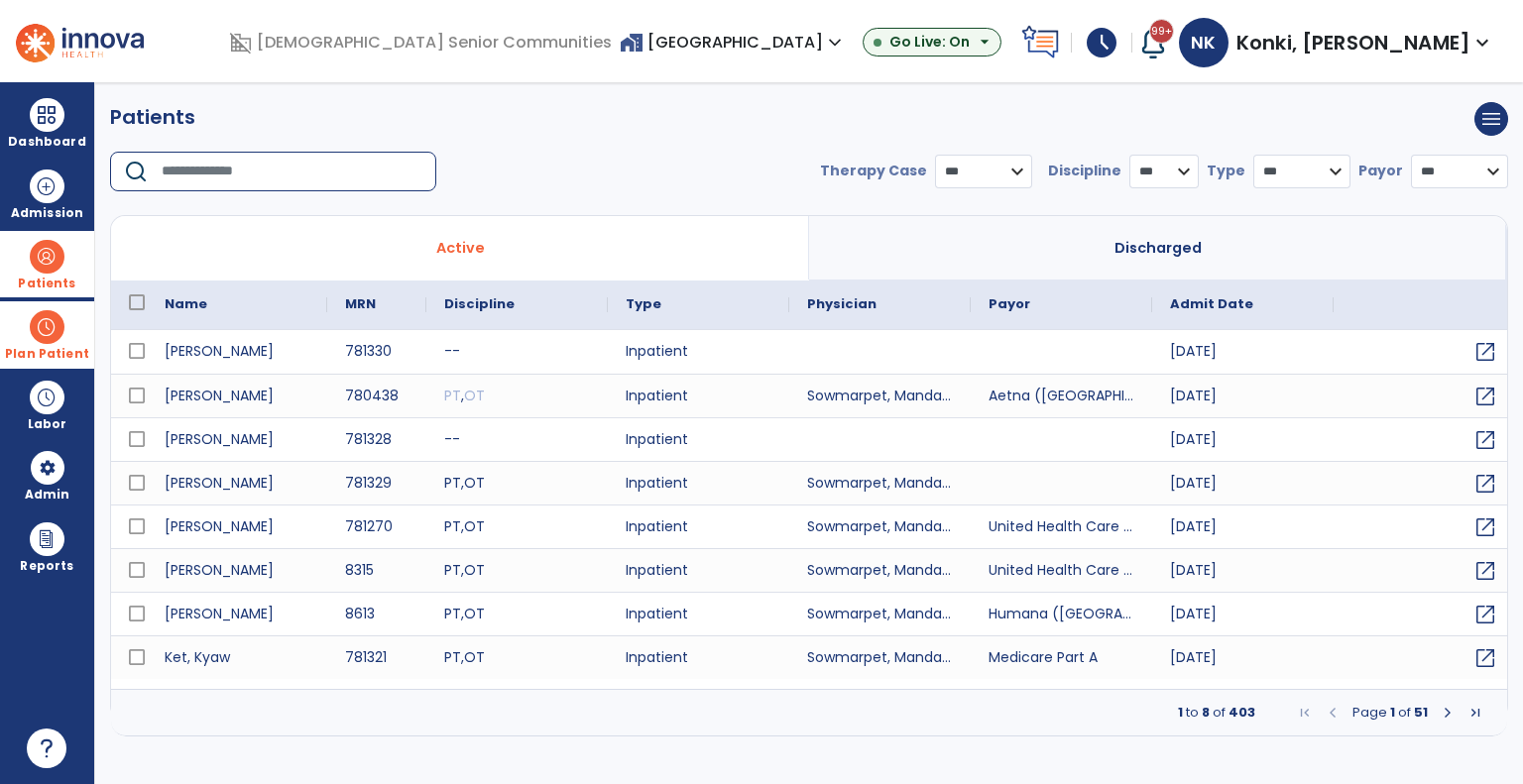 click at bounding box center [292, 171] 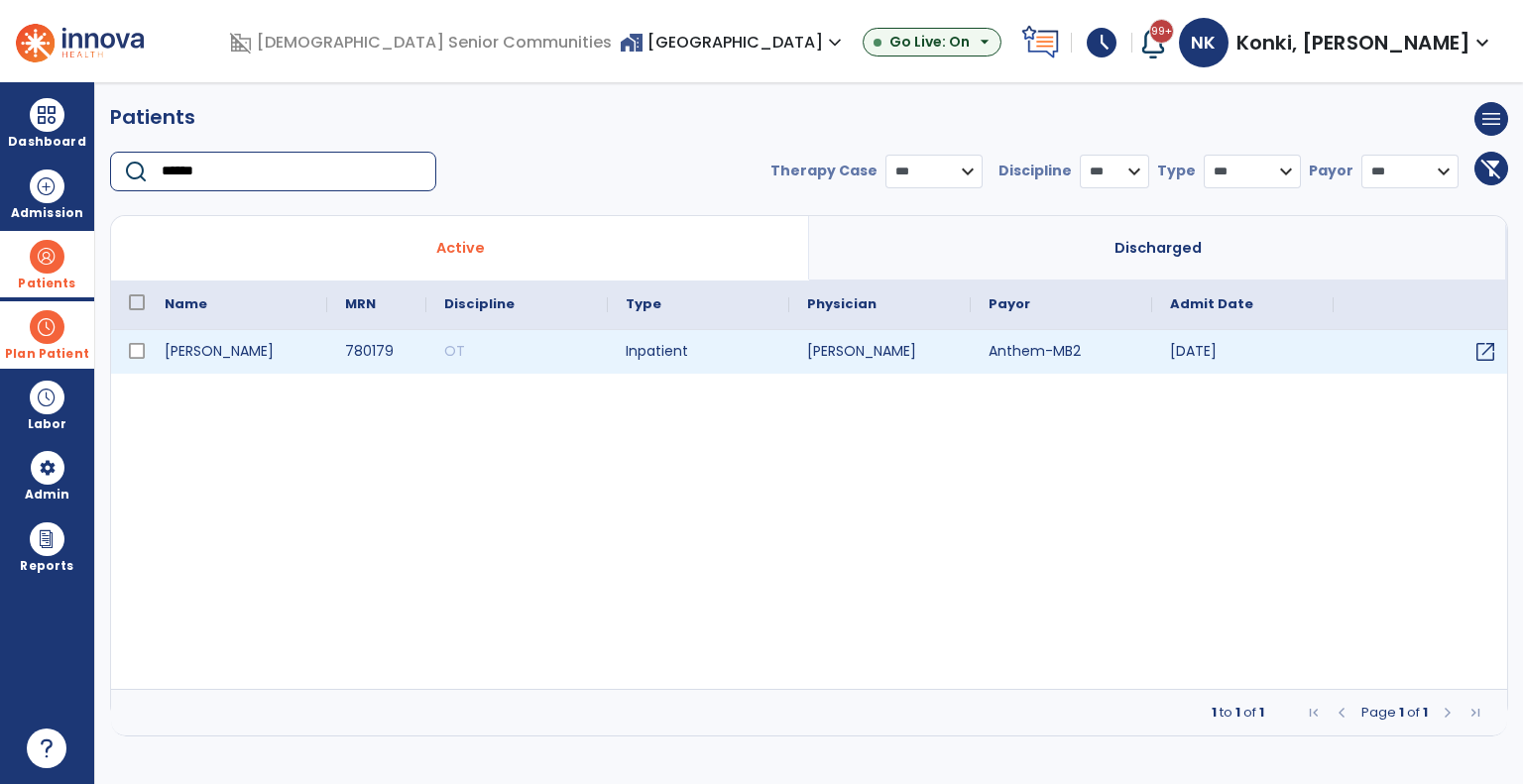 type on "******" 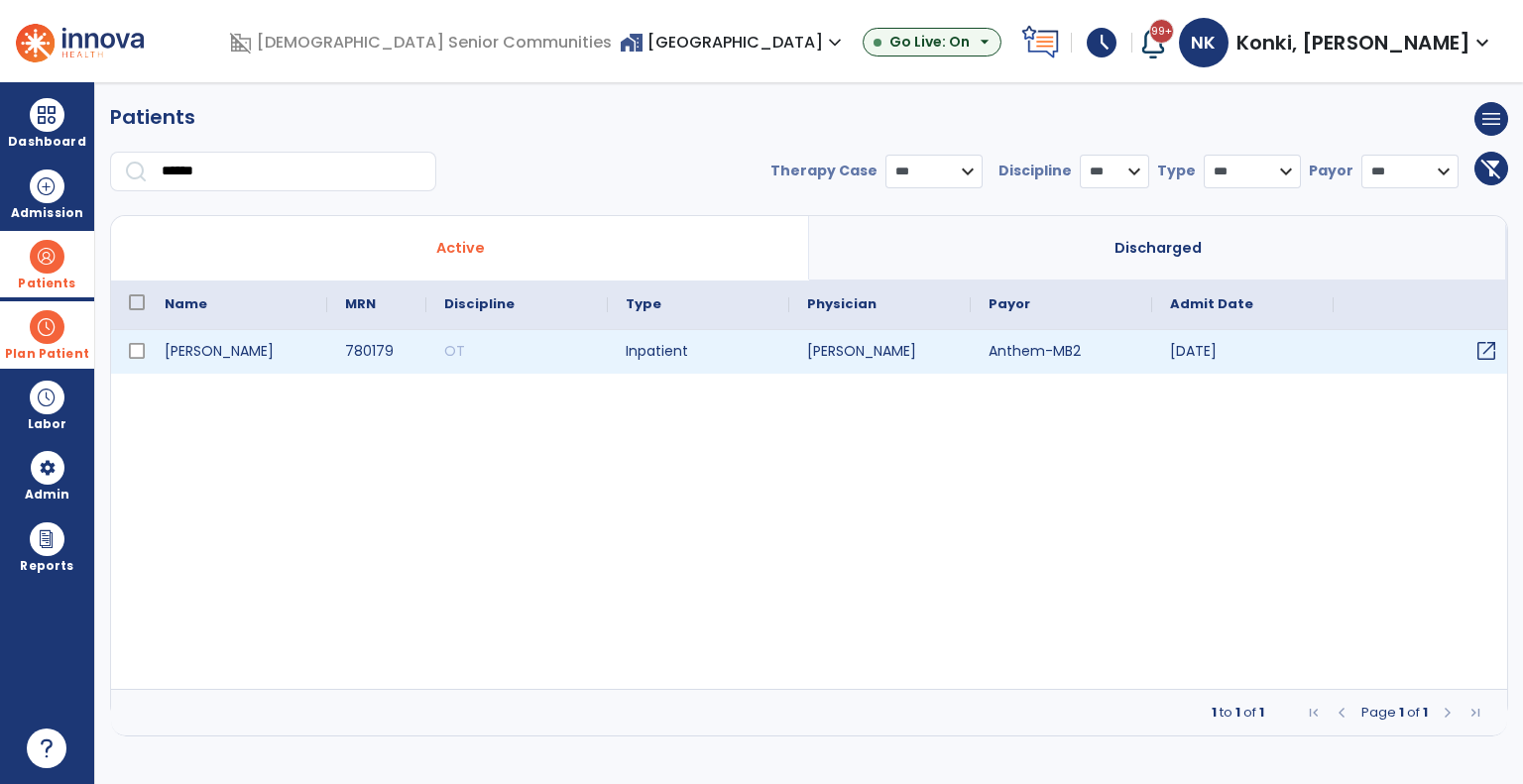 click on "open_in_new" at bounding box center (1486, 351) 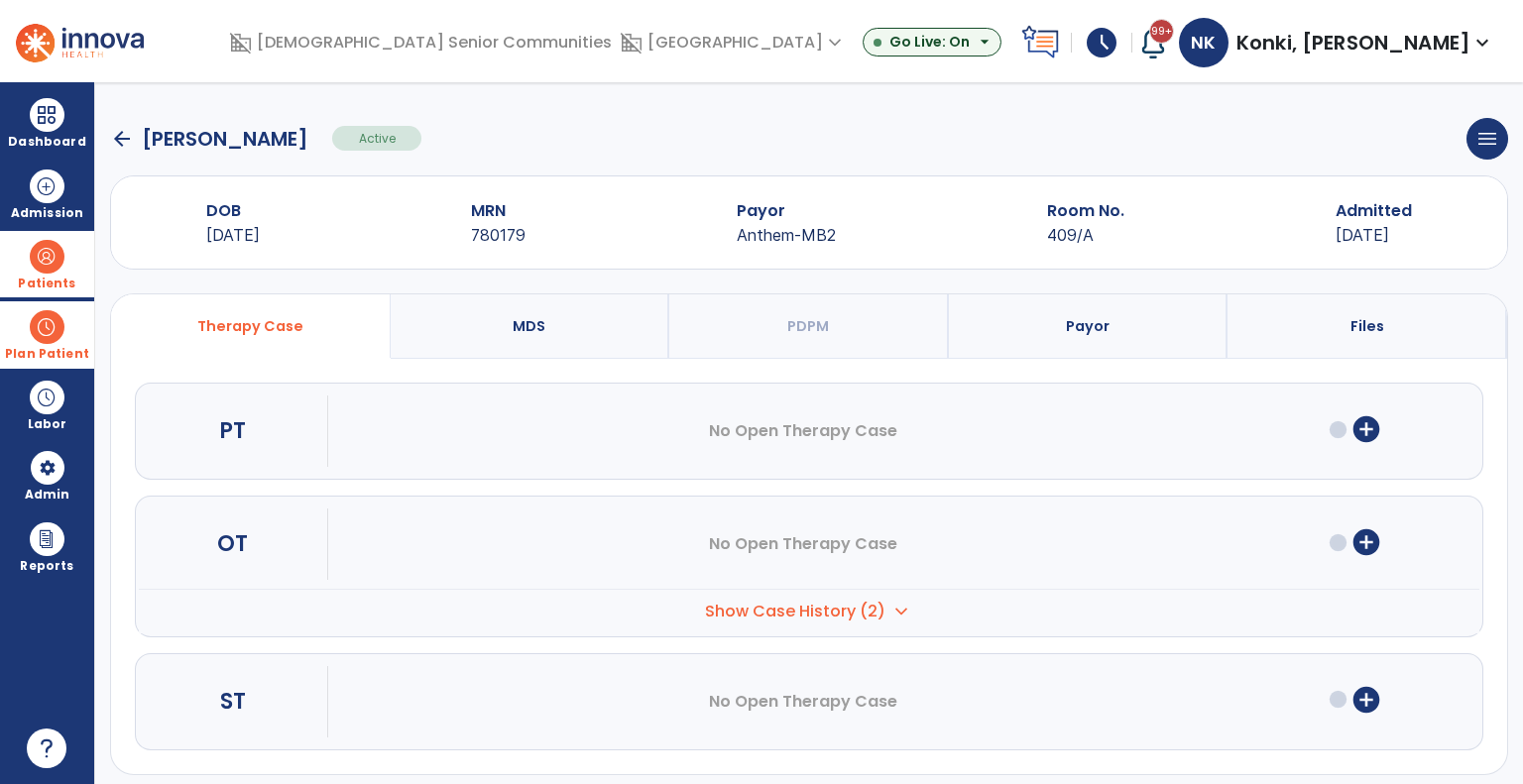 click on "add_circle" at bounding box center [1366, 429] 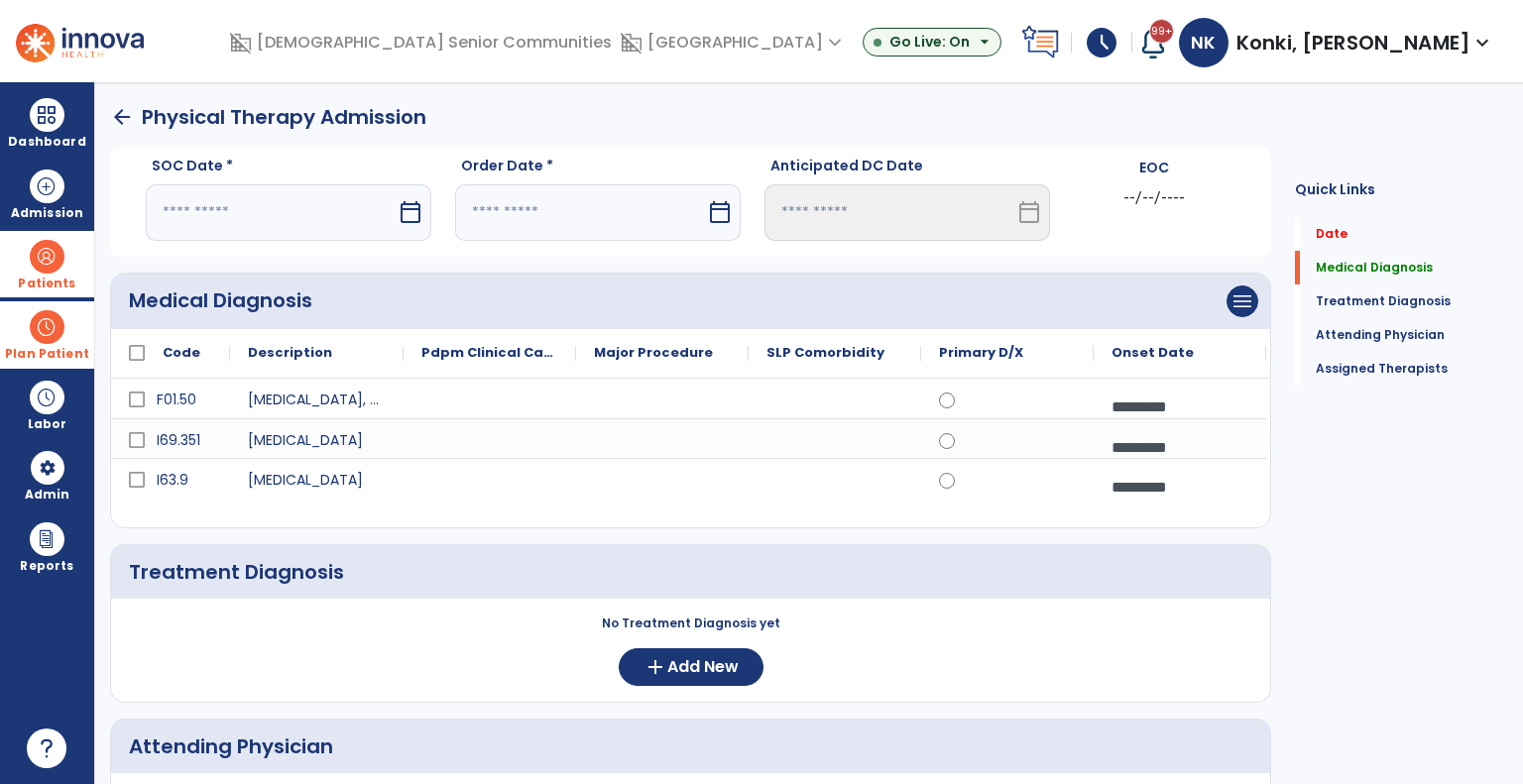 click on "calendar_today" at bounding box center (410, 212) 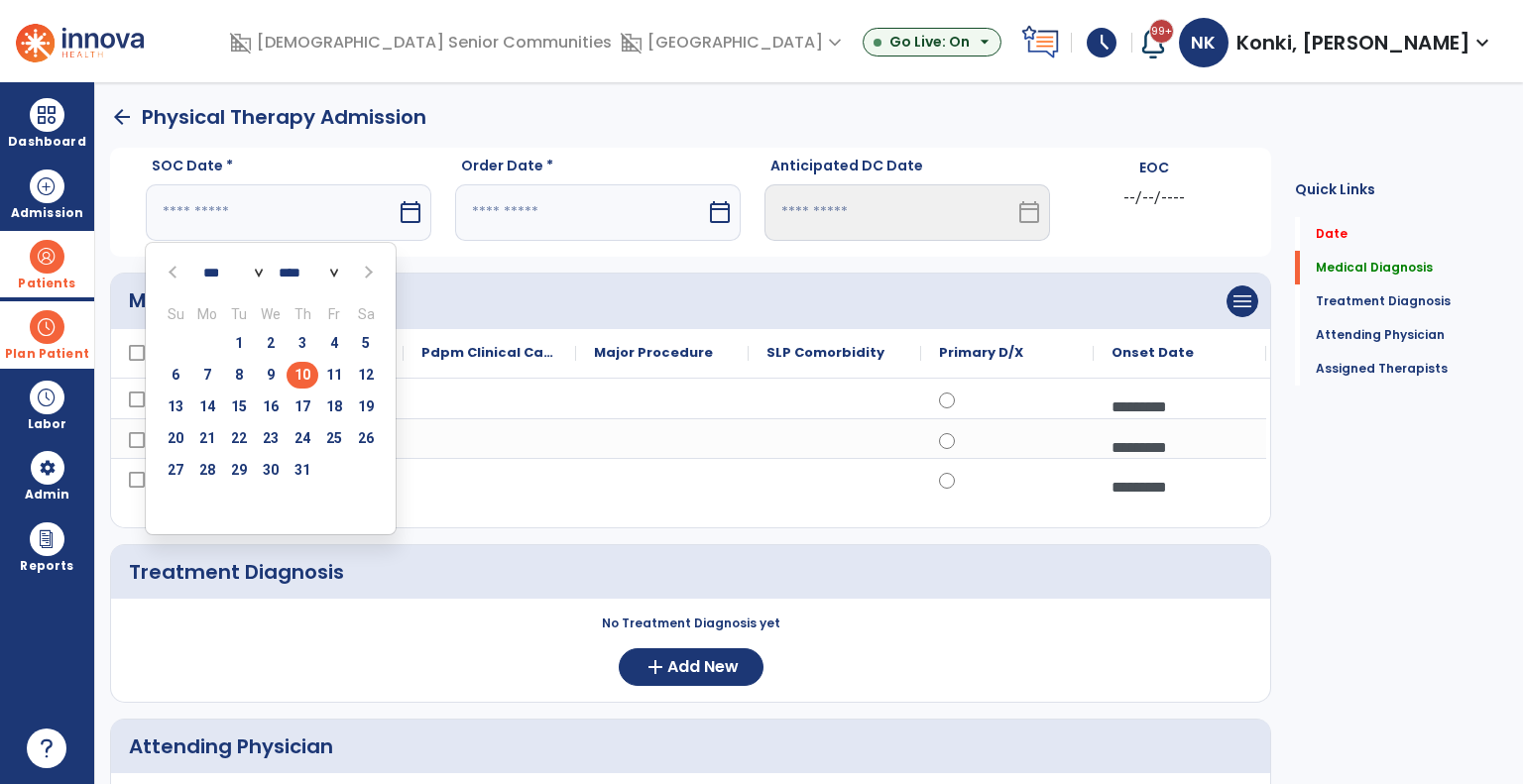click on "10" at bounding box center (302, 375) 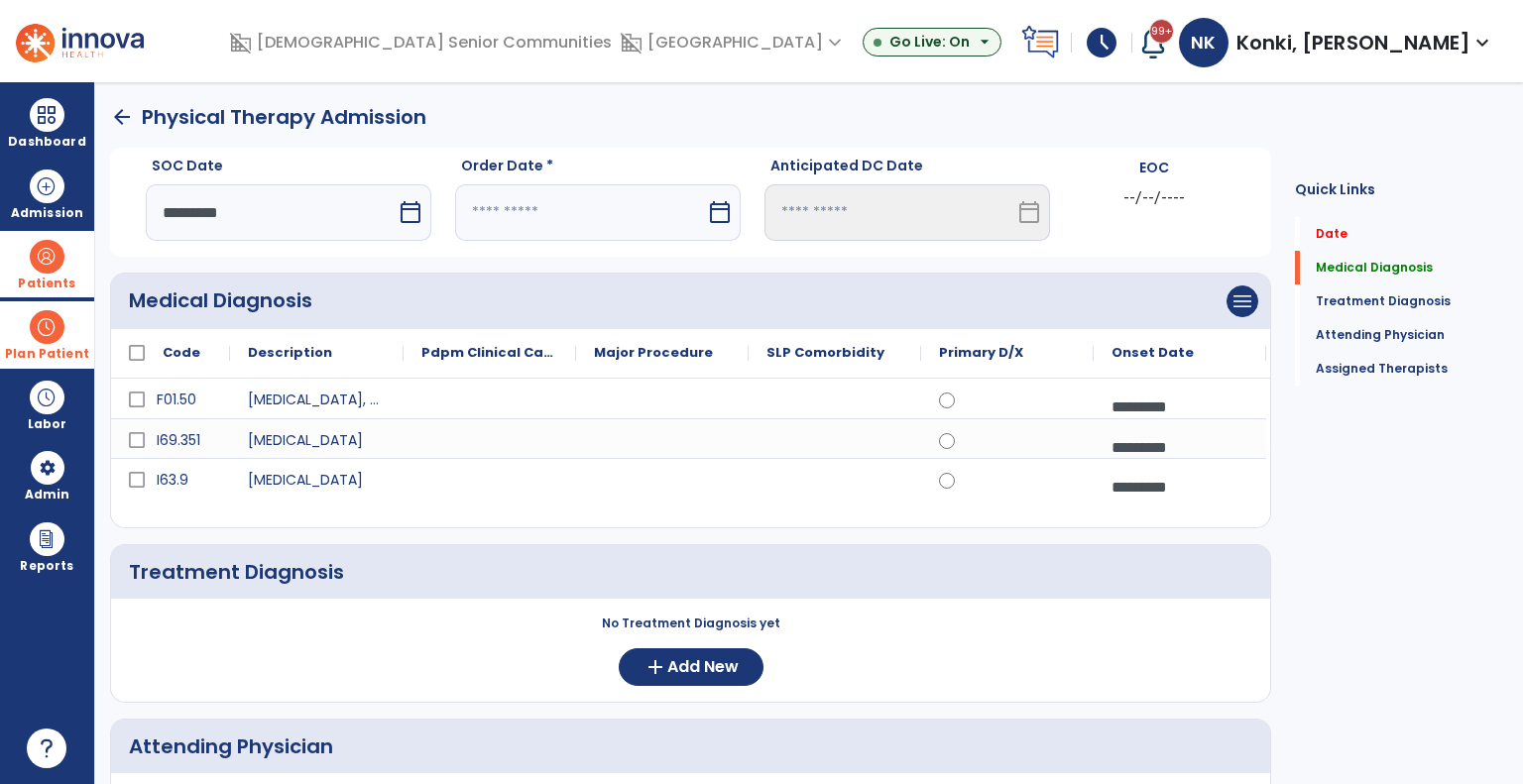 click on "calendar_today" at bounding box center [720, 212] 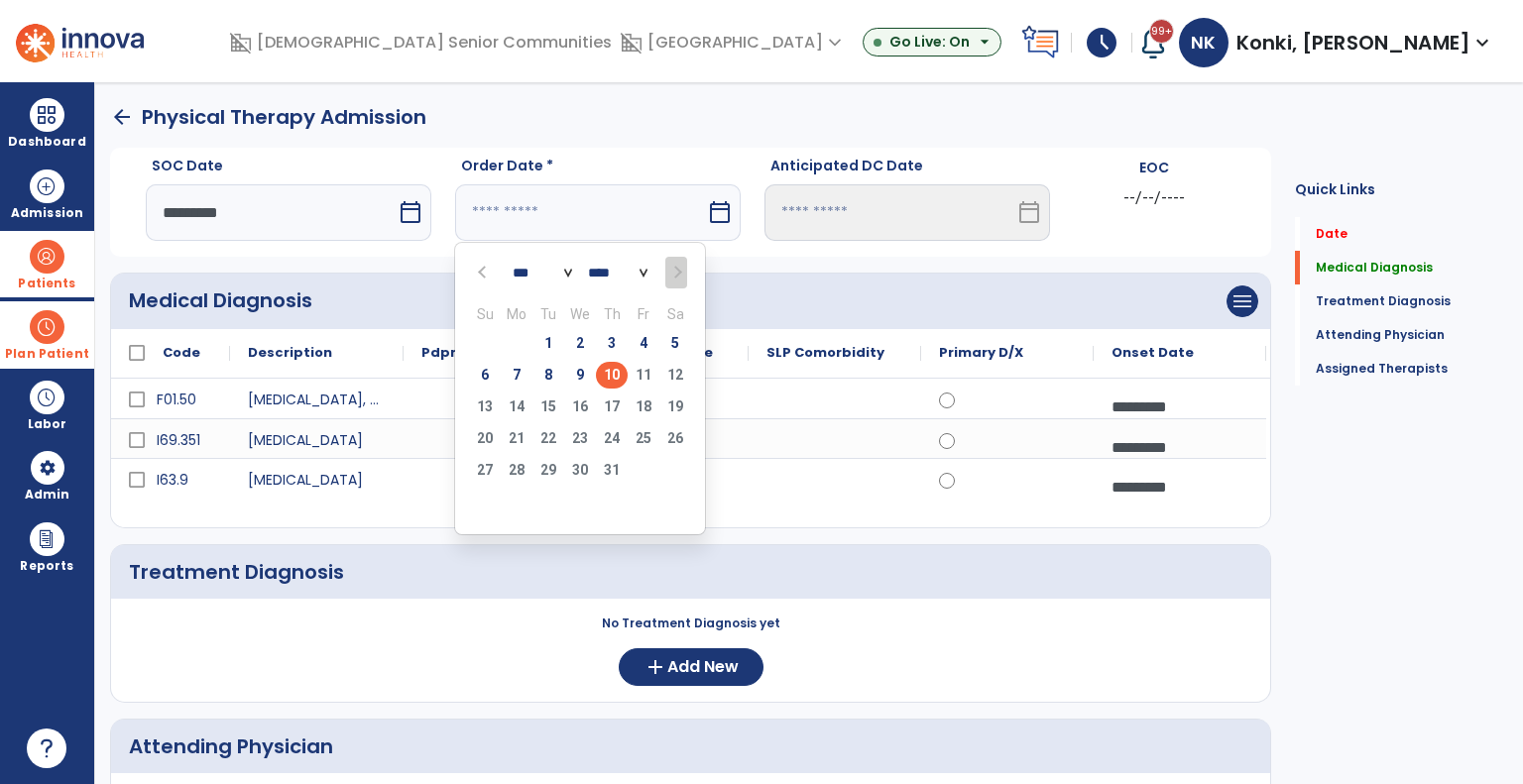 click on "10" at bounding box center [612, 375] 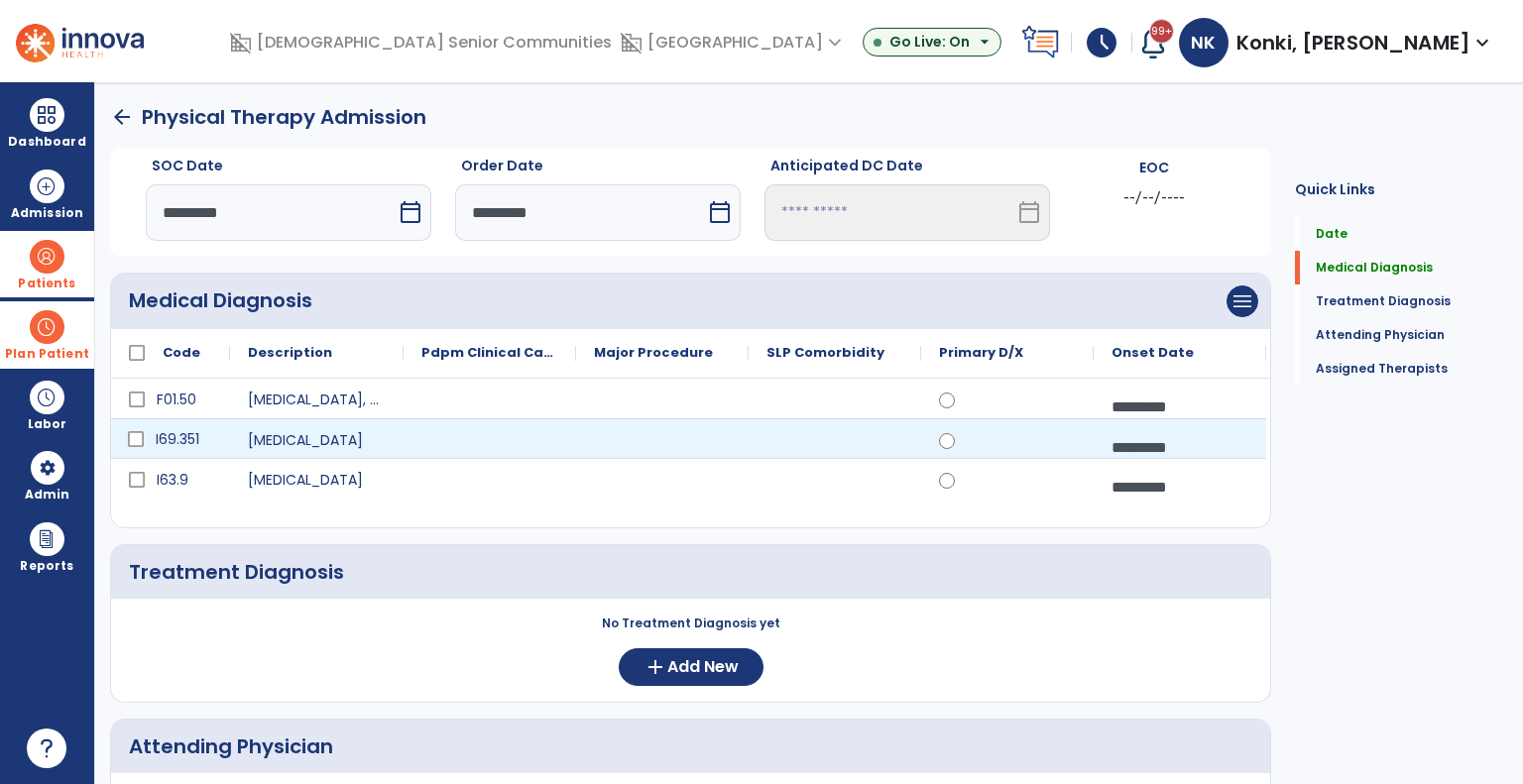click on "I69.351" 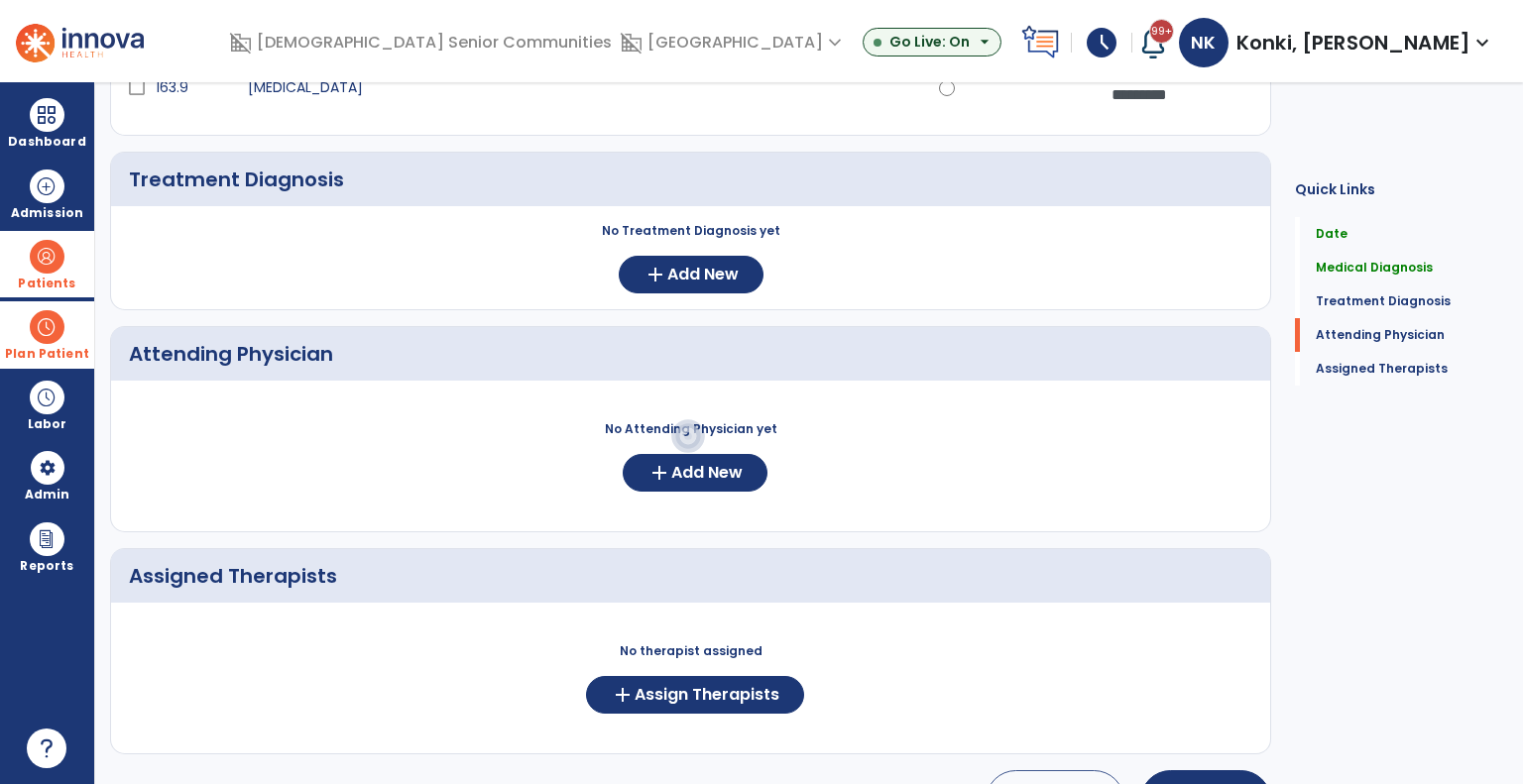 scroll, scrollTop: 432, scrollLeft: 0, axis: vertical 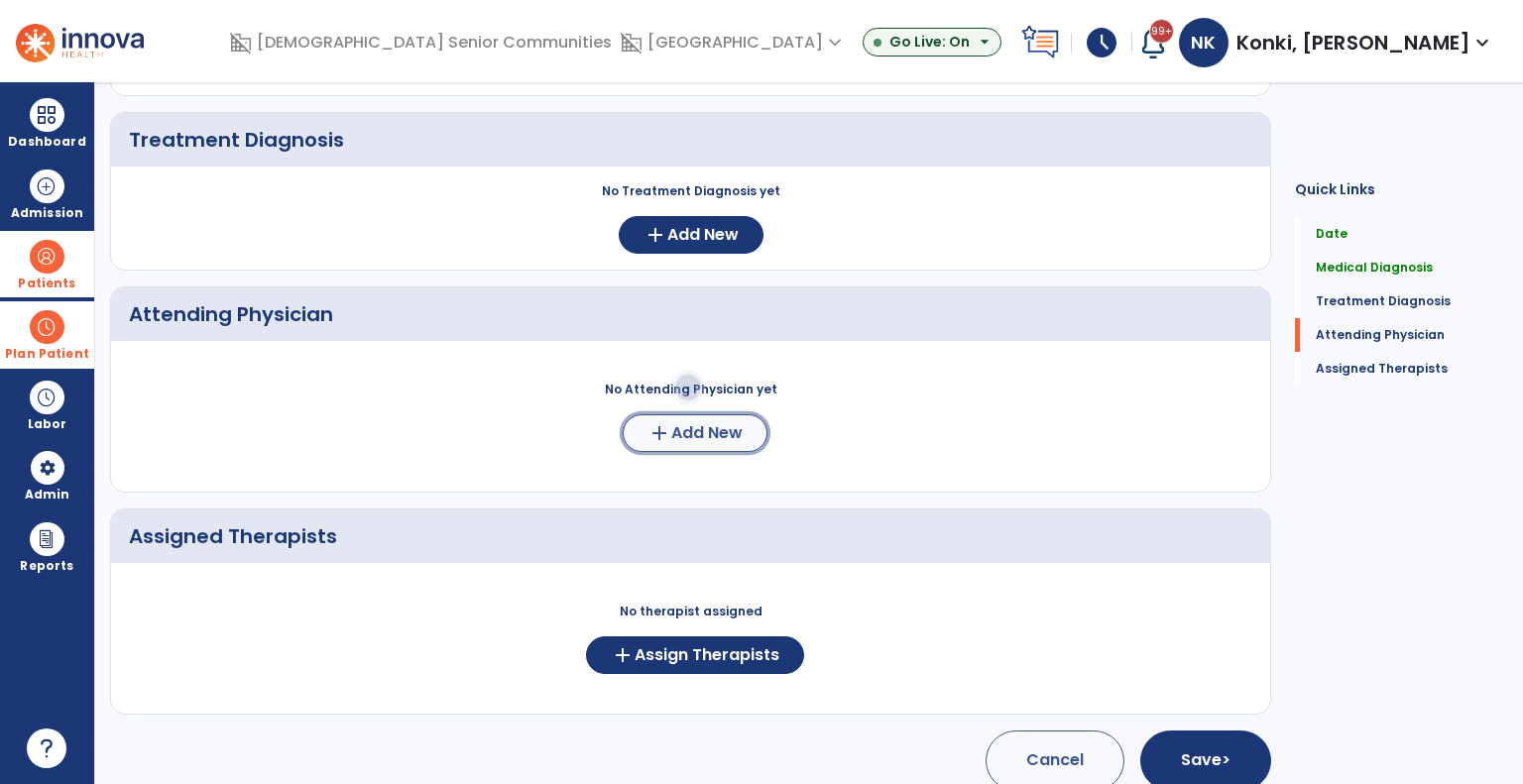 click on "Add New" 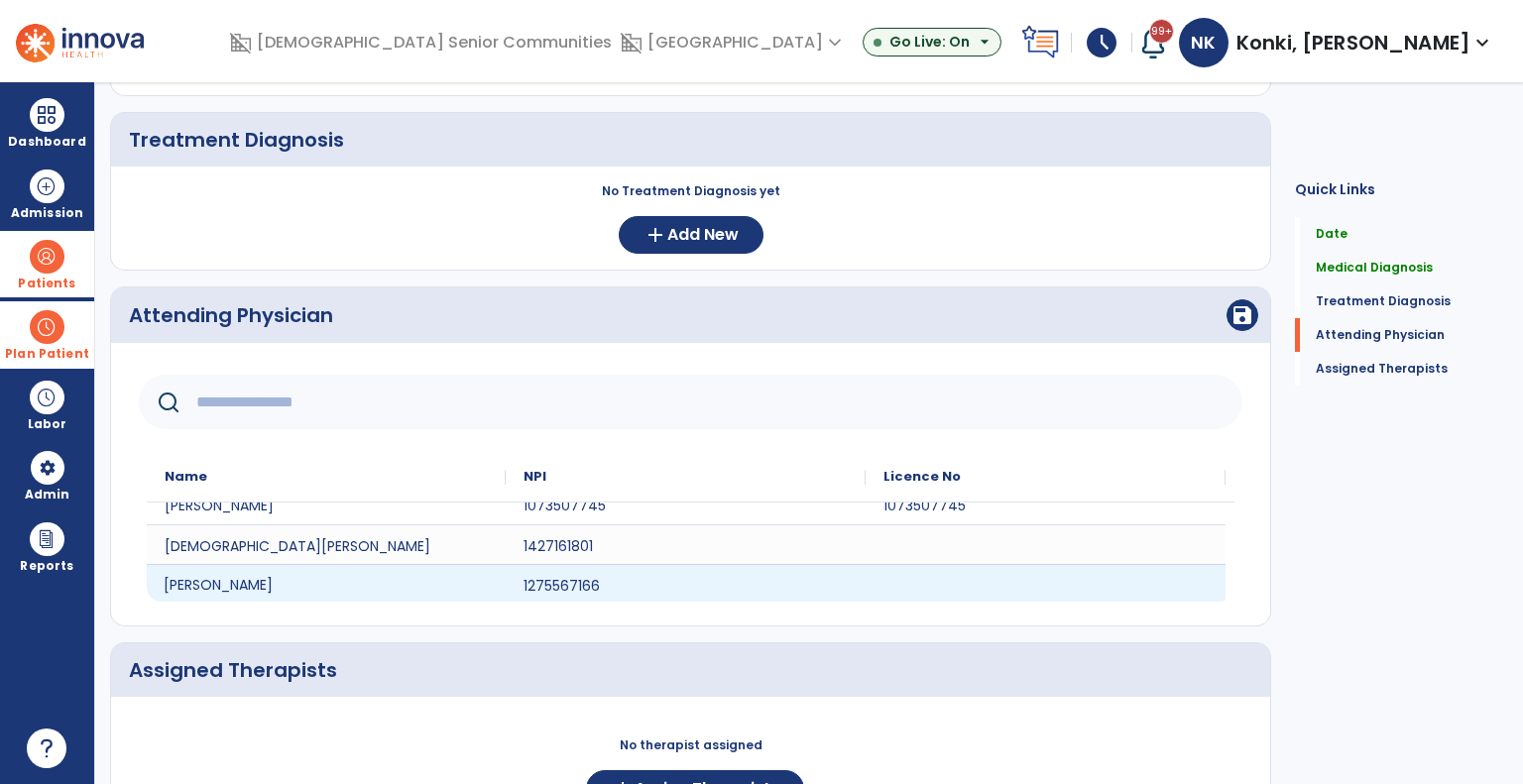 click on "[PERSON_NAME]" 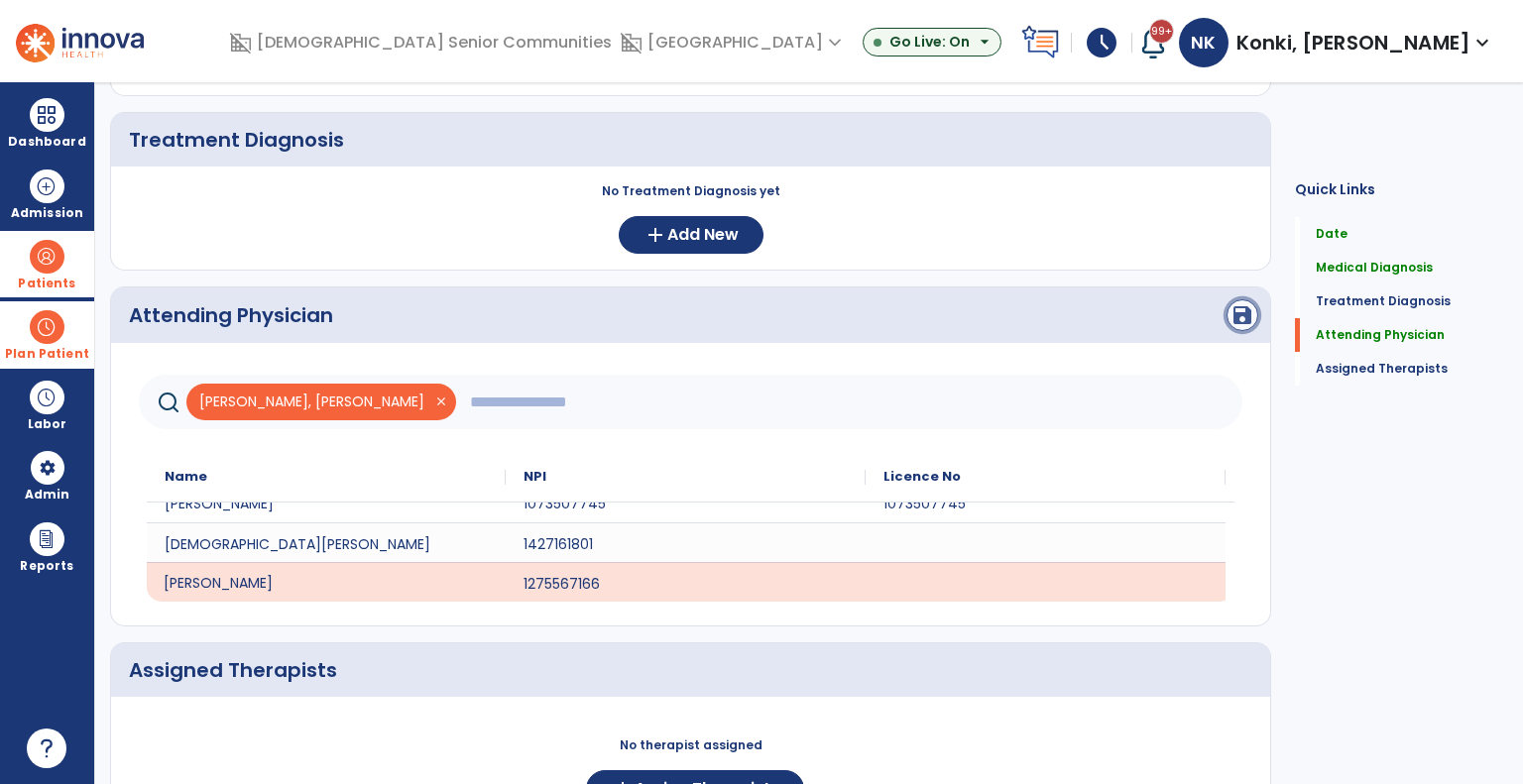 click on "save" 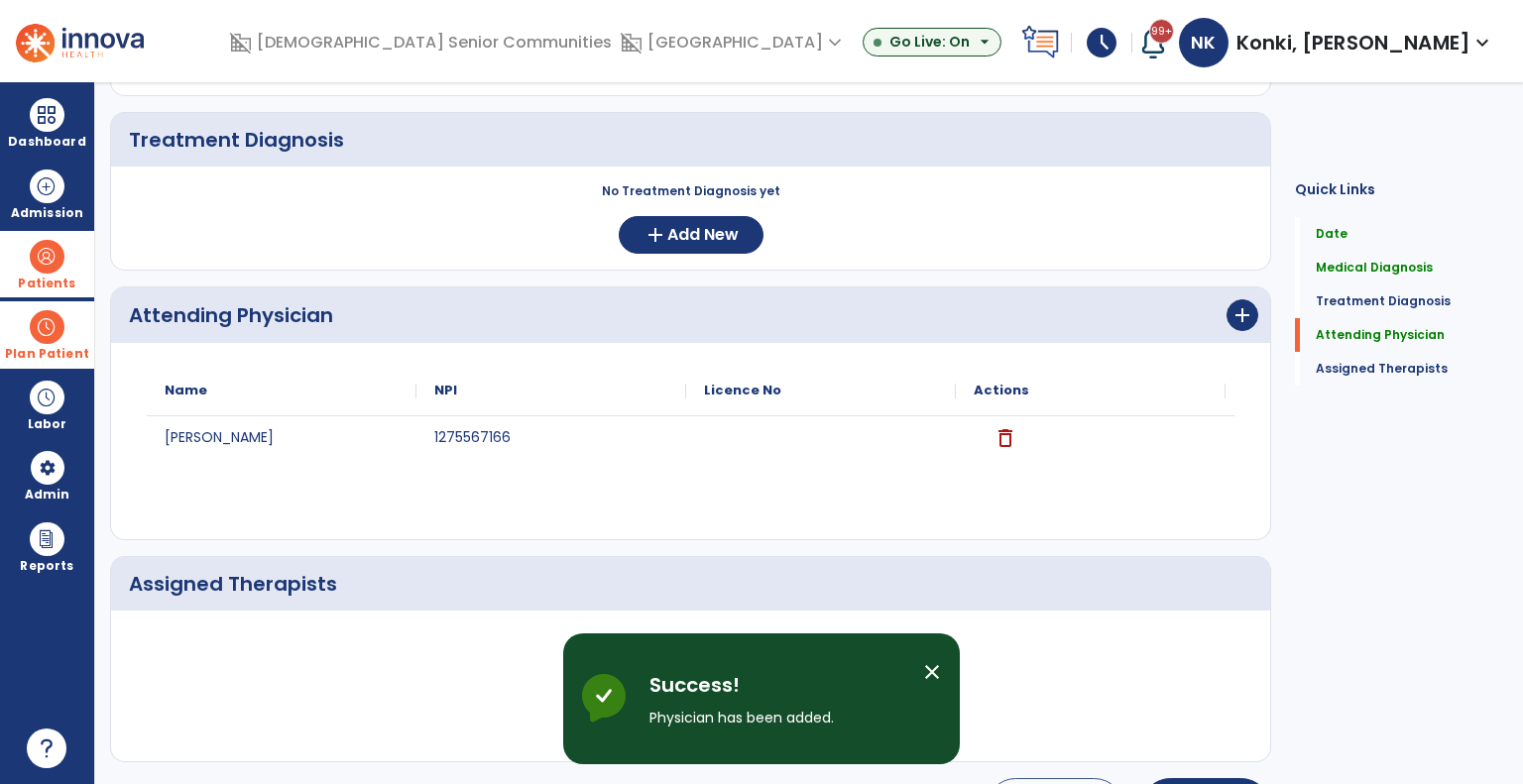 scroll, scrollTop: 0, scrollLeft: 0, axis: both 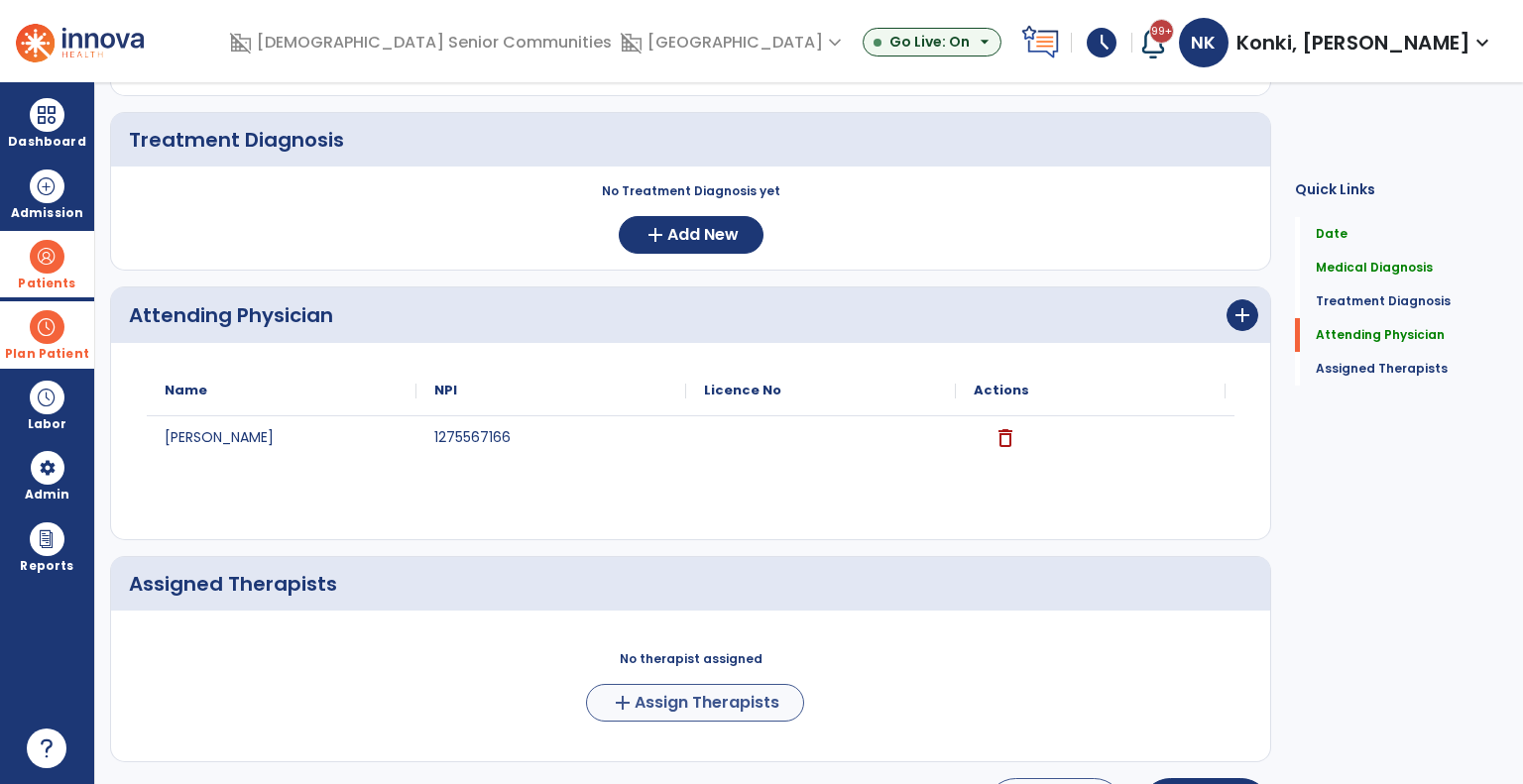 click on "No therapist assigned  add  Assign Therapists" 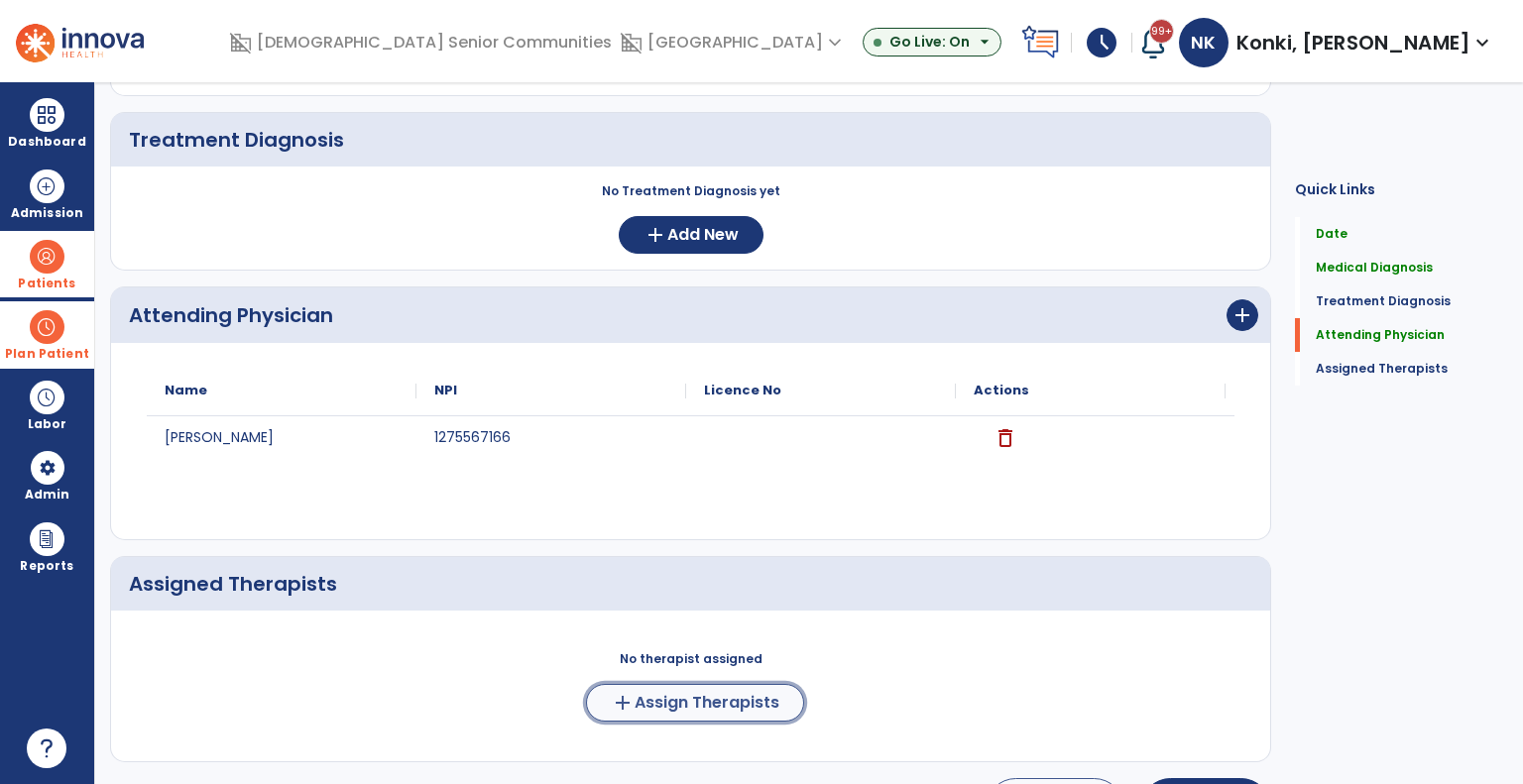 click on "add  Assign Therapists" 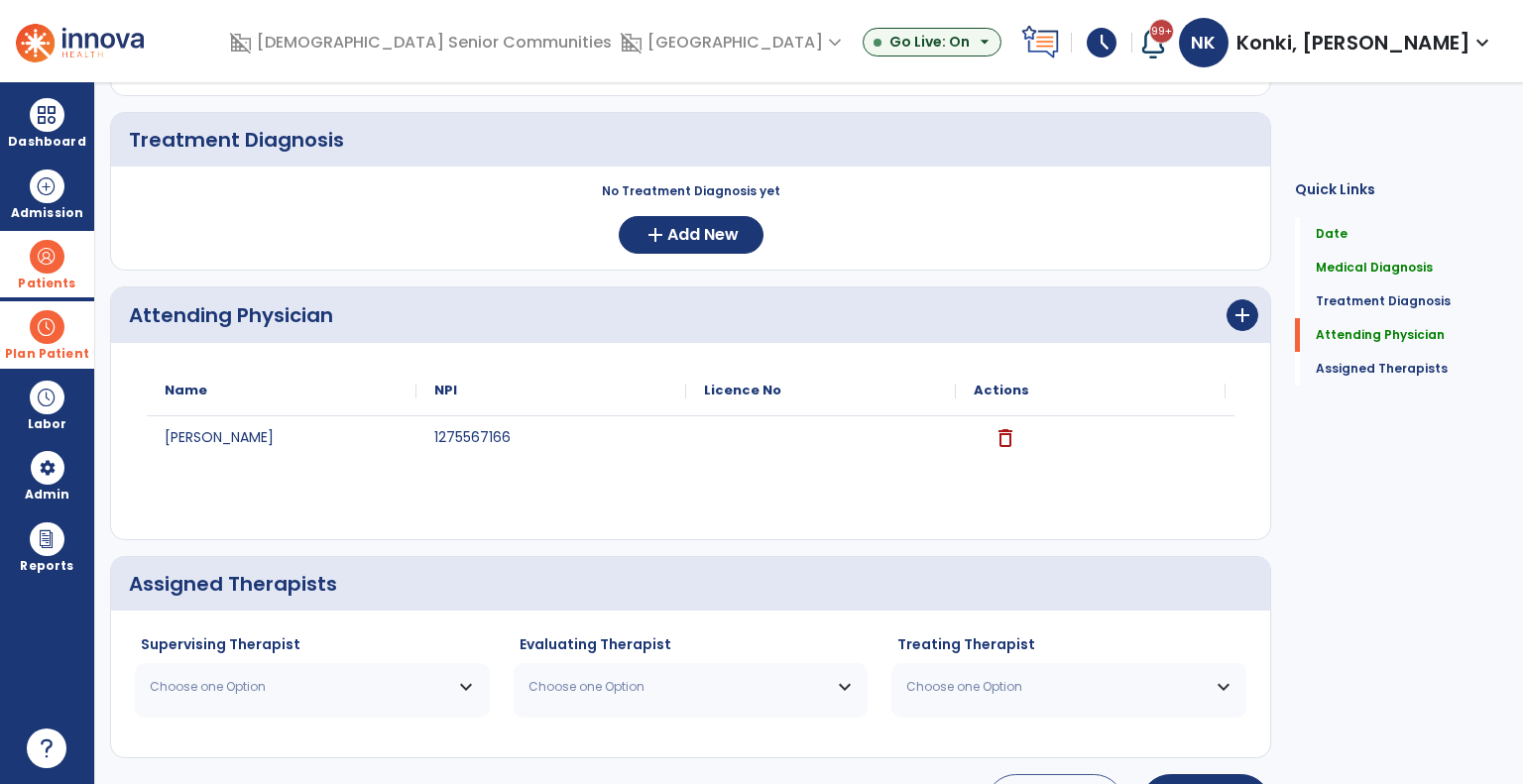 click on "Choose one Option" at bounding box center (312, 687) 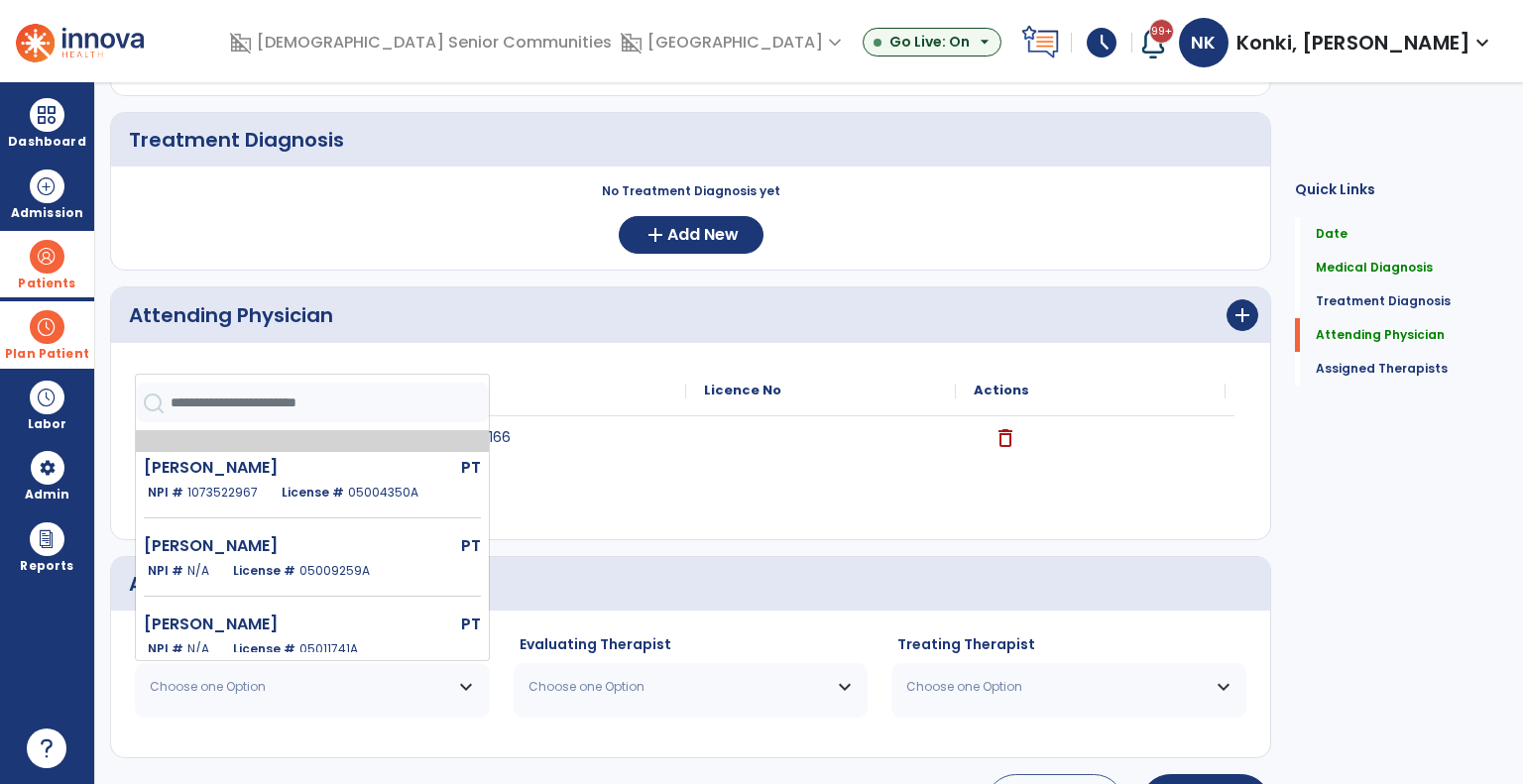 scroll, scrollTop: 190, scrollLeft: 0, axis: vertical 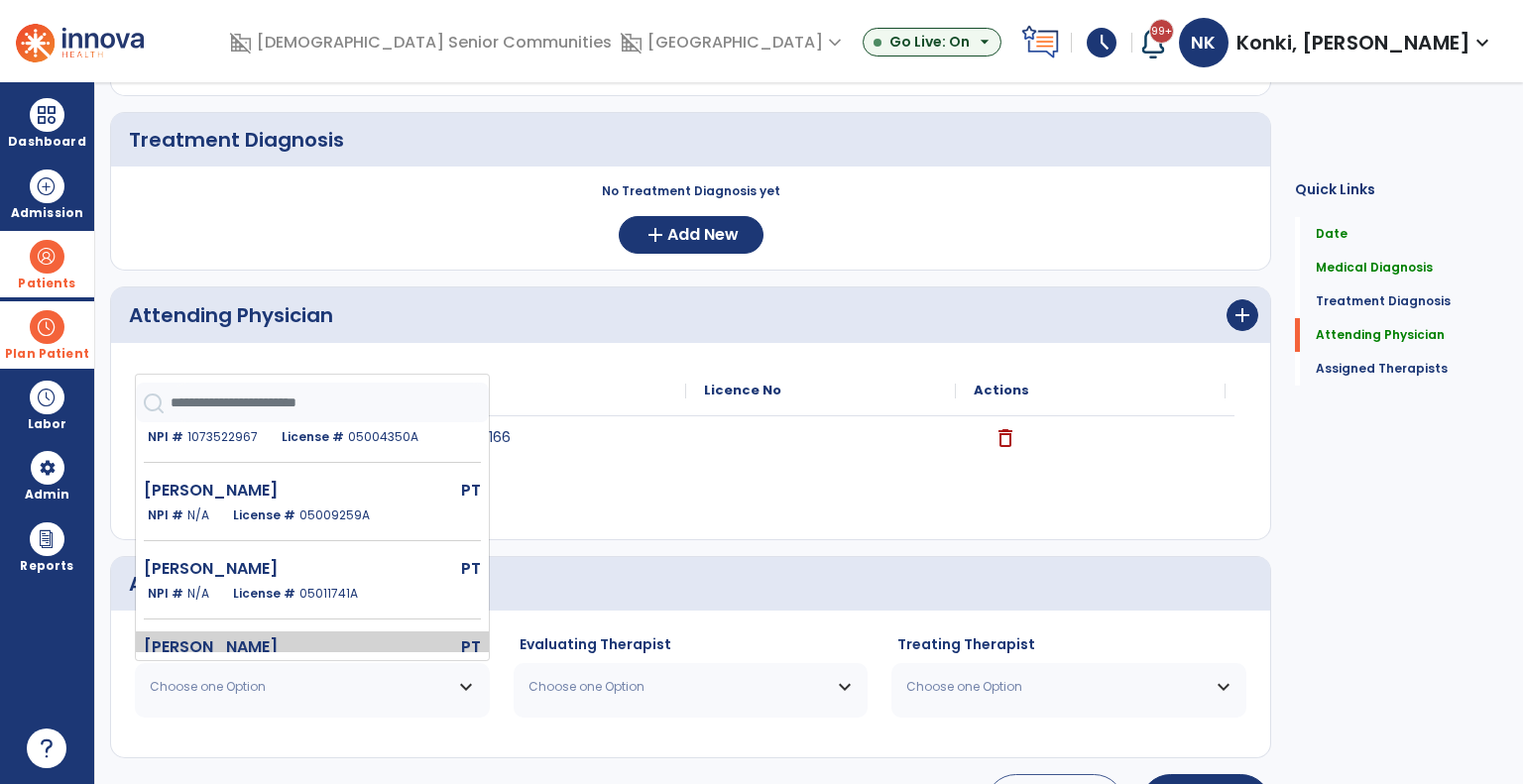 click on "[PERSON_NAME]  PT   NPI #  N/A   License #  05010243A" 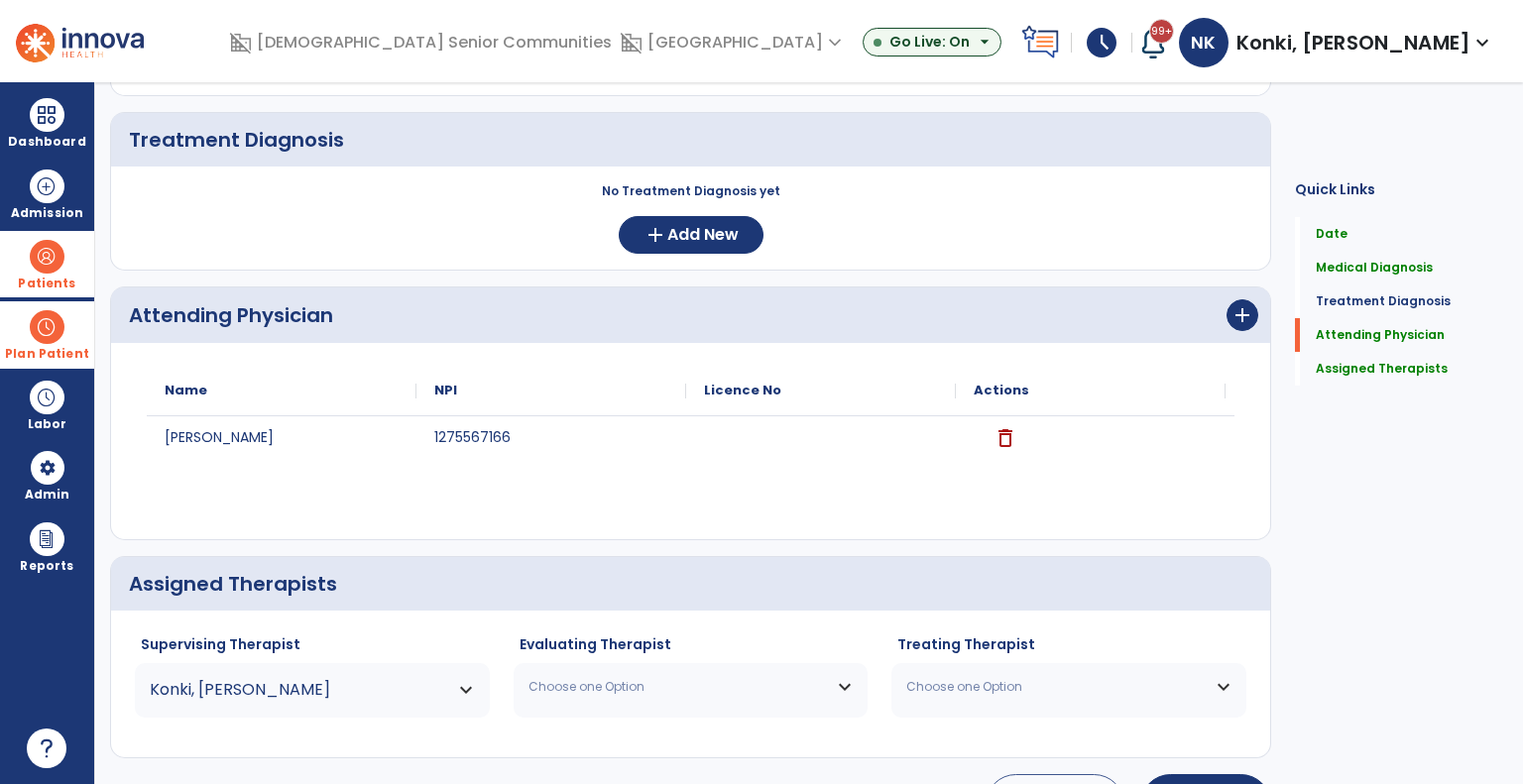 click on "Choose one Option" at bounding box center (678, 687) 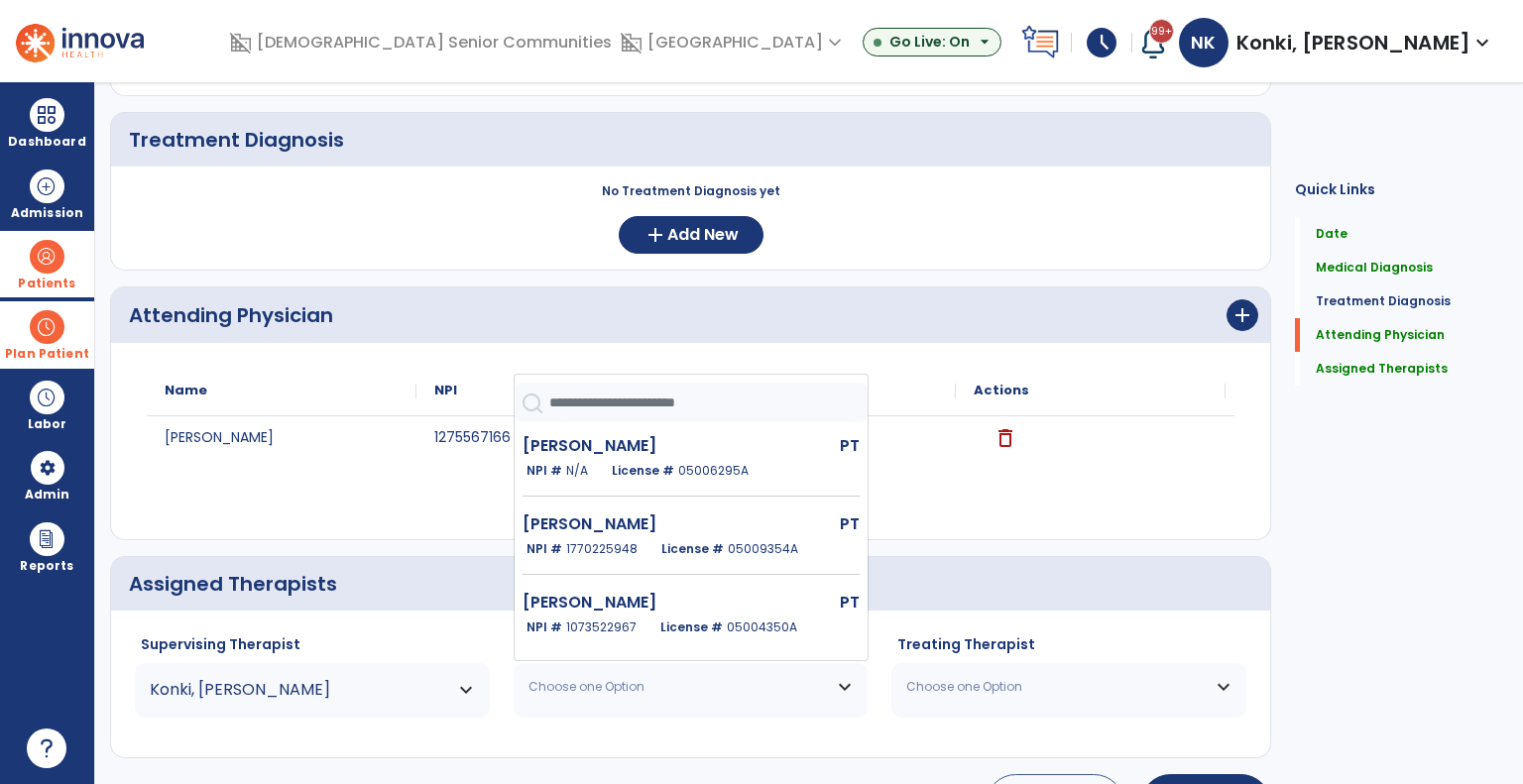 scroll, scrollTop: 496, scrollLeft: 0, axis: vertical 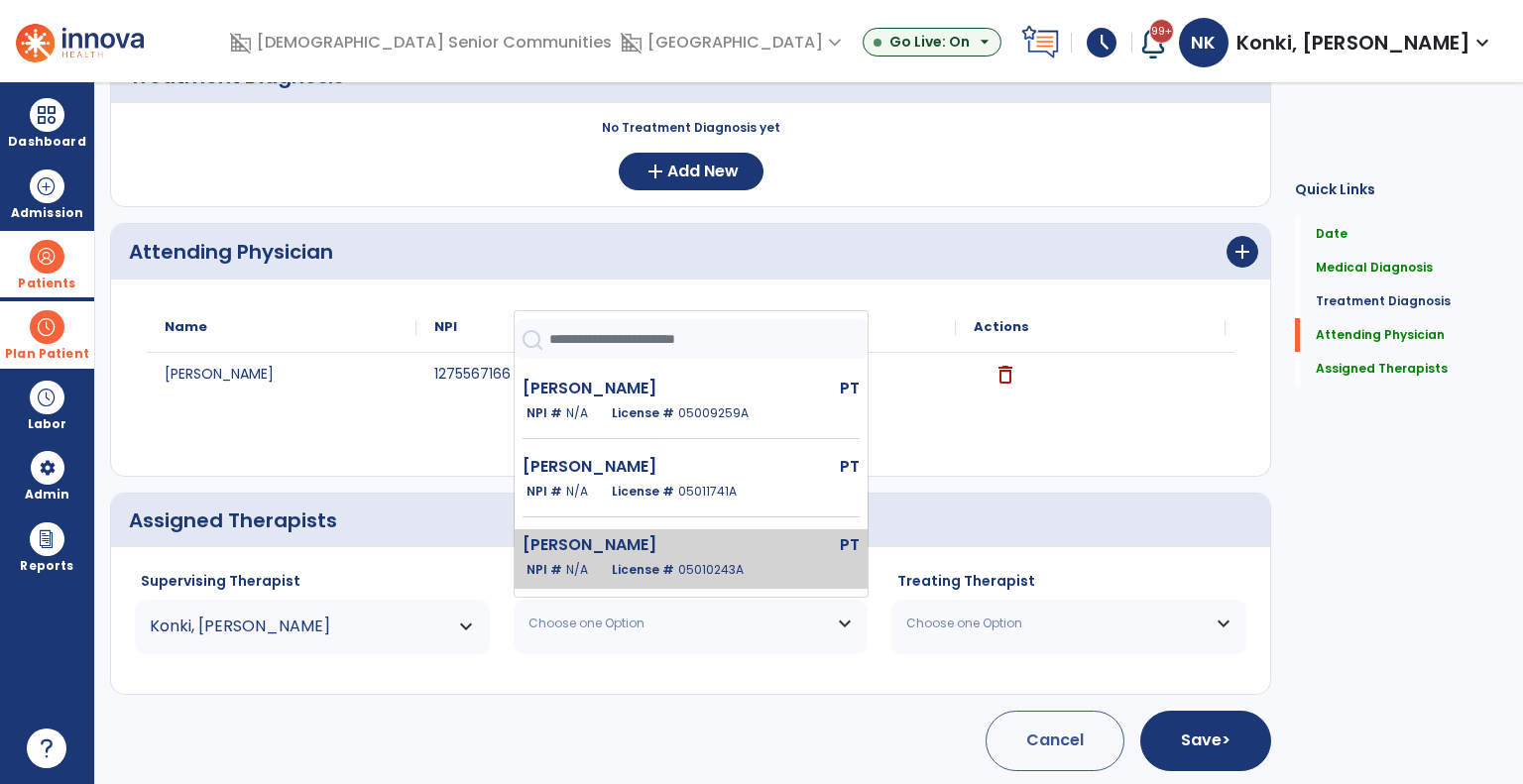 click on "[PERSON_NAME]  PT   NPI #  N/A   License #  05010243A" 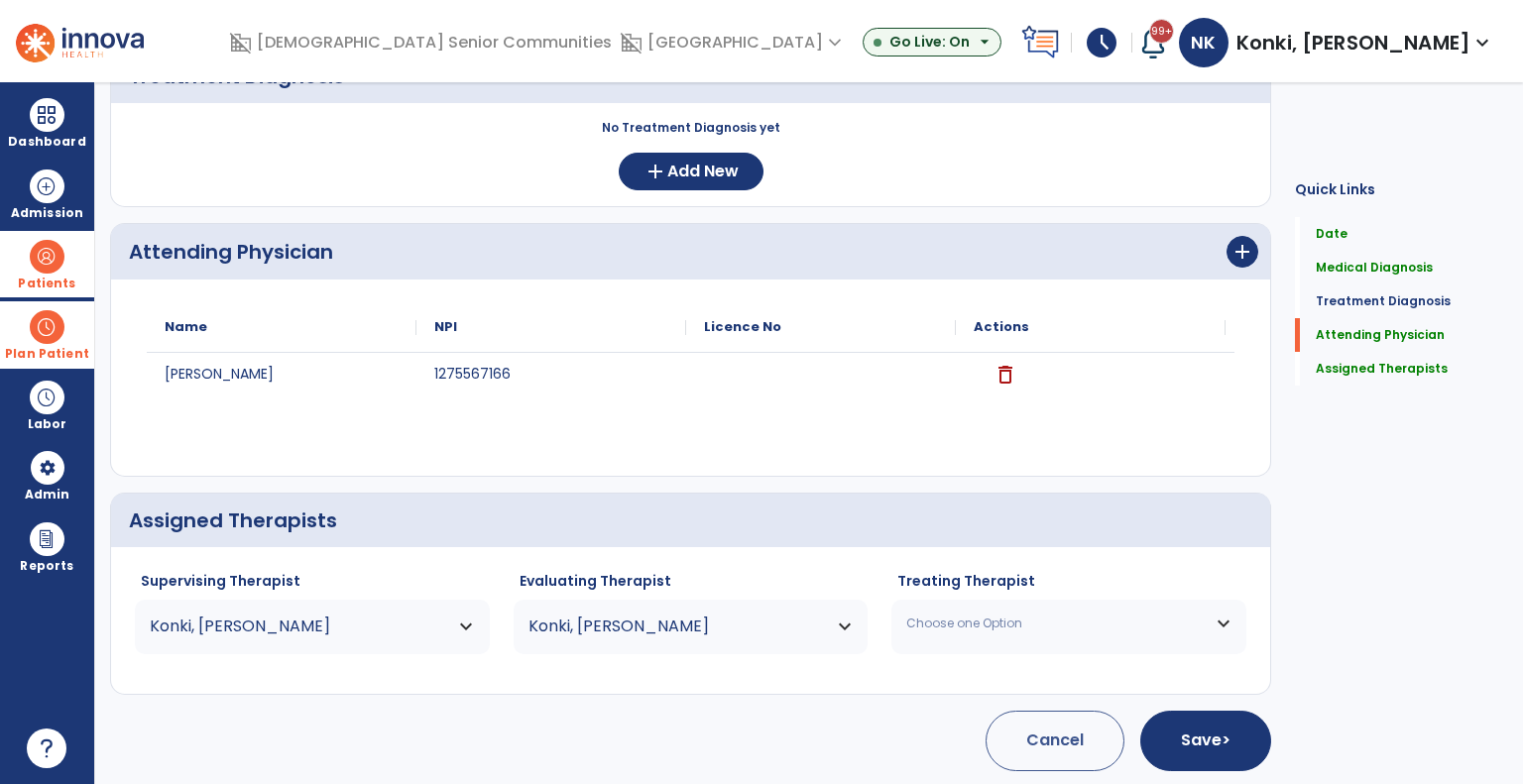 click on "Choose one Option" at bounding box center [1056, 623] 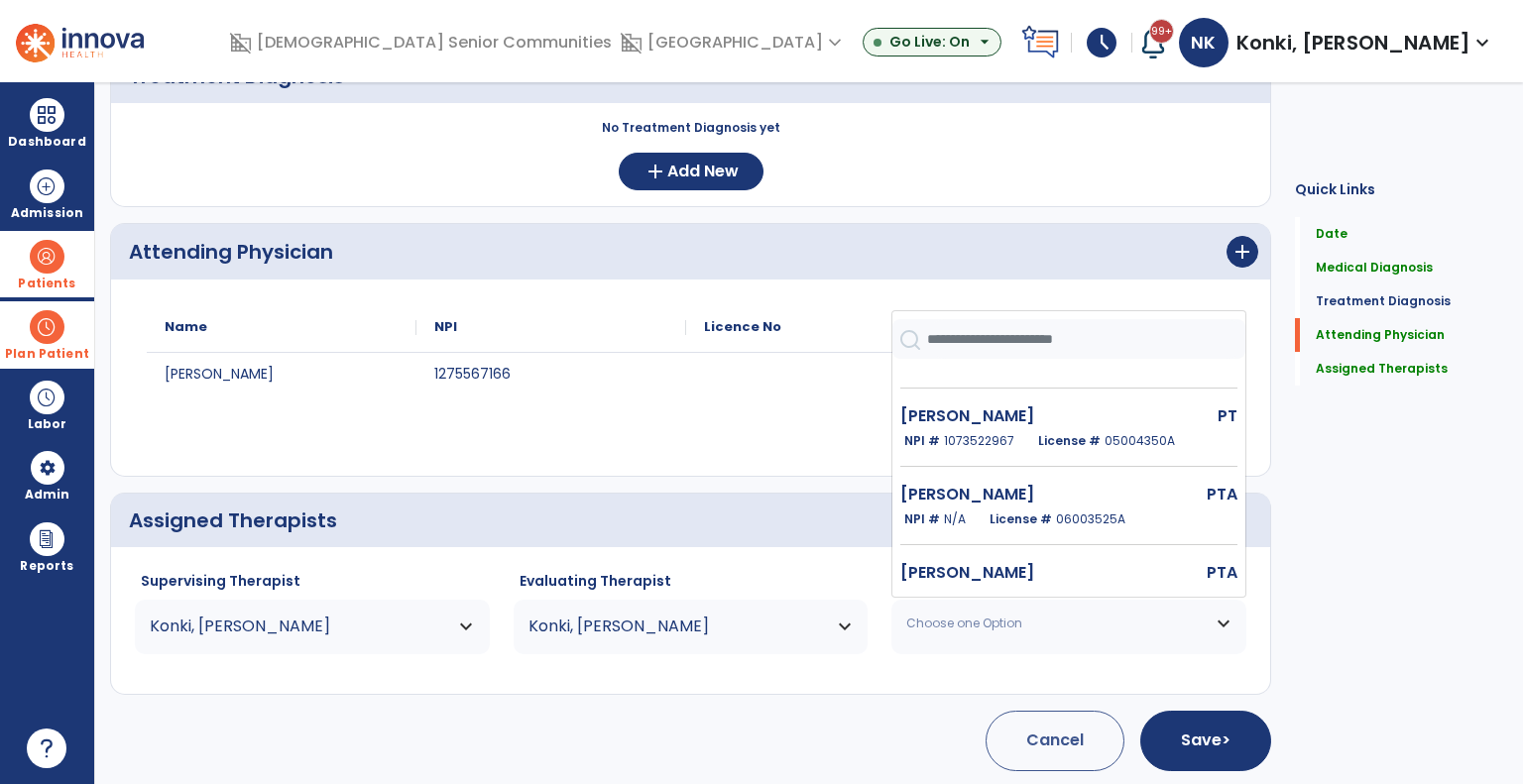 scroll, scrollTop: 202, scrollLeft: 0, axis: vertical 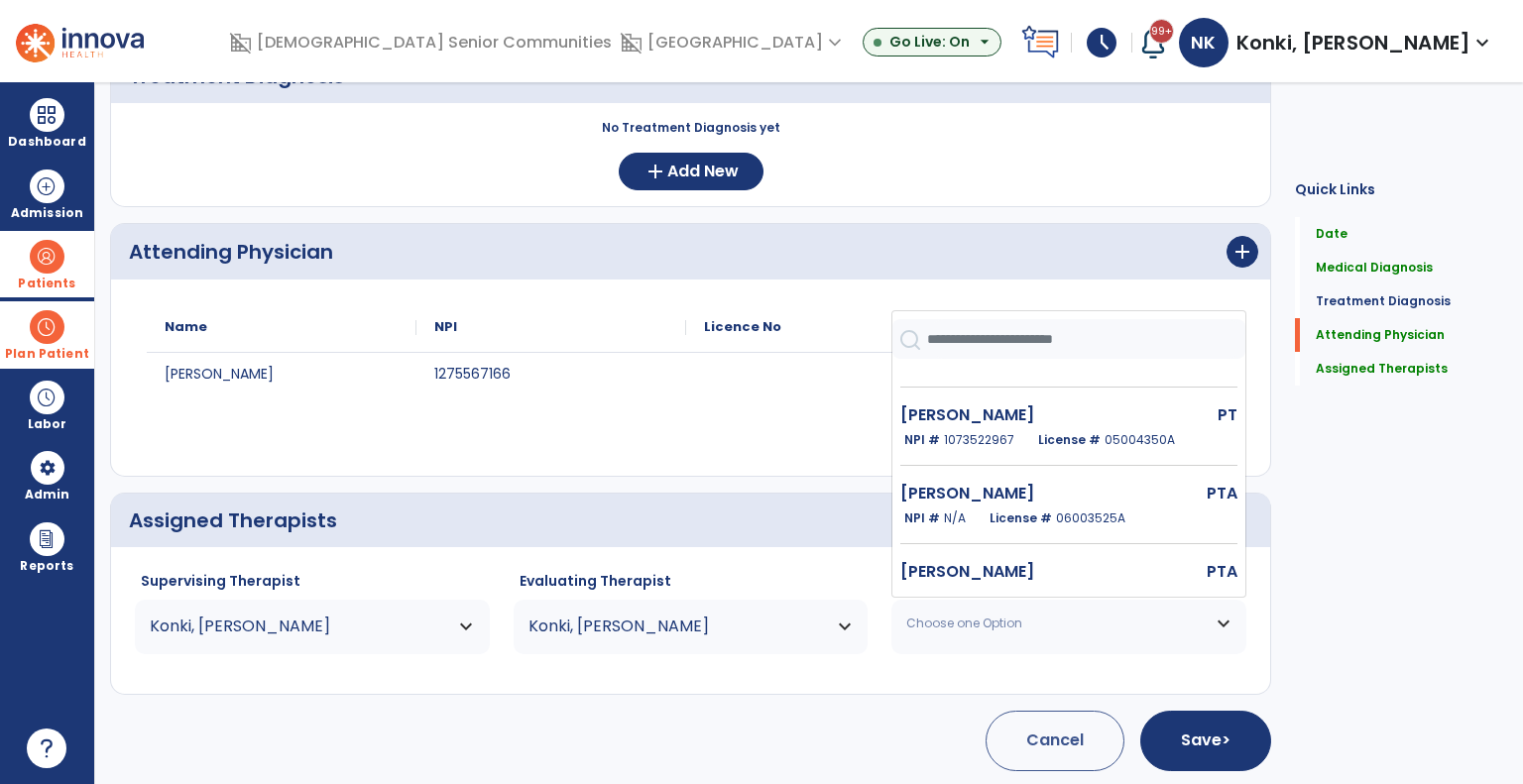 click on "[PERSON_NAME]" 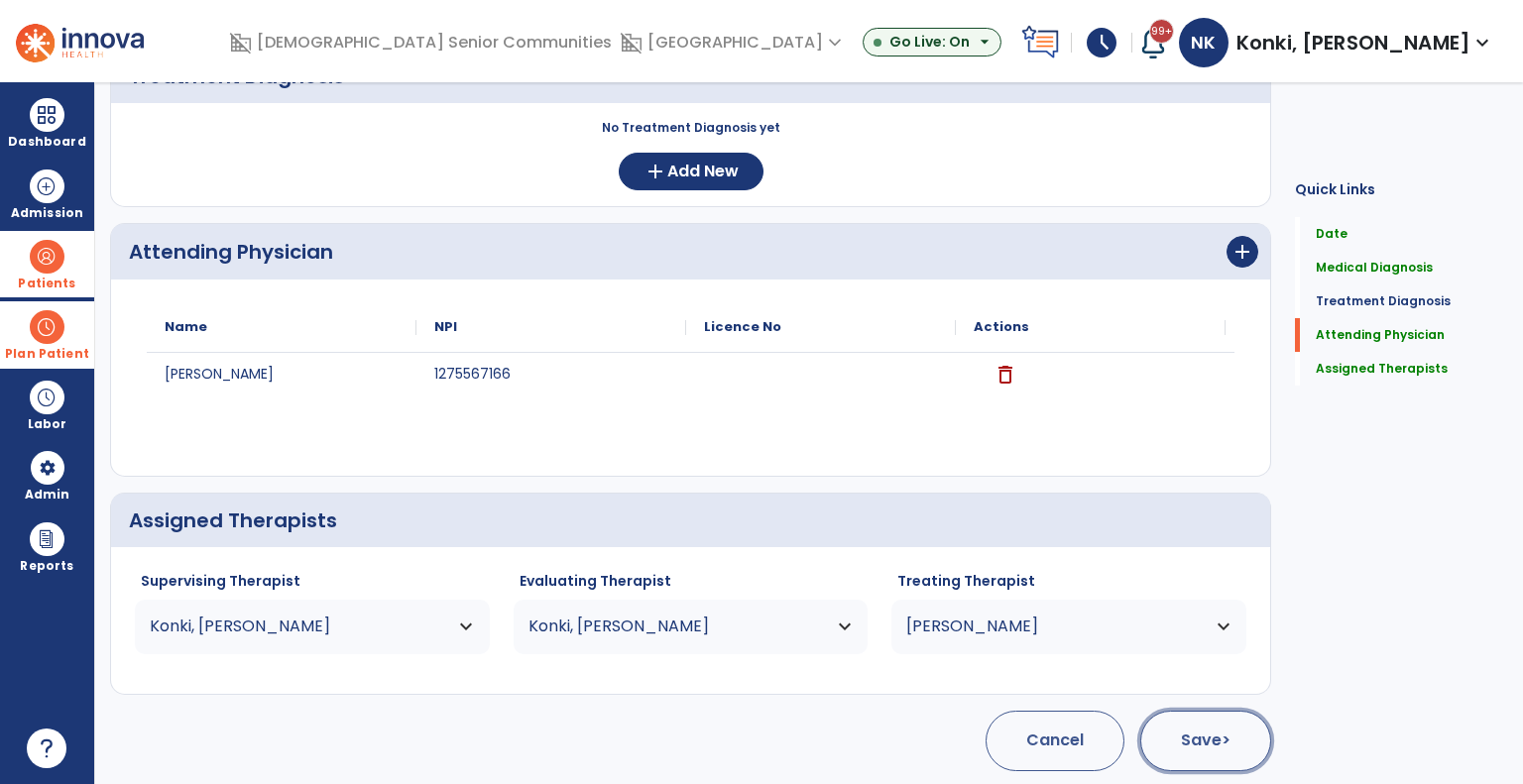 click on "Save  >" 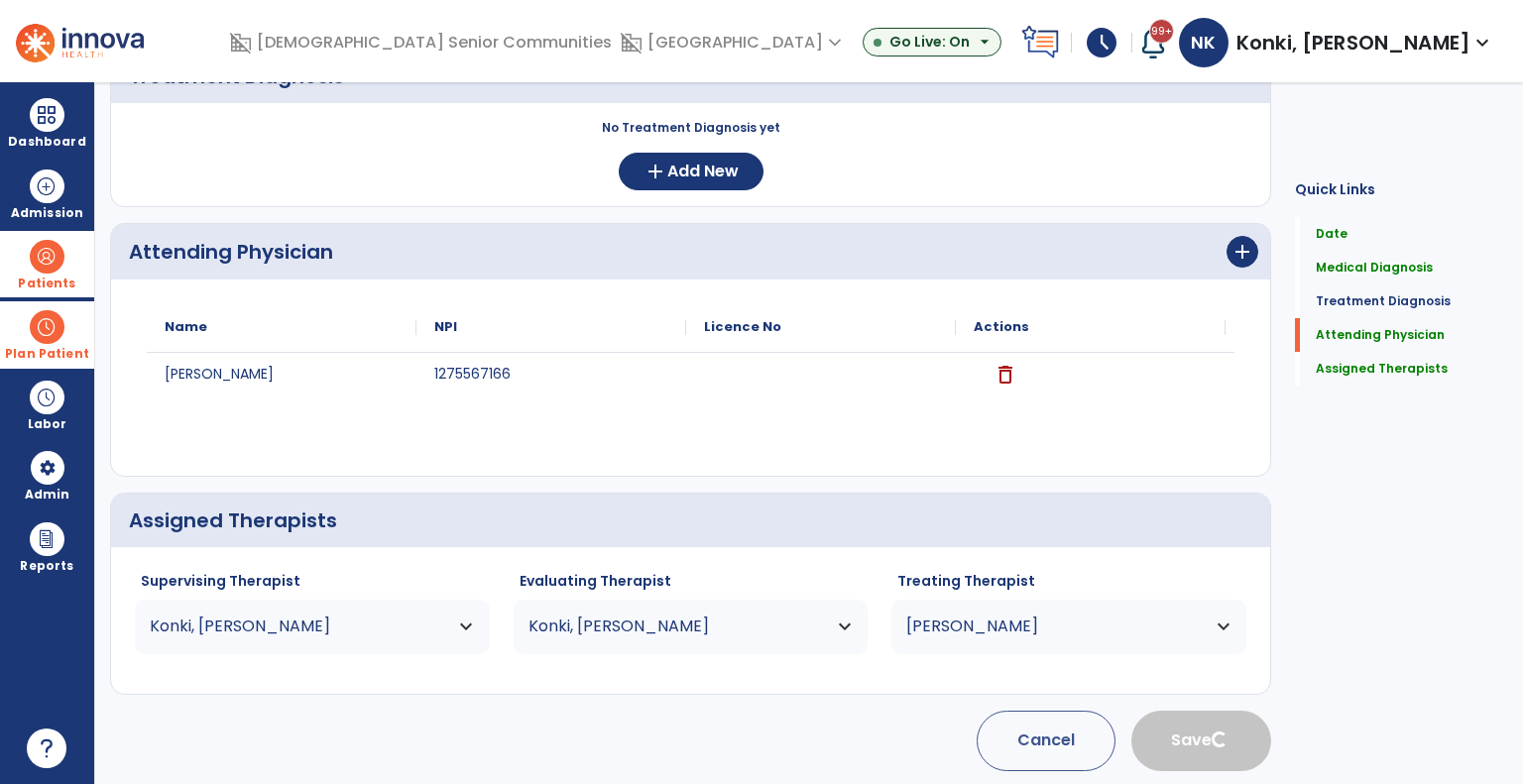 type 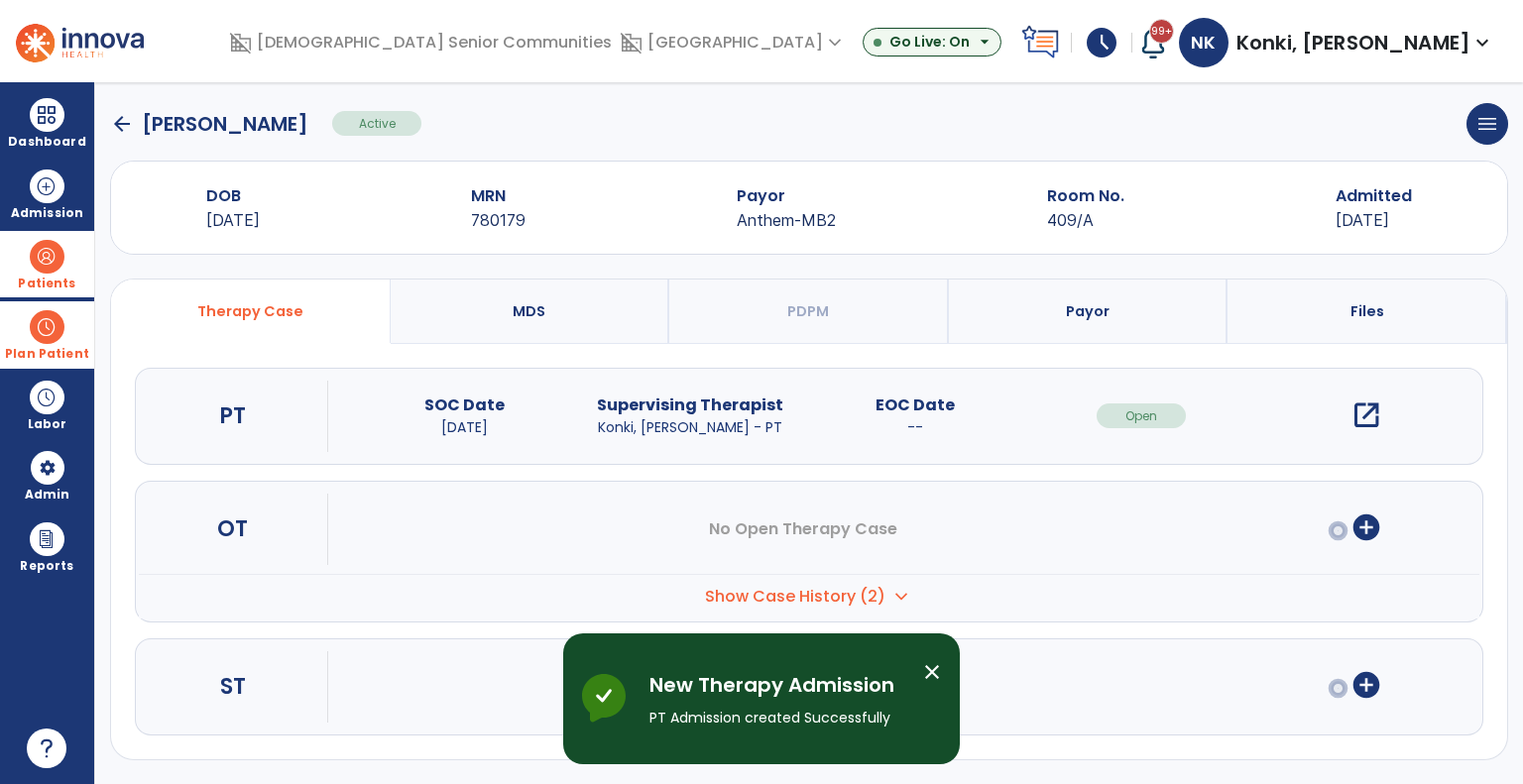 scroll, scrollTop: 11, scrollLeft: 0, axis: vertical 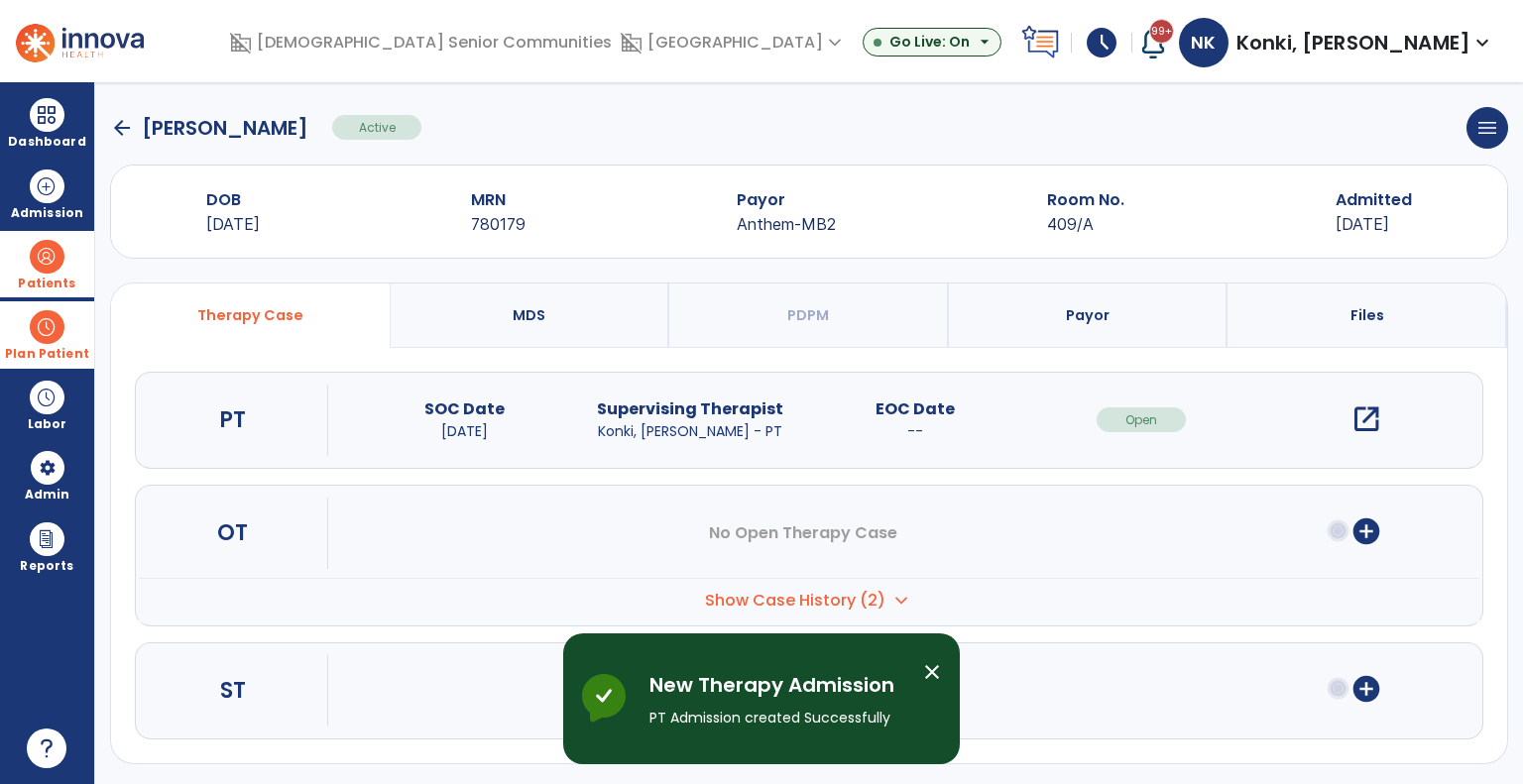click on "close" at bounding box center [932, 672] 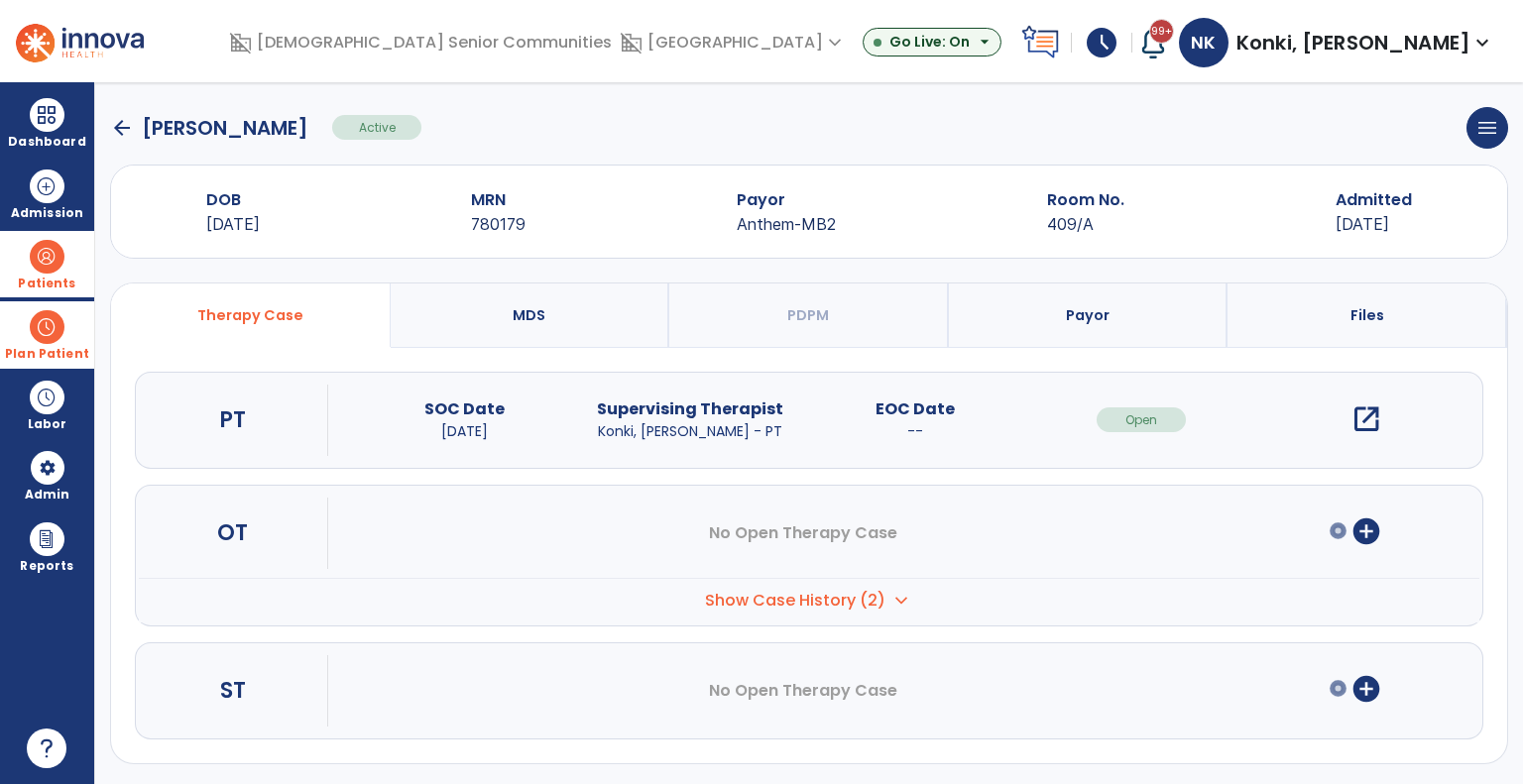 click on "open_in_new" at bounding box center (1366, 419) 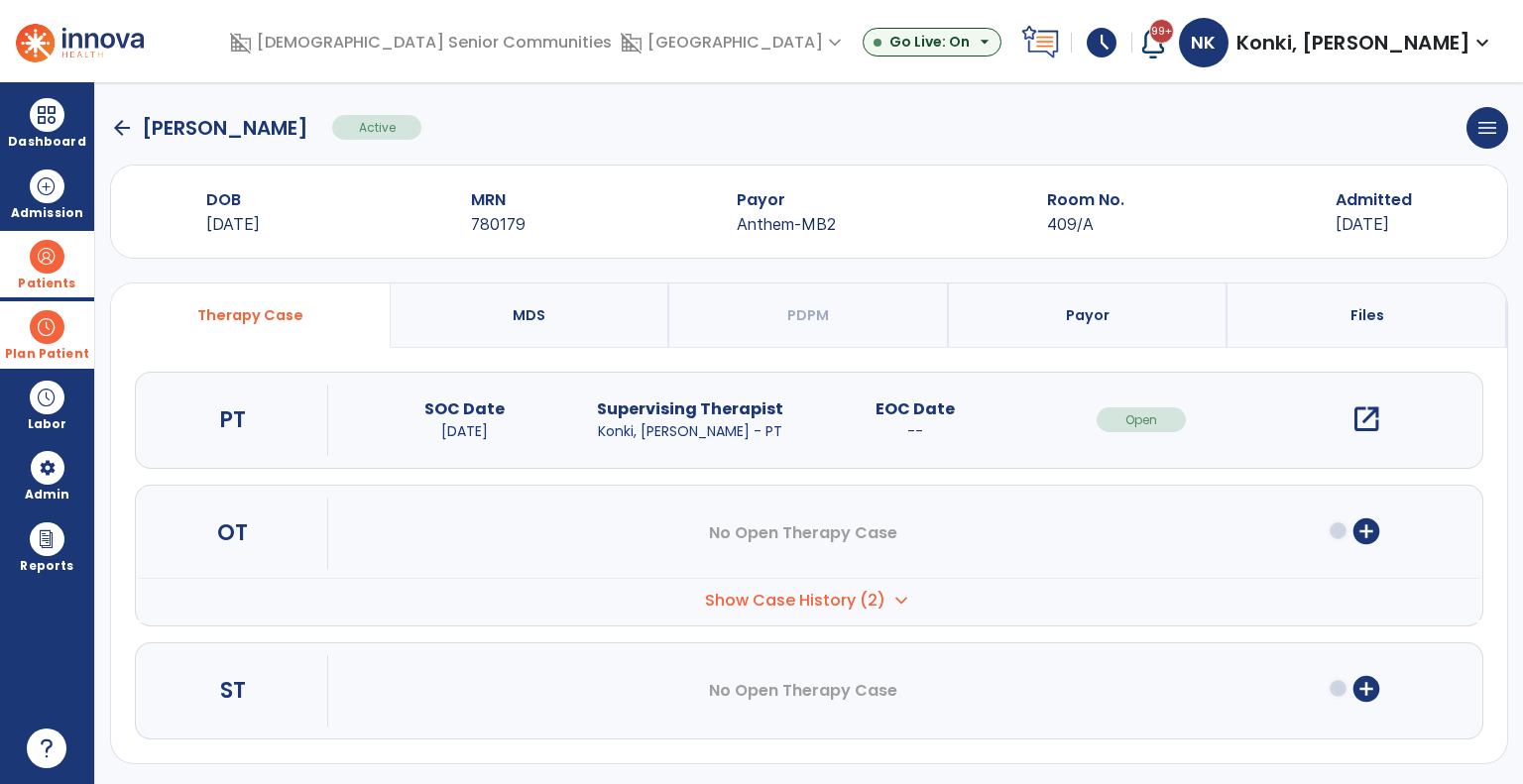 click on "open_in_new" at bounding box center [1366, 419] 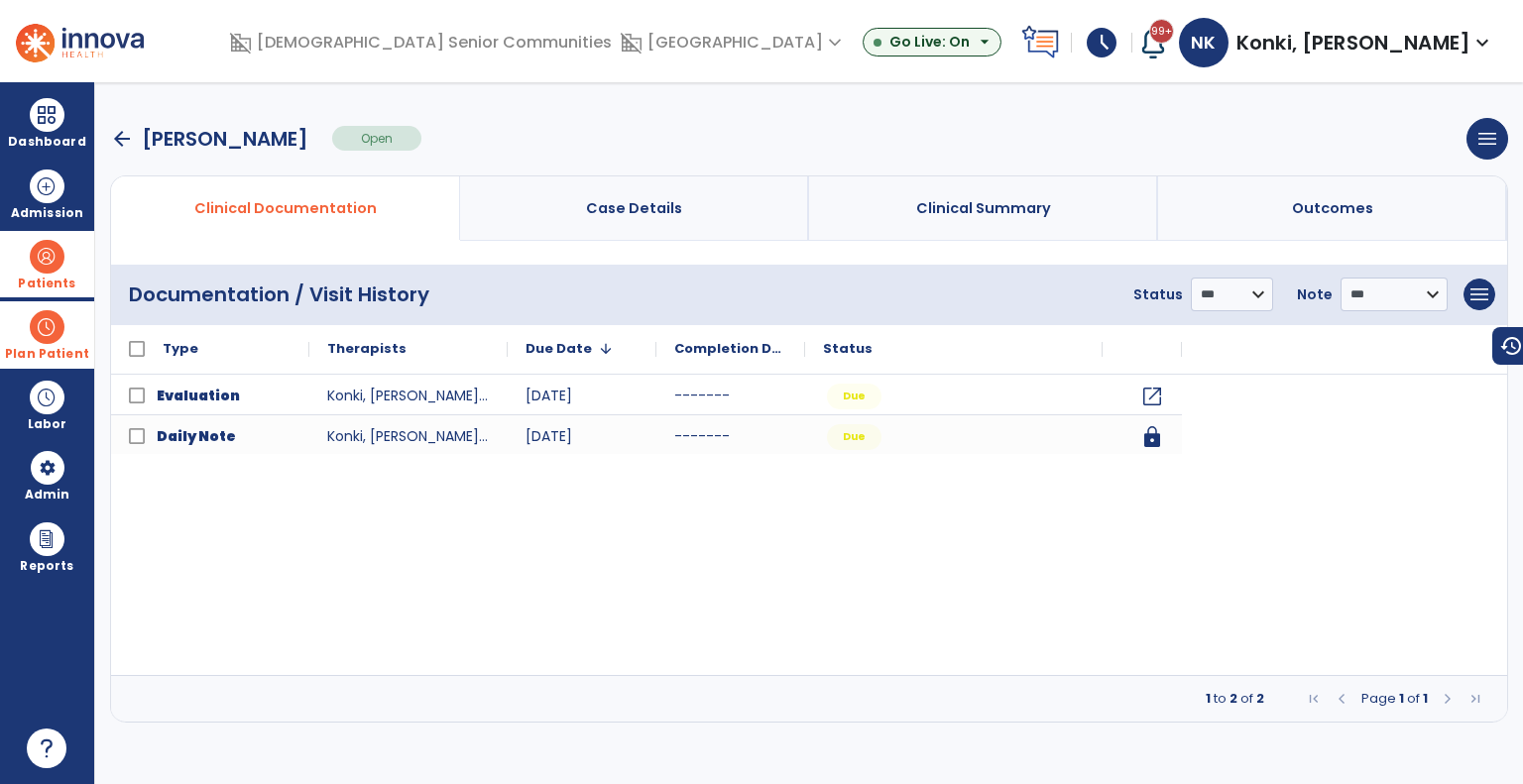scroll, scrollTop: 0, scrollLeft: 0, axis: both 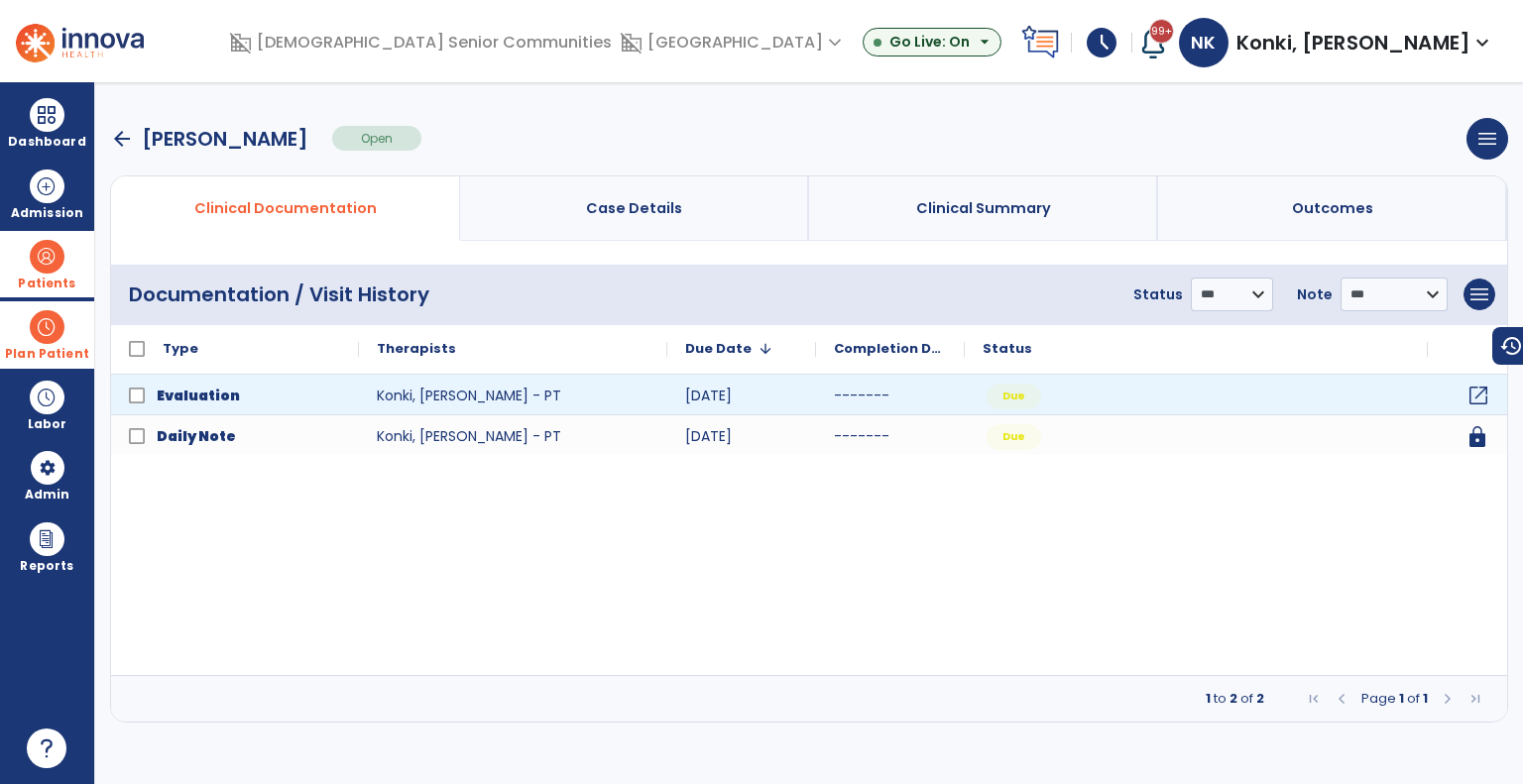 click on "open_in_new" 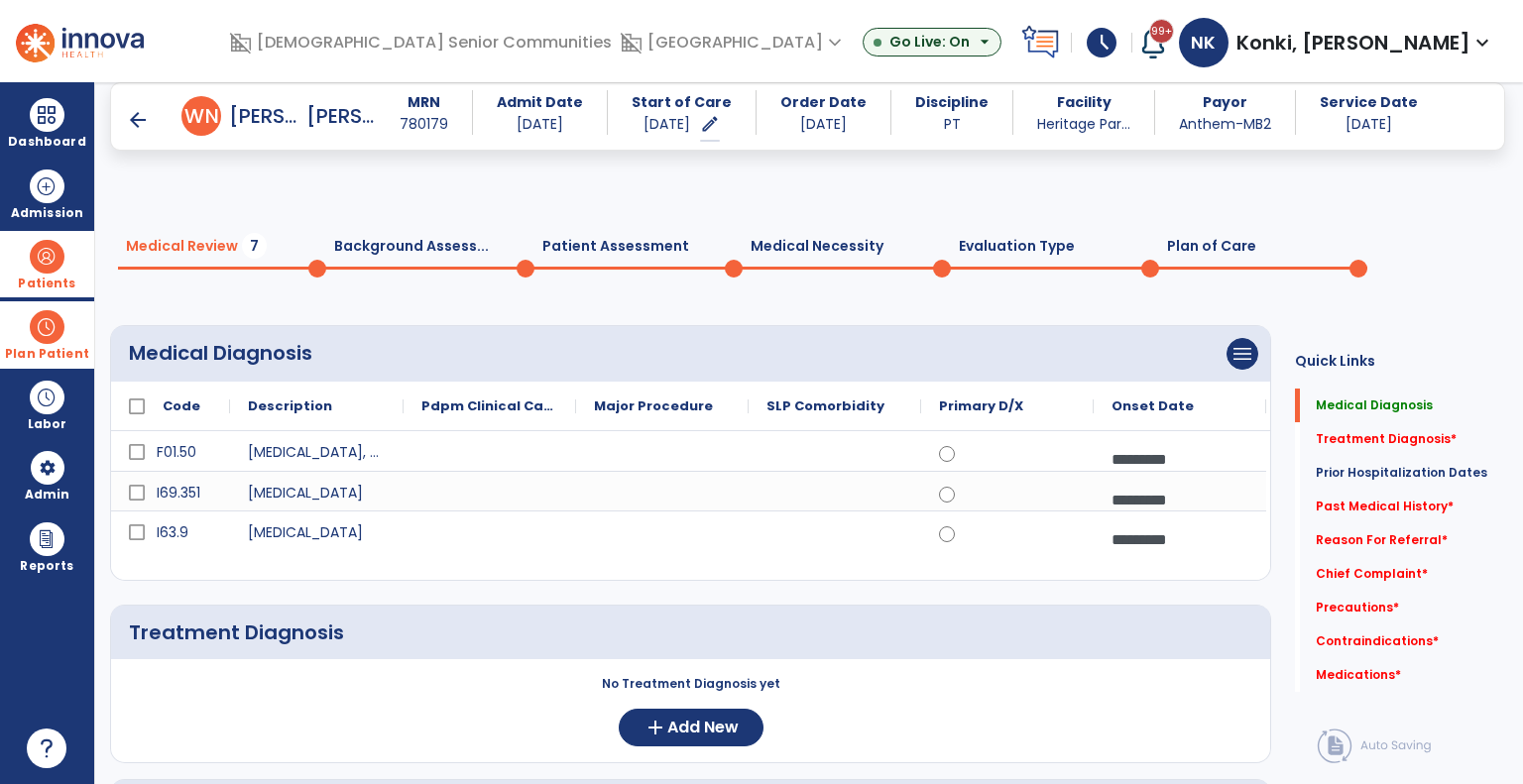 scroll, scrollTop: 133, scrollLeft: 0, axis: vertical 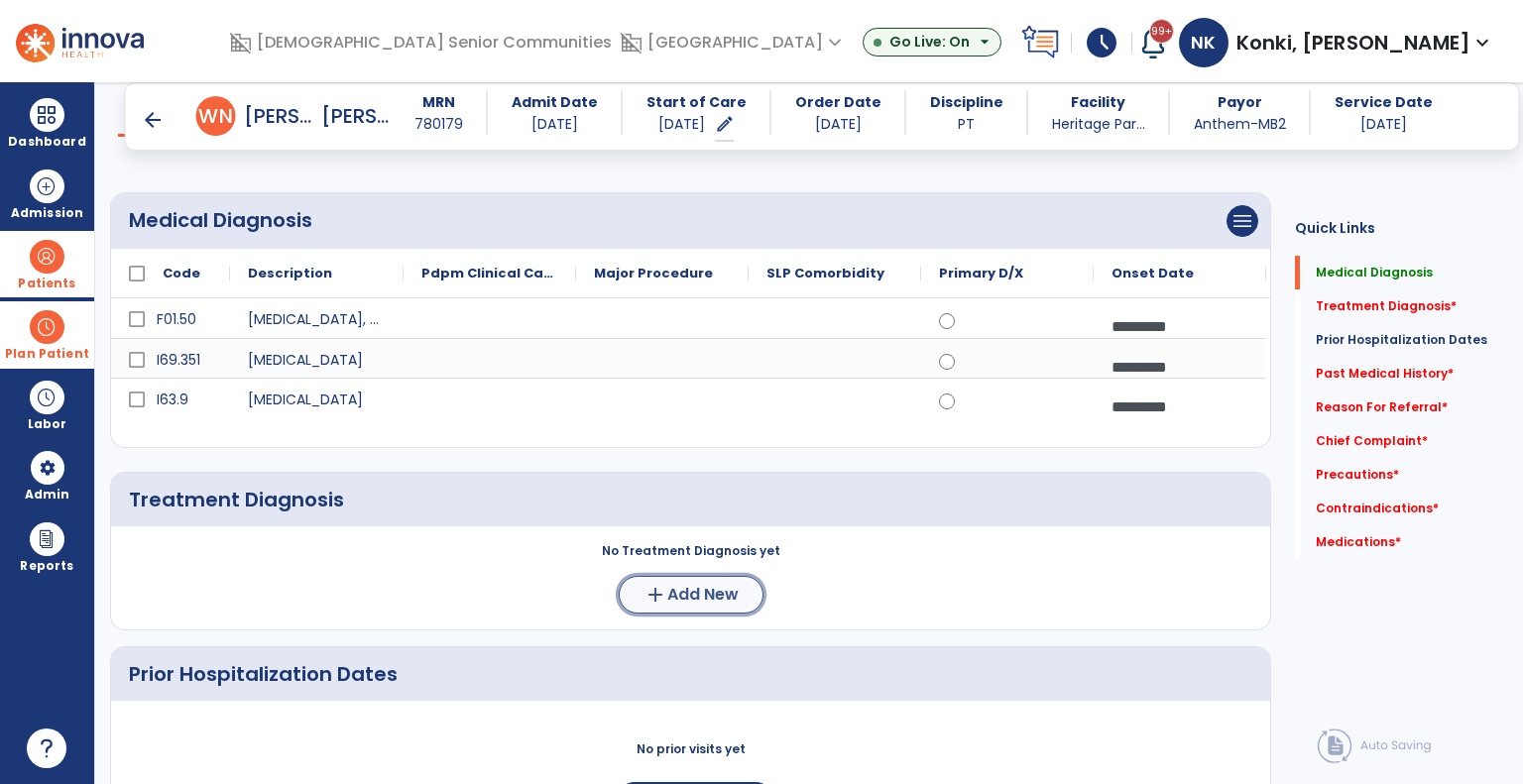 click on "Add New" 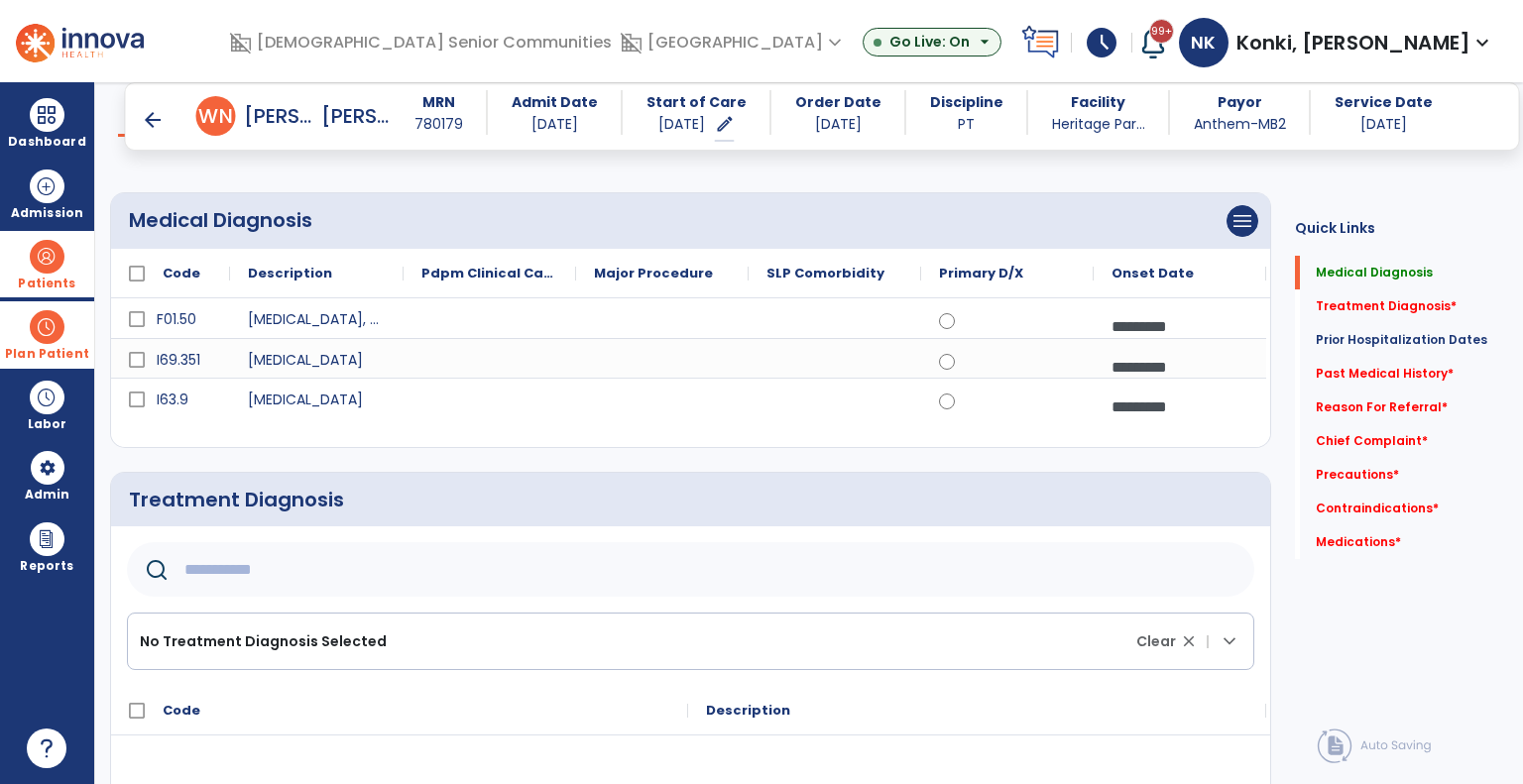 click 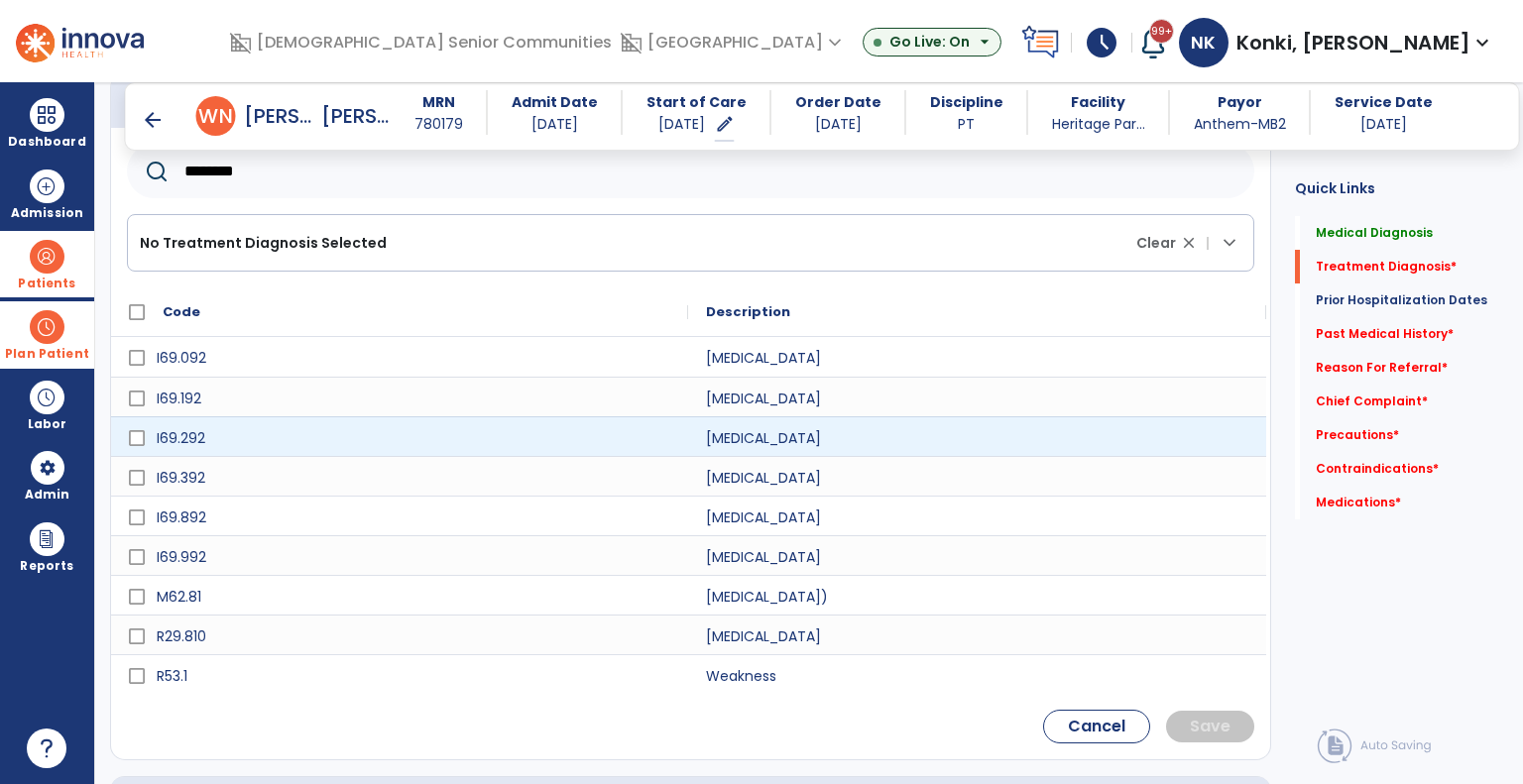 scroll, scrollTop: 534, scrollLeft: 0, axis: vertical 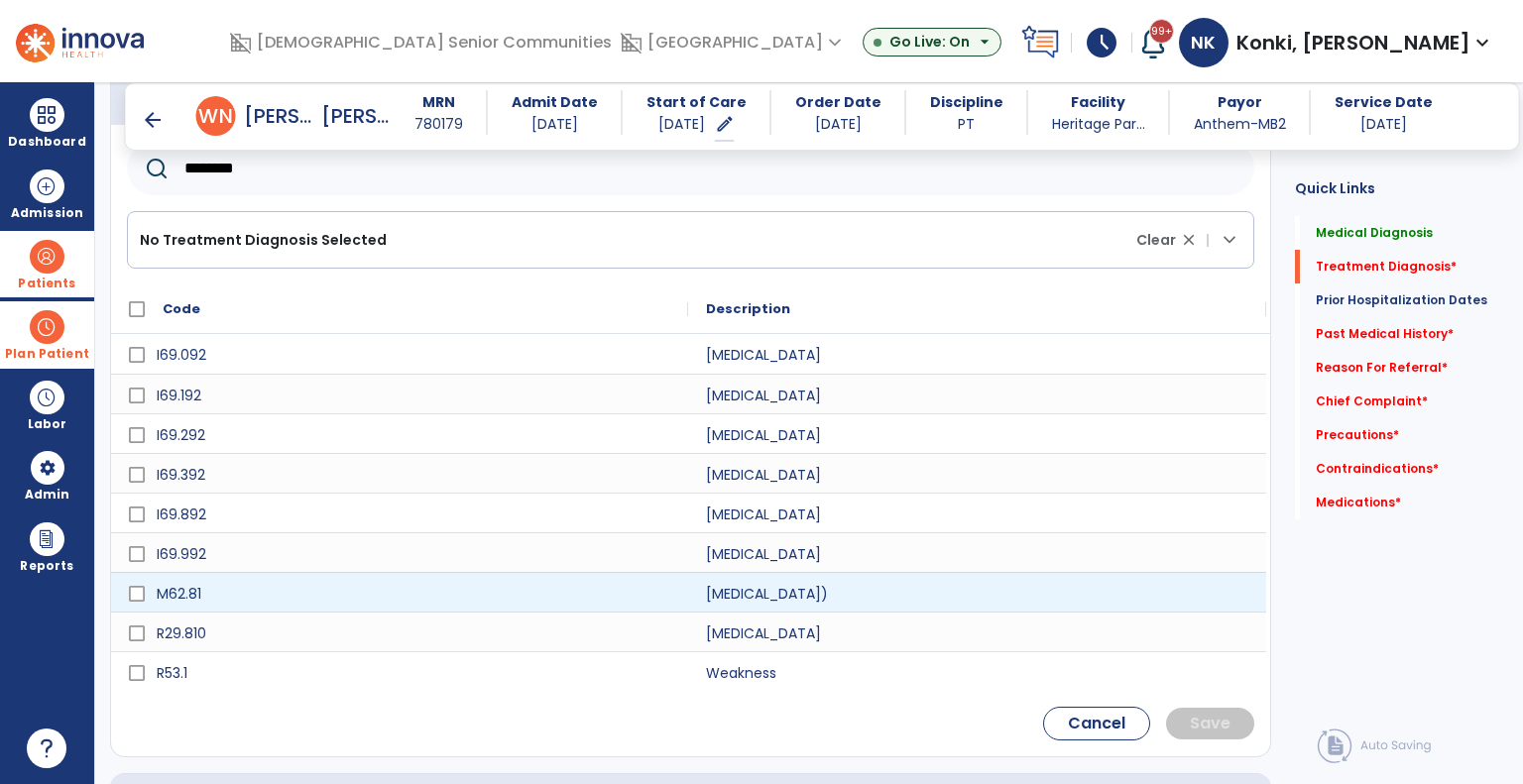type on "********" 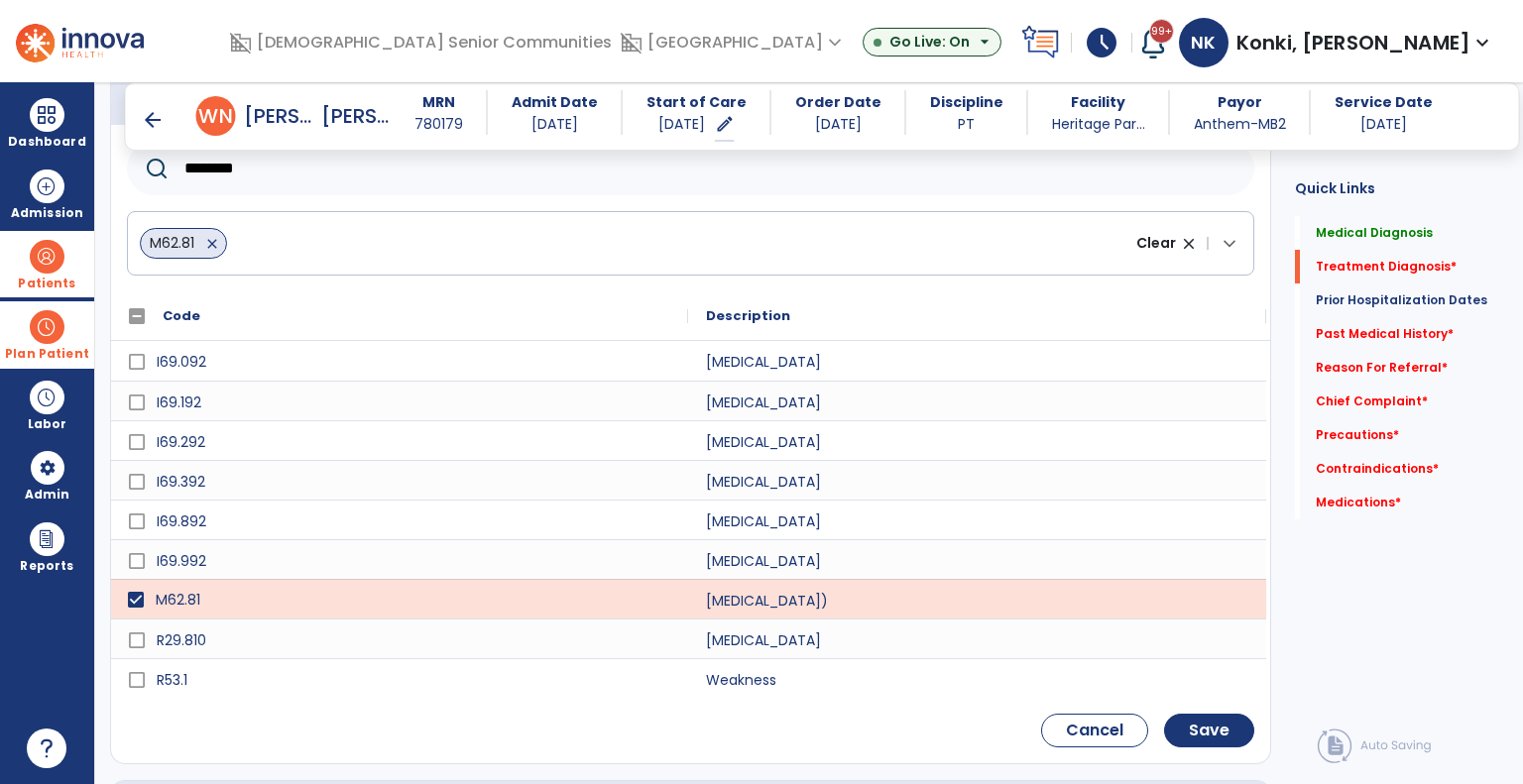 scroll, scrollTop: 617, scrollLeft: 0, axis: vertical 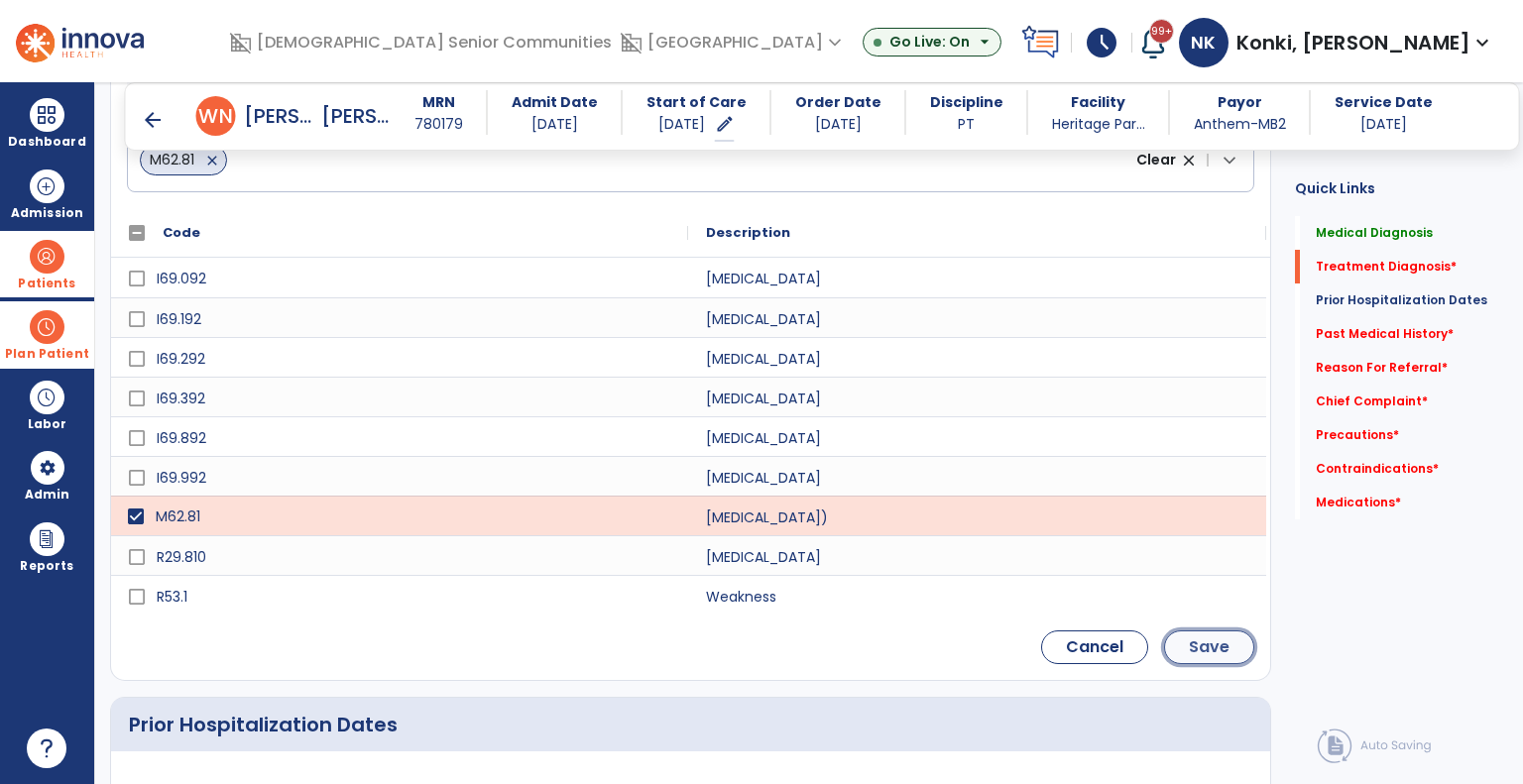 click on "Save" 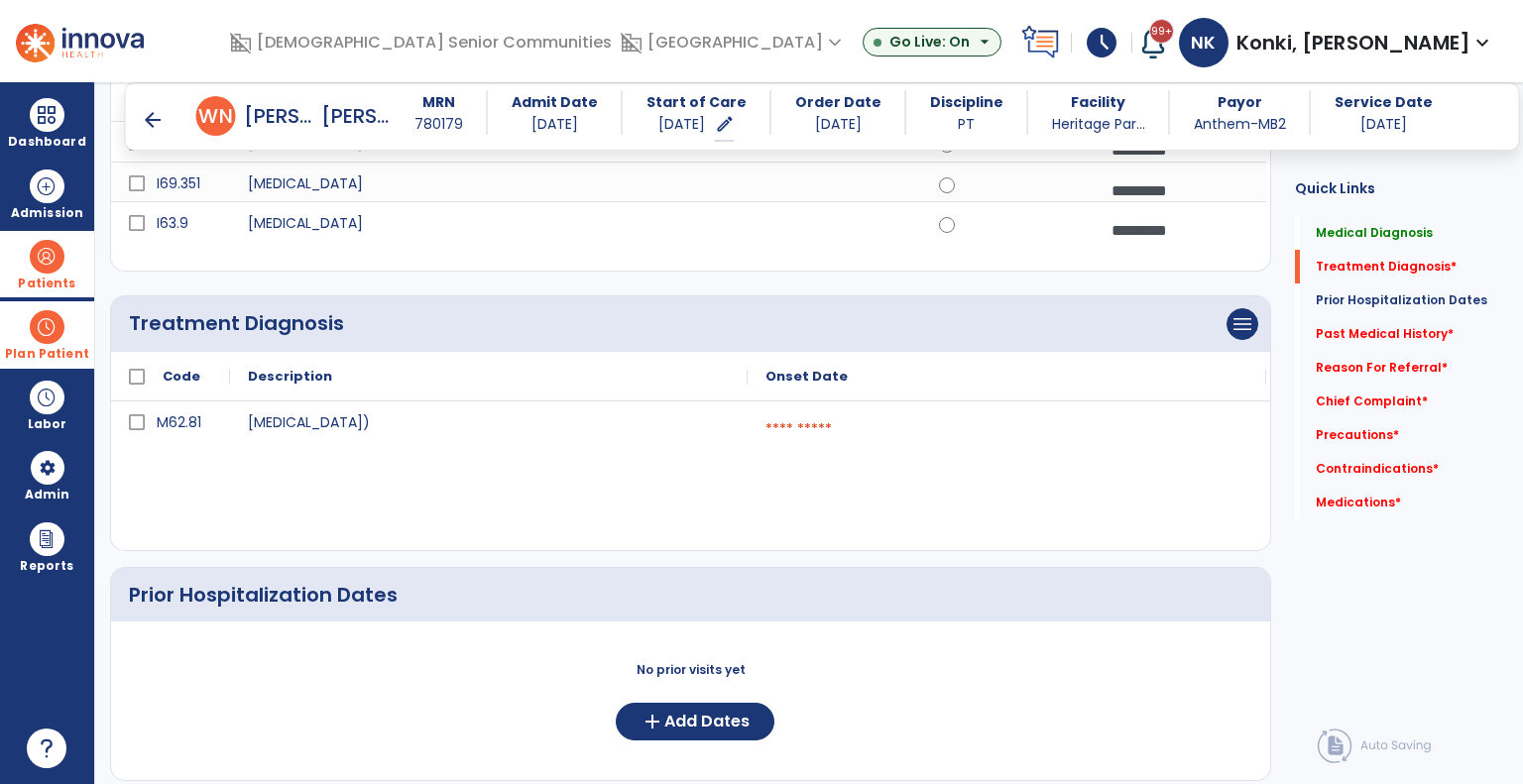 scroll, scrollTop: 307, scrollLeft: 0, axis: vertical 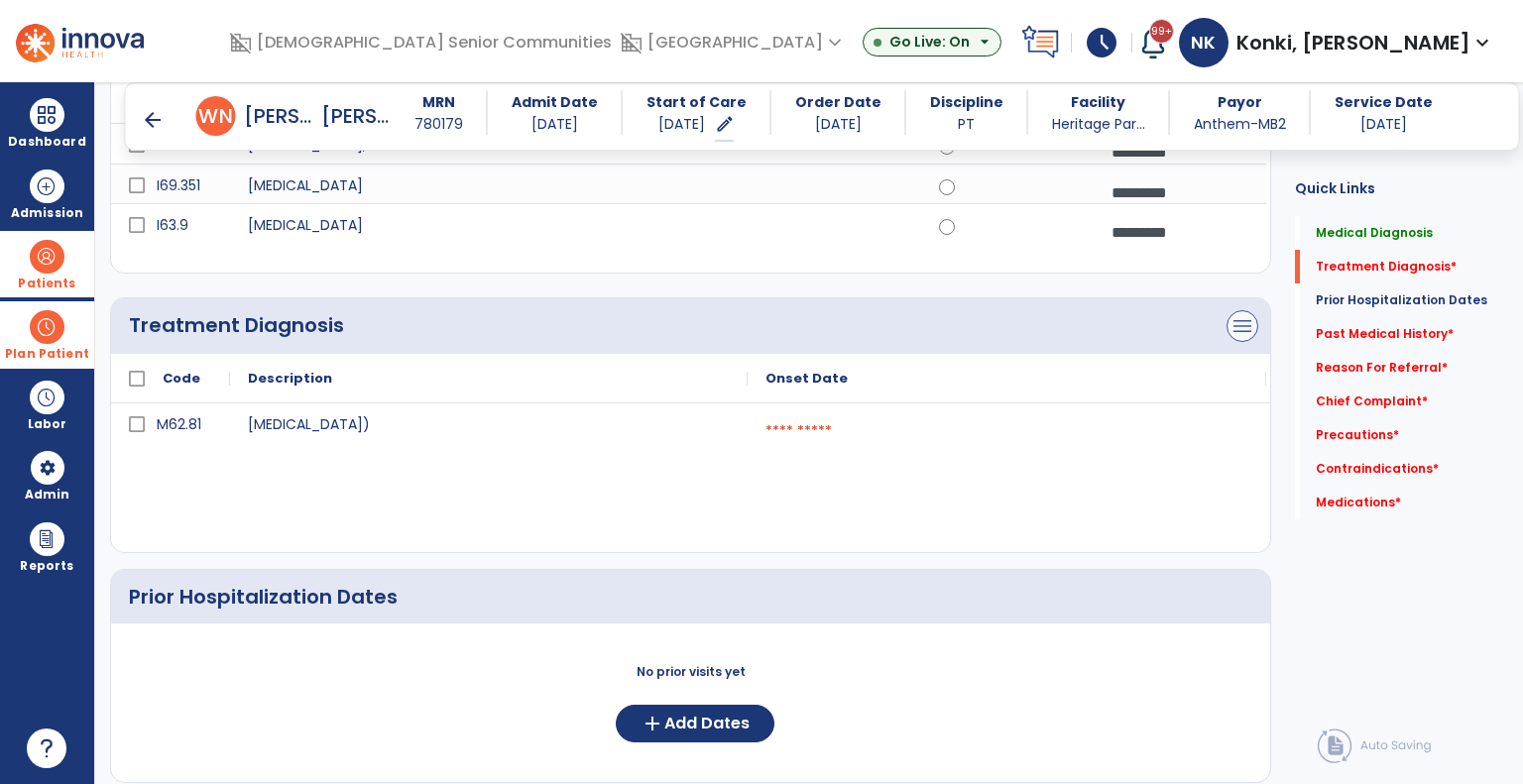 drag, startPoint x: 1241, startPoint y: 344, endPoint x: 1243, endPoint y: 323, distance: 21.095023 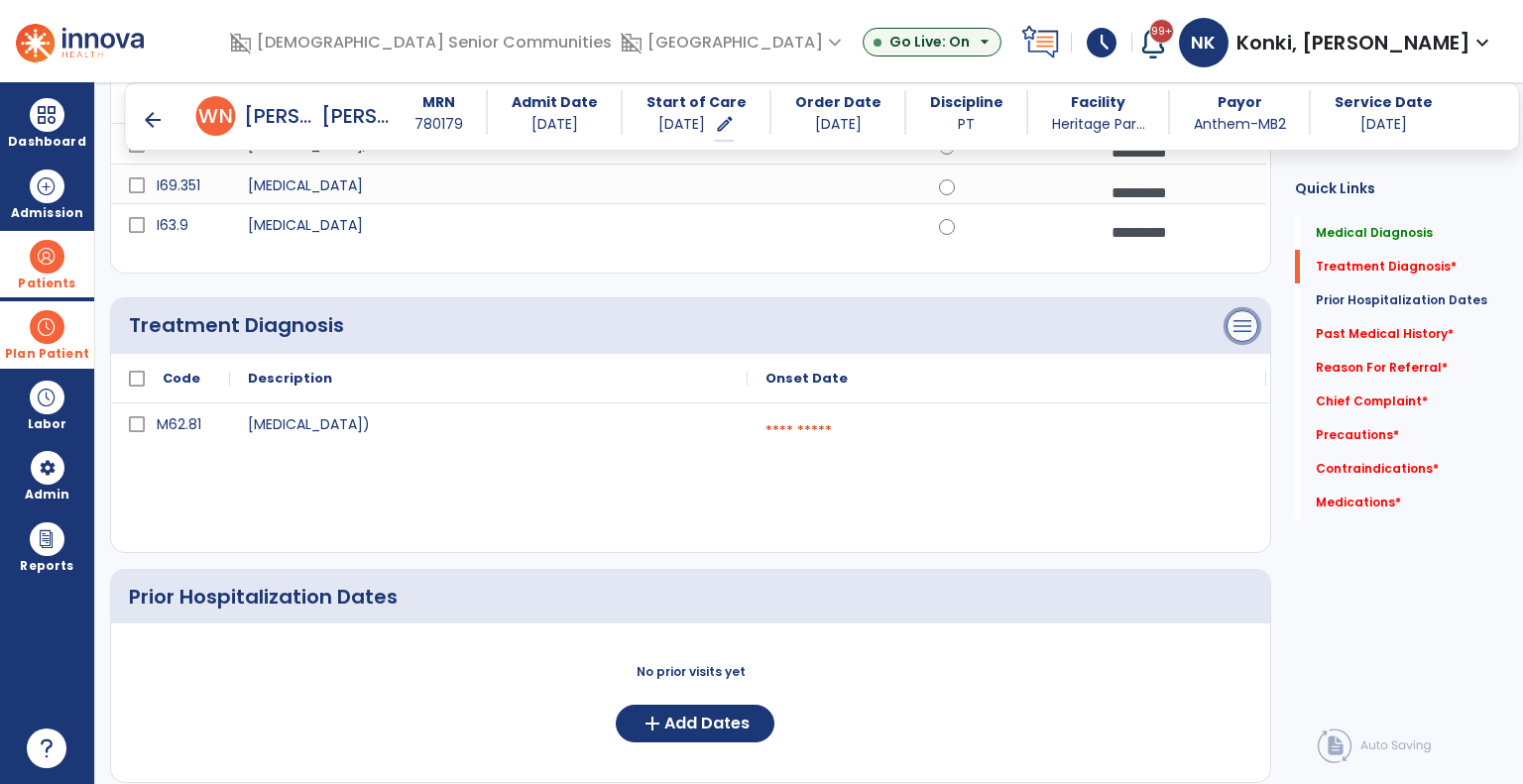 click on "menu" at bounding box center [1242, 47] 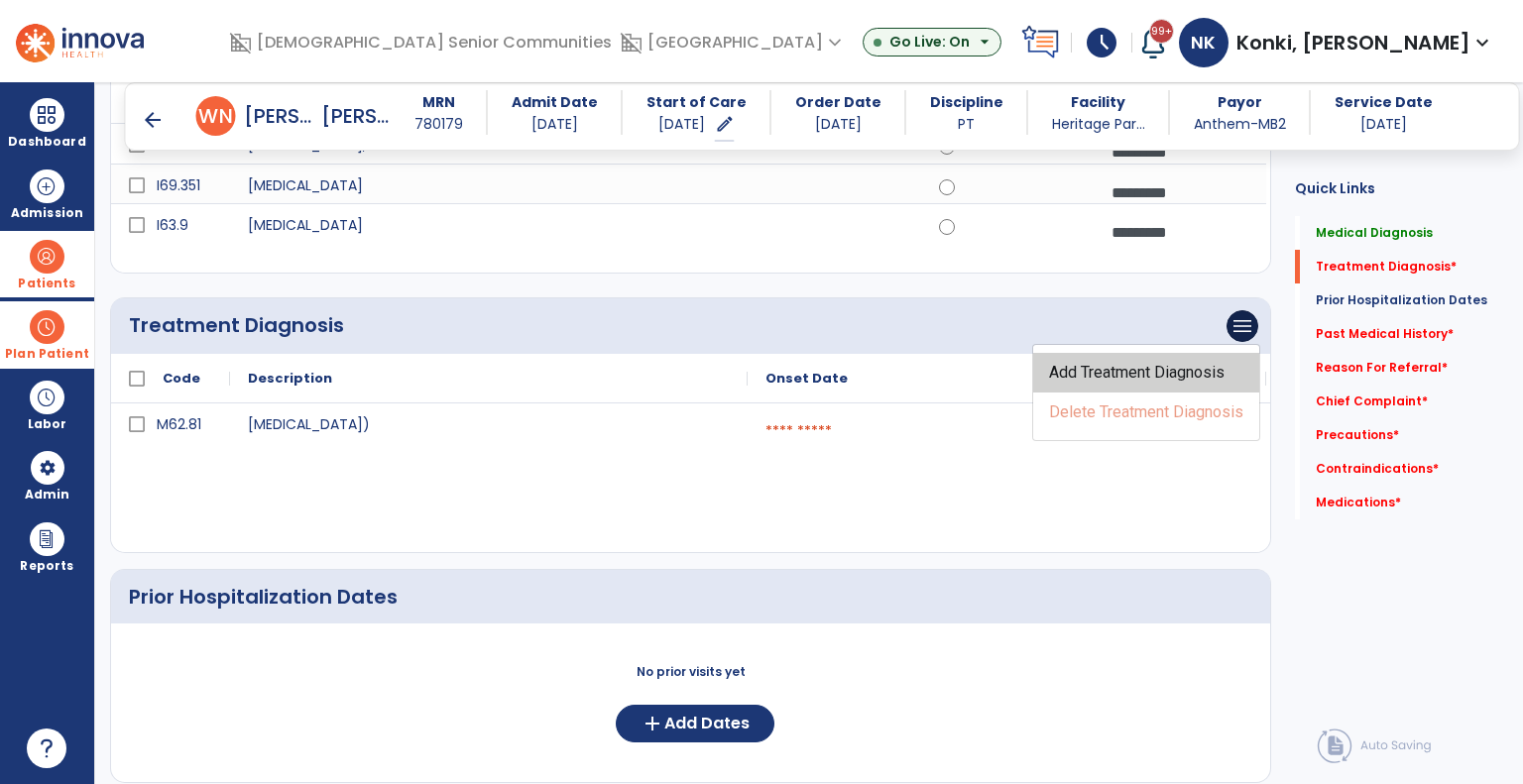 click on "Add Treatment Diagnosis" 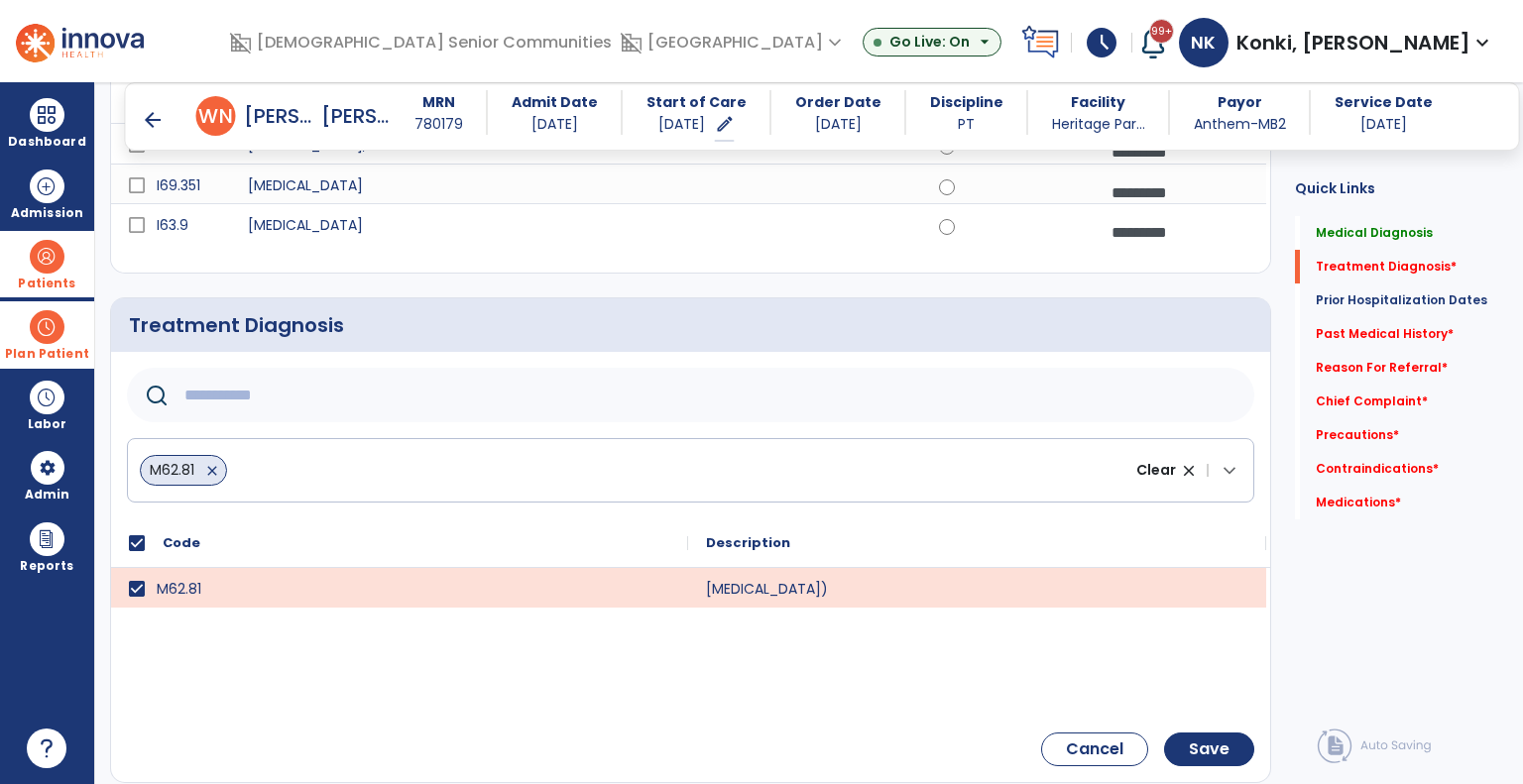 click 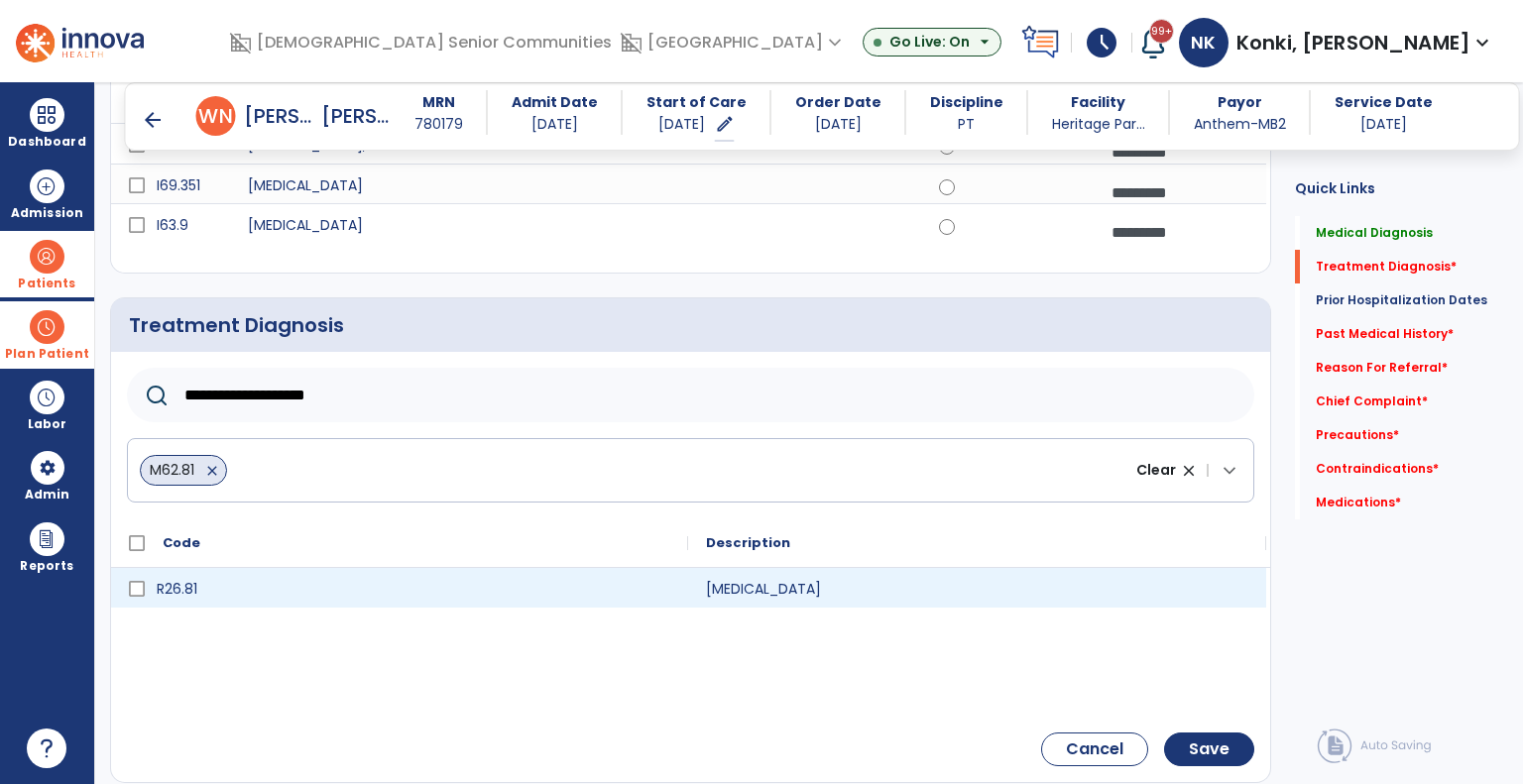 type on "**********" 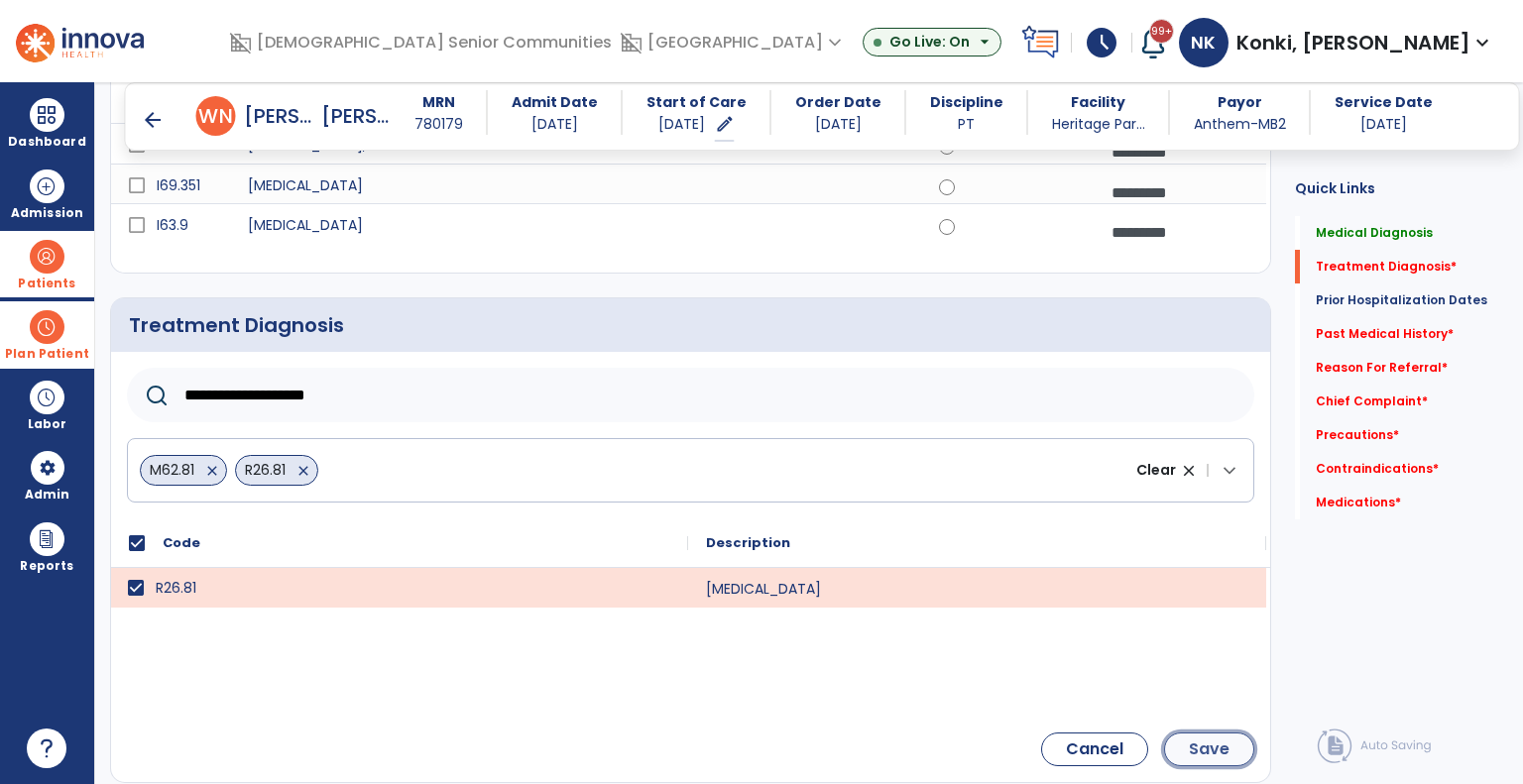 click on "Save" 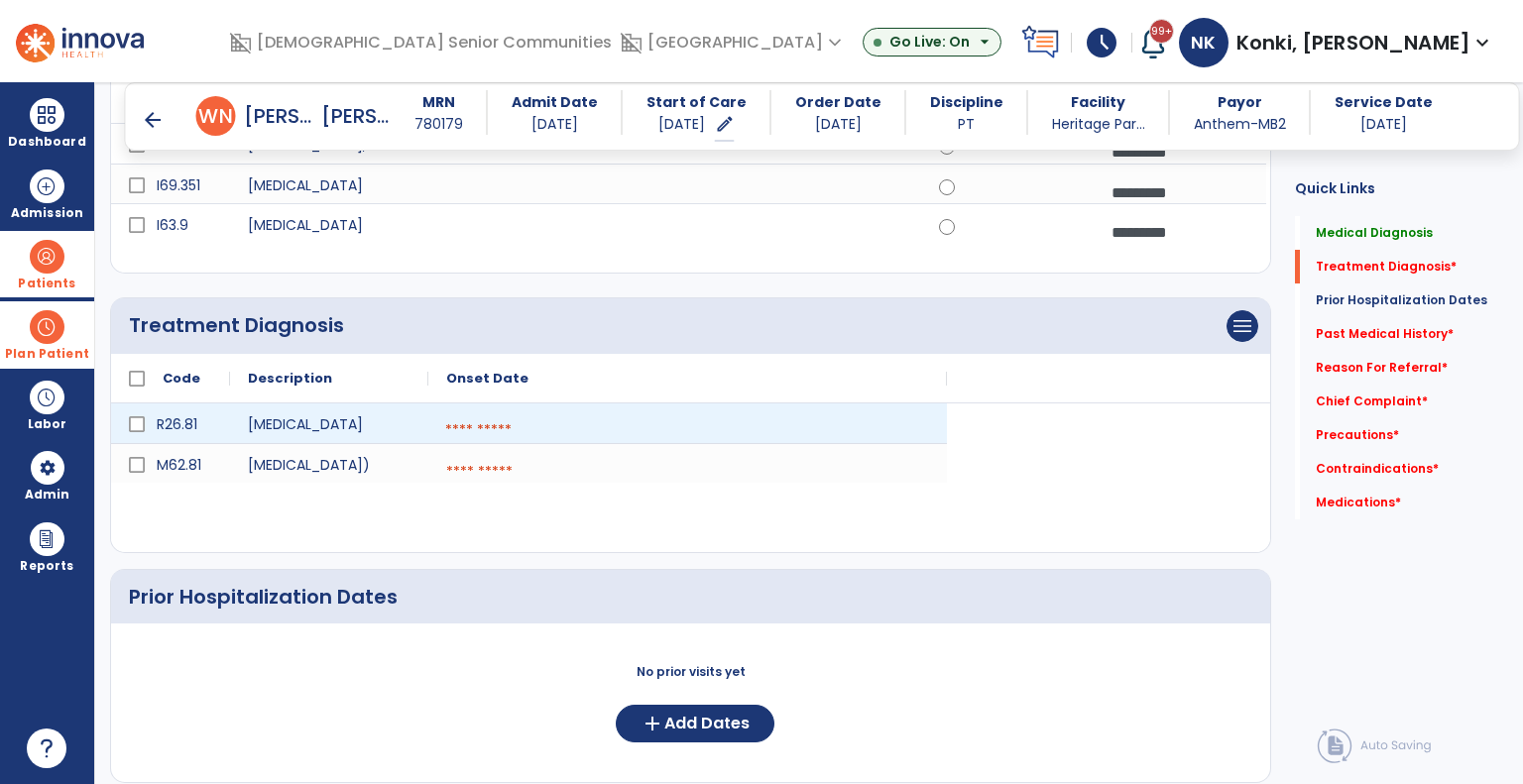click at bounding box center (687, 430) 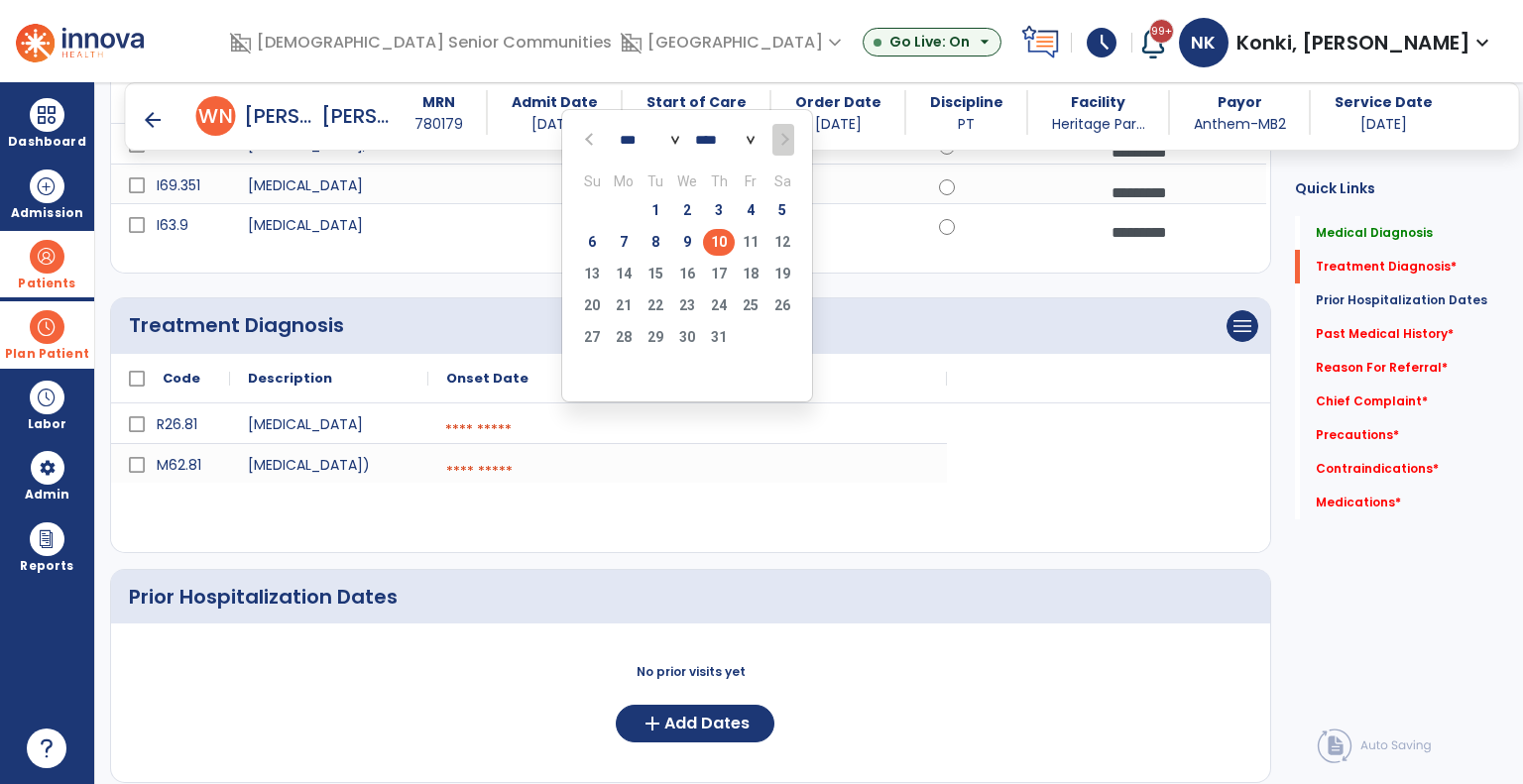 click on "10" 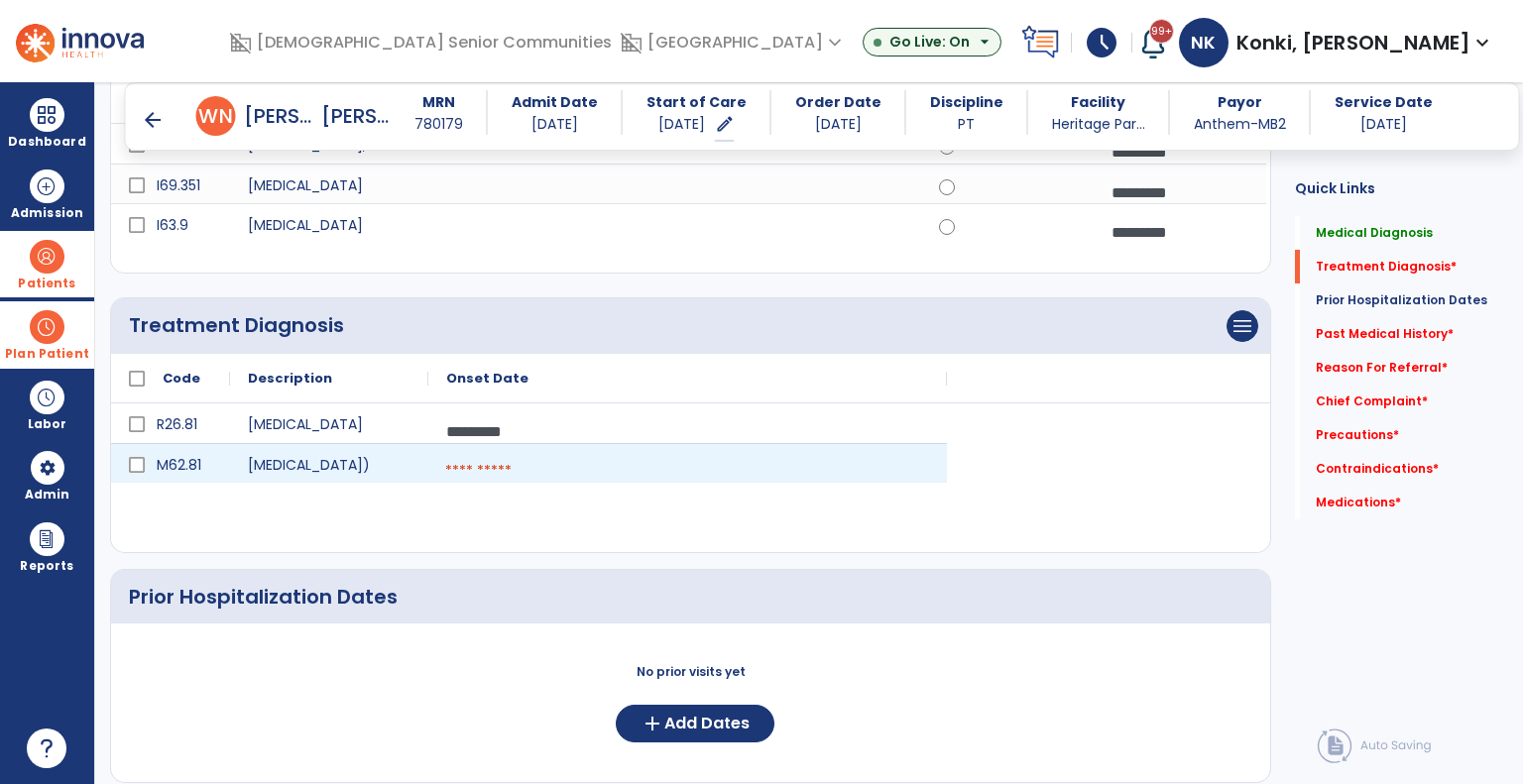 click at bounding box center [687, 471] 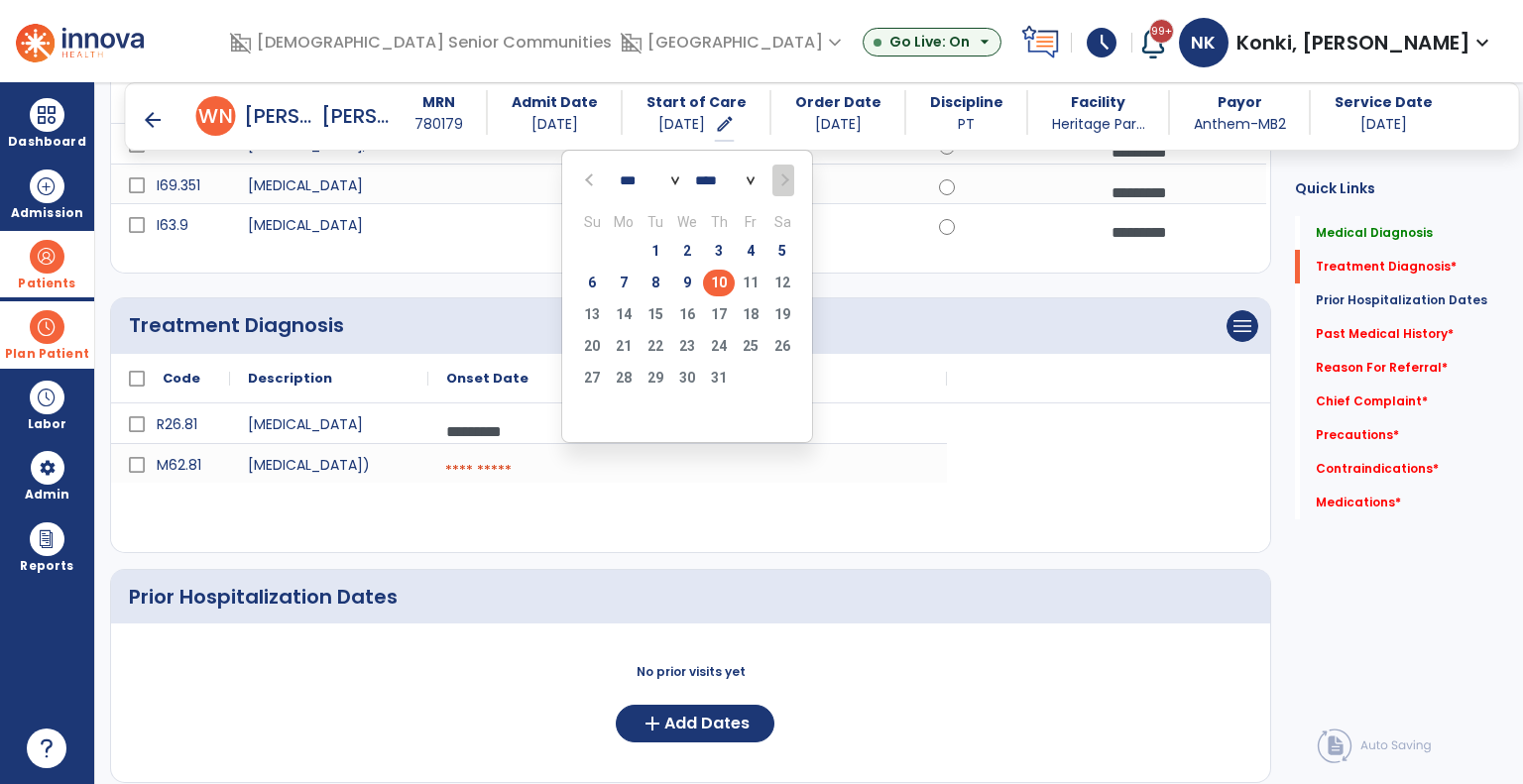 click on "10" 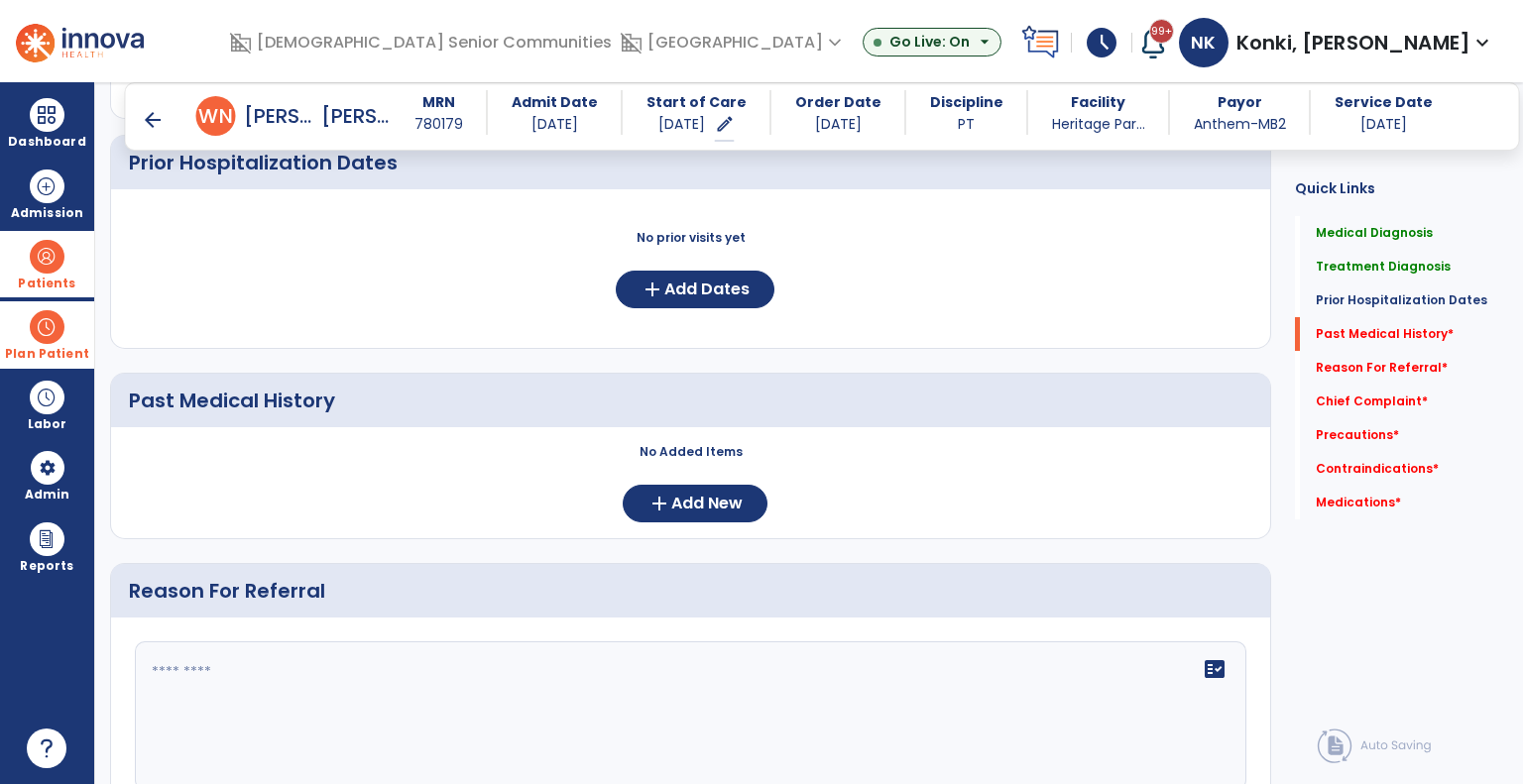 scroll, scrollTop: 742, scrollLeft: 0, axis: vertical 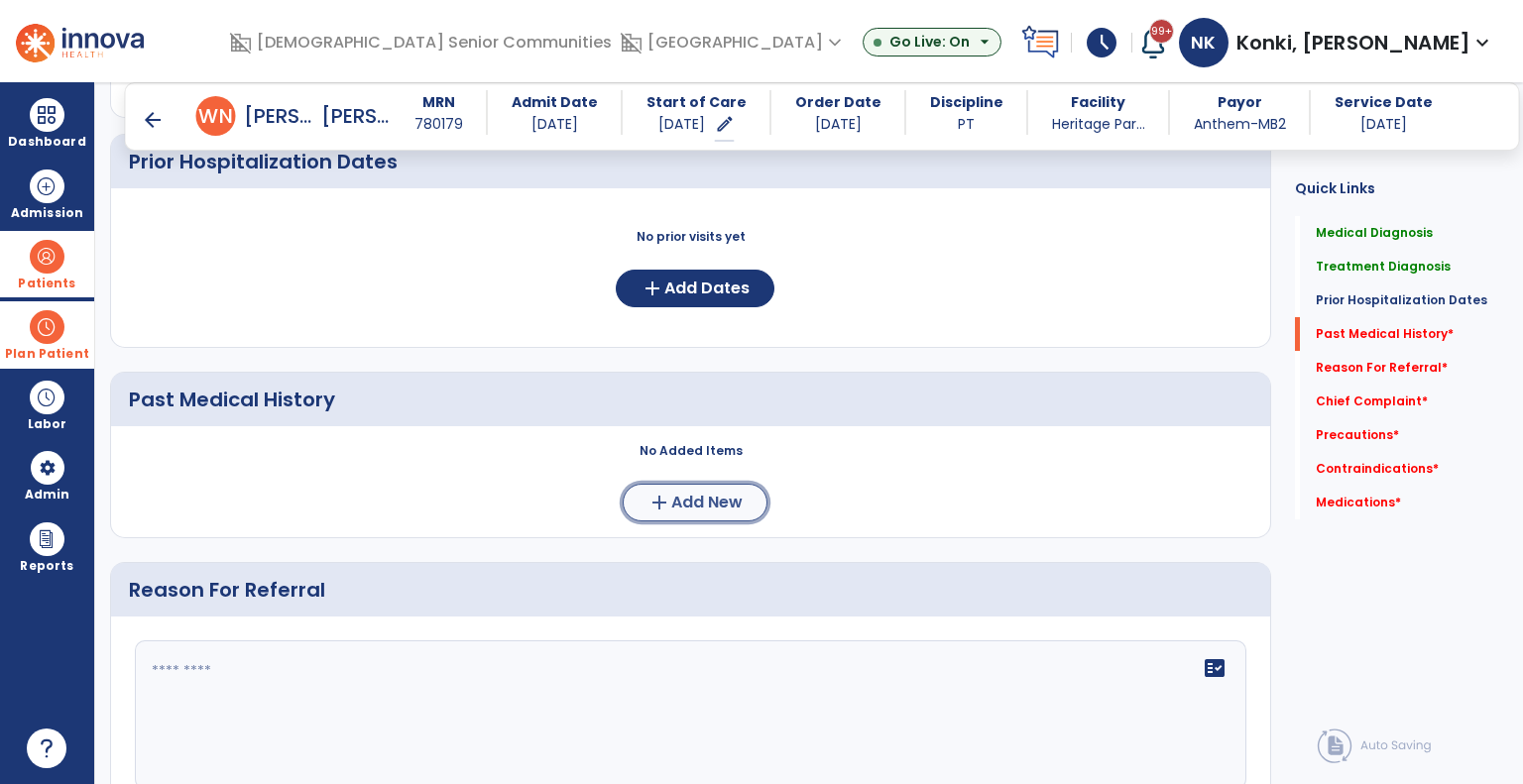 click on "Add New" 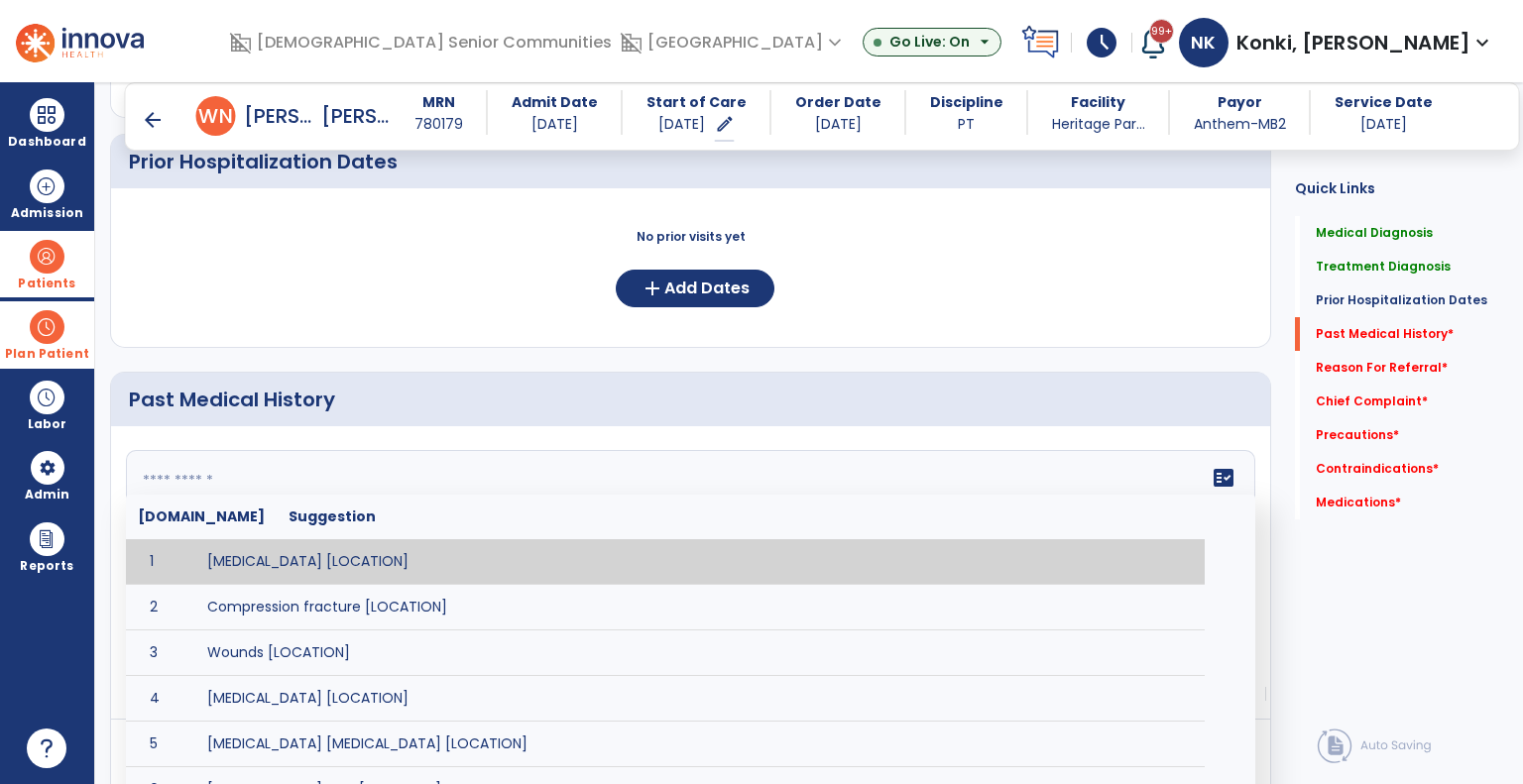 click 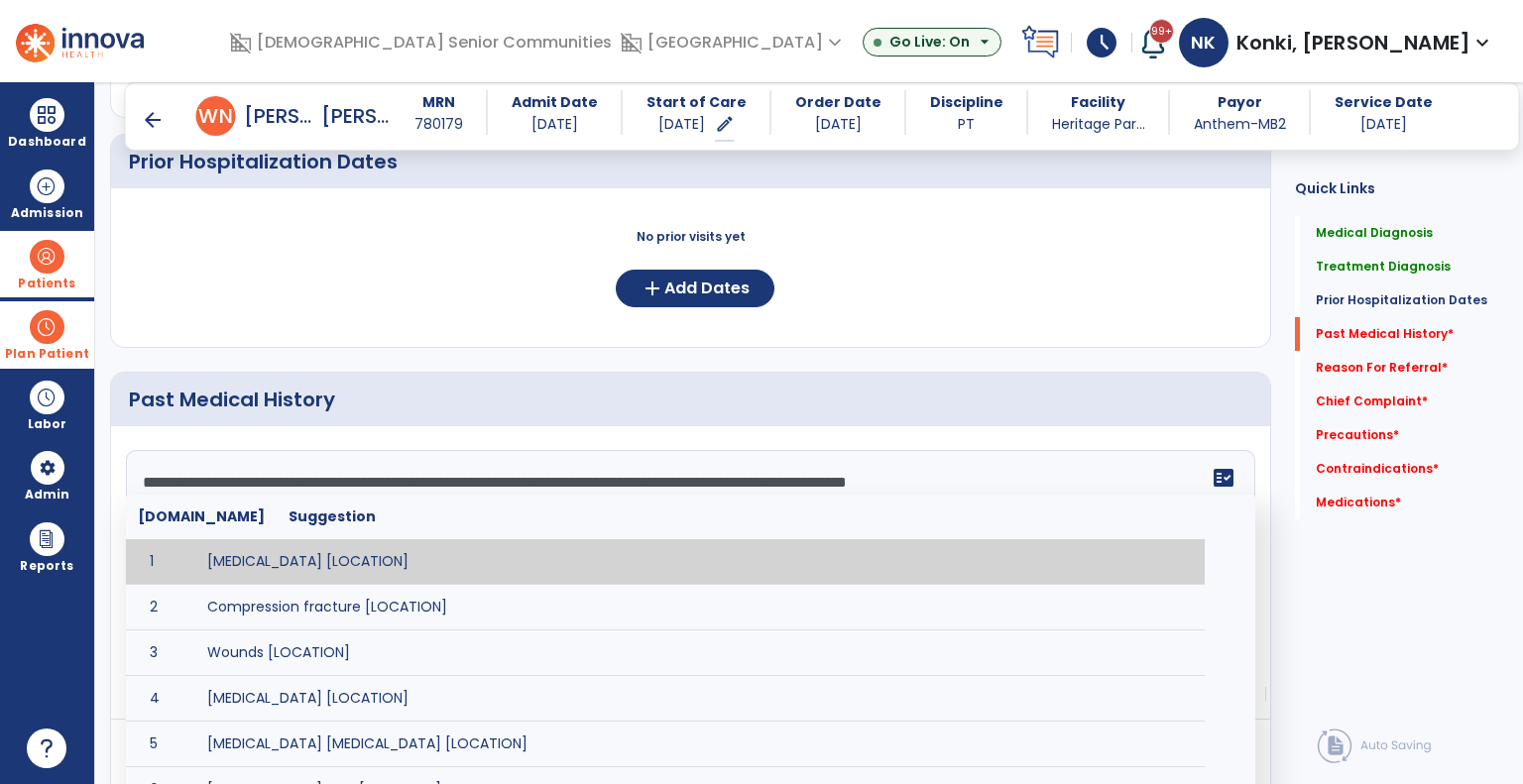scroll, scrollTop: 15, scrollLeft: 0, axis: vertical 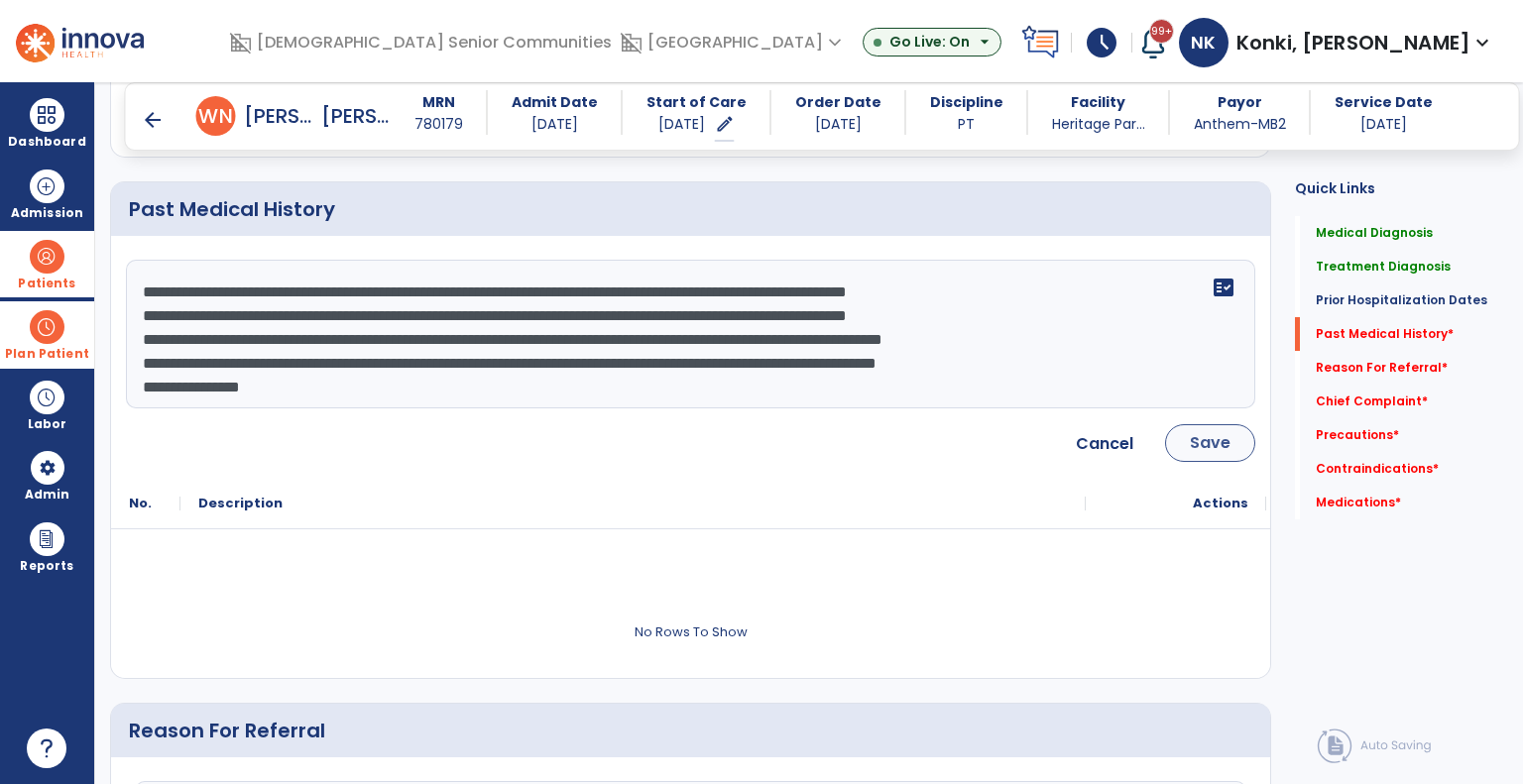 type on "**********" 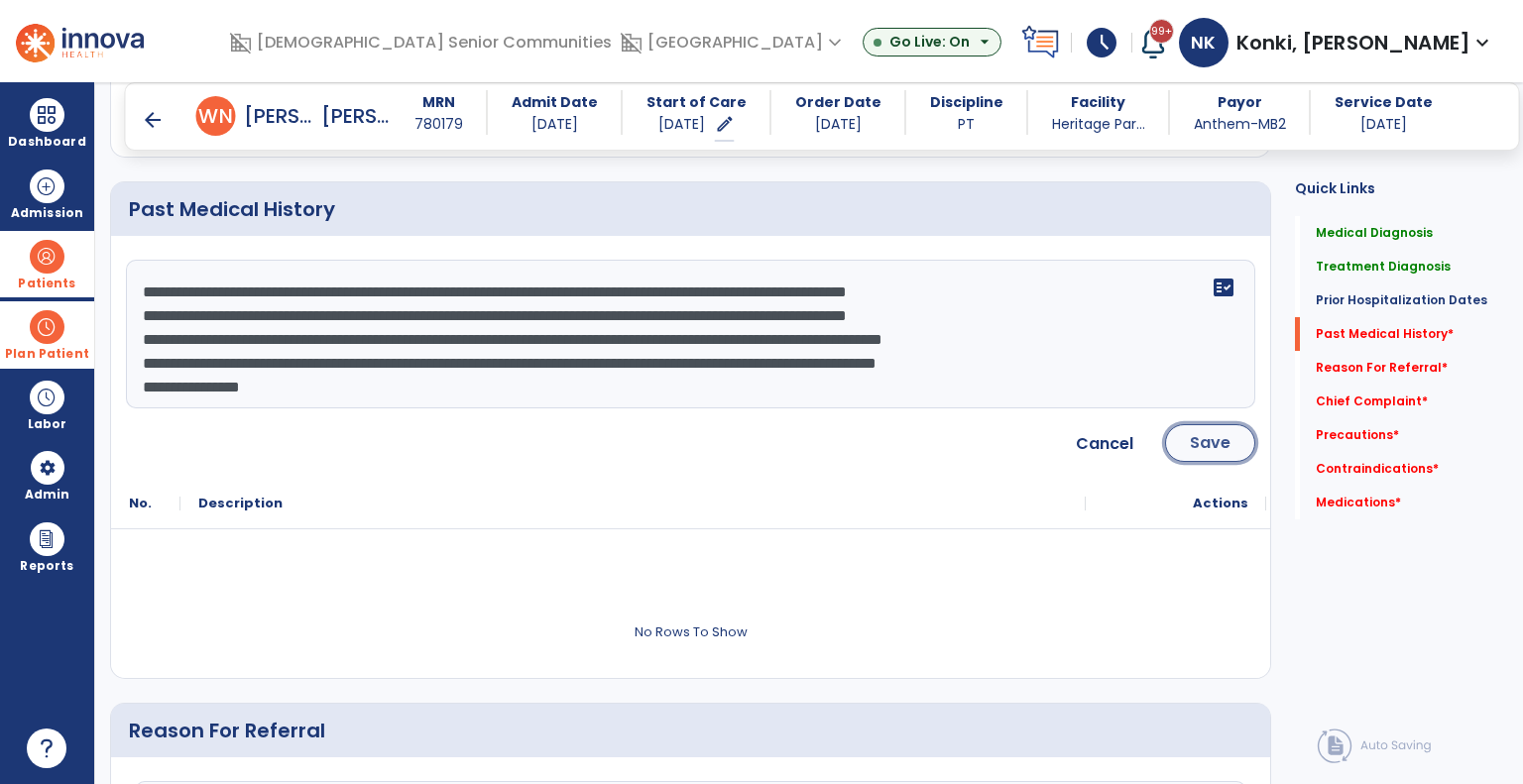 click on "Save" 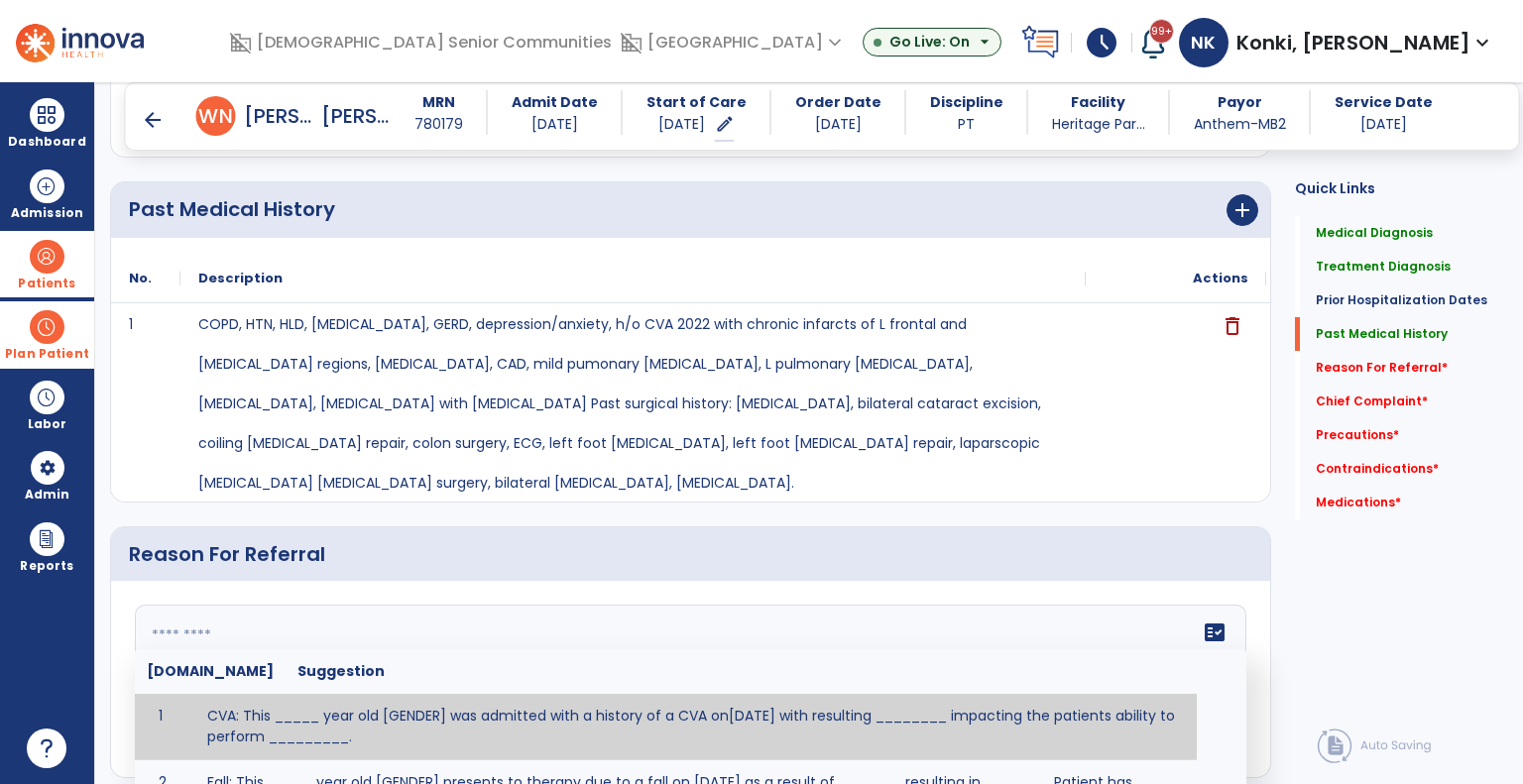 click on "fact_check  [DOMAIN_NAME] Suggestion 1 CVA: This _____ year old [GENDER] was admitted with a history of a CVA on[DATE] with resulting ________ impacting the patients ability to perform _________. 2 Fall: This _____ year old [GENDER] presents to therapy due to a fall on [DATE] as a result of _______ resulting in _______.  Patient has complaints of _________ with resulting impairments in _________. 3 Maintenance Program: This ____ year old [GENDER] would benefit from the development of a maintenance program.  This program is needed to maintain the patient's ability to ________ in order to decrease risk of ____________.  The specialized skill, knowledge, and judgment of a Physical  4 Fall at Home: This _____ year old [GENDER] fell at home, resulting  in ________.  This has impacted this patient's _______.  As a result of these noted limitations in functional activities, this patient is unable to safely return to home.  This patient requires skilled therapy in order to improve safety and function. 5 6 7 8 9 10" 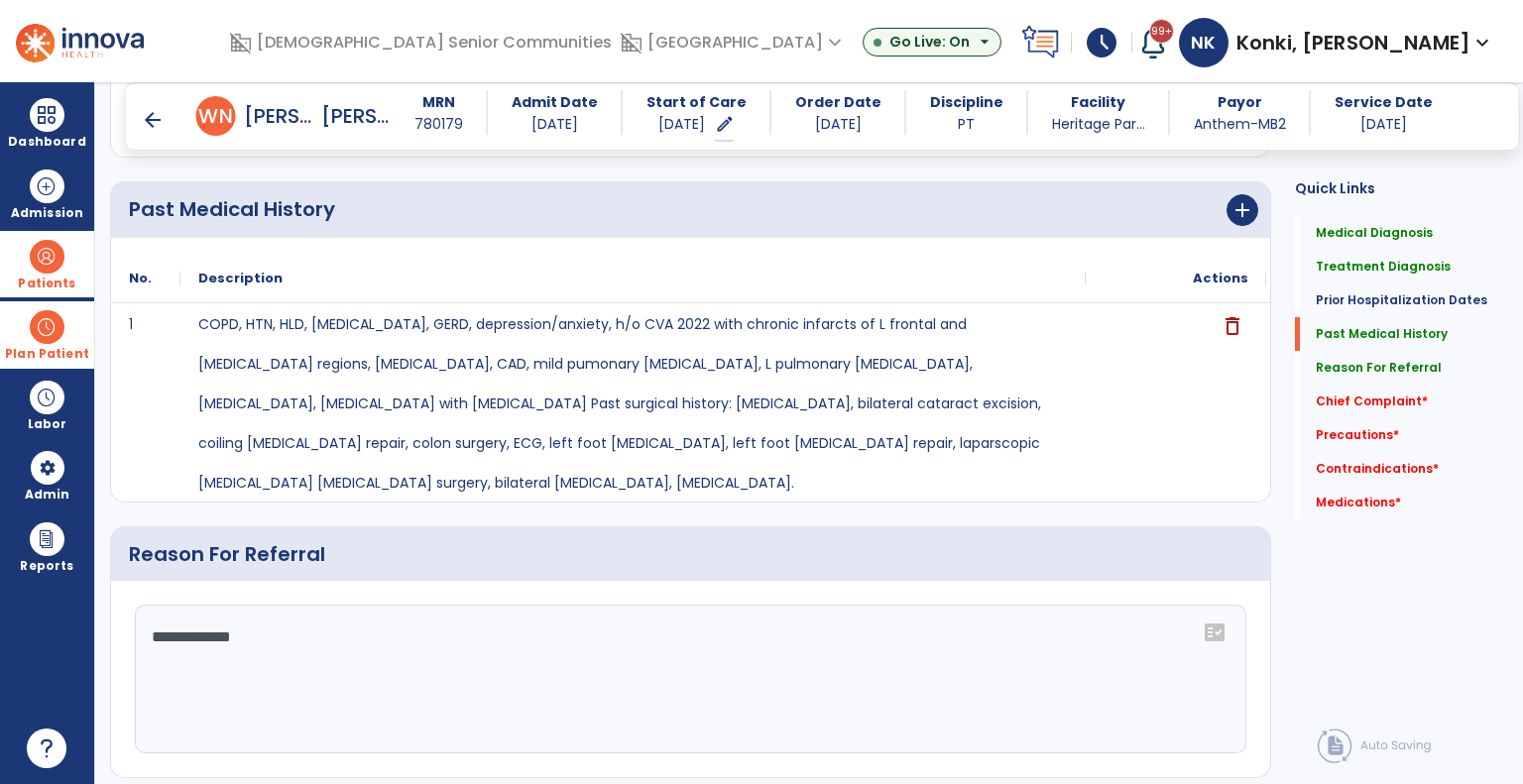click on "**********" 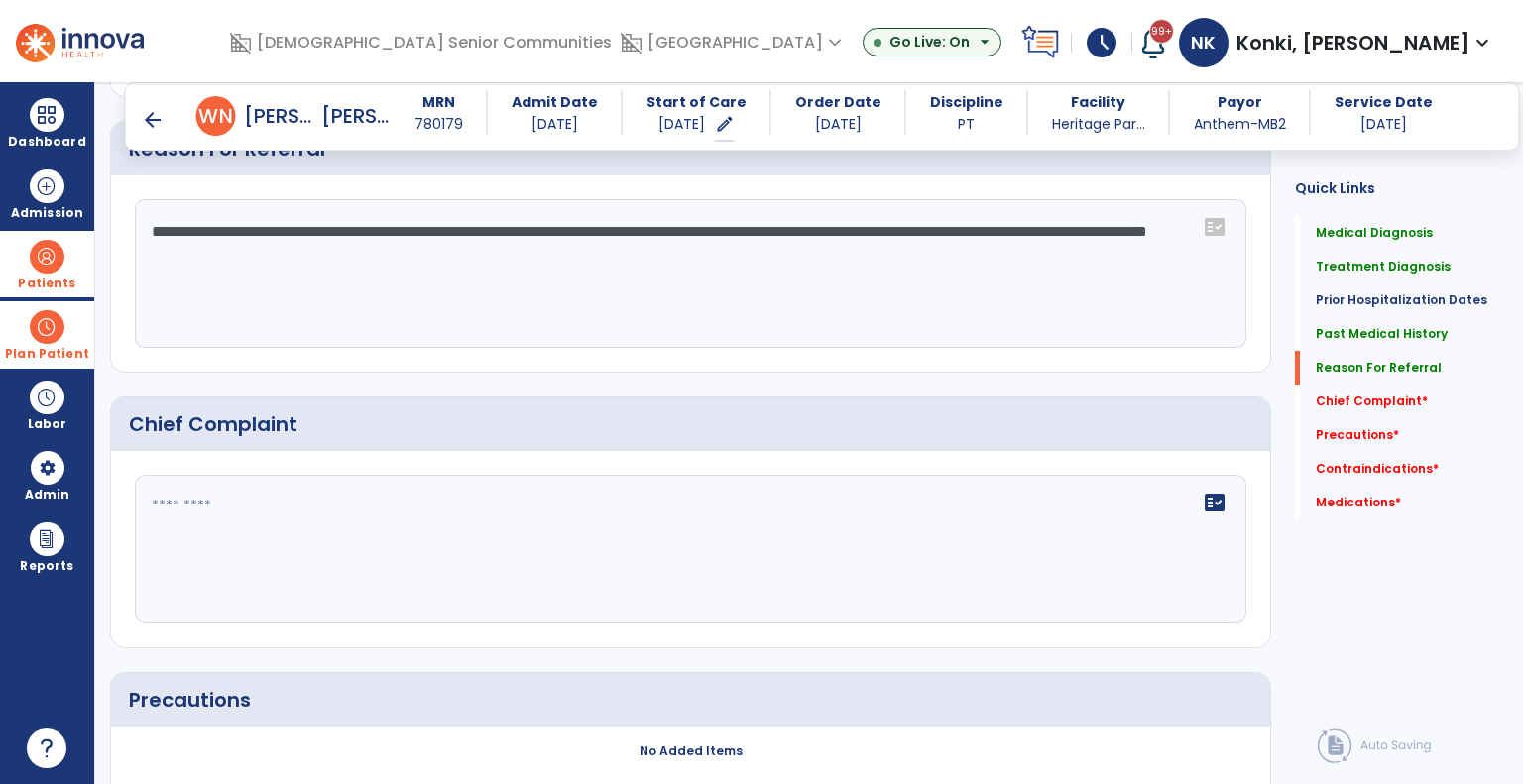 type on "**********" 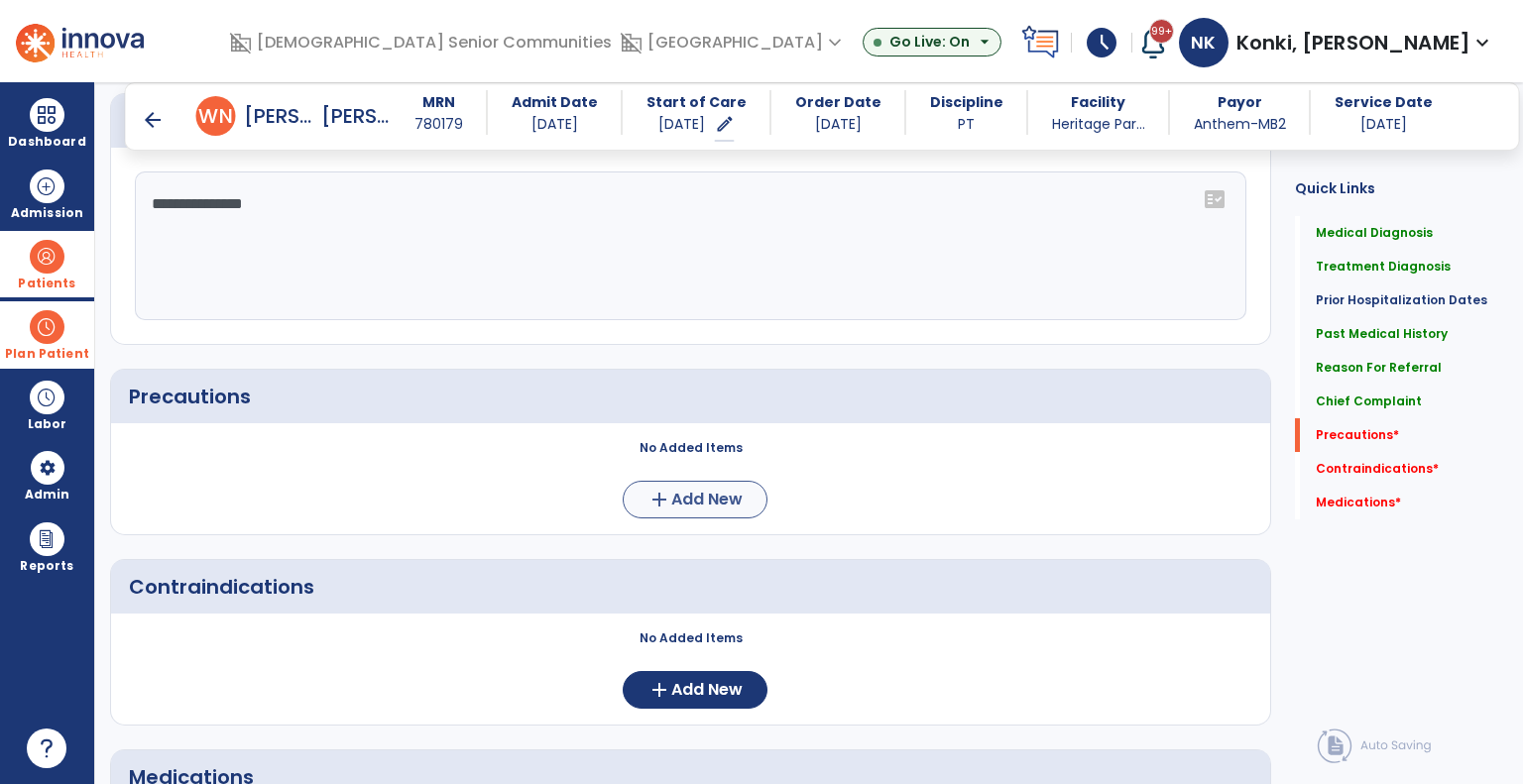 scroll, scrollTop: 1641, scrollLeft: 0, axis: vertical 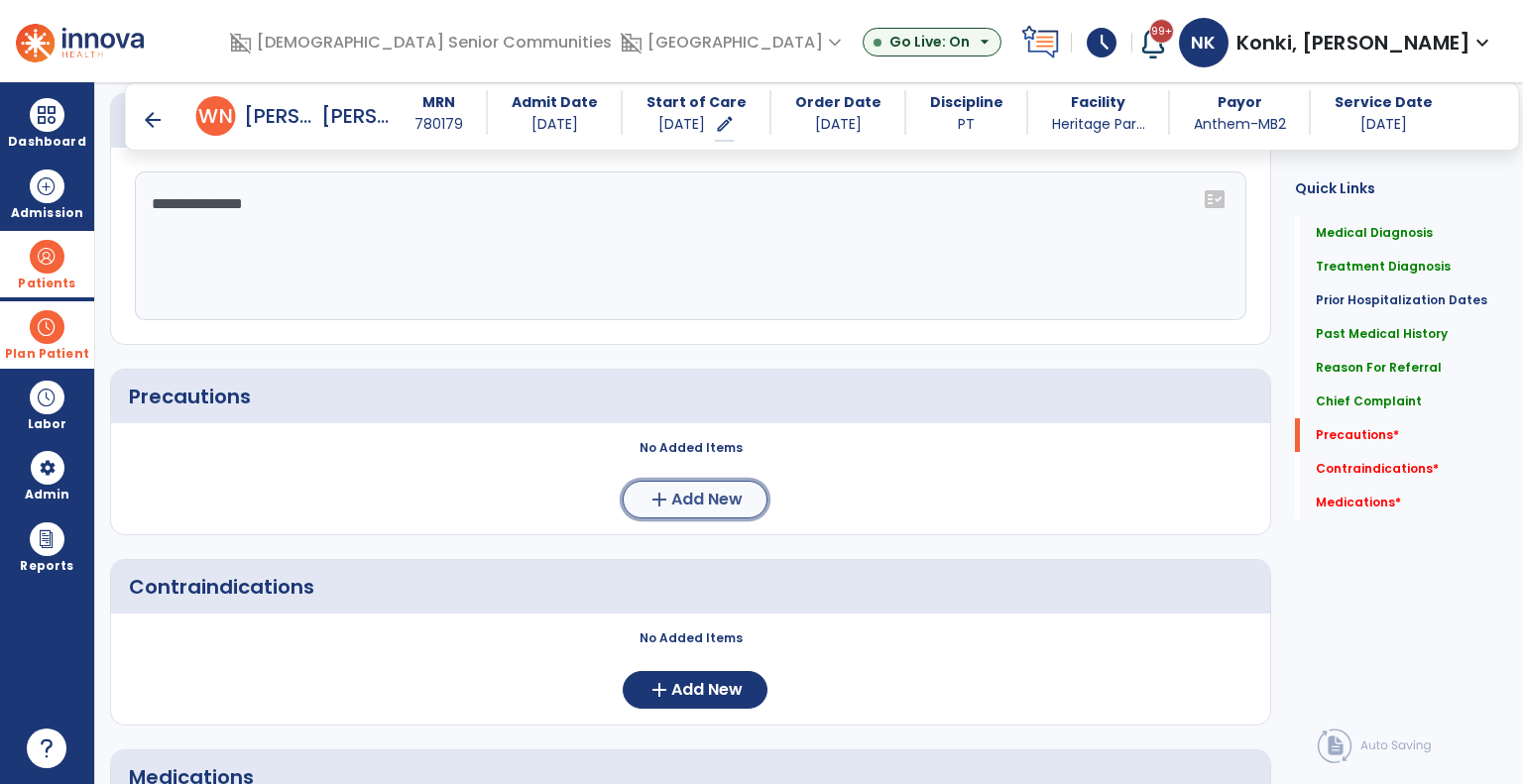 click on "Add New" 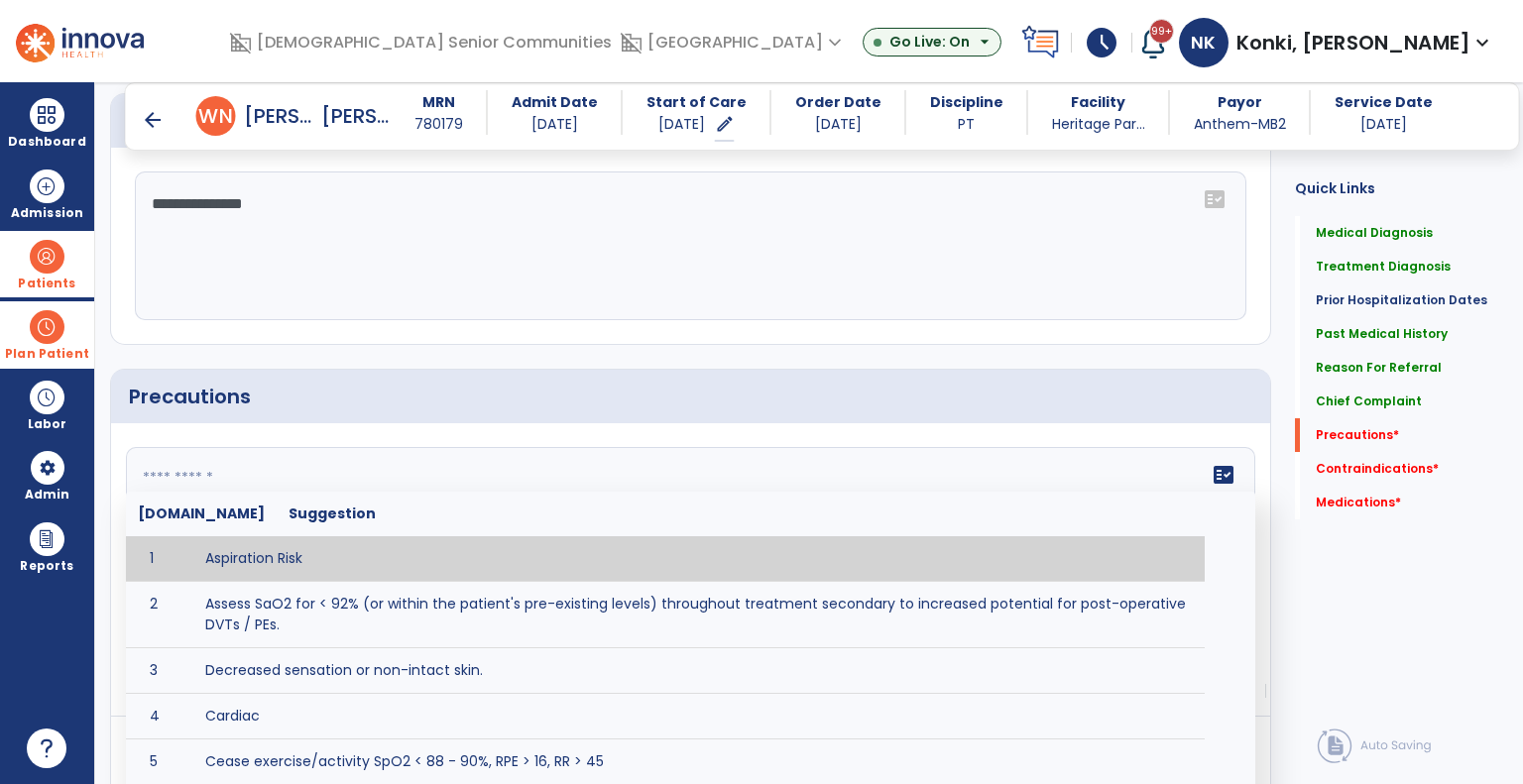 click on "fact_check  [DOMAIN_NAME] Suggestion 1 Aspiration Risk 2 Assess SaO2 for < 92% (or within the patient's pre-existing levels) throughout treatment secondary to increased potential for post-operative DVTs / PEs. 3 Decreased sensation or non-intact skin. 4 Cardiac 5 Cease exercise/activity SpO2 < 88 - 90%, RPE > 16, RR > 45 6 Check for modified diet / oral intake restrictions related to swallowing impairments. Consult ST as appropriate. 7 Check INR lab results prior to activity if patient on [MEDICAL_DATA]. 8 Closely monitor anxiety or stress due to increased SOB/dyspnea and cease activity/exercise until patient is able to control this response 9 Code Status:  10 Confirm surgical approach and discoloration or other precautions. 11 Confirm surgical procedure and specific precautions based on procedure (e.g., no twisting/bending/lifting, need for post-op brace, limiting time in sitting, etc.). 12 Confirm [MEDICAL_DATA] status as defined by the surgeon. 13 14 Precautions for exercise include:  15 [MEDICAL_DATA] 16 17 18 19 20" 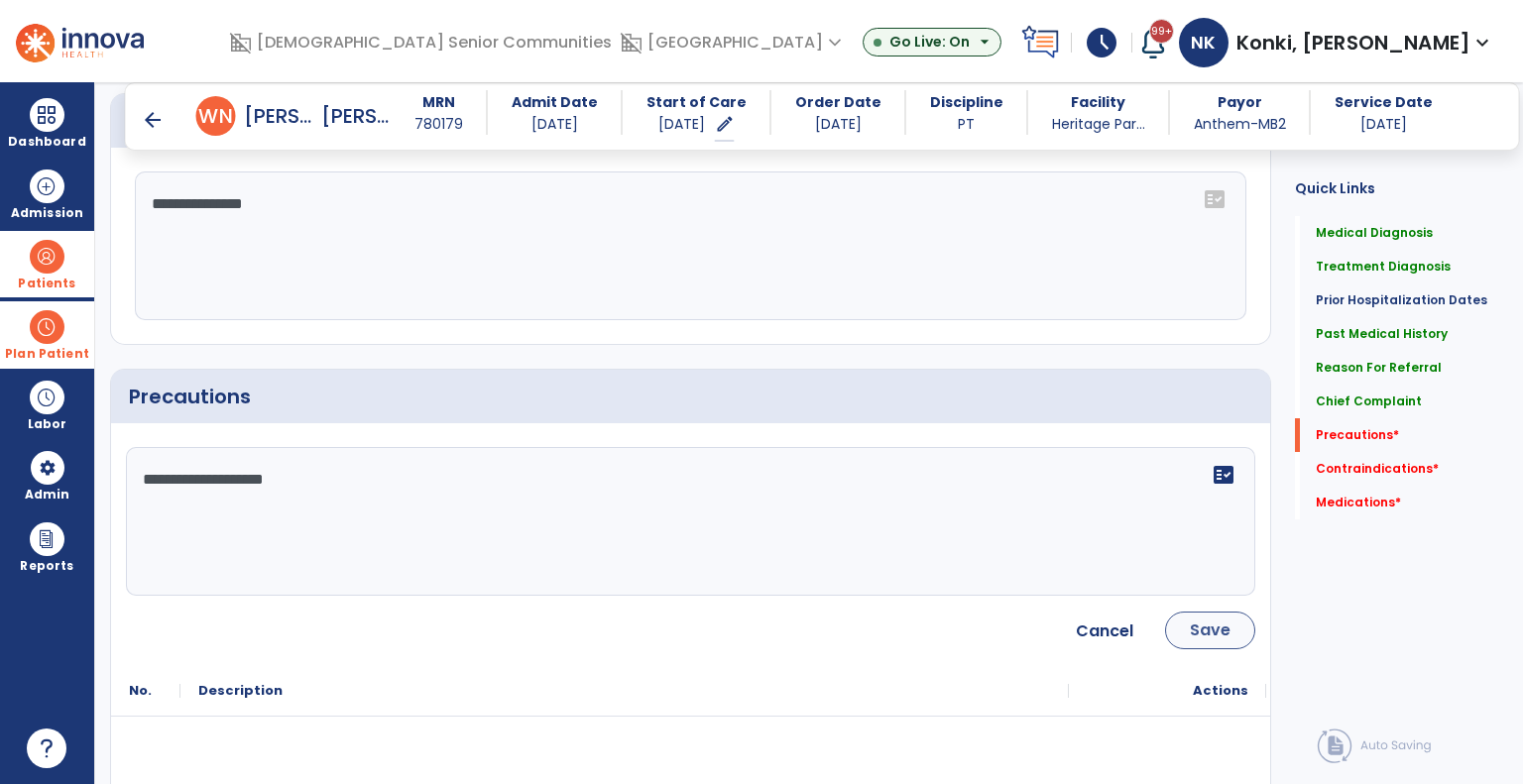 type on "**********" 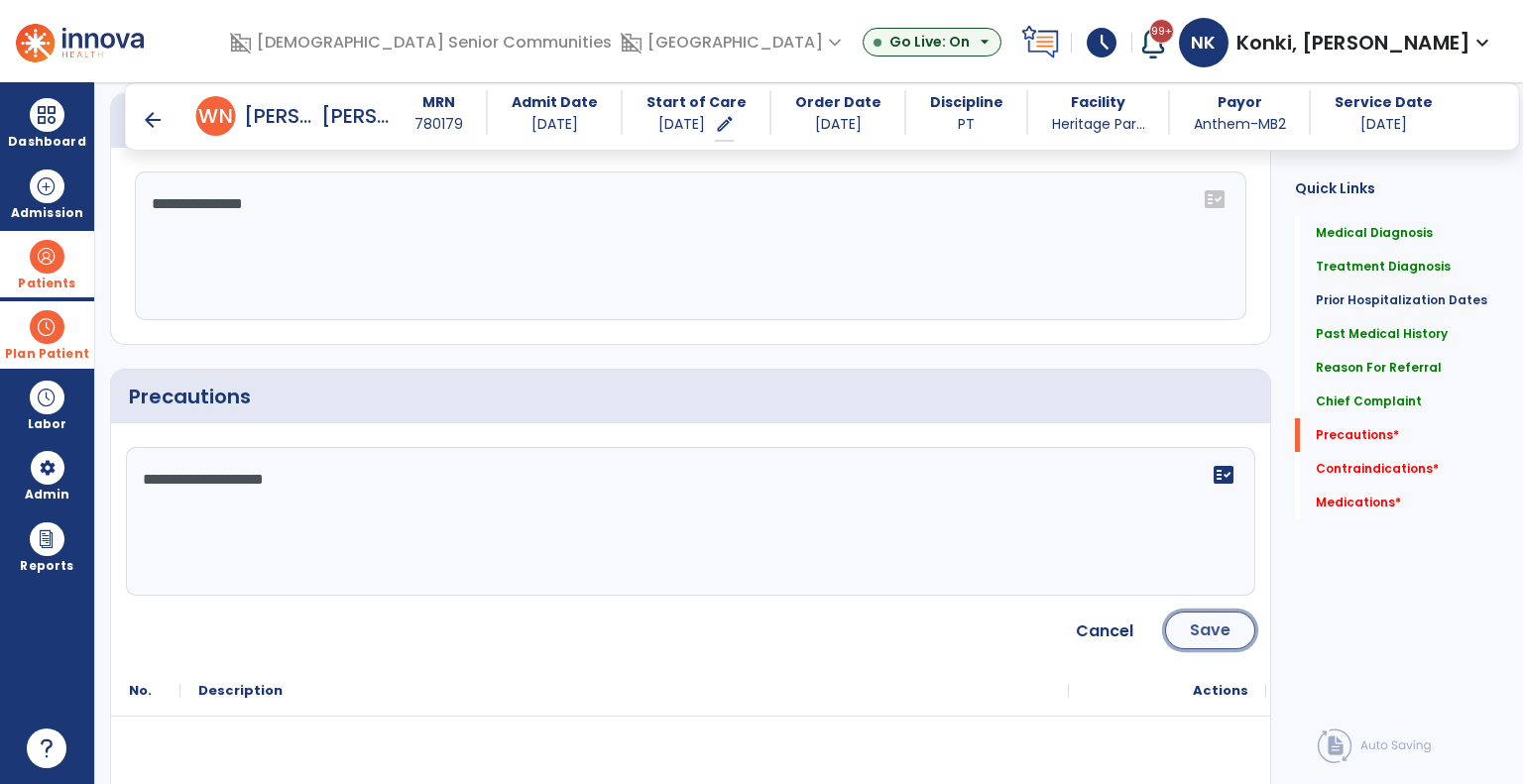 click on "Save" 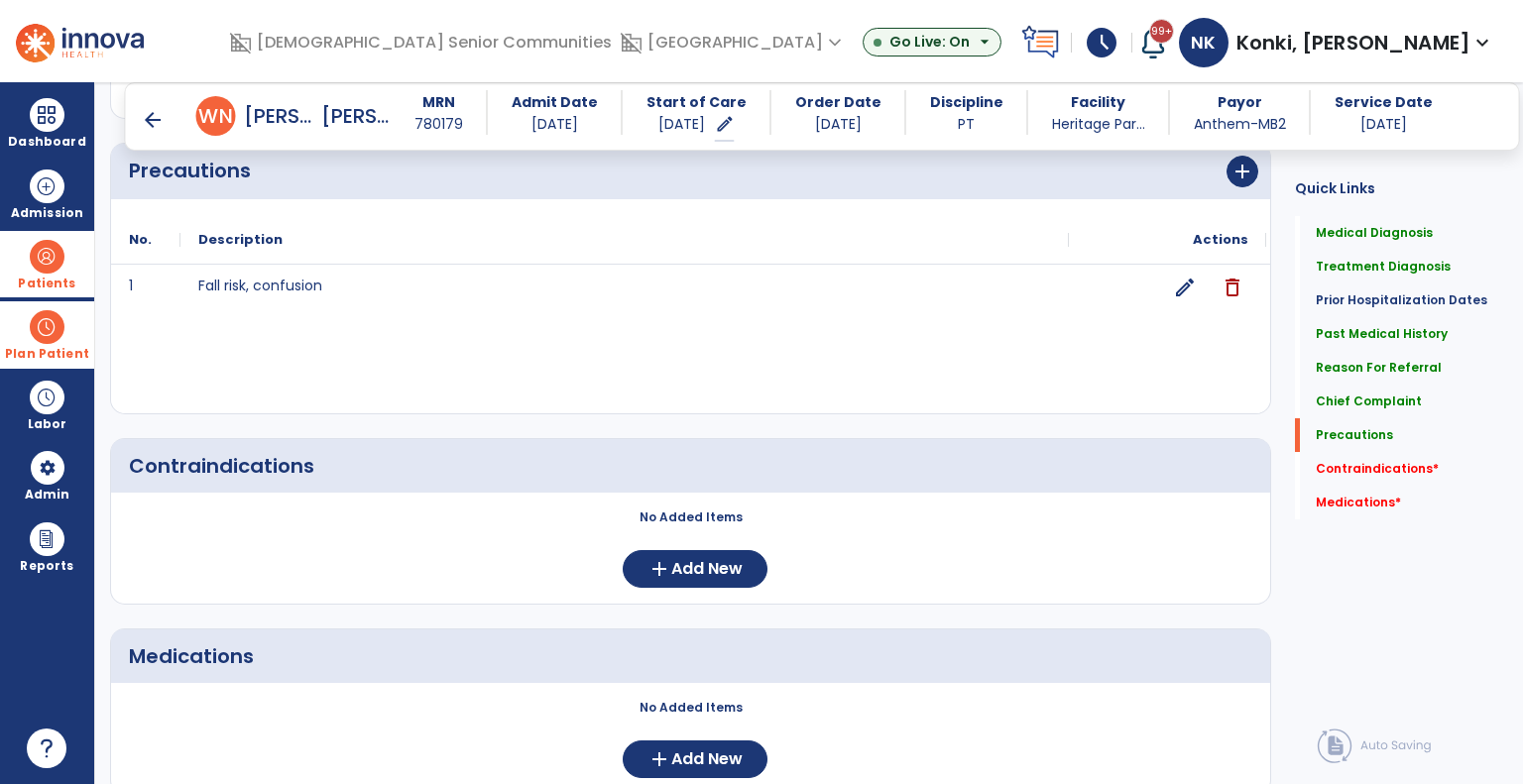 scroll, scrollTop: 1874, scrollLeft: 0, axis: vertical 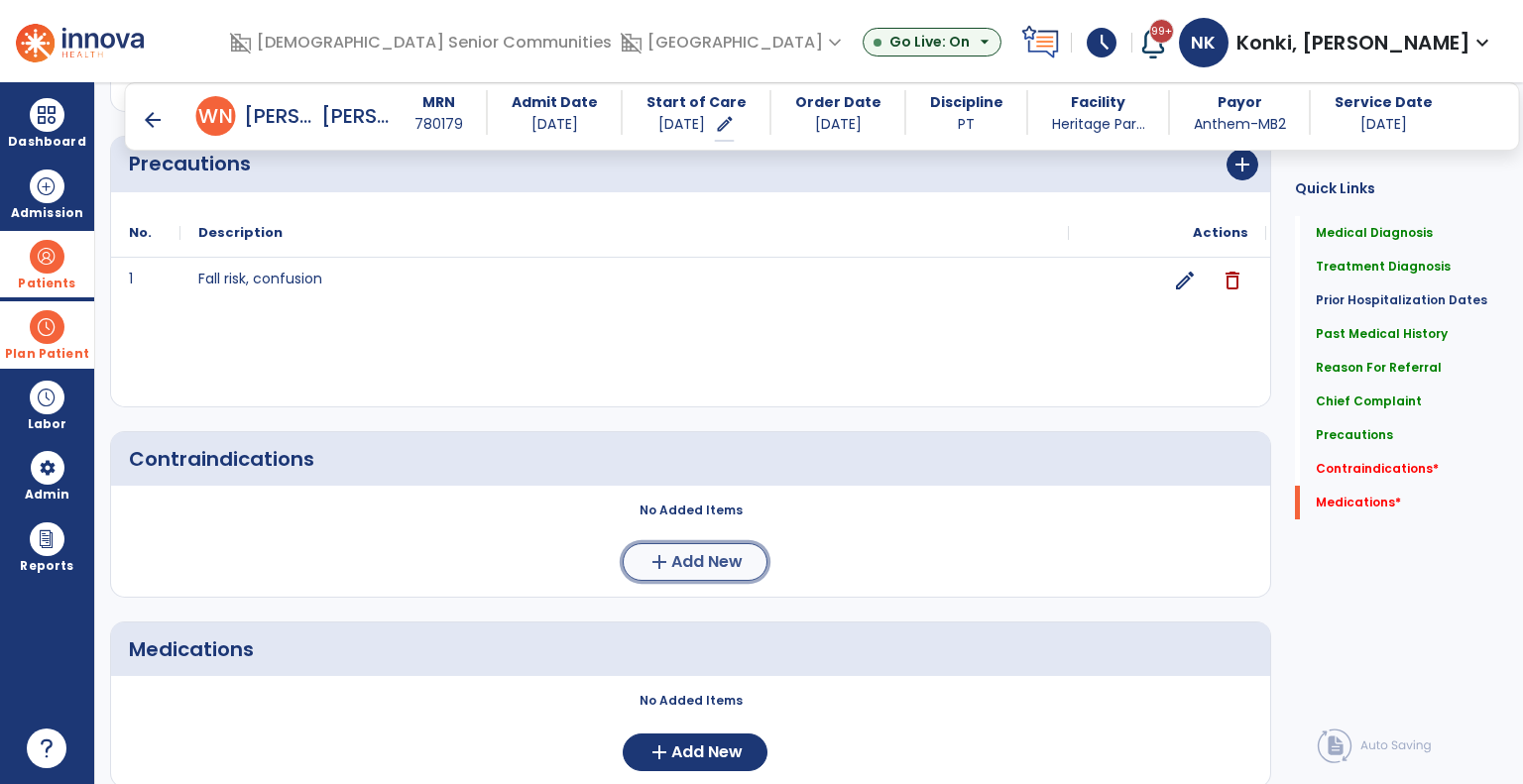 click on "Add New" 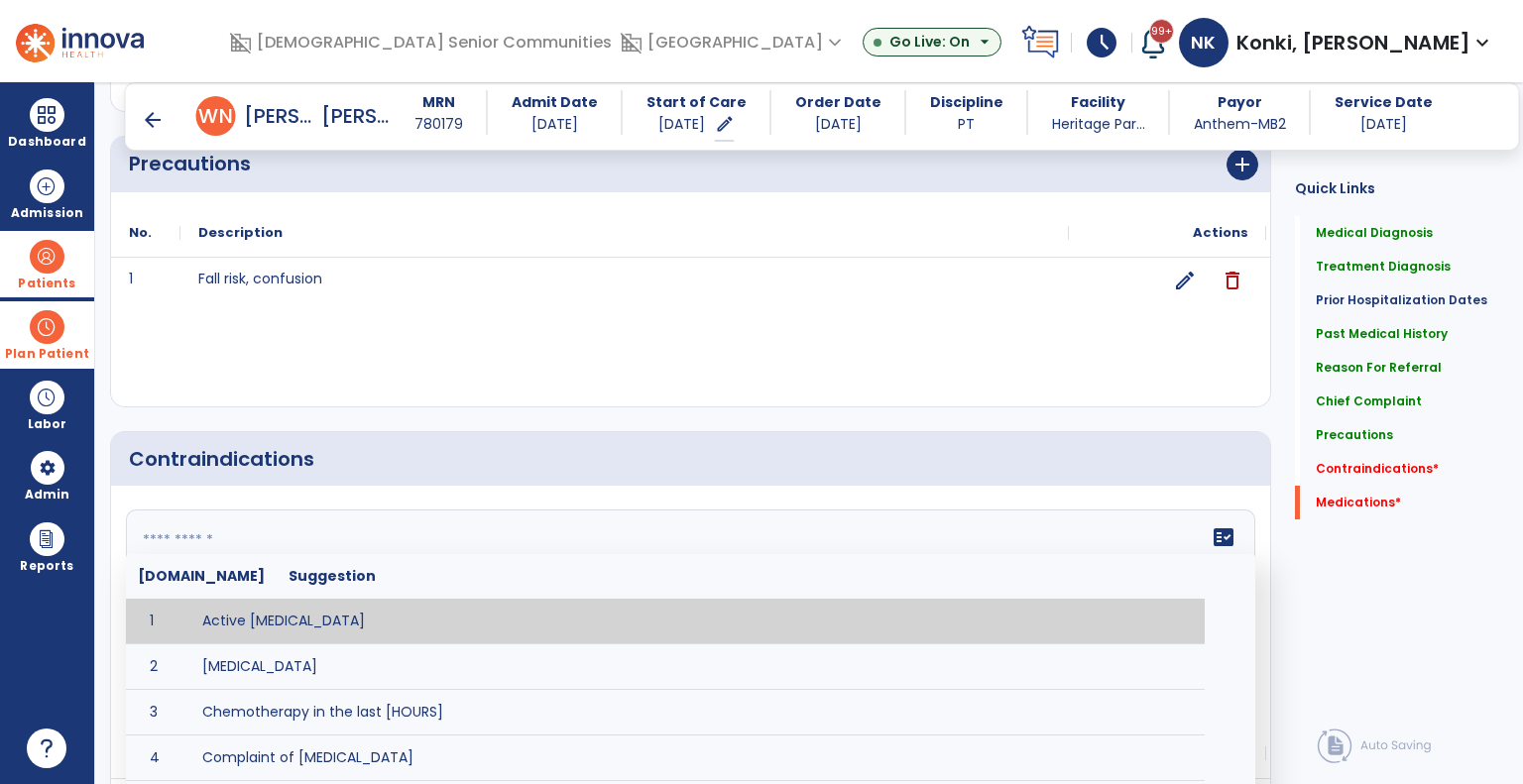 click 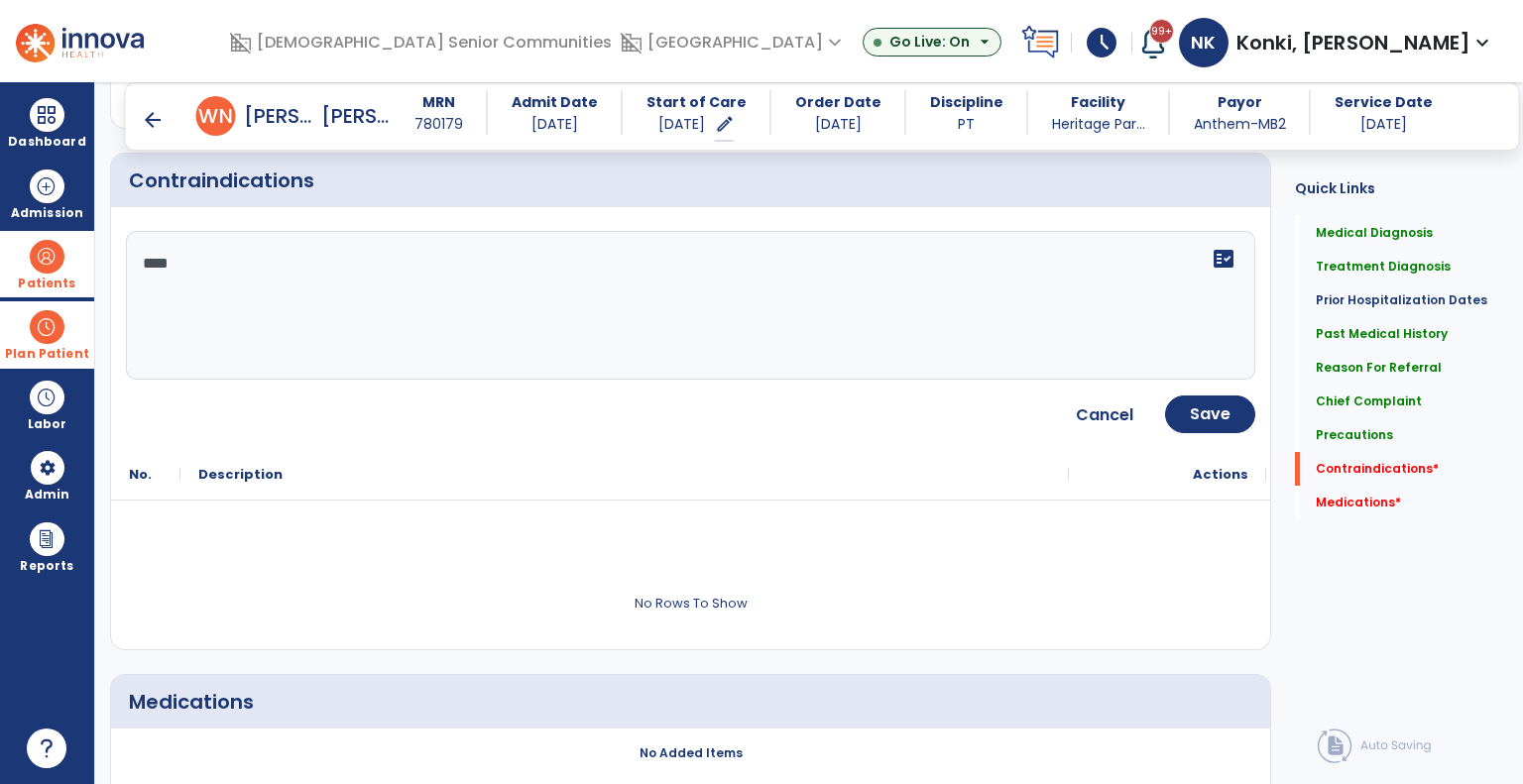 scroll, scrollTop: 2156, scrollLeft: 0, axis: vertical 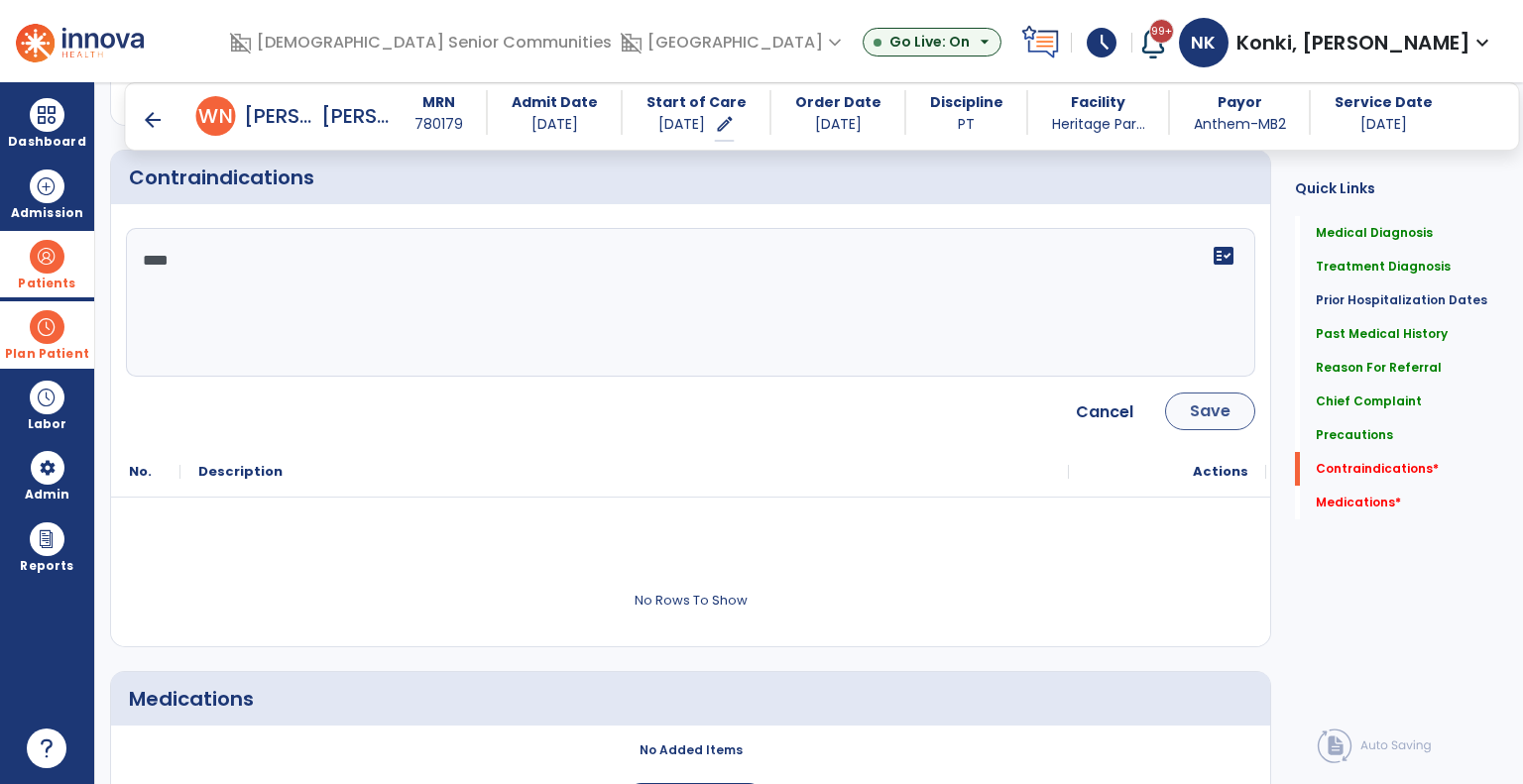type on "****" 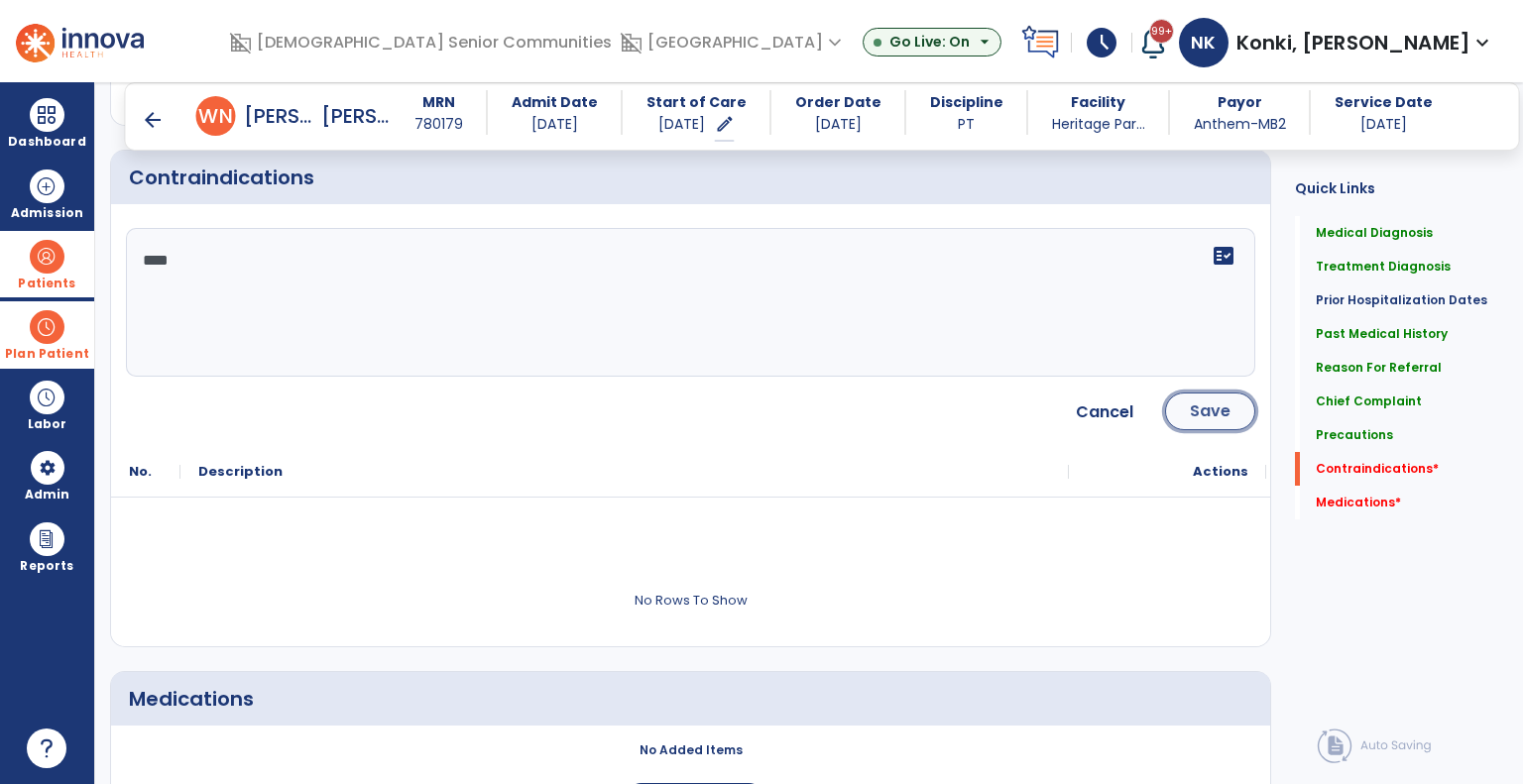 click on "Save" 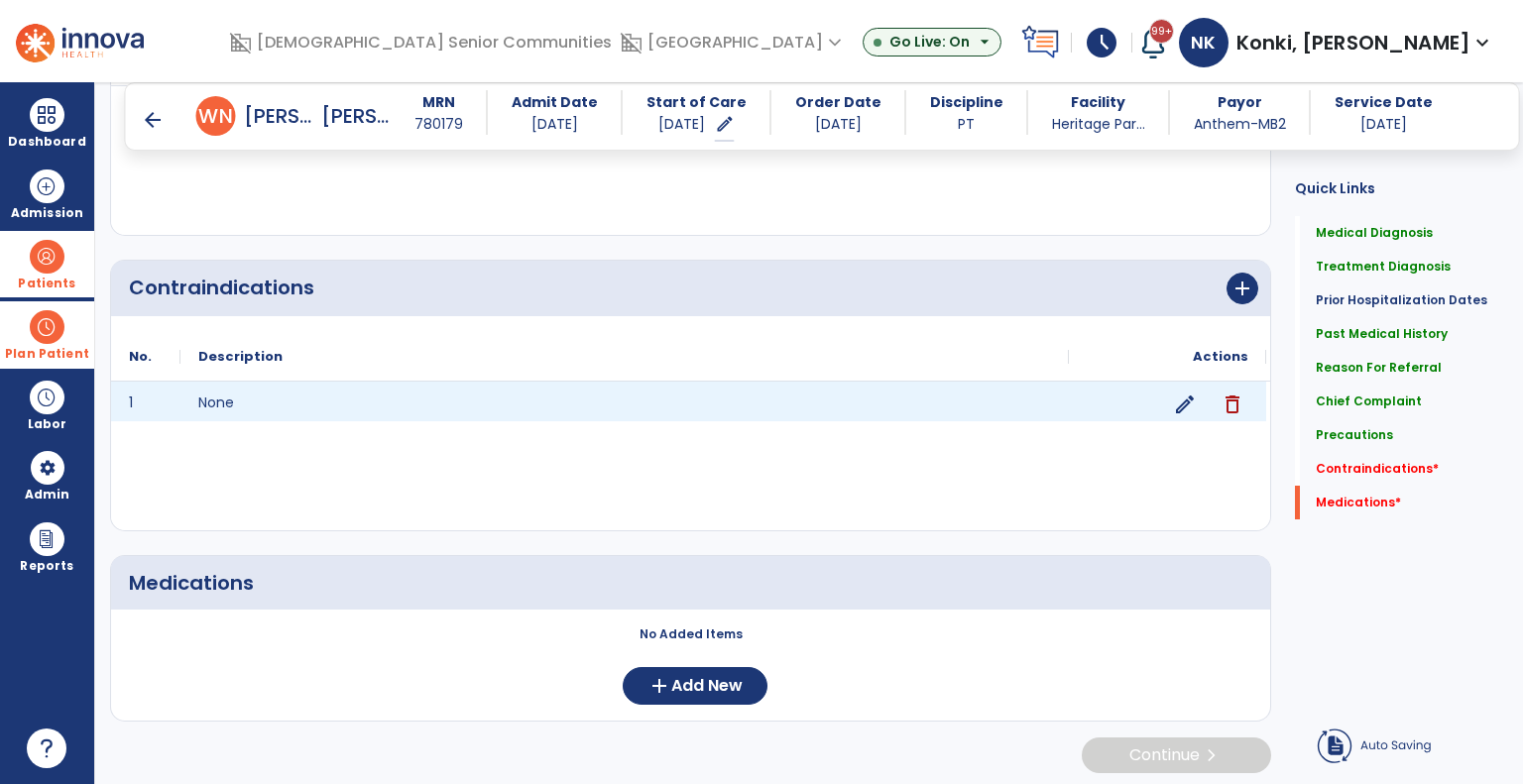 scroll, scrollTop: 2047, scrollLeft: 0, axis: vertical 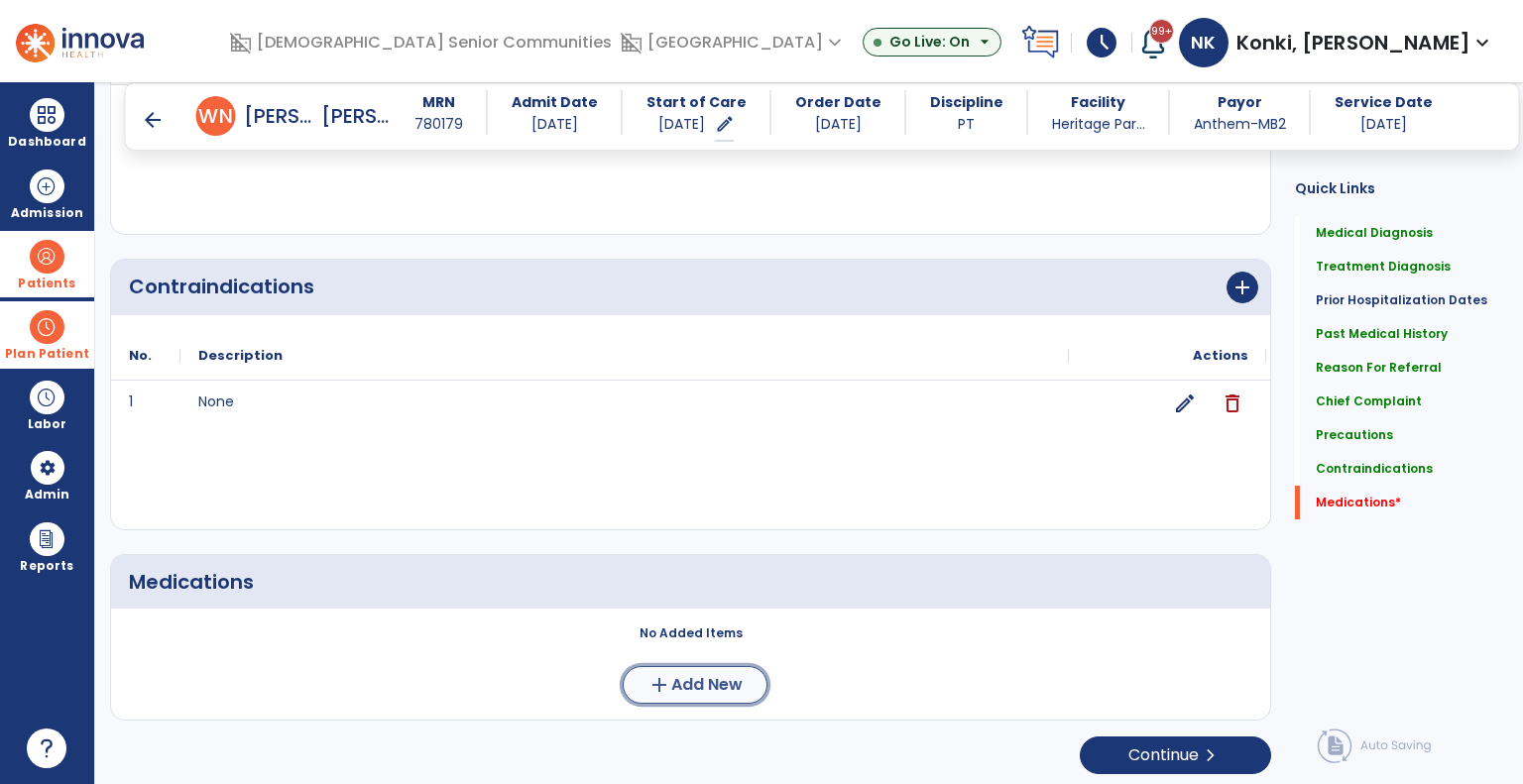 click on "Add New" 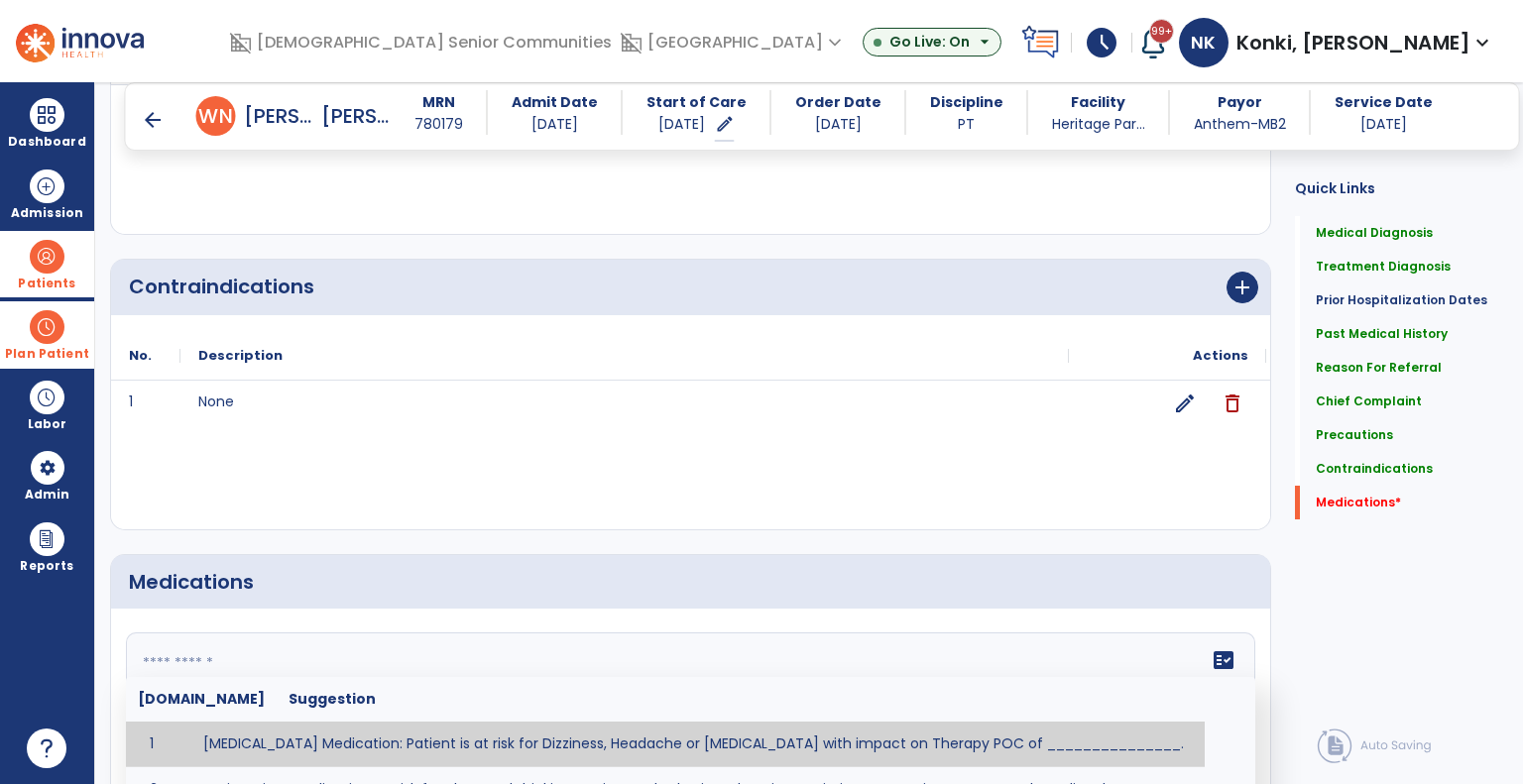 click 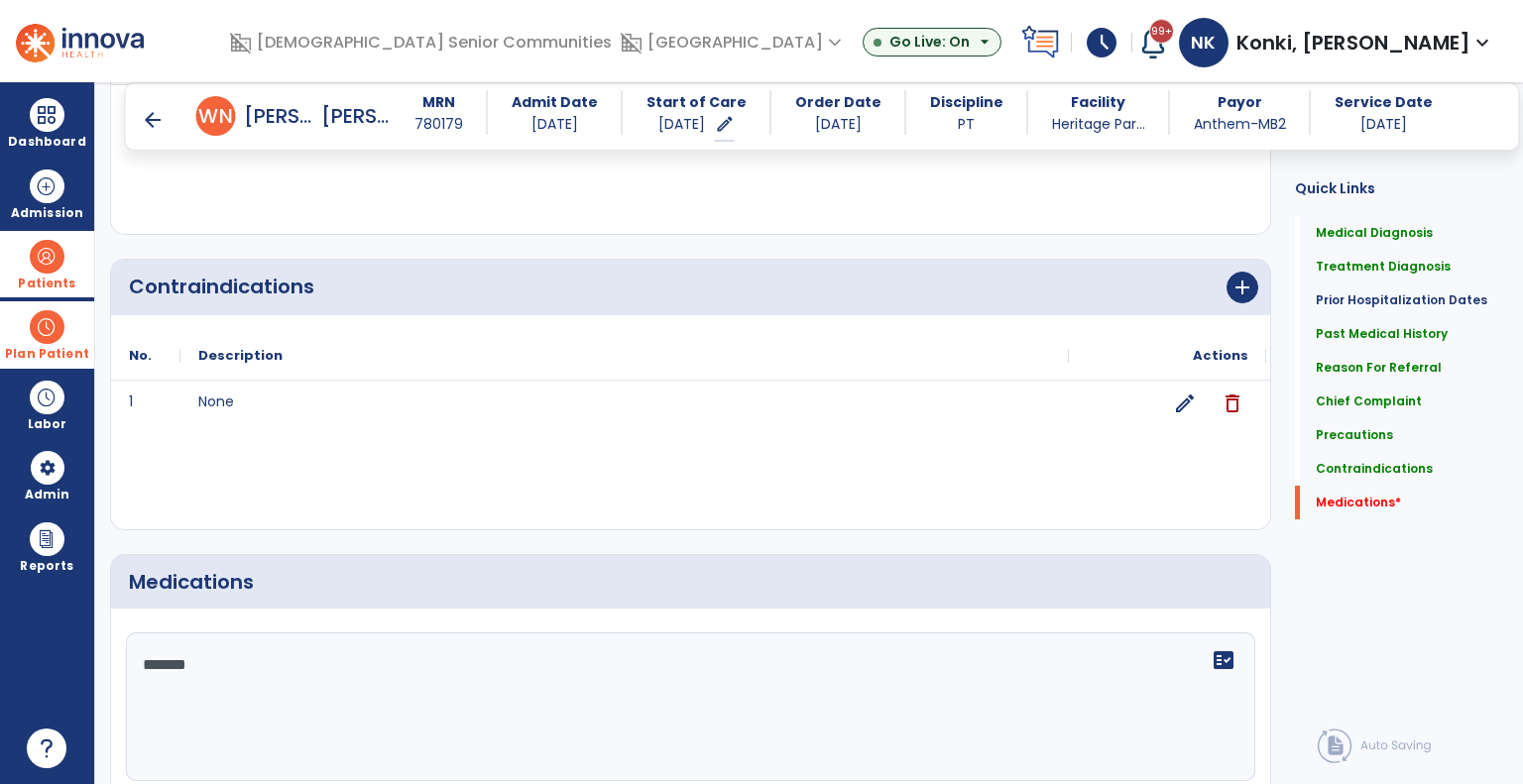 scroll, scrollTop: 2377, scrollLeft: 0, axis: vertical 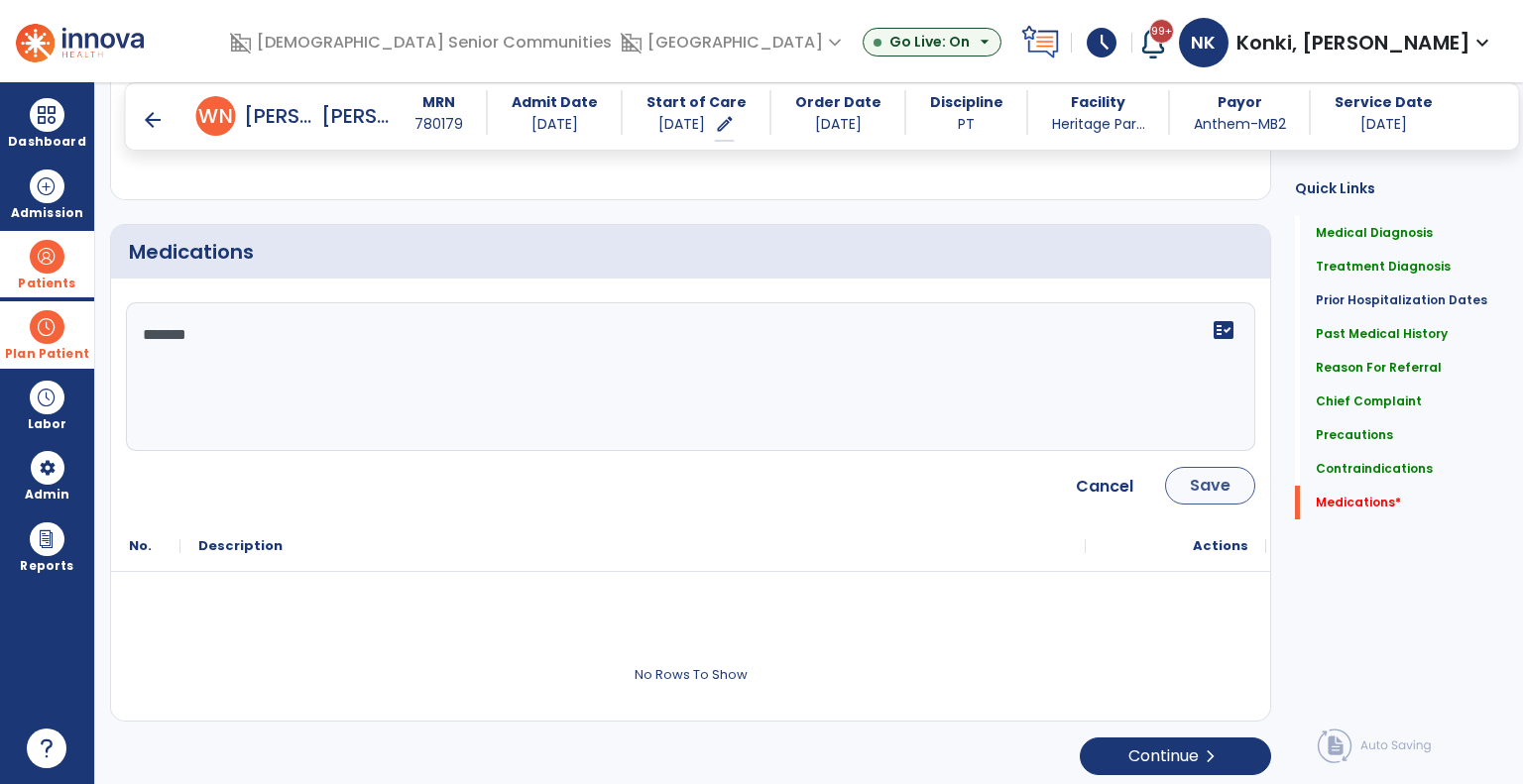 type on "*******" 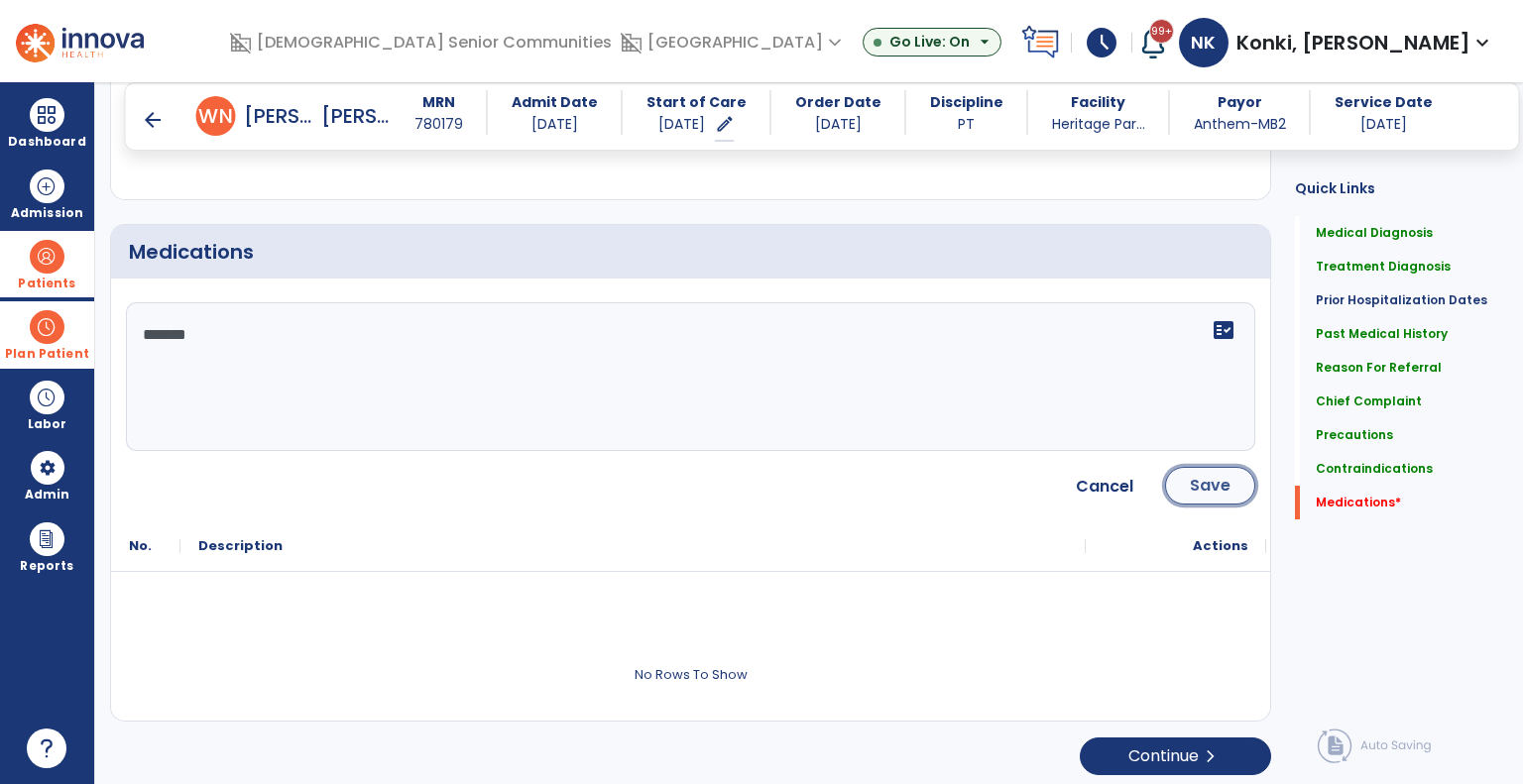 click on "Save" 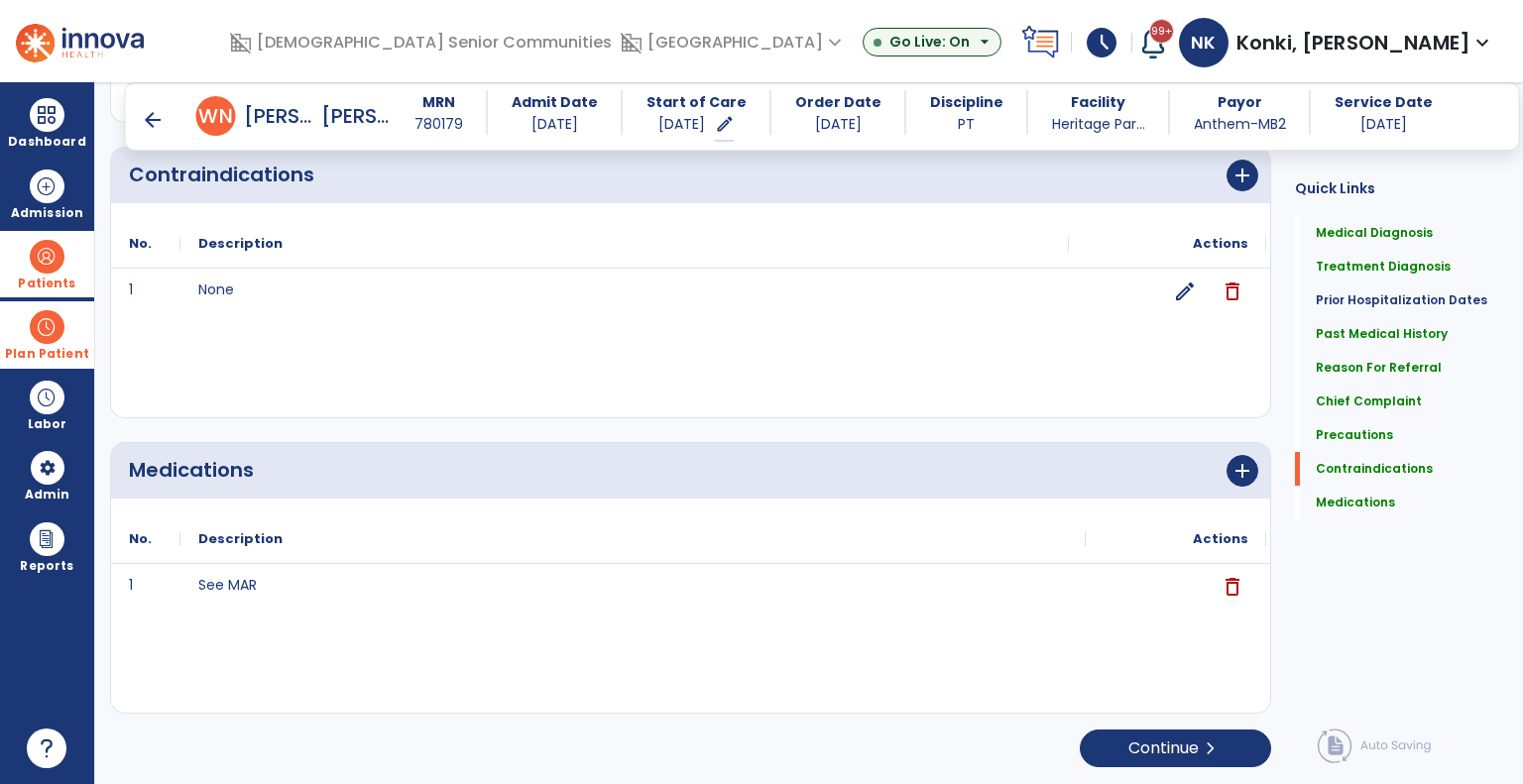 scroll, scrollTop: 2152, scrollLeft: 0, axis: vertical 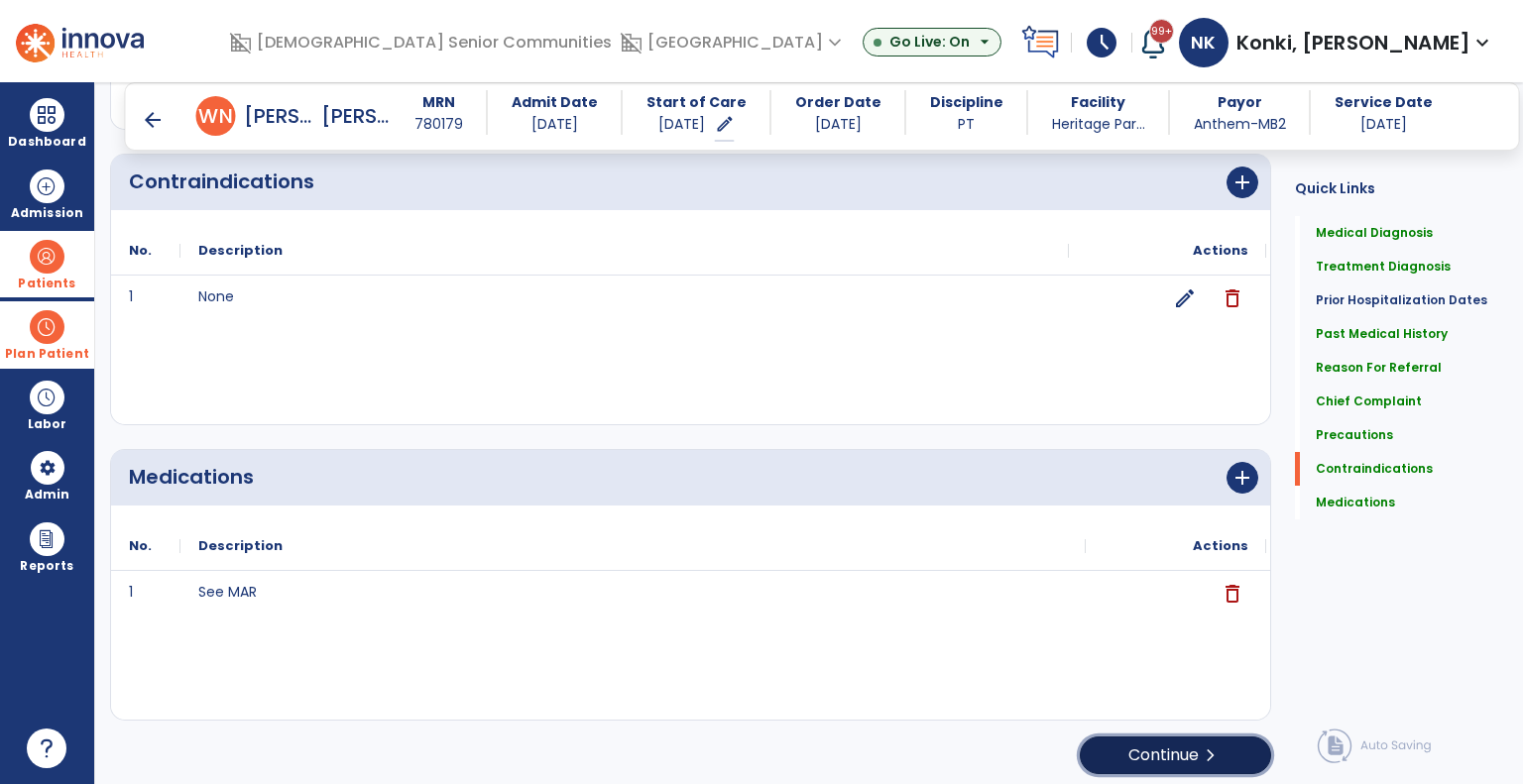click on "Continue  chevron_right" 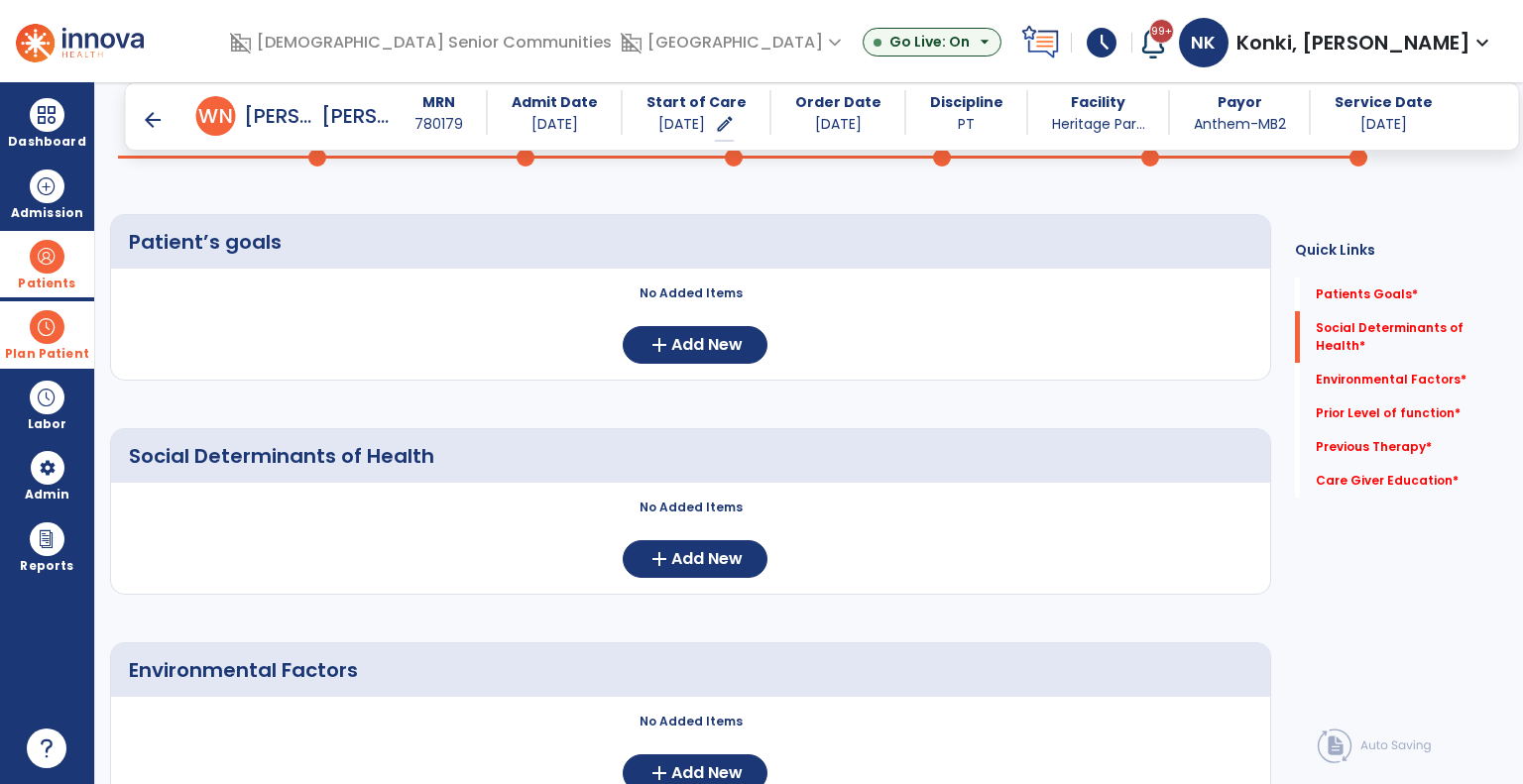 scroll, scrollTop: 0, scrollLeft: 0, axis: both 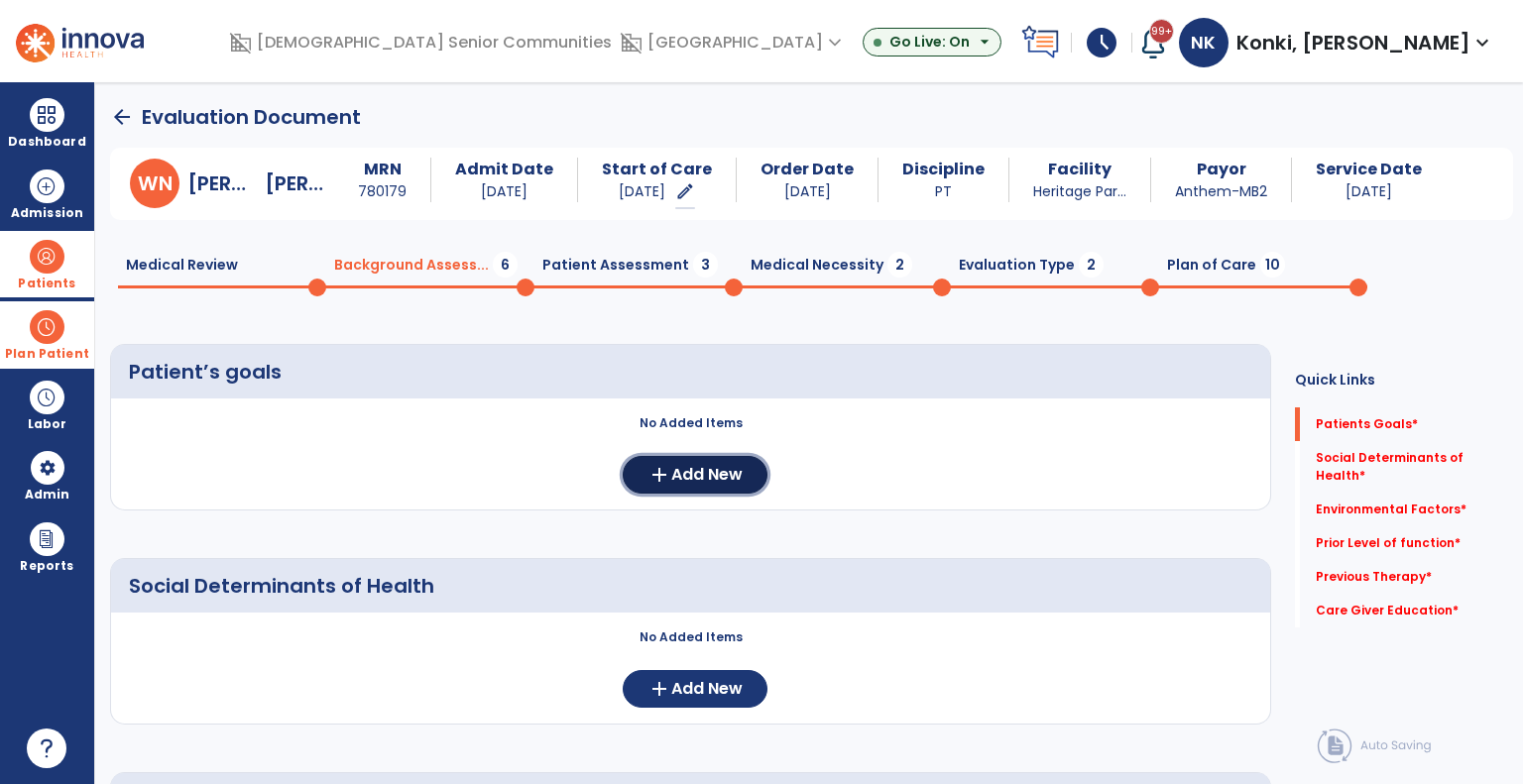 click on "add  Add New" 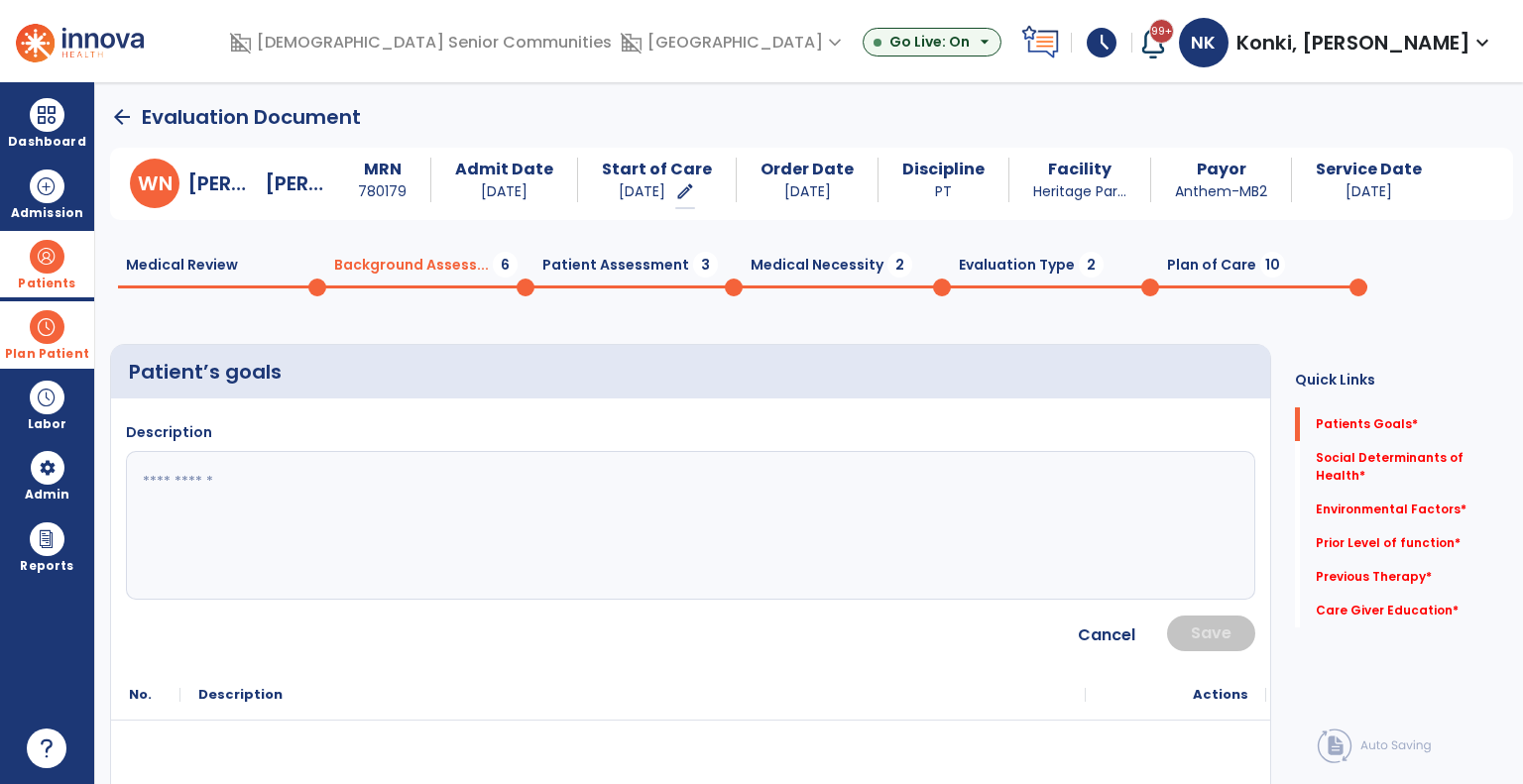 click 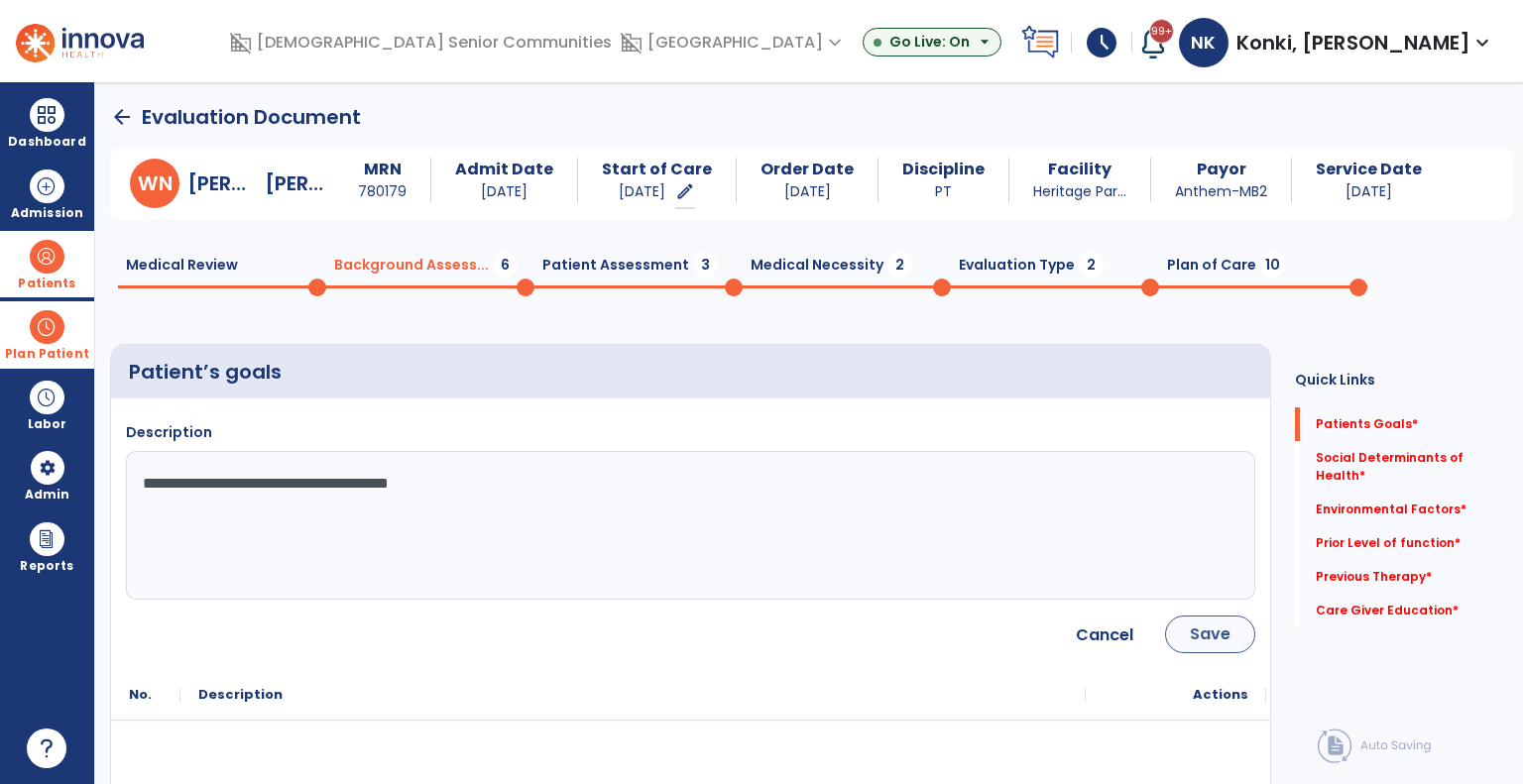 type on "**********" 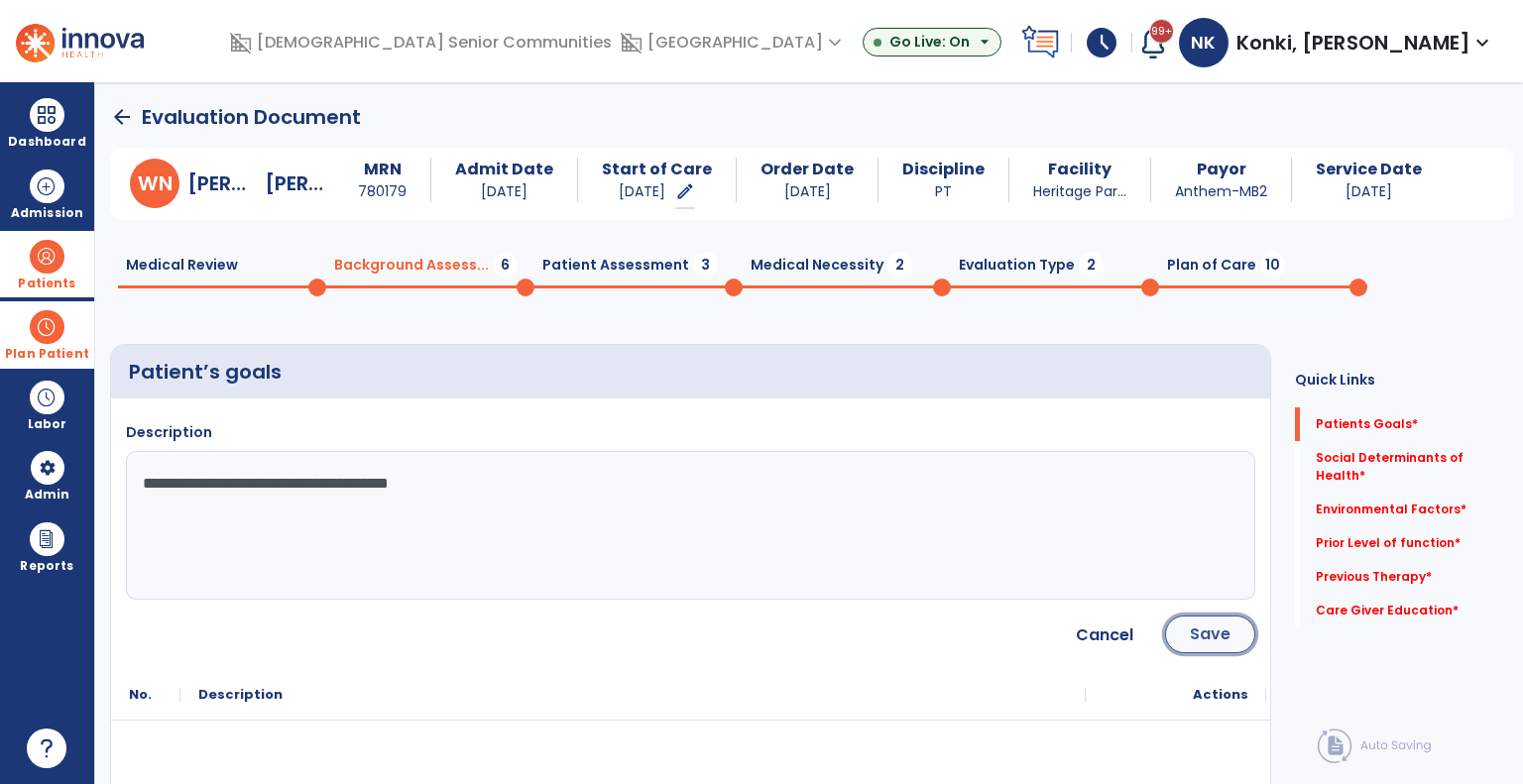 click on "Save" 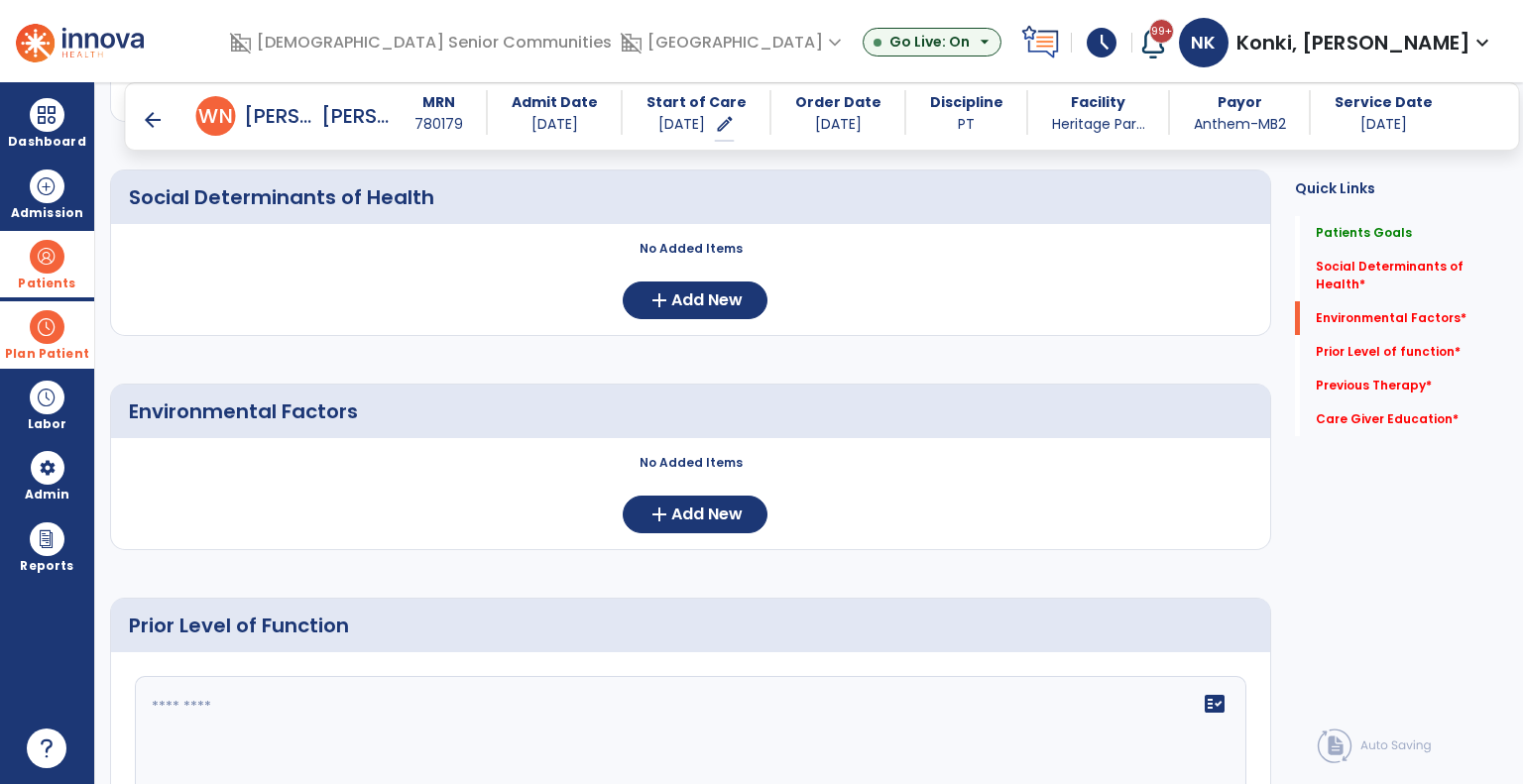 scroll, scrollTop: 476, scrollLeft: 0, axis: vertical 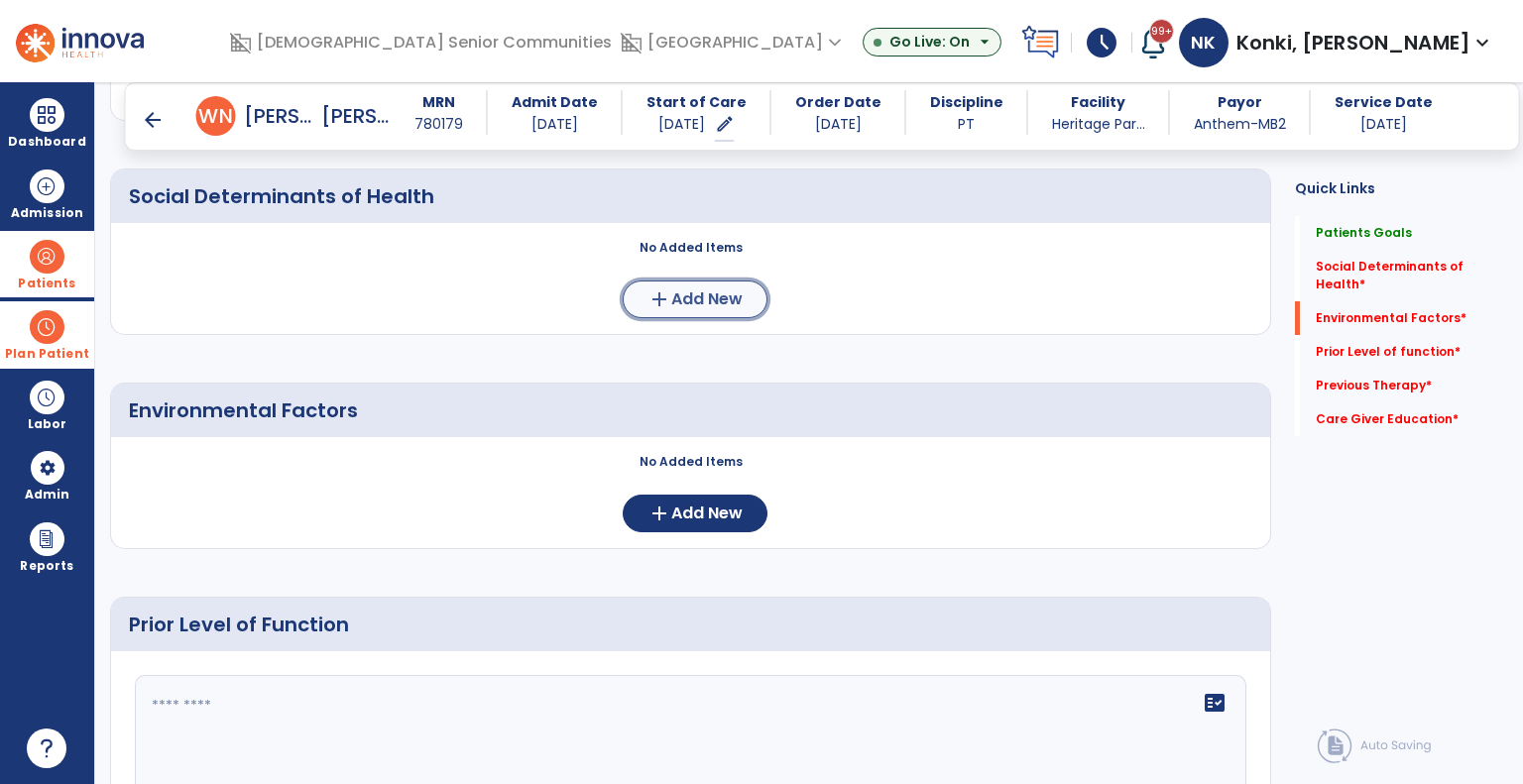 click on "Add New" 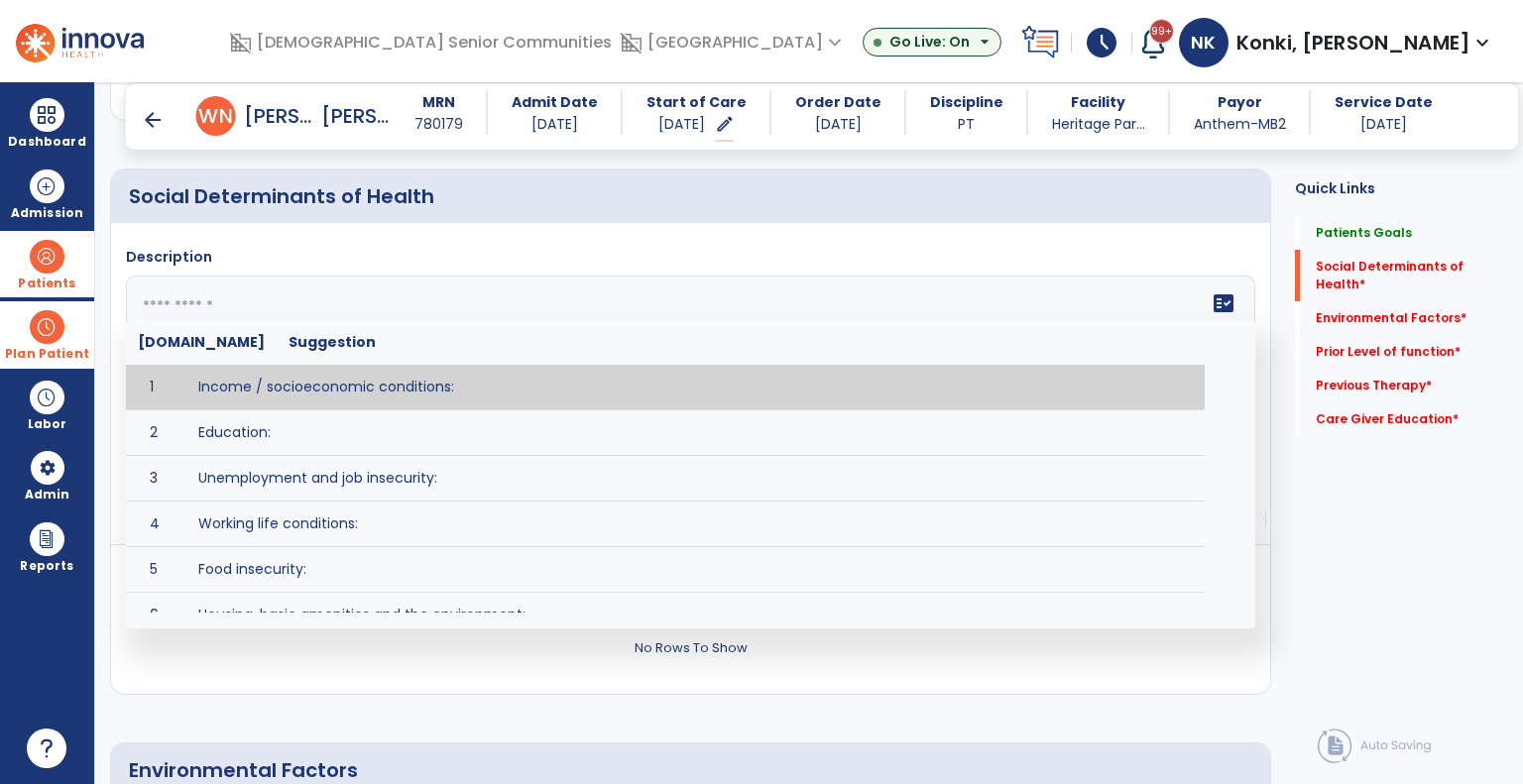 click on "fact_check  [DOMAIN_NAME] Suggestion 1 Income / socioeconomic conditions:  2 Education:  3 Unemployment and job insecurity:  4 Working life conditions:  5 Food insecurity:  6 Housing, basic amenities and the environment:  7 Early childhood development:  8 Social inclusion and non-discrimination: 9 Structural conflict: 10 Access to affordable health services of decent quality:" 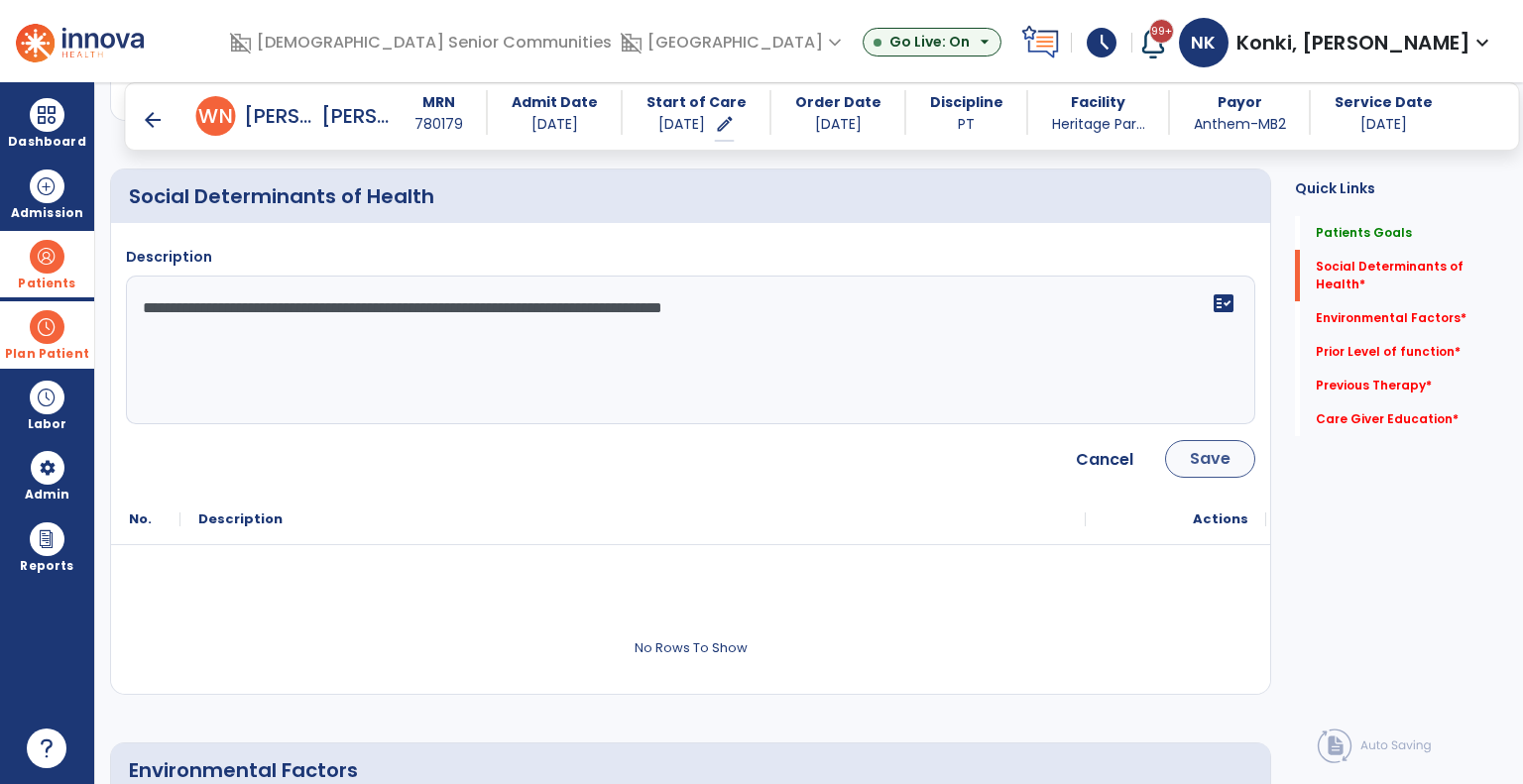 type on "**********" 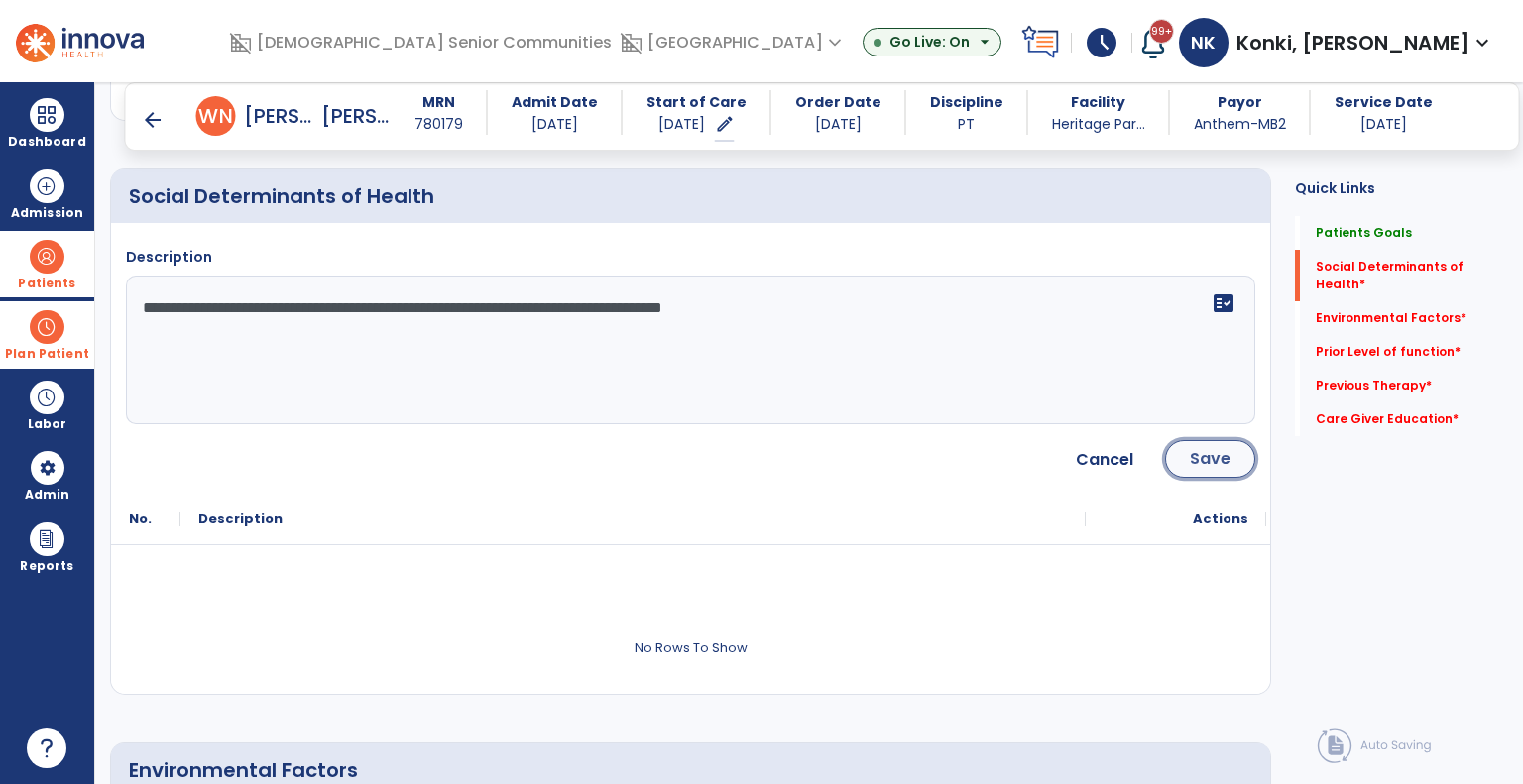 click on "Save" 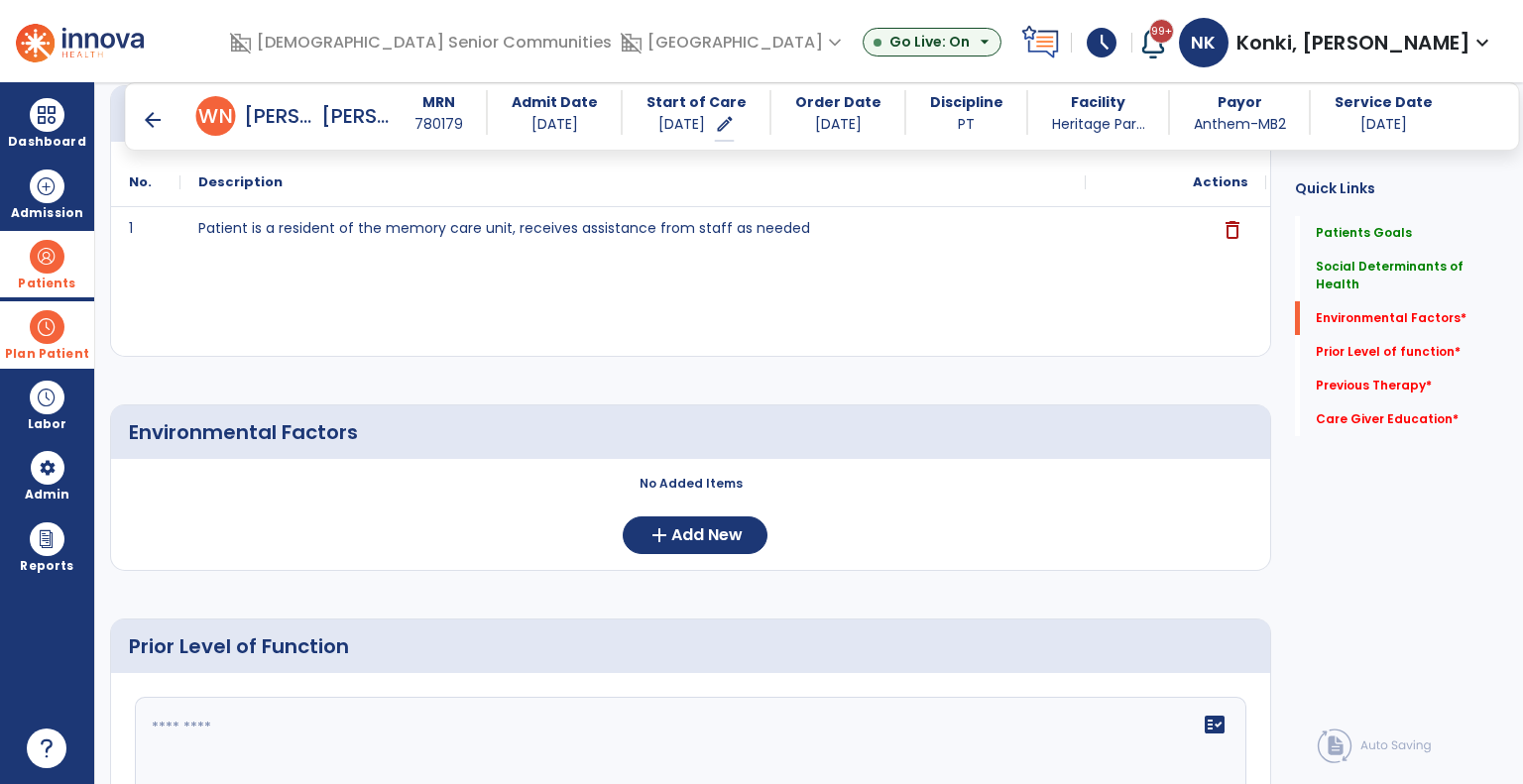 scroll, scrollTop: 561, scrollLeft: 0, axis: vertical 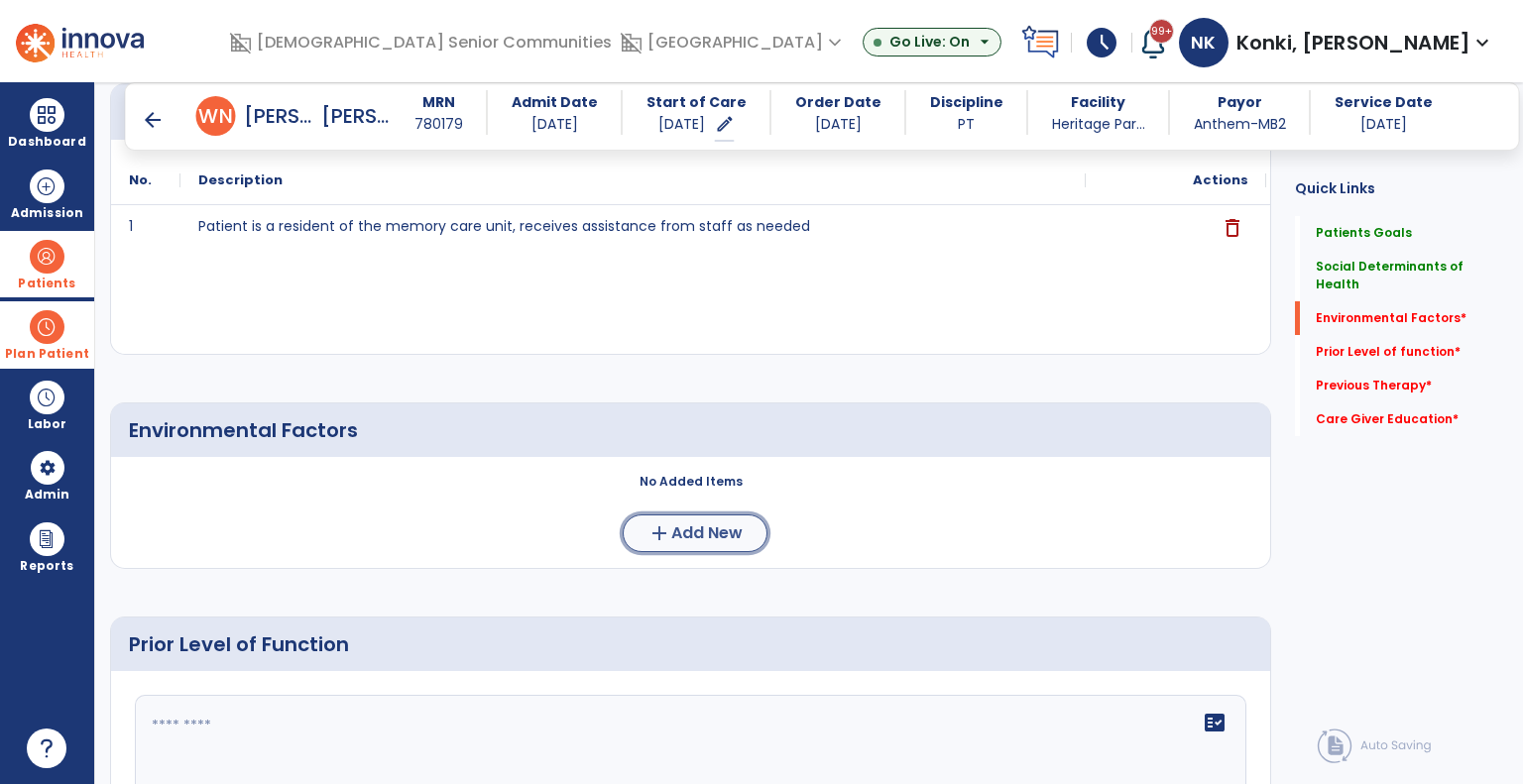 click on "Add New" 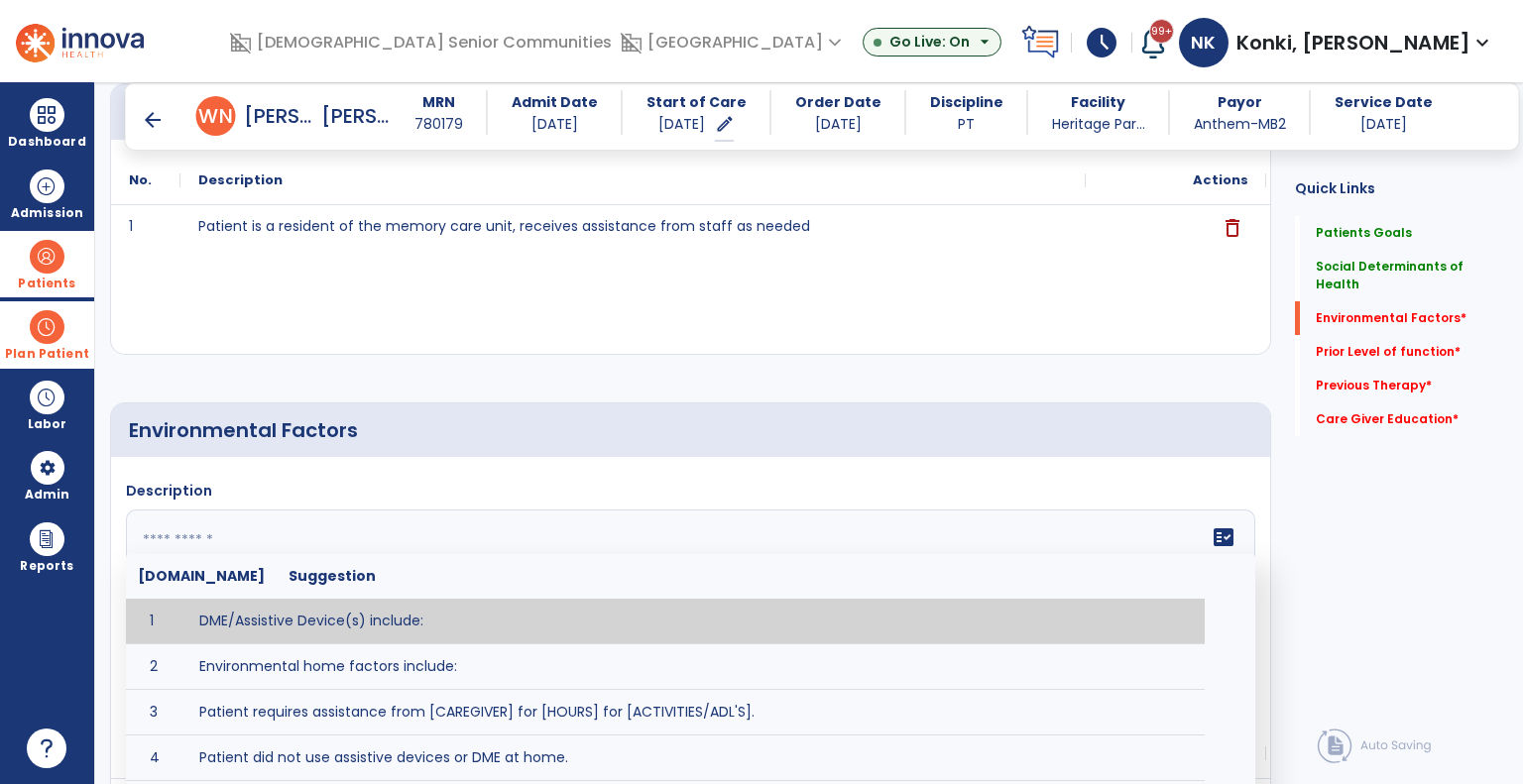 click 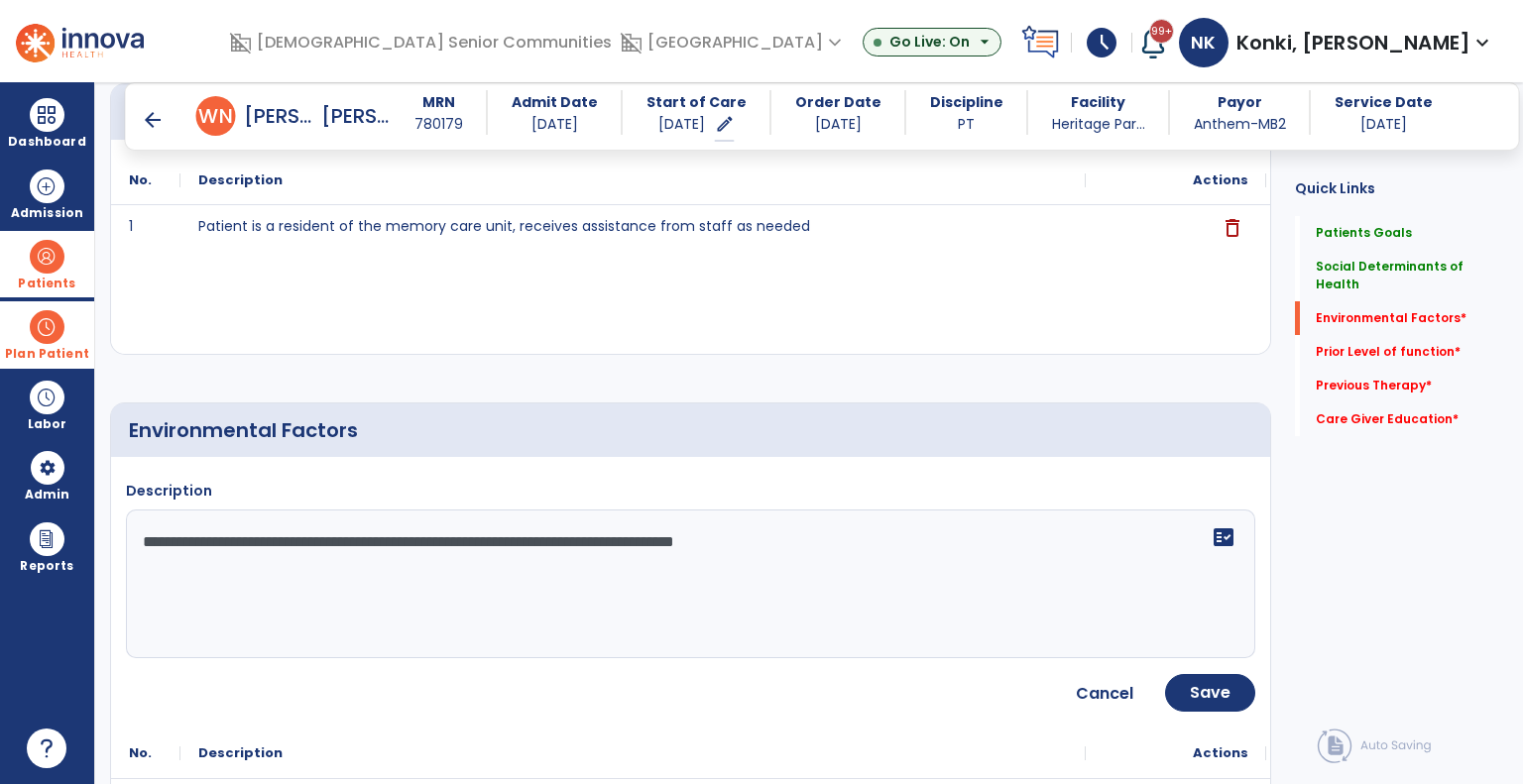 scroll, scrollTop: 686, scrollLeft: 0, axis: vertical 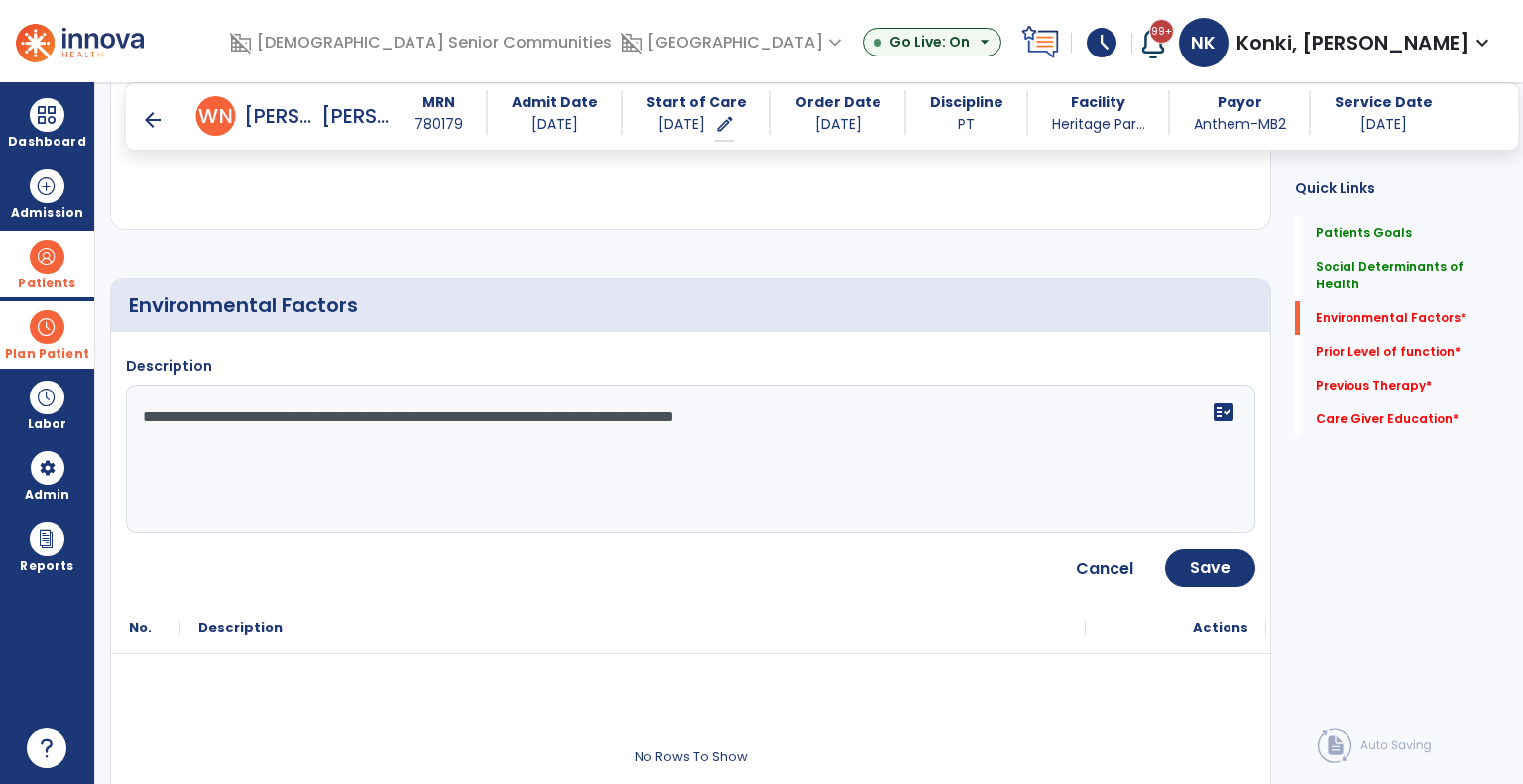 type on "**********" 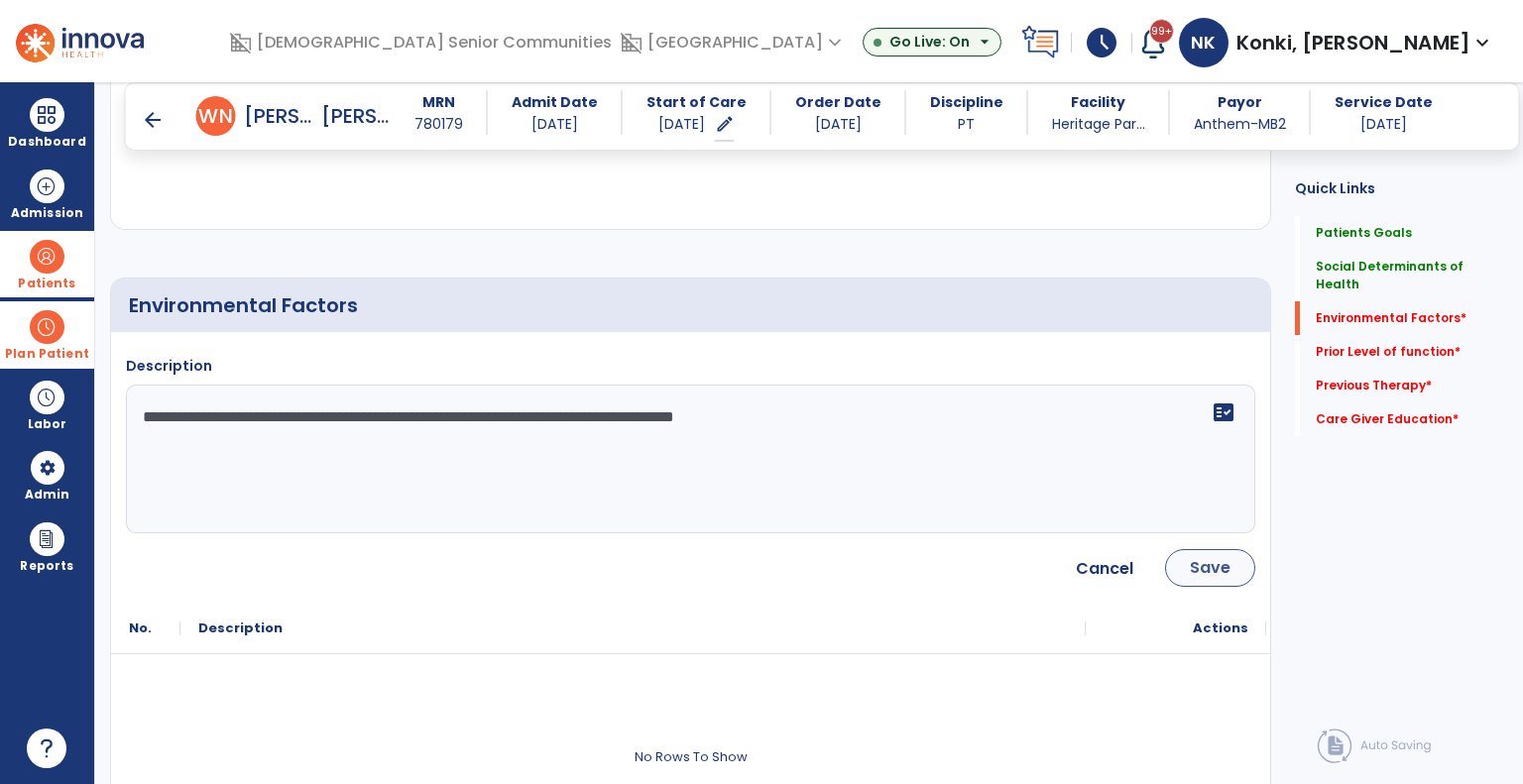 drag, startPoint x: 1230, startPoint y: 587, endPoint x: 1235, endPoint y: 574, distance: 13.9283883 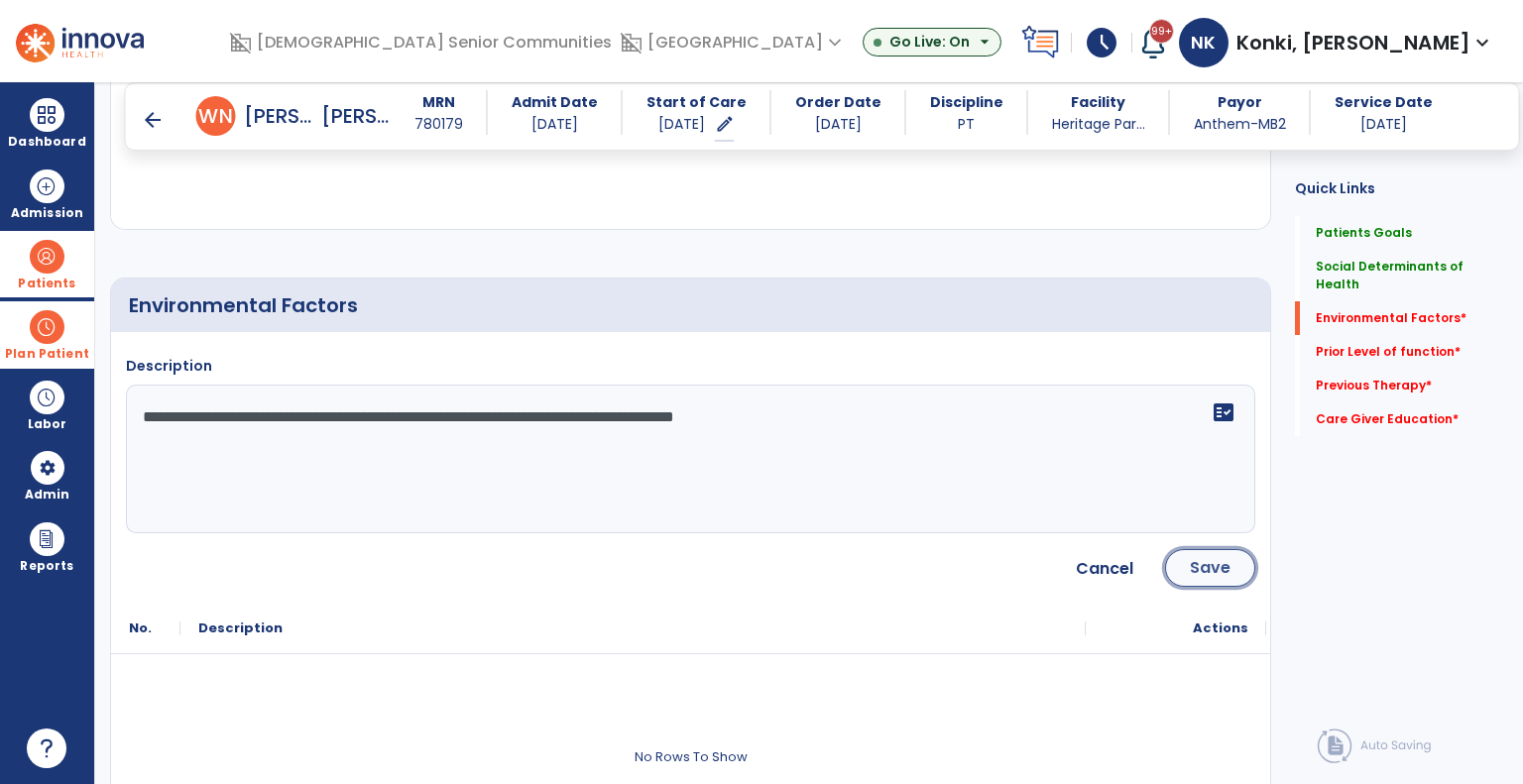 click on "Save" 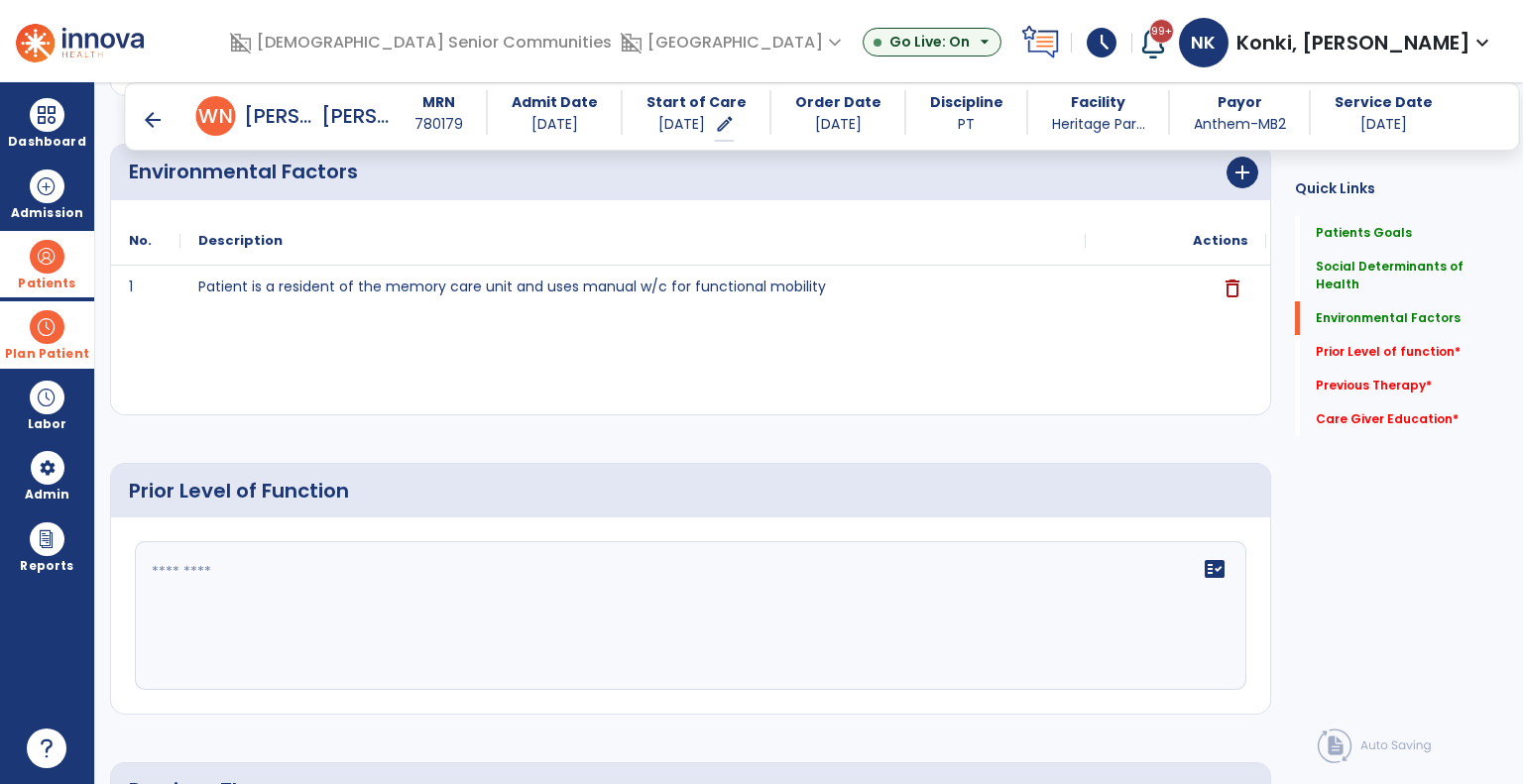 scroll, scrollTop: 840, scrollLeft: 0, axis: vertical 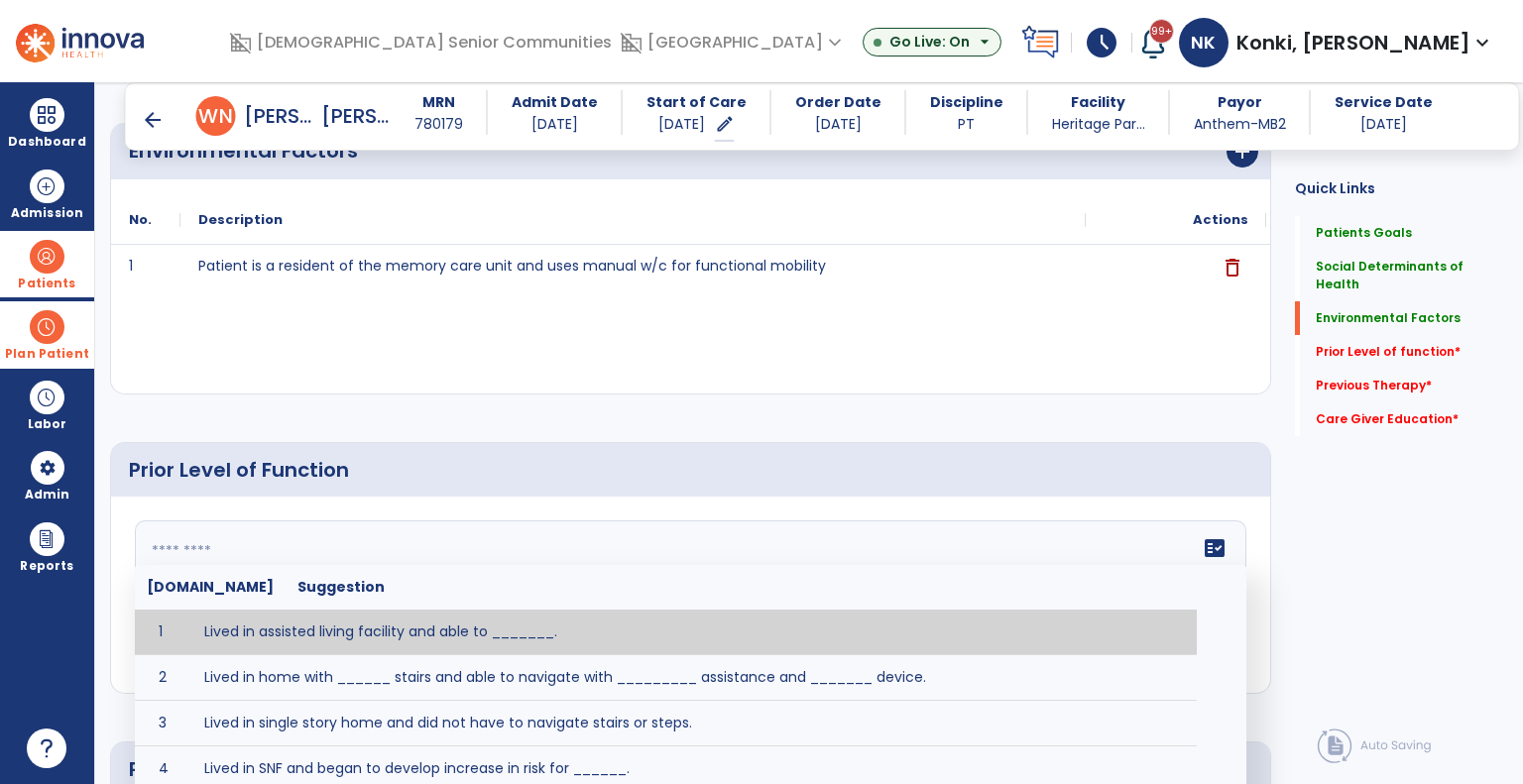 click on "fact_check  [DOMAIN_NAME] Suggestion 1 Lived in assisted living facility and able to _______. 2 Lived in home with ______ stairs and able to navigate with _________ assistance and _______ device. 3 Lived in single story home and did not have to navigate stairs or steps. 4 Lived in SNF and began to develop increase in risk for ______. 5 Lived in SNF and skin was intact without pressure sores or wounds. 6 Lived independently at home with _________ and able to __________. 7 Wheelchair bound, non ambulatory and able to ______. 8 Worked as a __________." 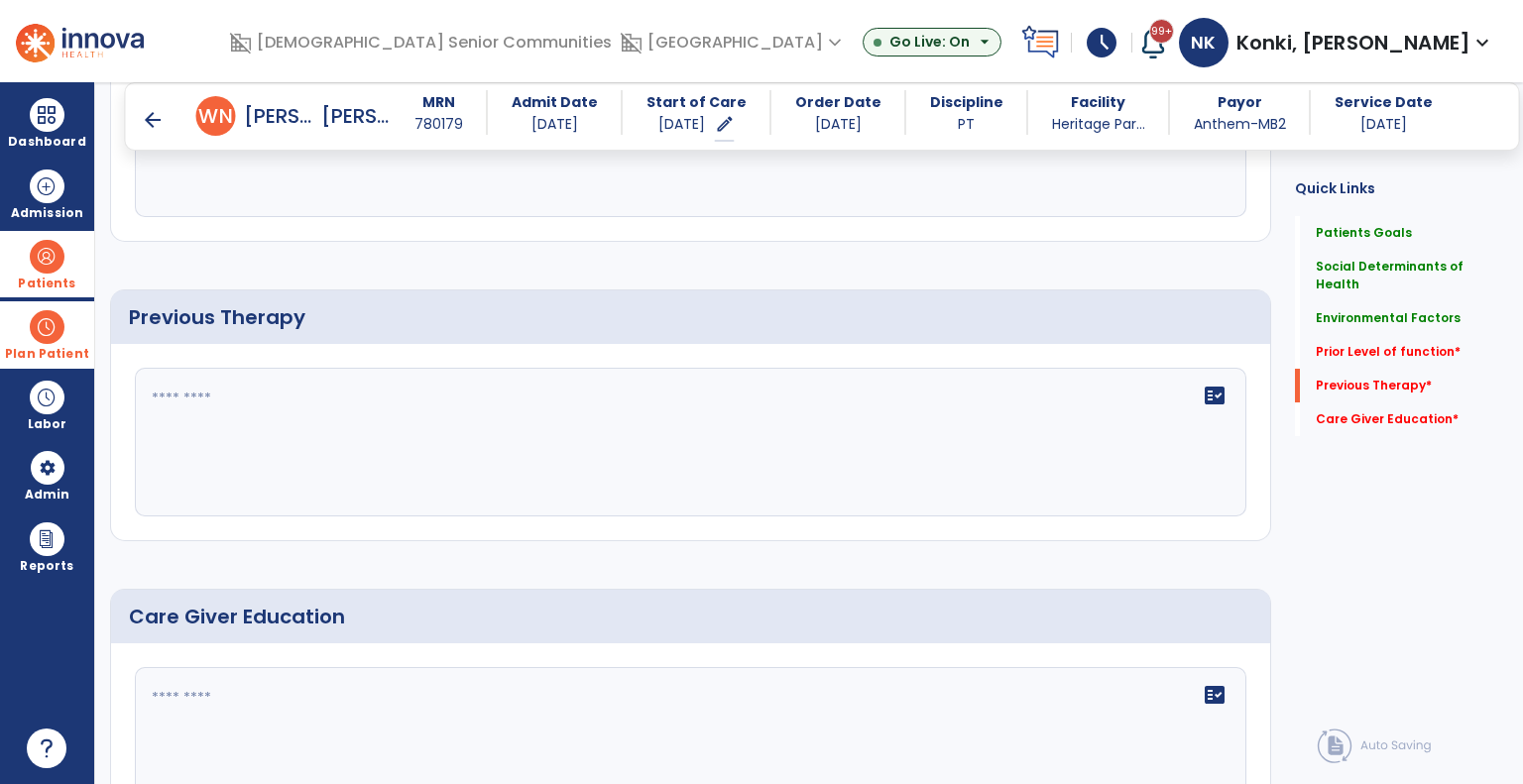 scroll, scrollTop: 1304, scrollLeft: 0, axis: vertical 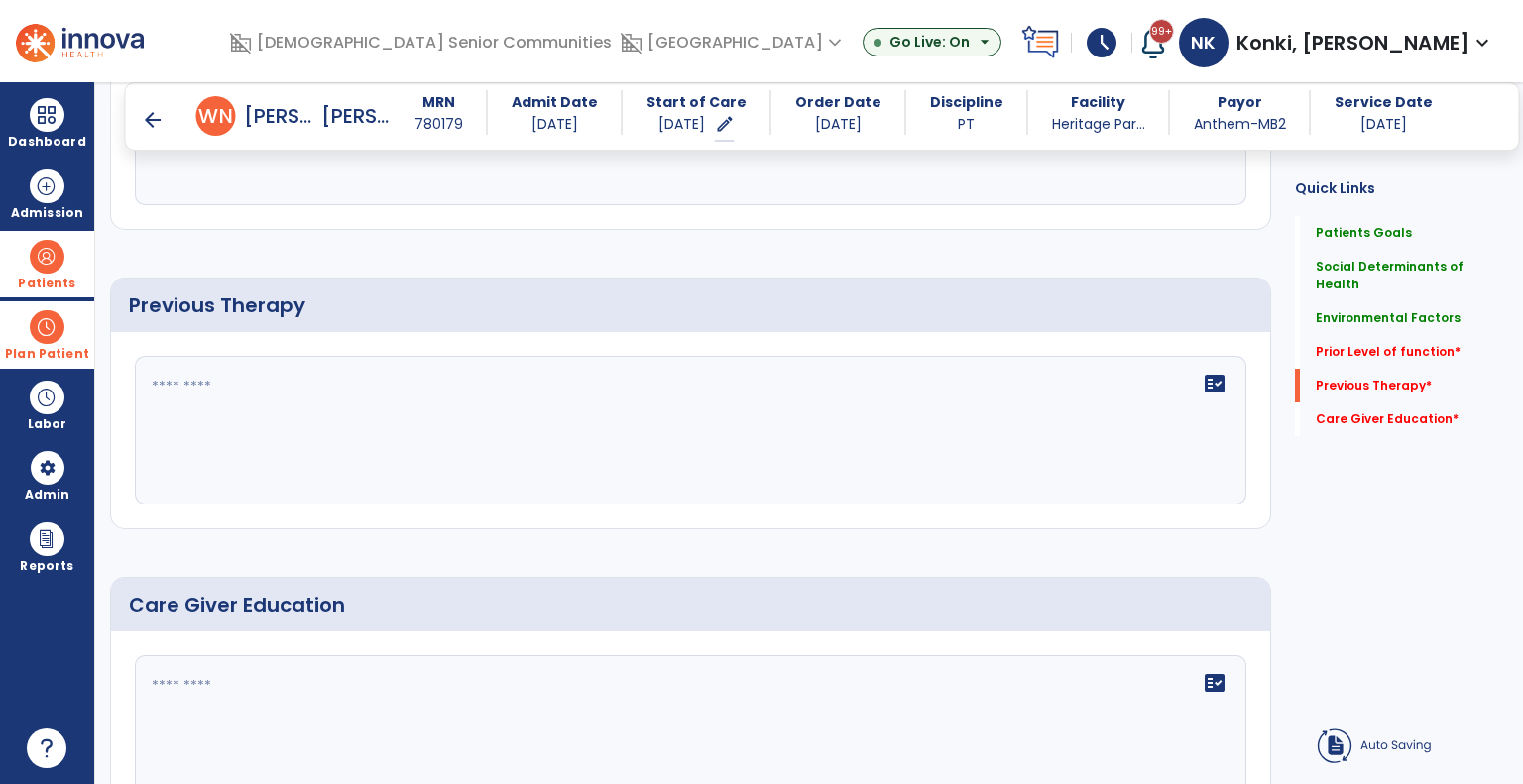 type on "**********" 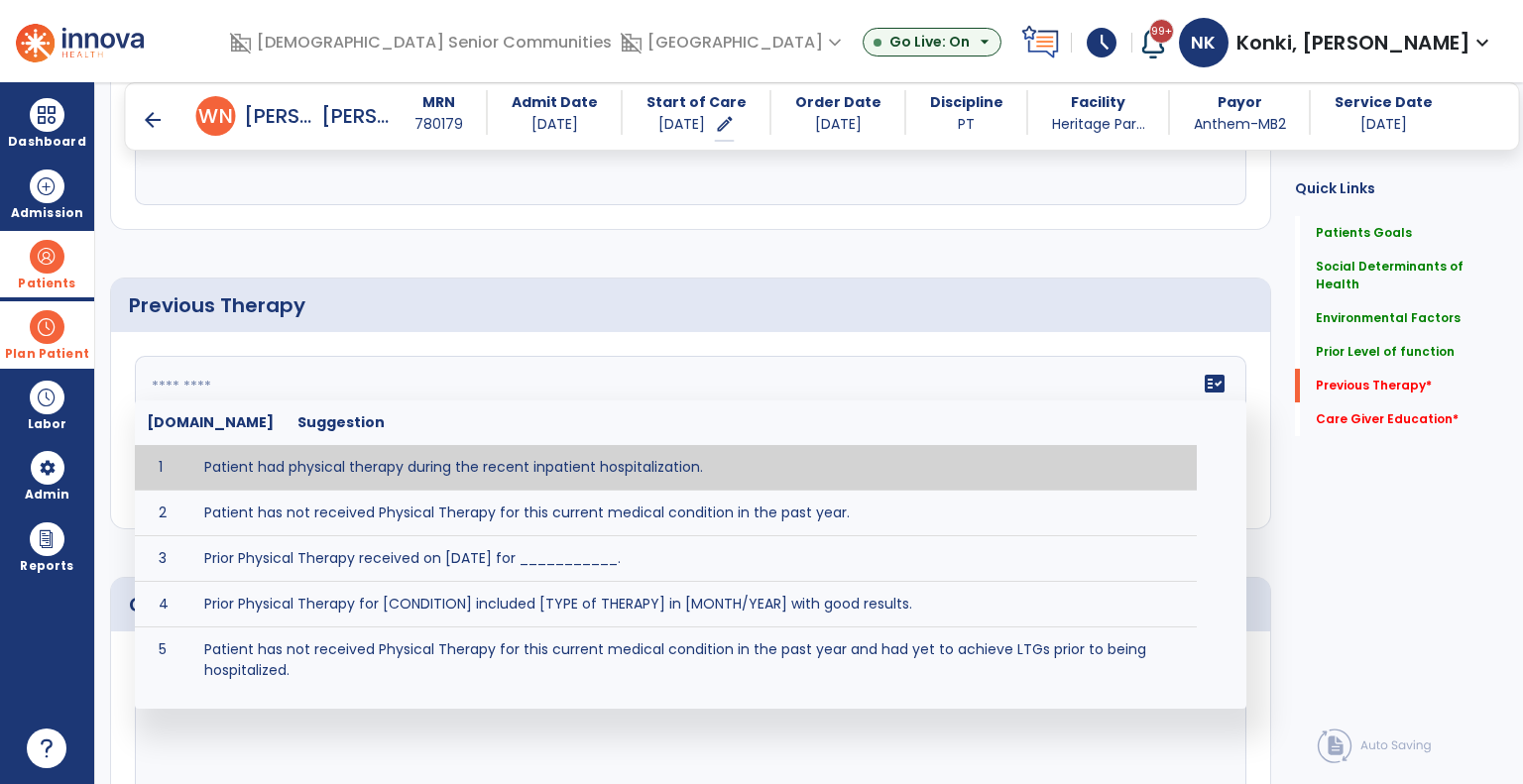click on "fact_check  [DOMAIN_NAME] Suggestion 1 Patient had physical therapy during the recent inpatient hospitalization. 2 Patient has not received Physical Therapy for this current medical condition in the past year. 3 Prior Physical Therapy received on [DATE] for ___________. 4 Prior Physical Therapy for [CONDITION] included [TYPE of THERAPY] in [MONTH/YEAR] with good results. 5 Patient has not received Physical Therapy for this current medical condition in the past year and had yet to achieve LTGs prior to being hospitalized. 6 Prior to this recent hospitalization, the patient had been on therapy case load for [TIME]and was still working to achieve LTGs before being hospitalized." 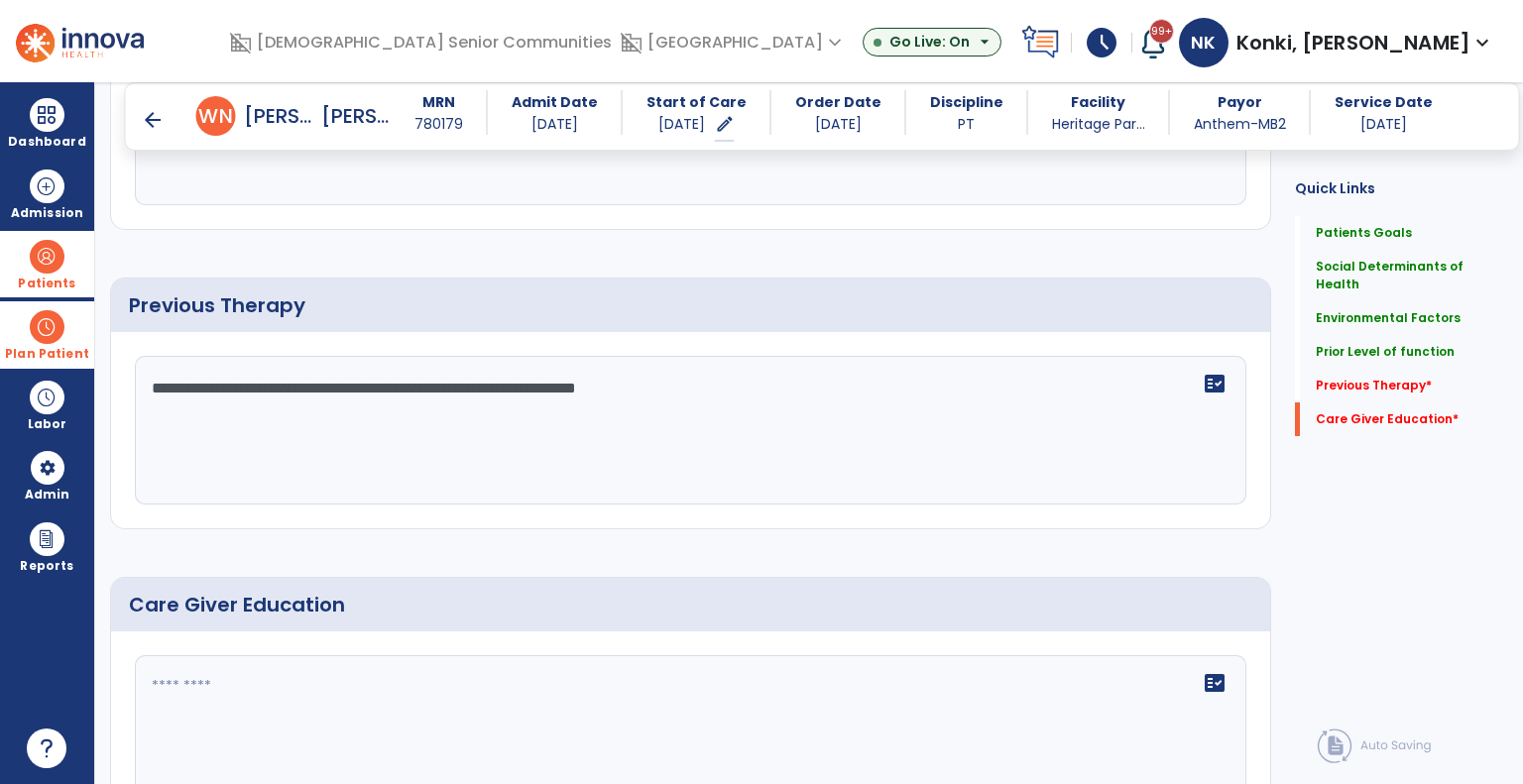 scroll, scrollTop: 1414, scrollLeft: 0, axis: vertical 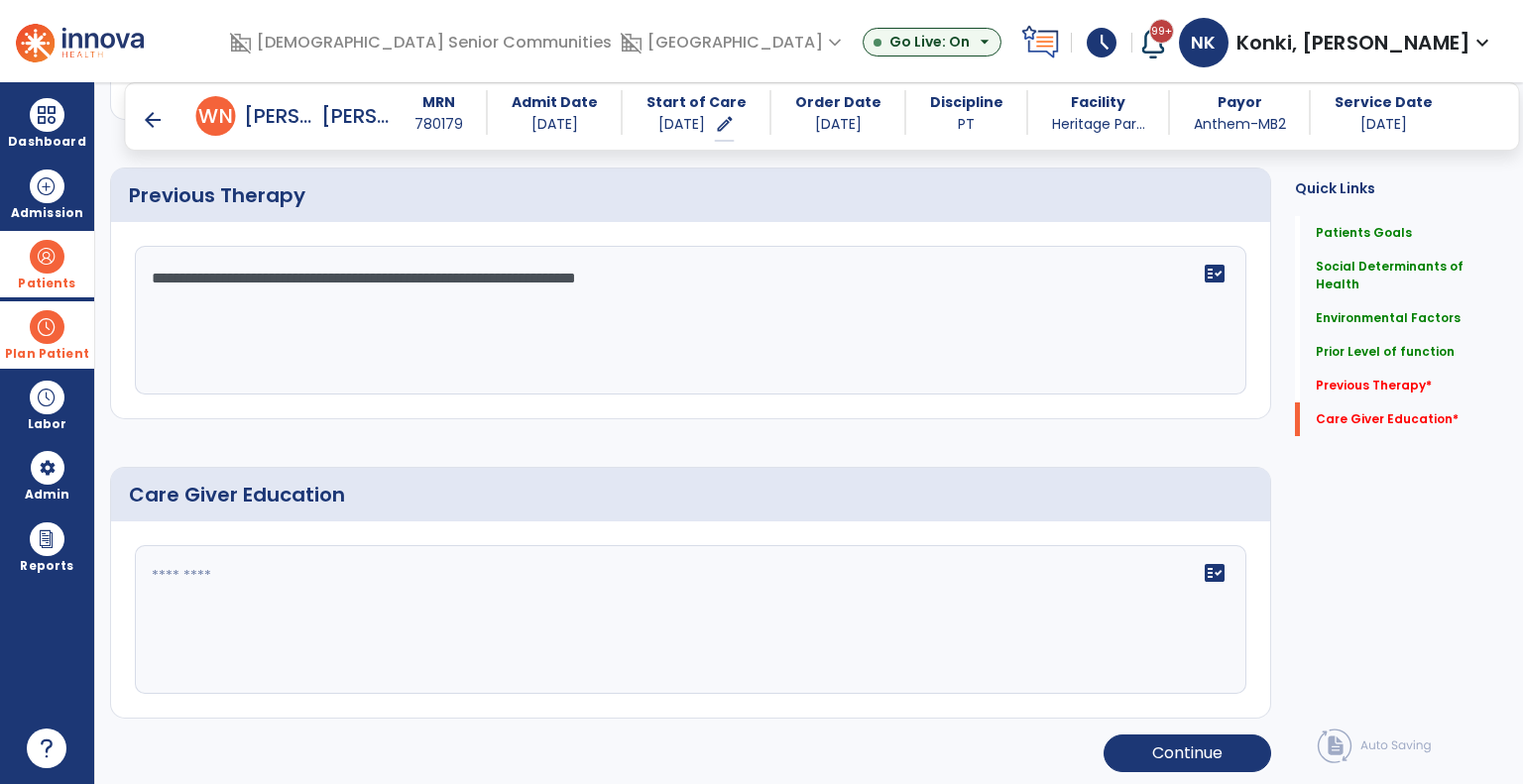 type on "**********" 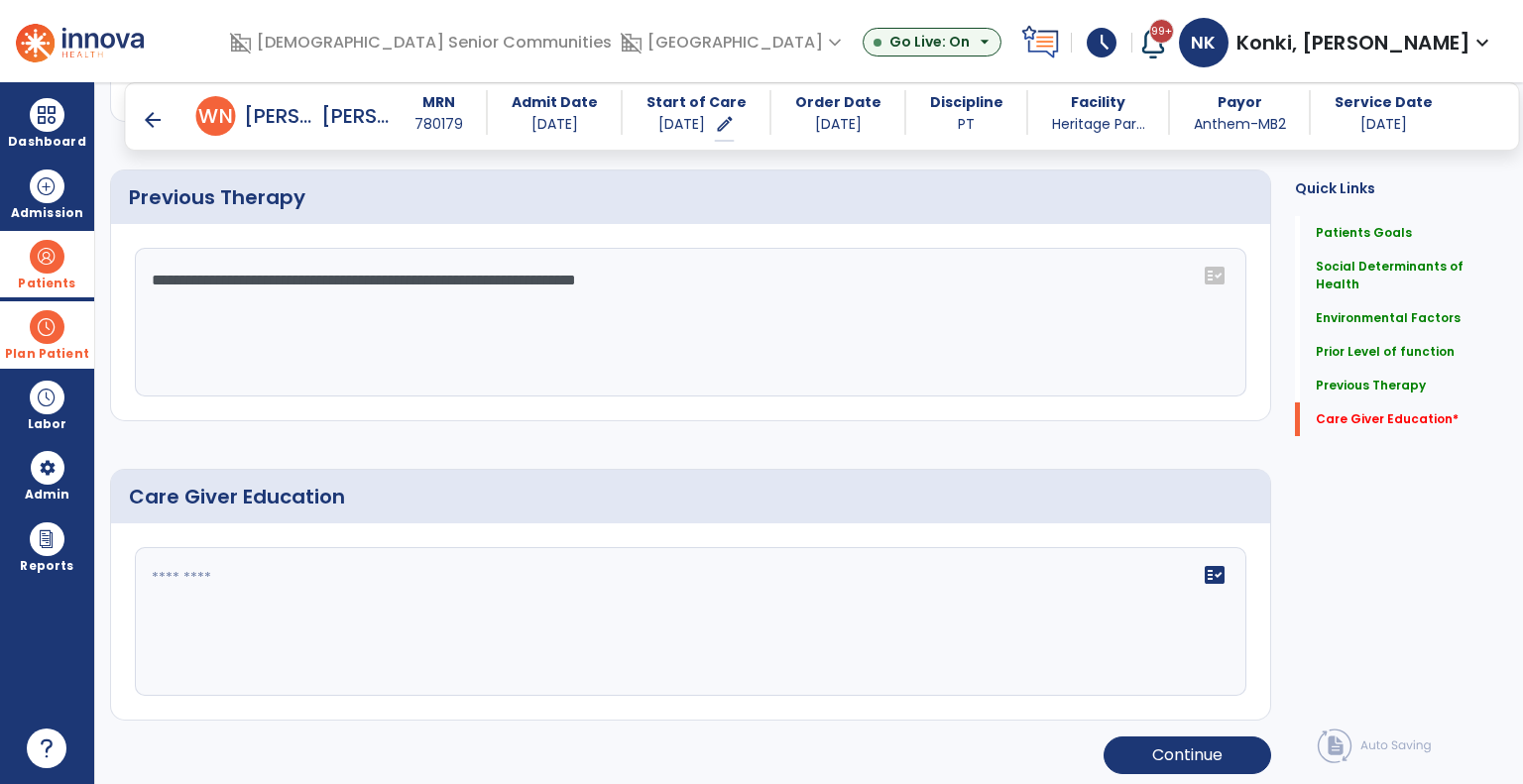 drag, startPoint x: 744, startPoint y: 515, endPoint x: 690, endPoint y: 609, distance: 108.40664 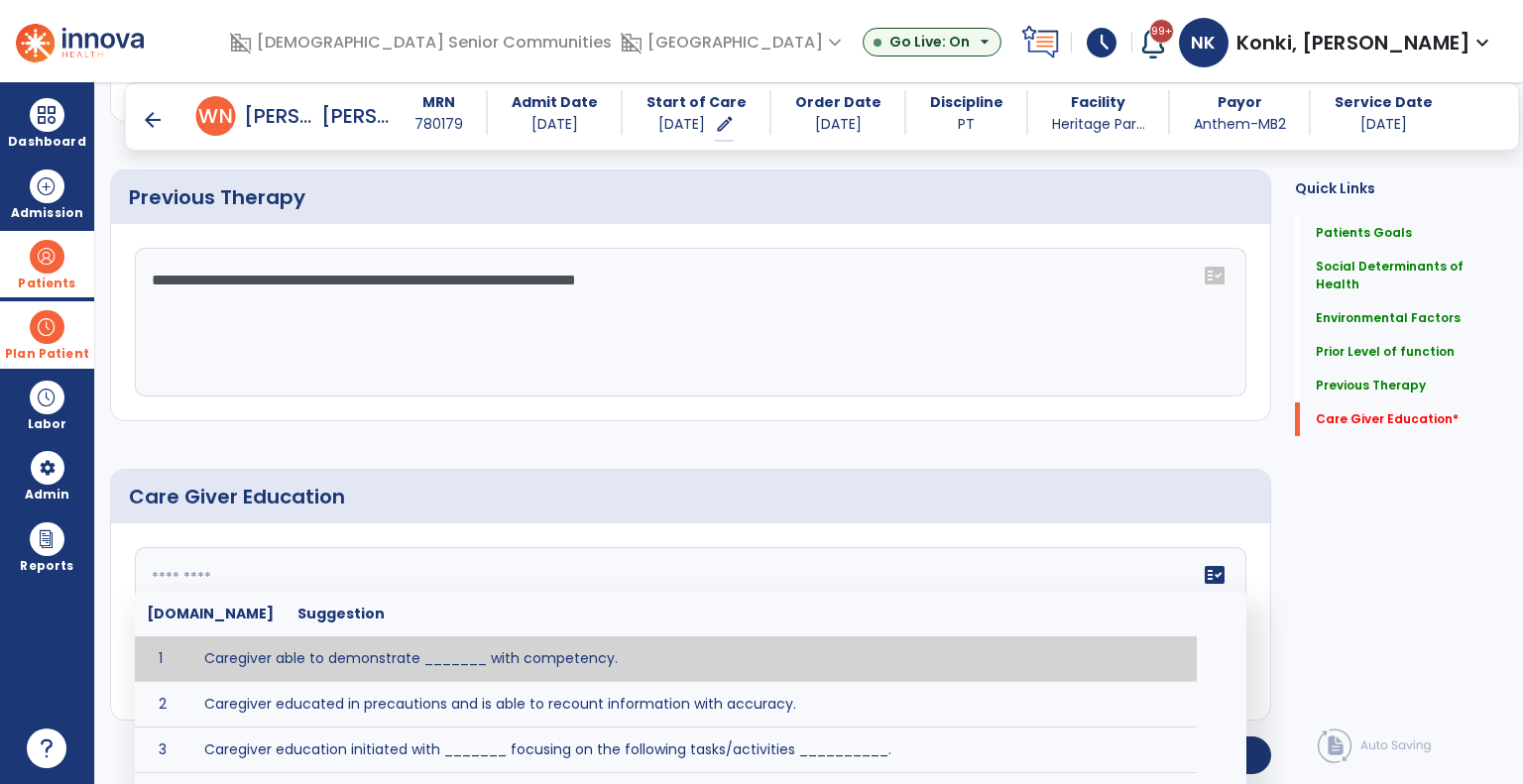 click on "fact_check  [DOMAIN_NAME] Suggestion 1 Caregiver able to demonstrate _______ with competency. 2 Caregiver educated in precautions and is able to recount information with accuracy. 3 Caregiver education initiated with _______ focusing on the following tasks/activities __________. 4 Home exercise program initiated with caregiver focusing on __________. 5 Patient educated in precautions and is able to recount information with [VALUE]% accuracy." 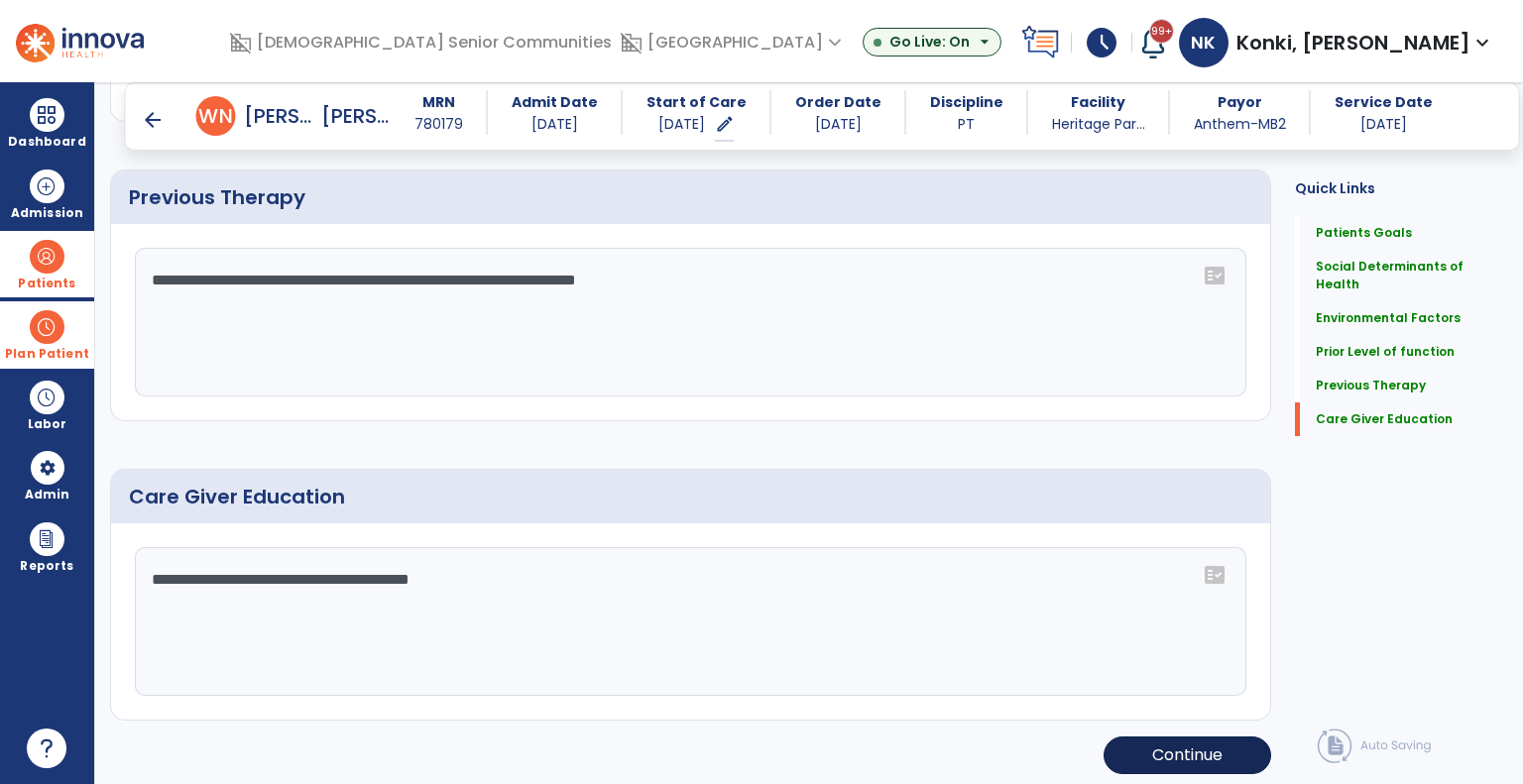 type on "**********" 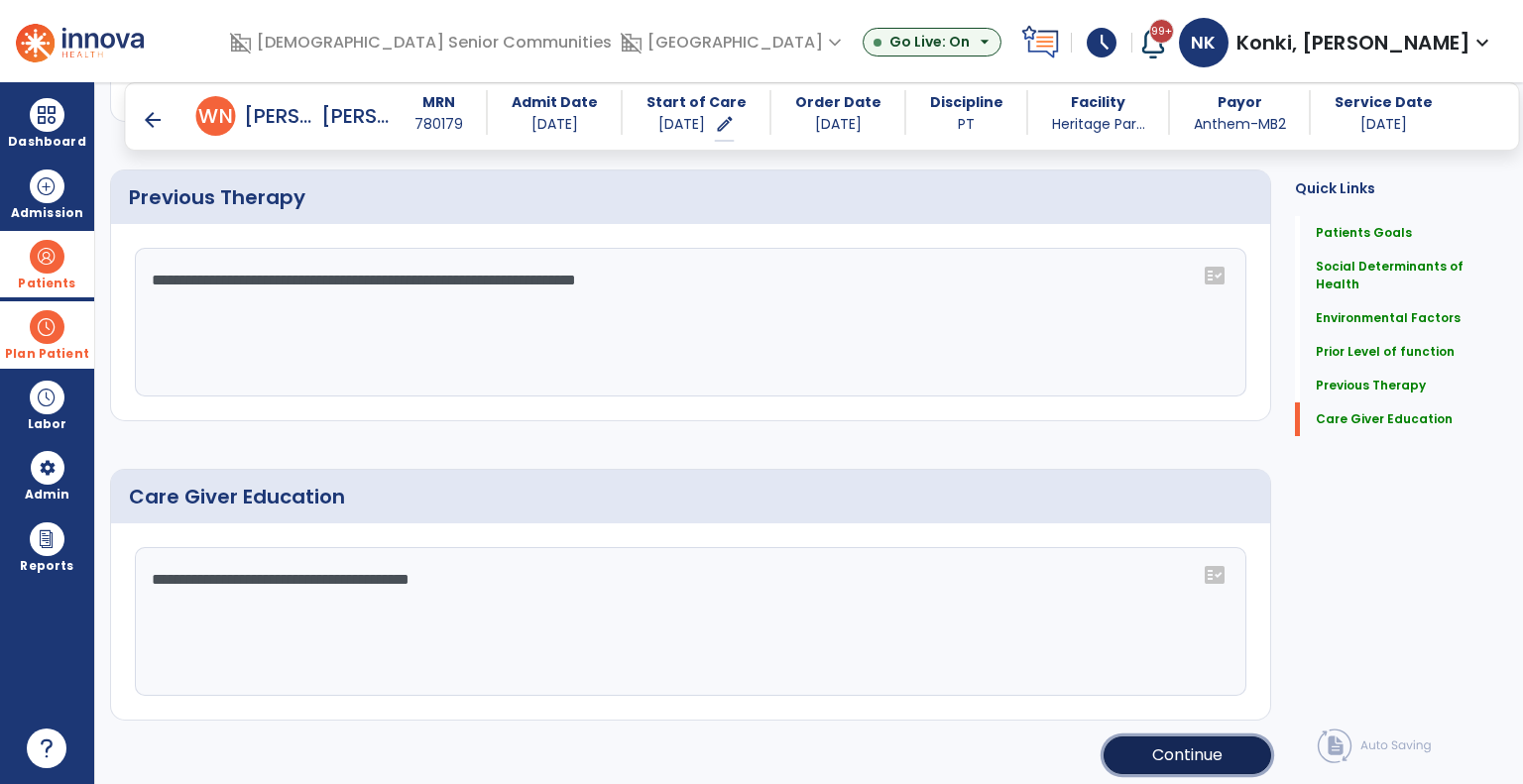 click on "Continue" 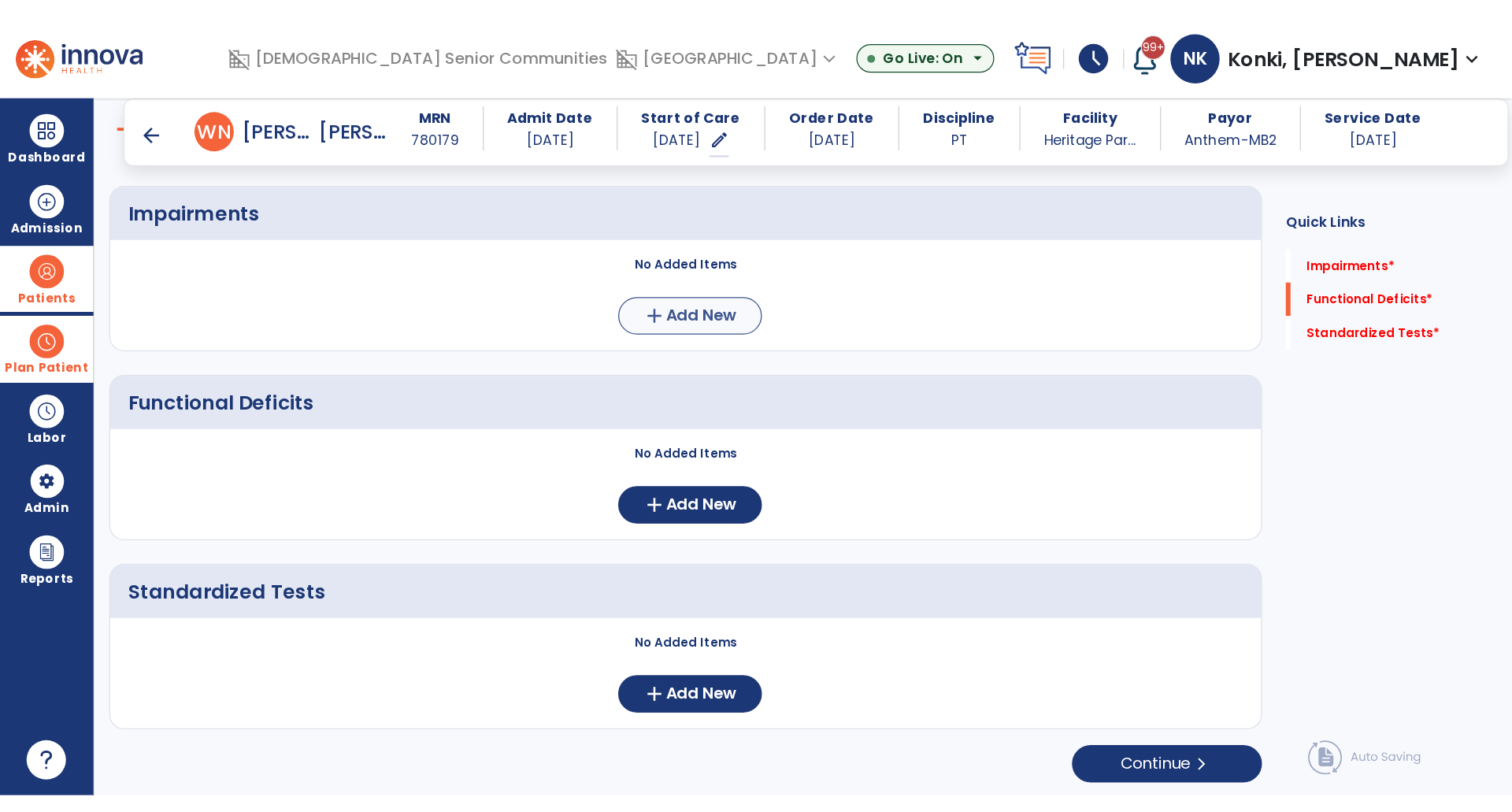 scroll, scrollTop: 0, scrollLeft: 0, axis: both 